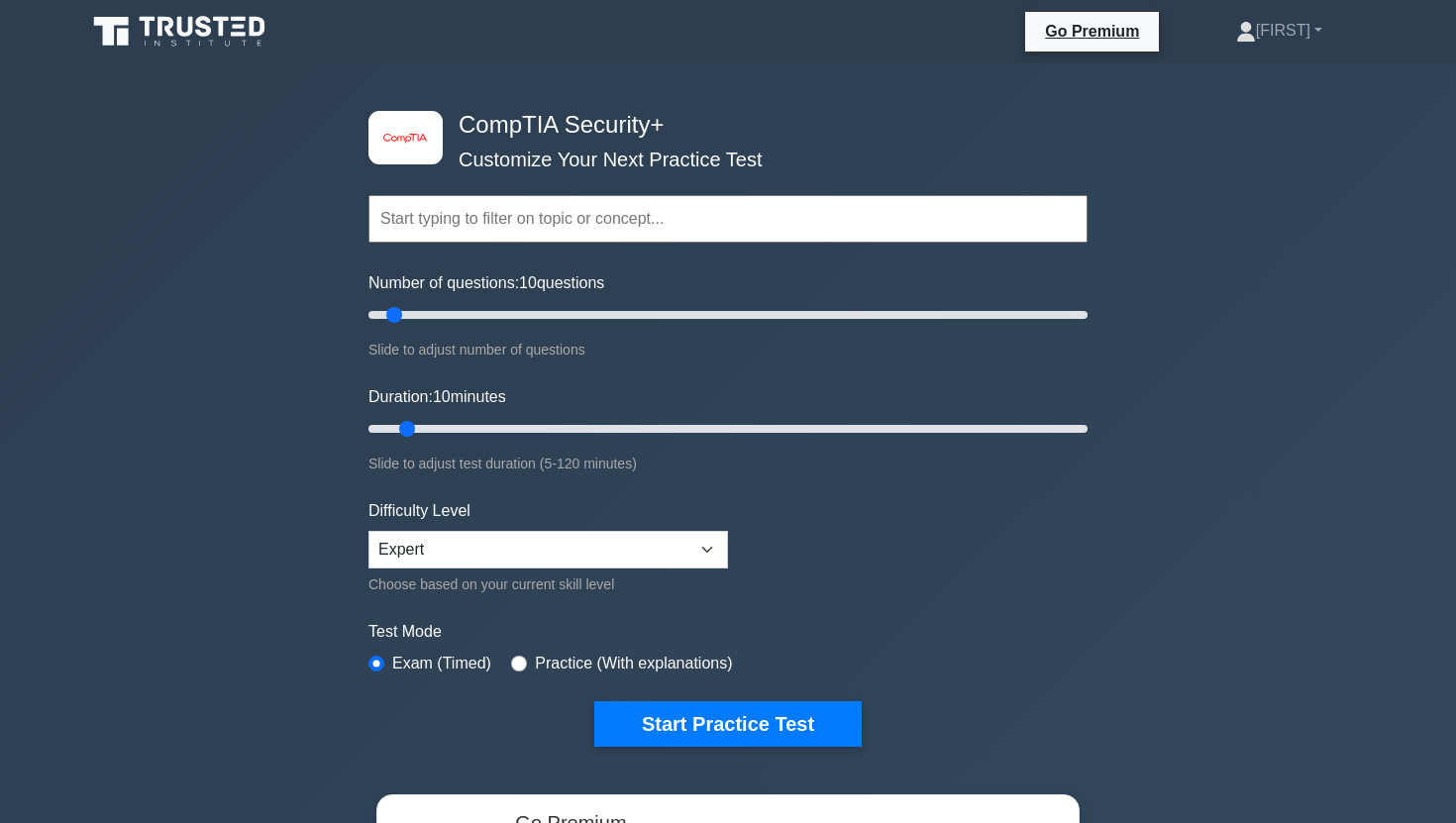 scroll, scrollTop: 0, scrollLeft: 0, axis: both 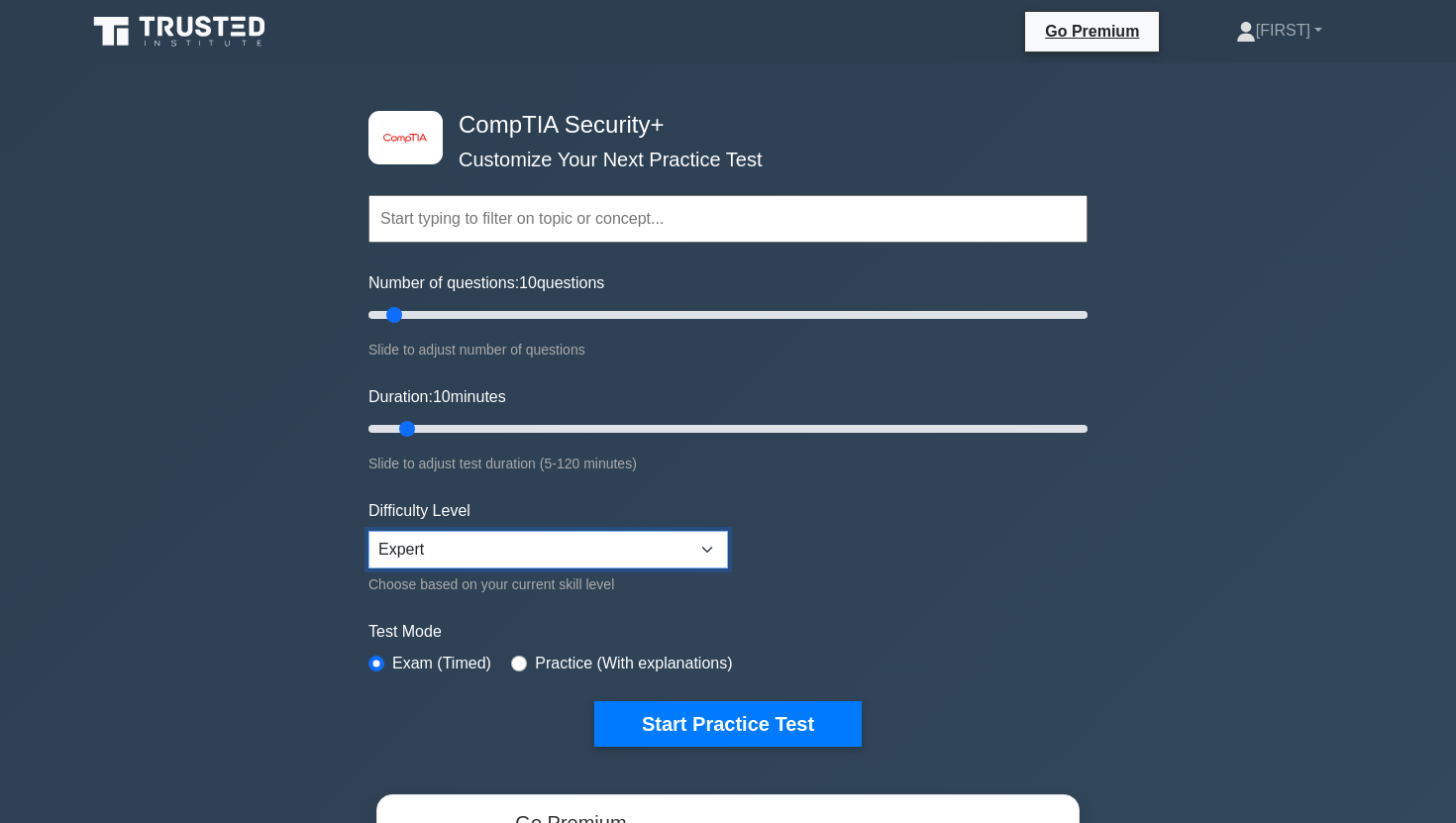 click on "Beginner
Intermediate
Expert" at bounding box center [548, 550] 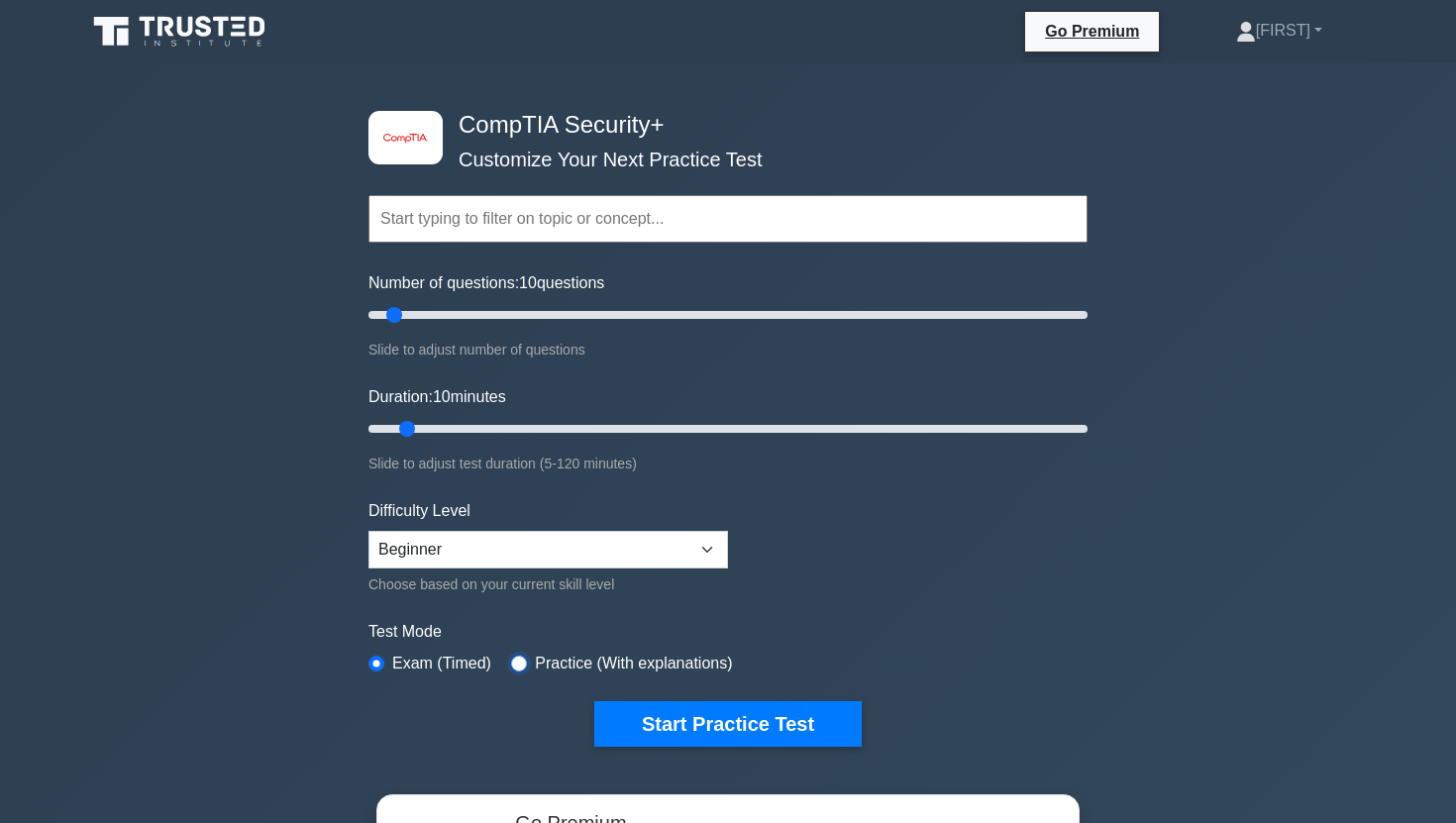 click at bounding box center (519, 664) 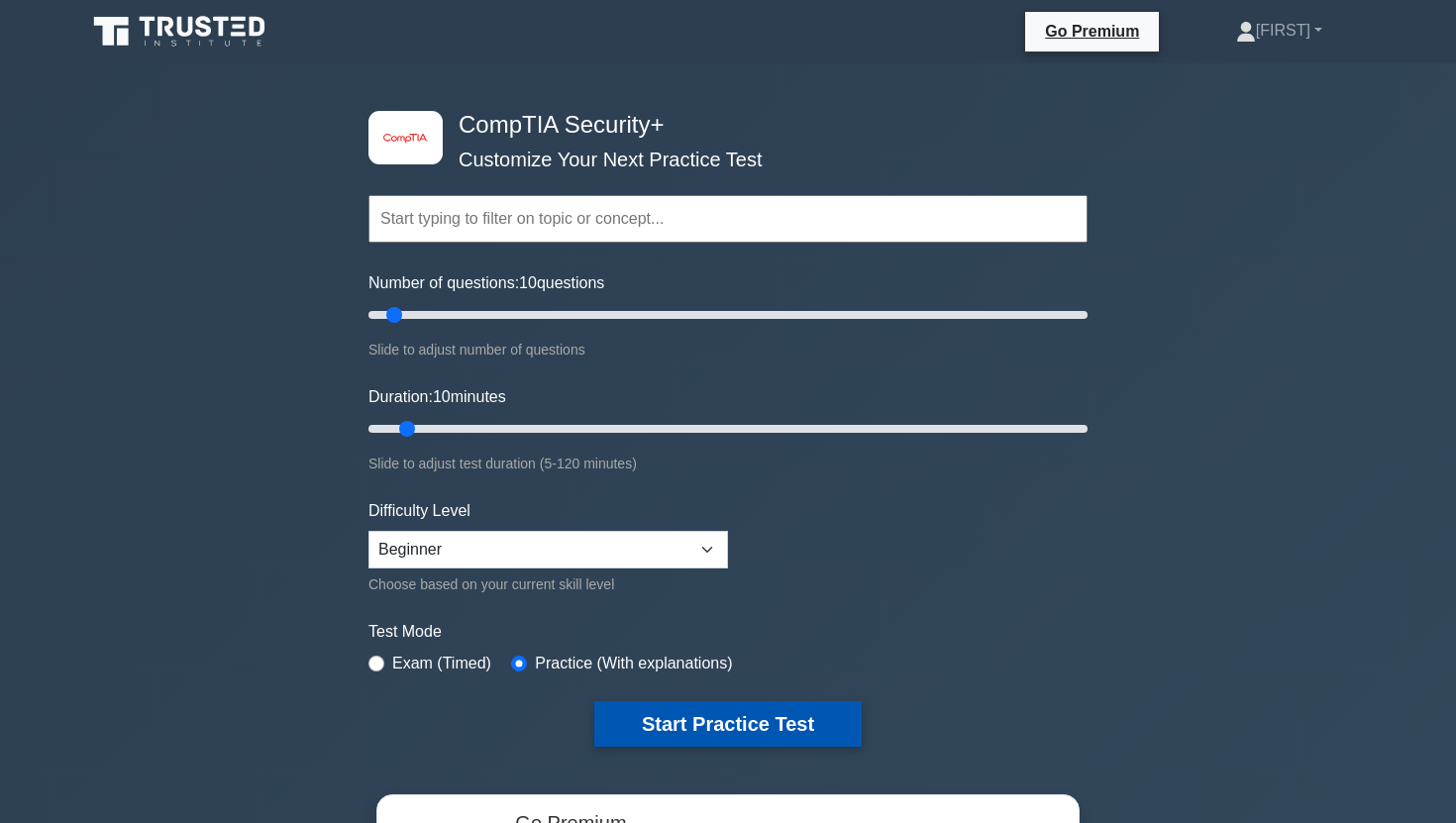 click on "Start Practice Test" at bounding box center [728, 724] 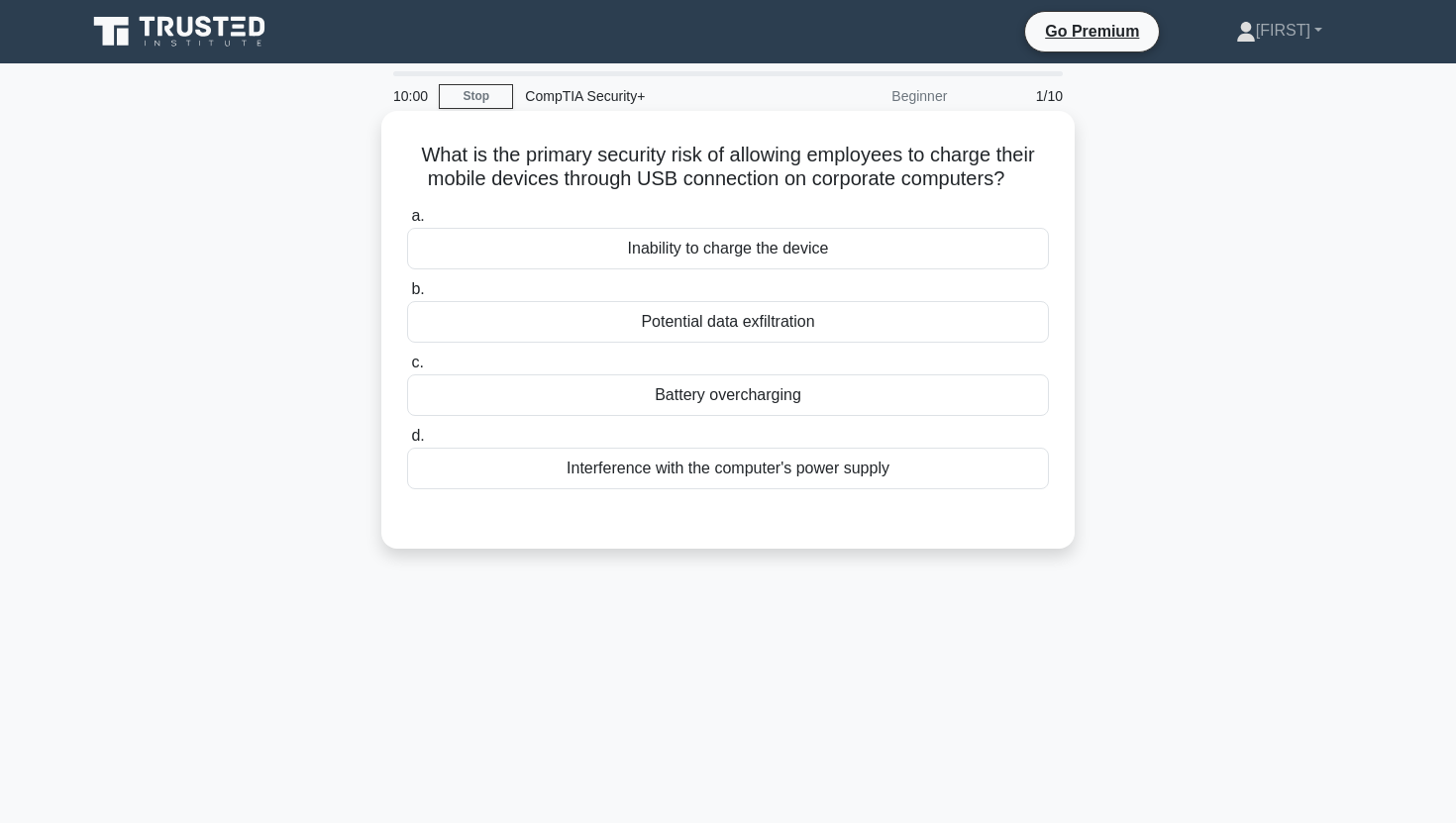 scroll, scrollTop: 0, scrollLeft: 0, axis: both 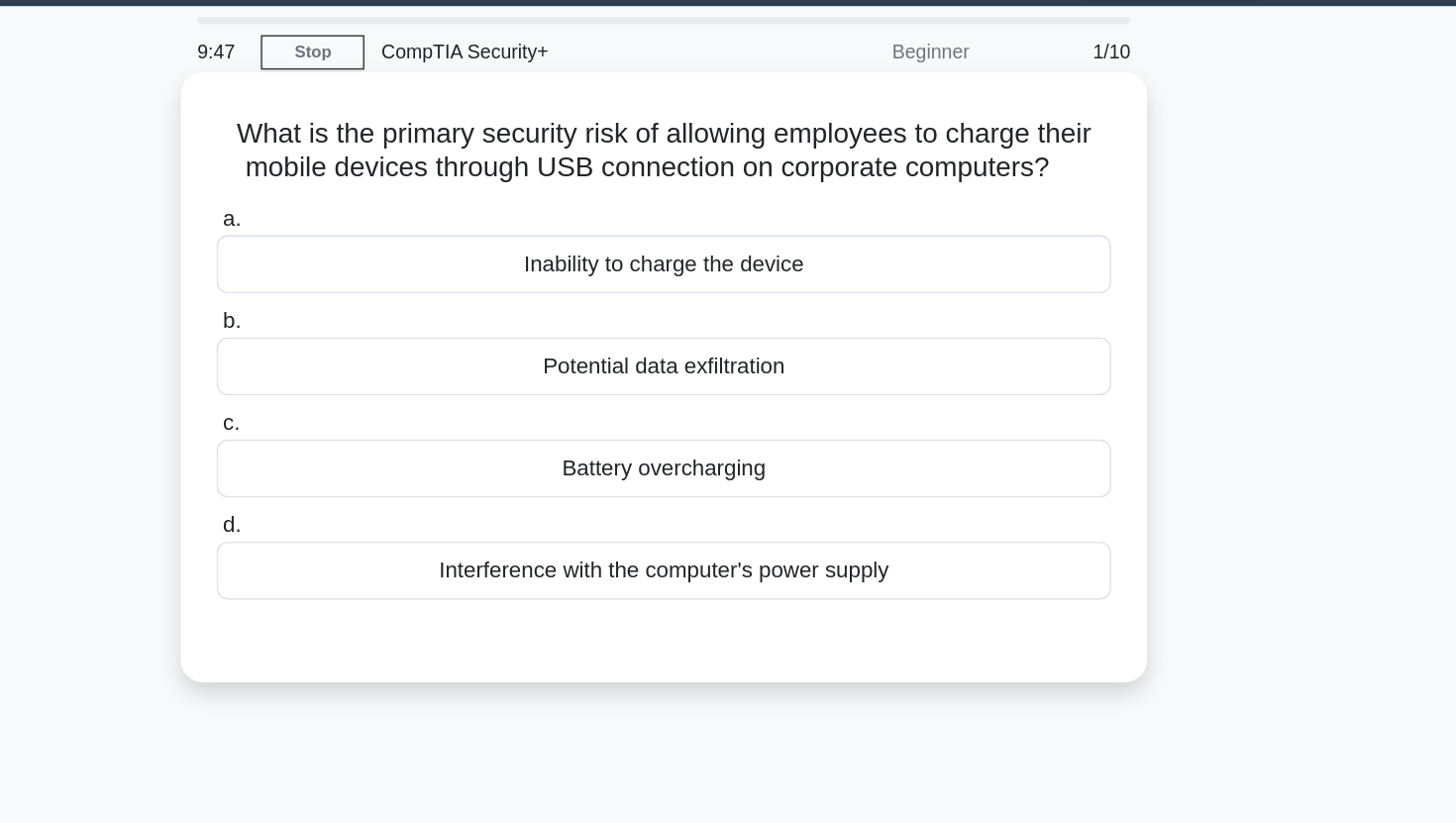 click on "Potential data exfiltration" at bounding box center (728, 322) 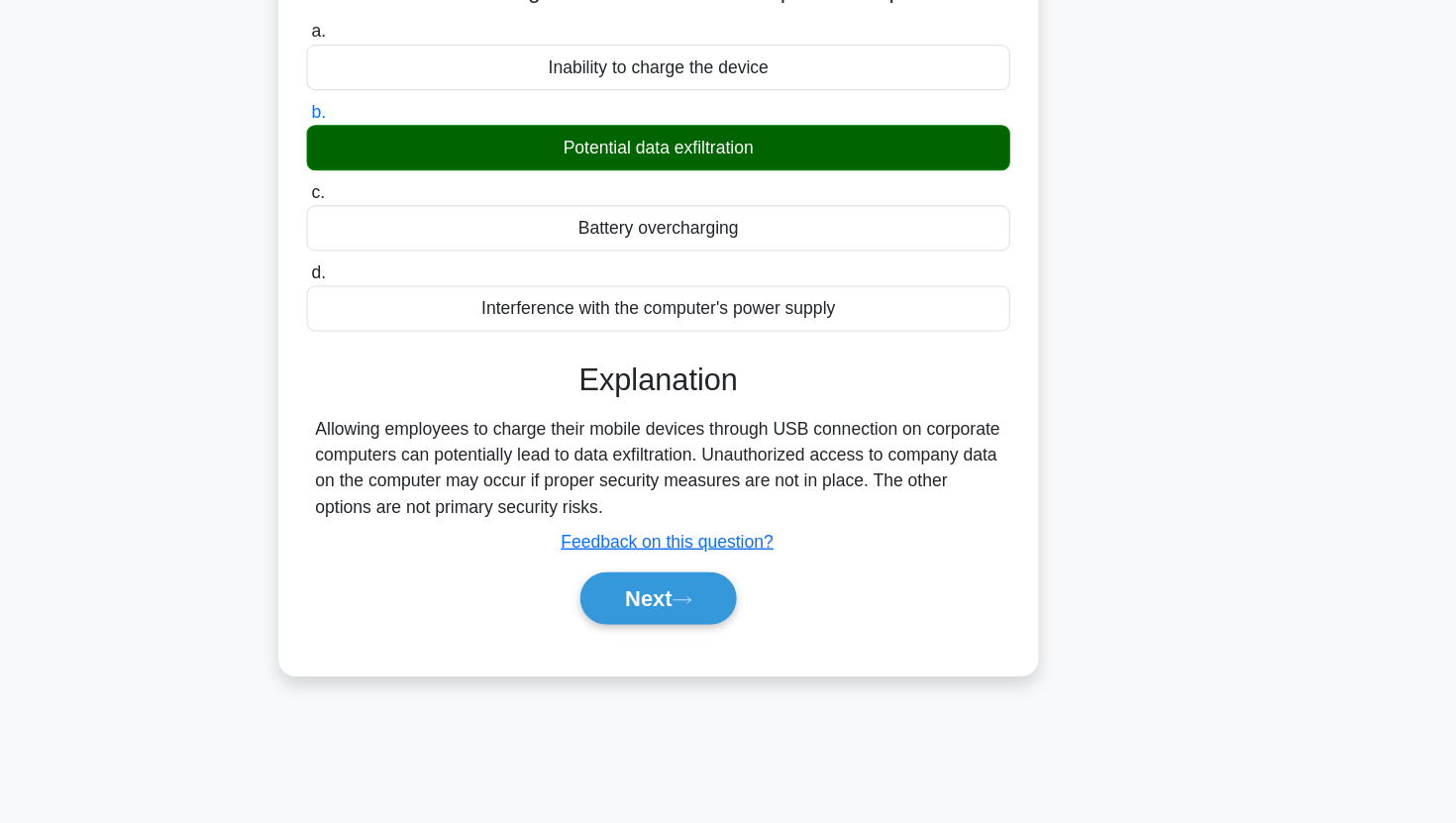 scroll, scrollTop: 129, scrollLeft: 0, axis: vertical 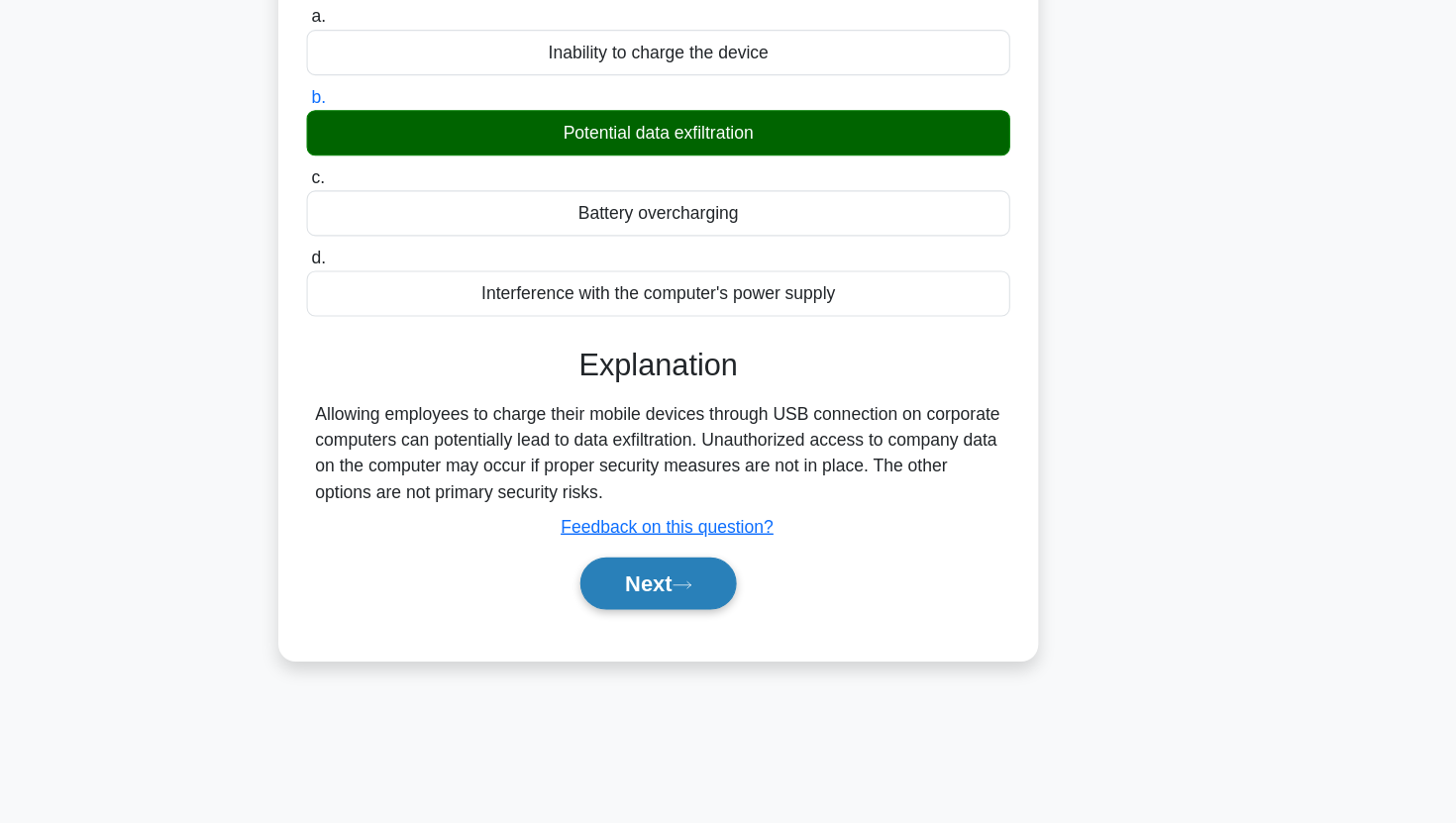 click on "Next" at bounding box center (727, 604) 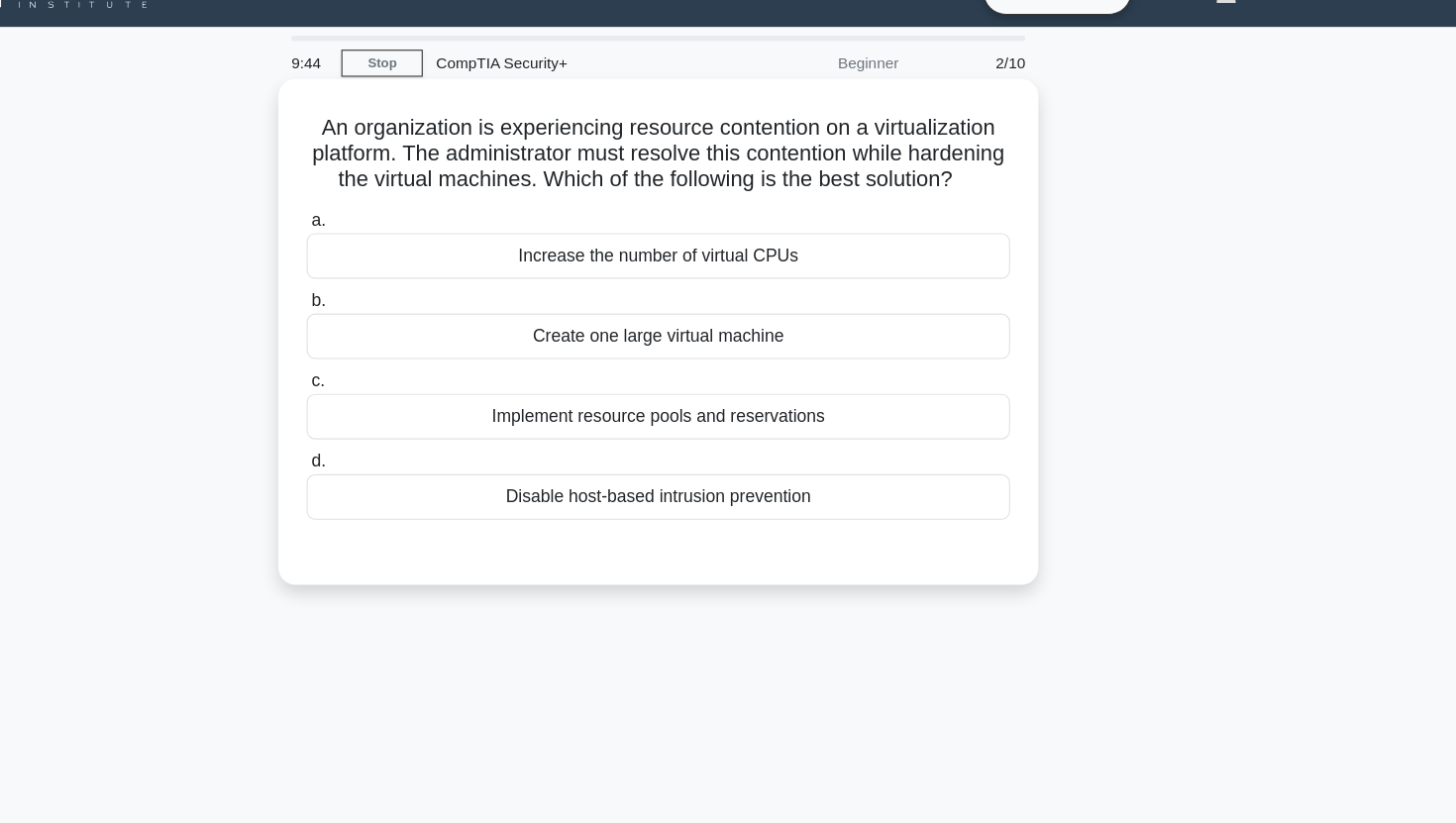 scroll, scrollTop: 31, scrollLeft: 0, axis: vertical 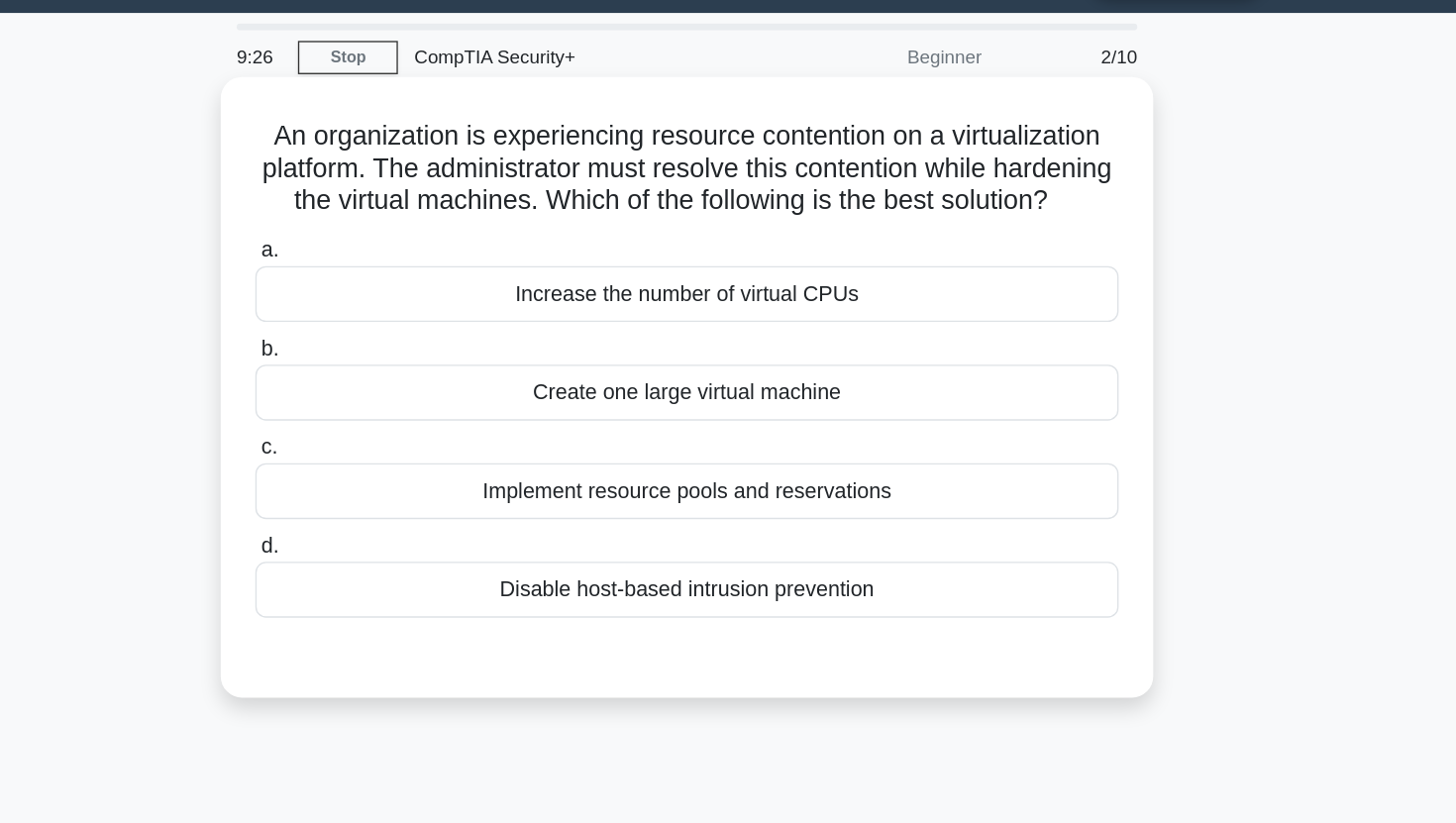 click on "Implement resource pools and reservations" at bounding box center [728, 388] 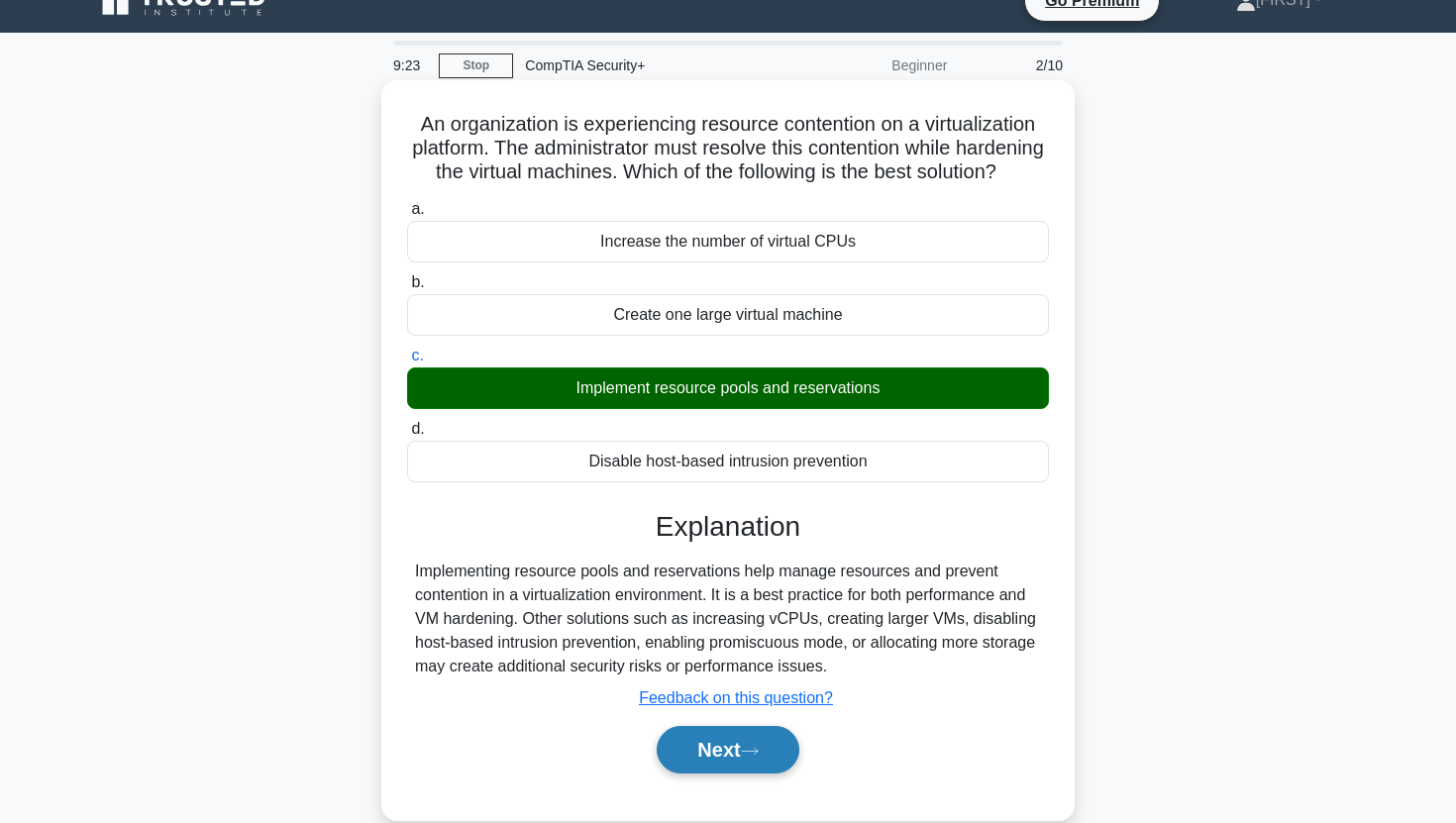 click on "Next" at bounding box center (727, 750) 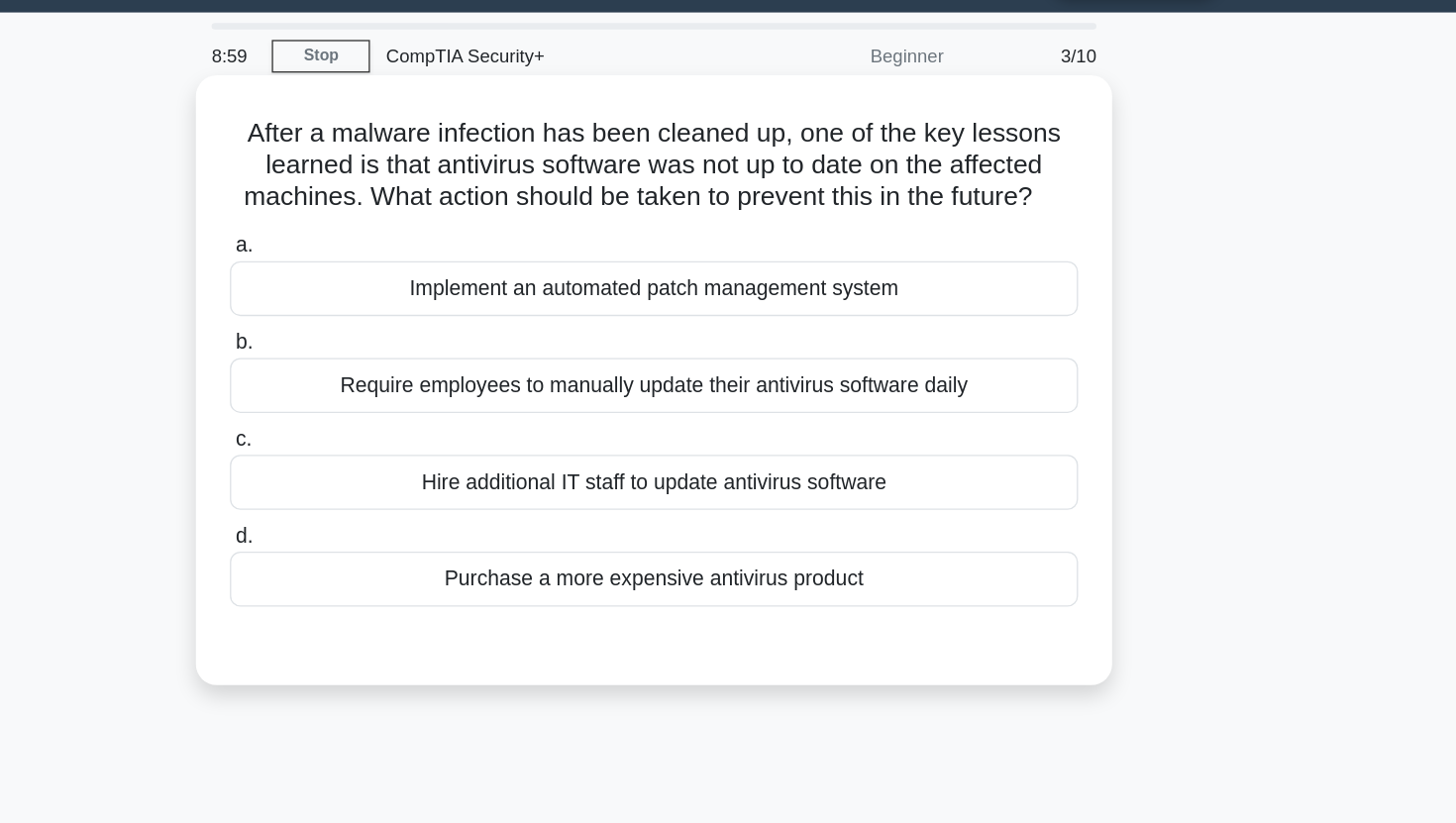 click on "Implement an automated patch management system" at bounding box center (728, 242) 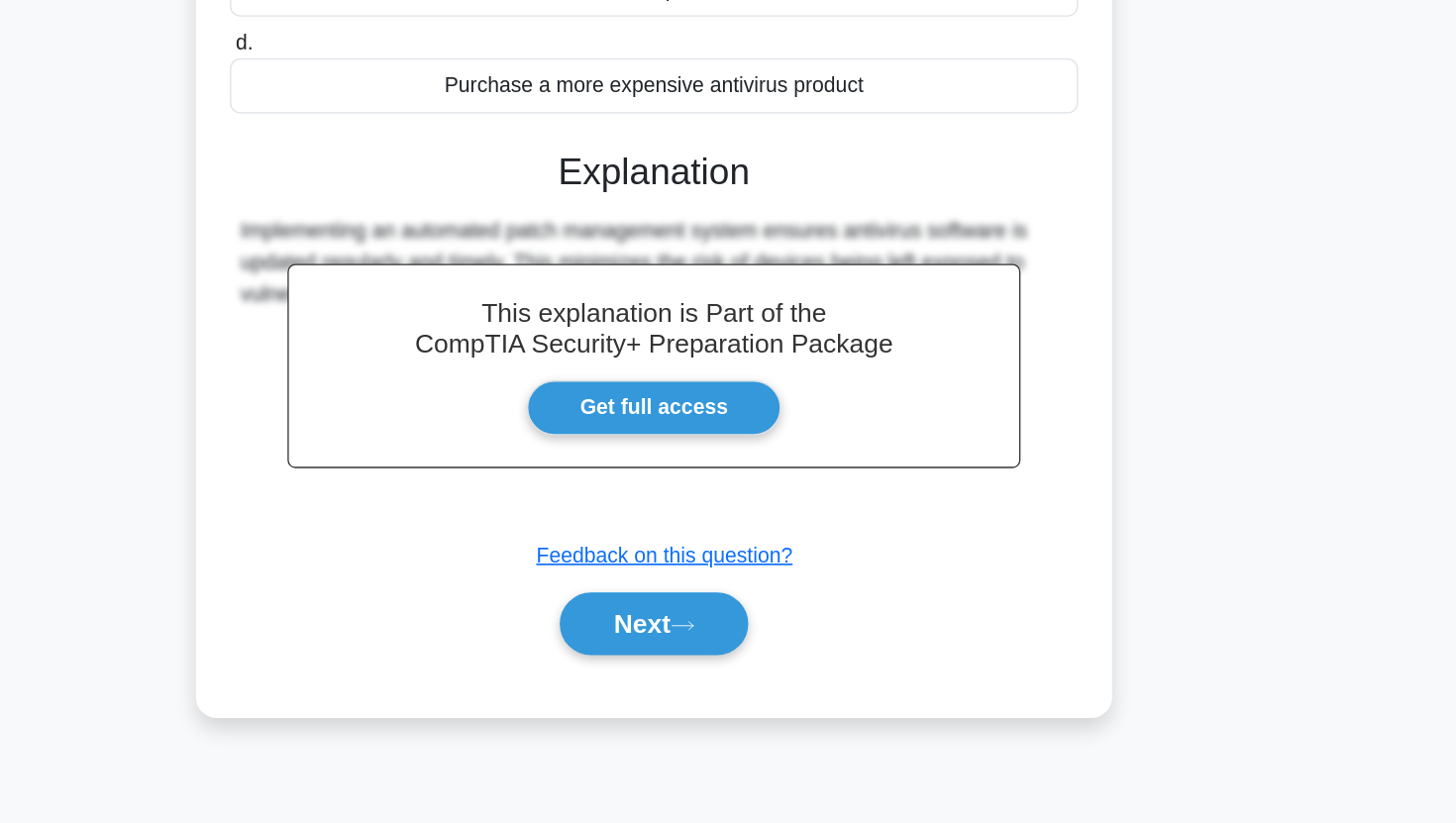 scroll, scrollTop: 247, scrollLeft: 0, axis: vertical 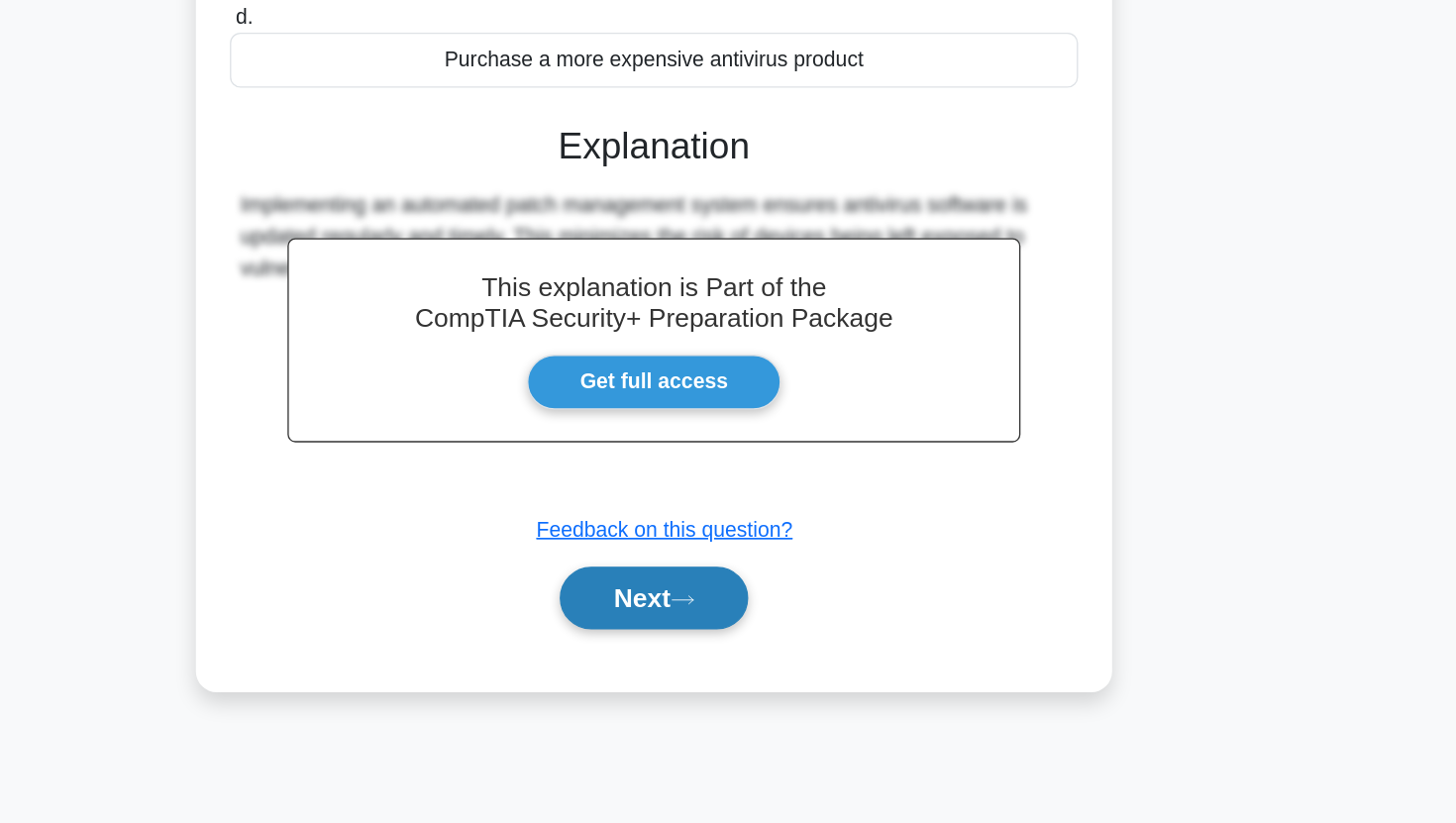 click on "Next" at bounding box center [727, 653] 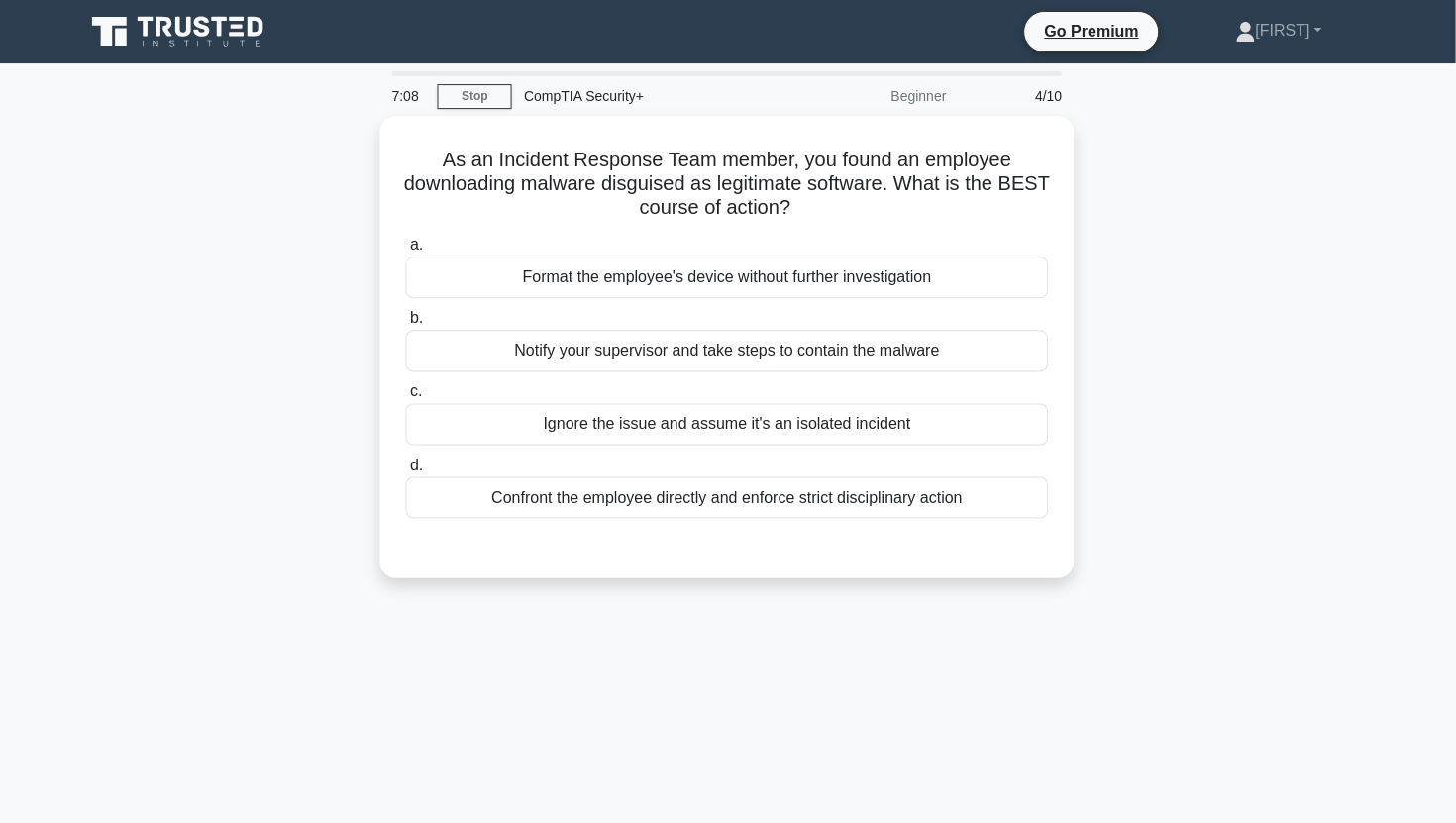 scroll, scrollTop: 0, scrollLeft: 0, axis: both 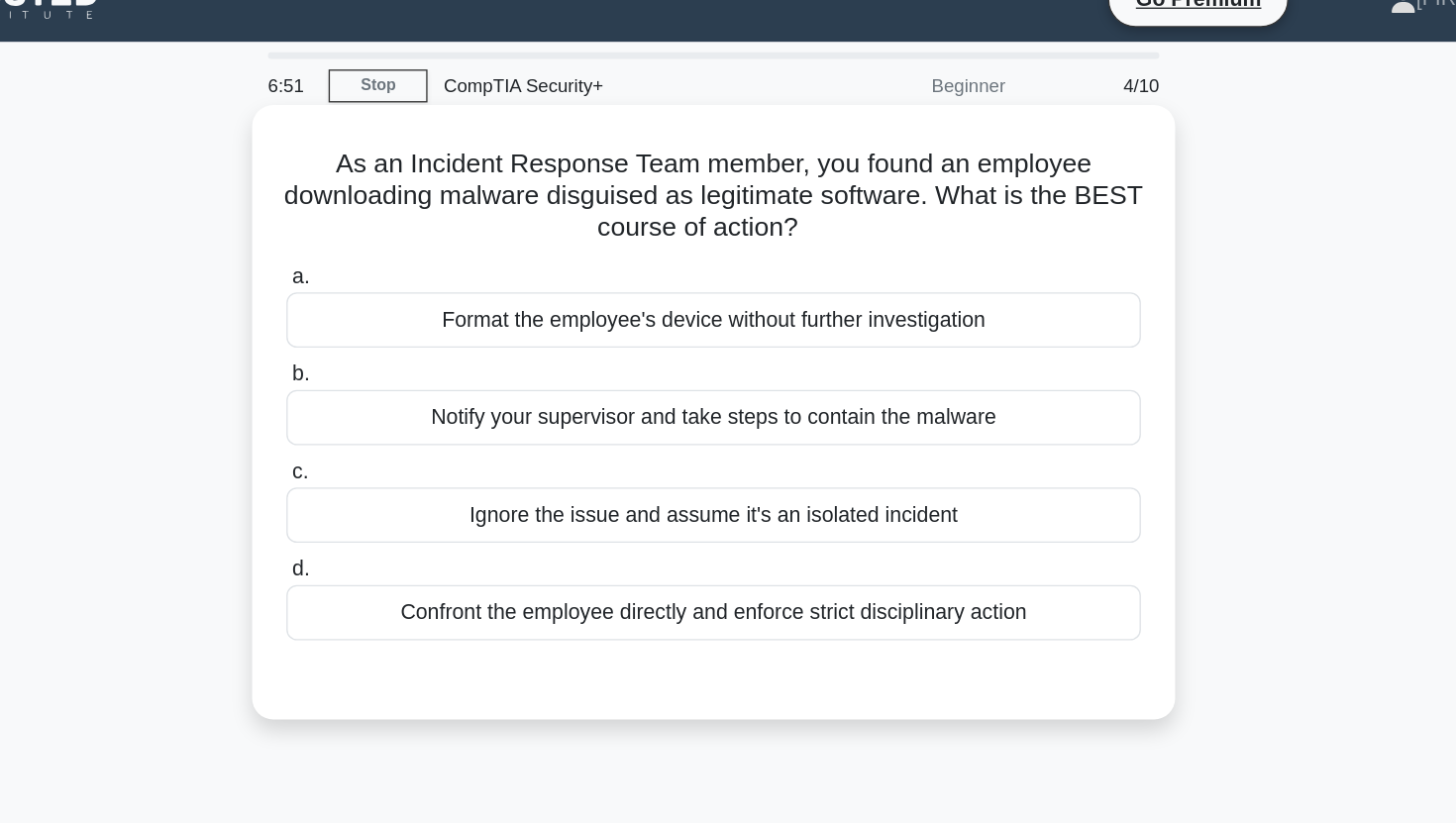 click on "Notify your supervisor and take steps to contain the malware" at bounding box center [728, 346] 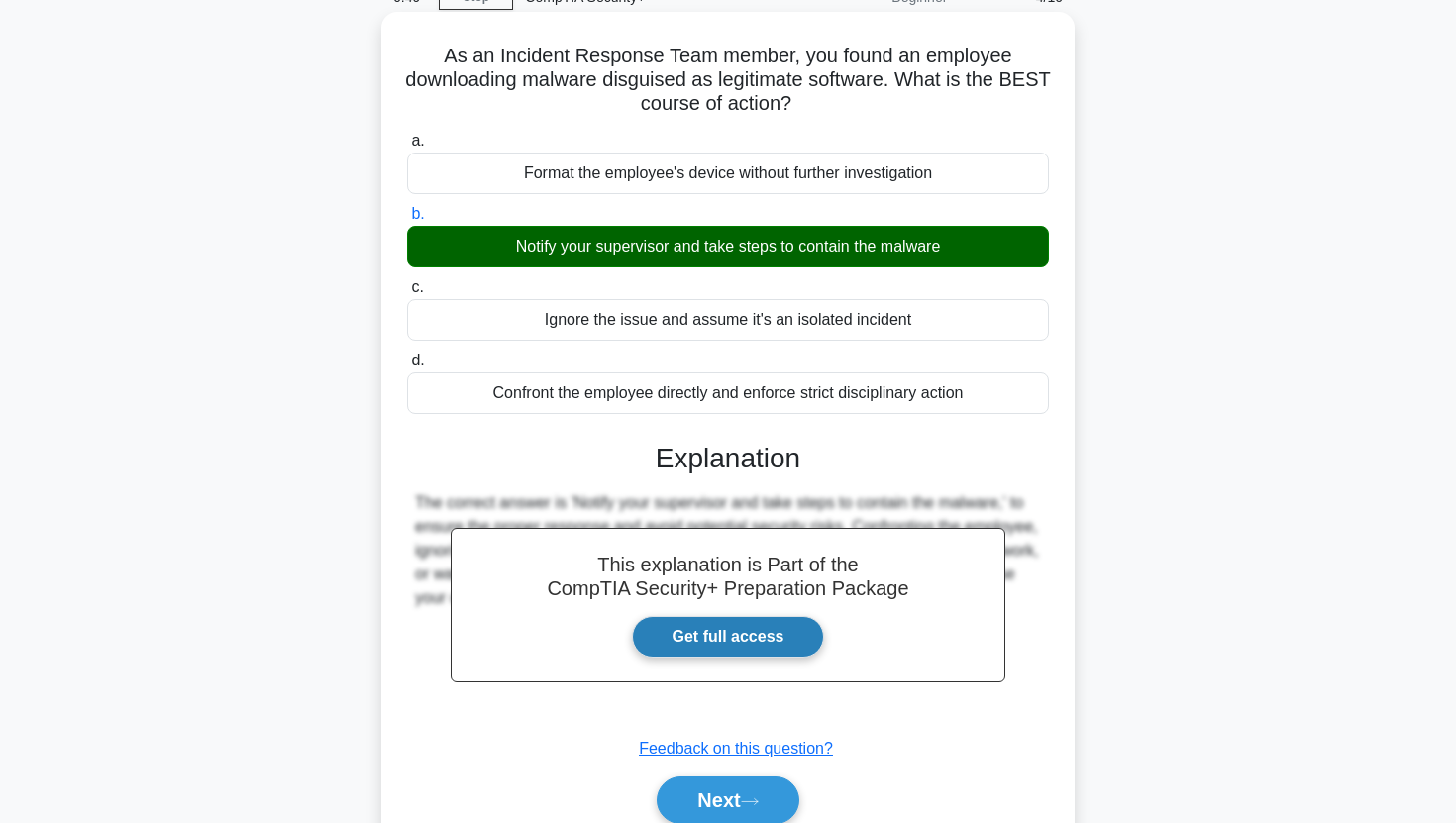 scroll, scrollTop: 247, scrollLeft: 0, axis: vertical 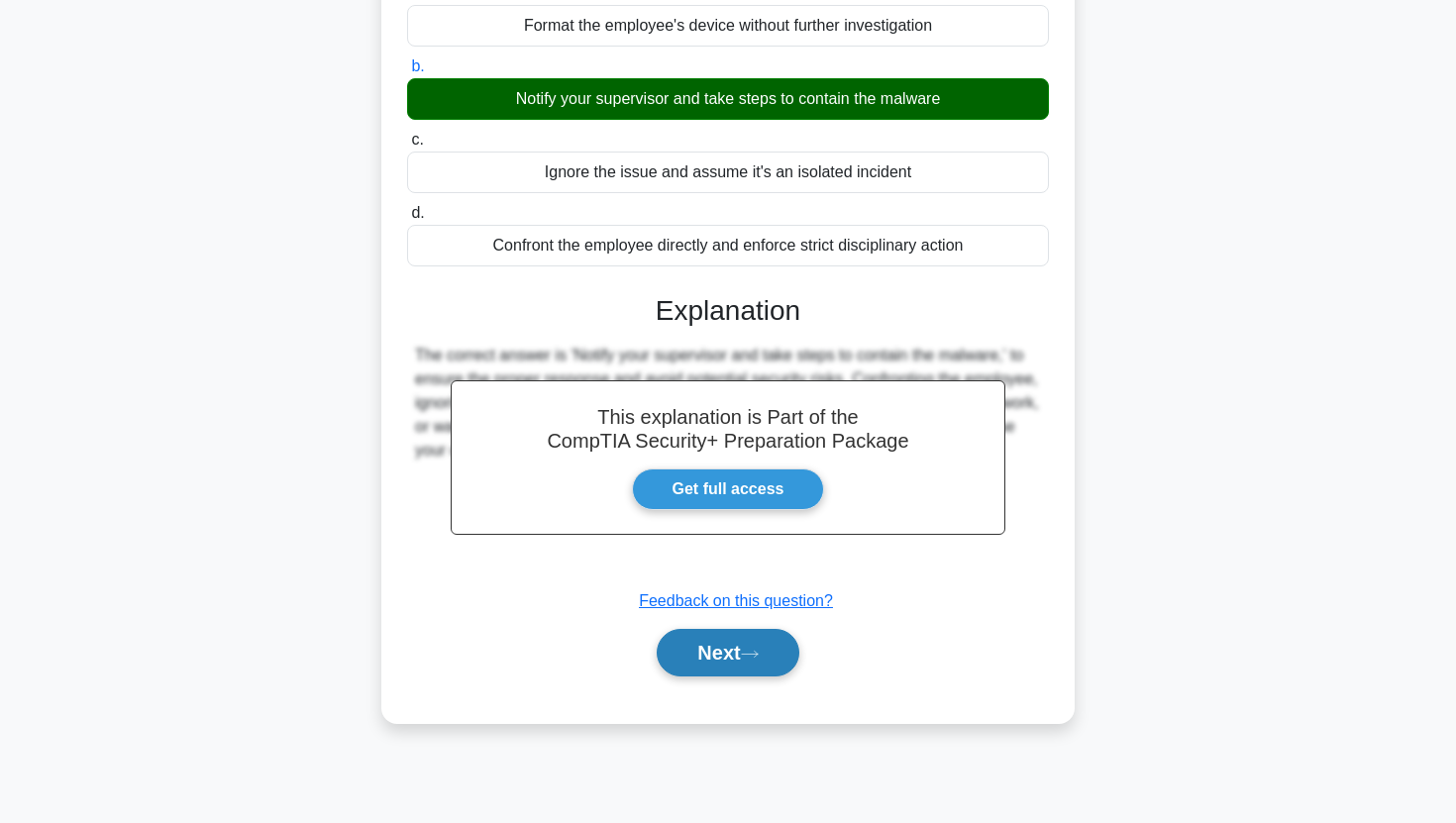 click on "Next" at bounding box center (727, 653) 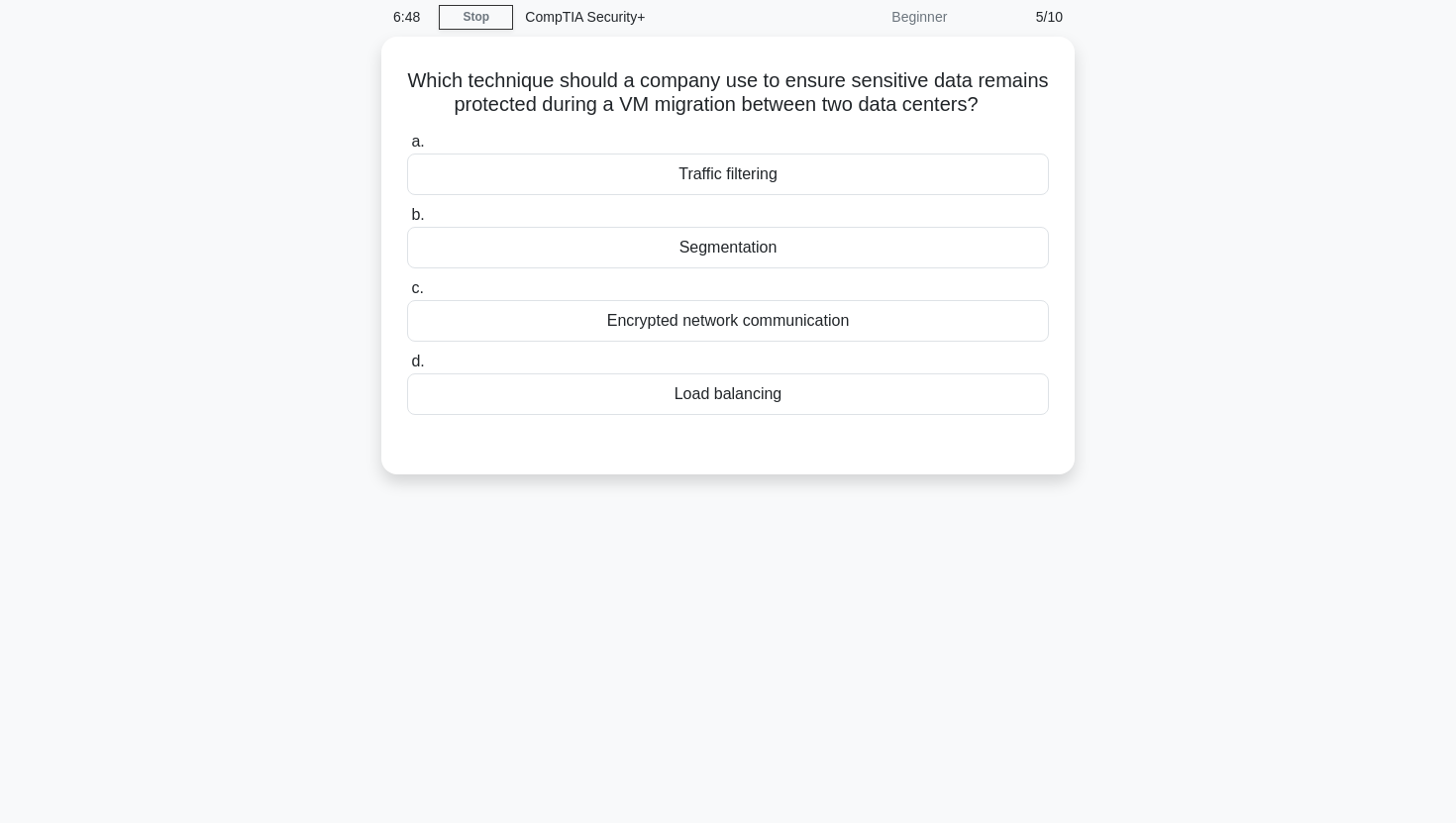 scroll, scrollTop: 0, scrollLeft: 0, axis: both 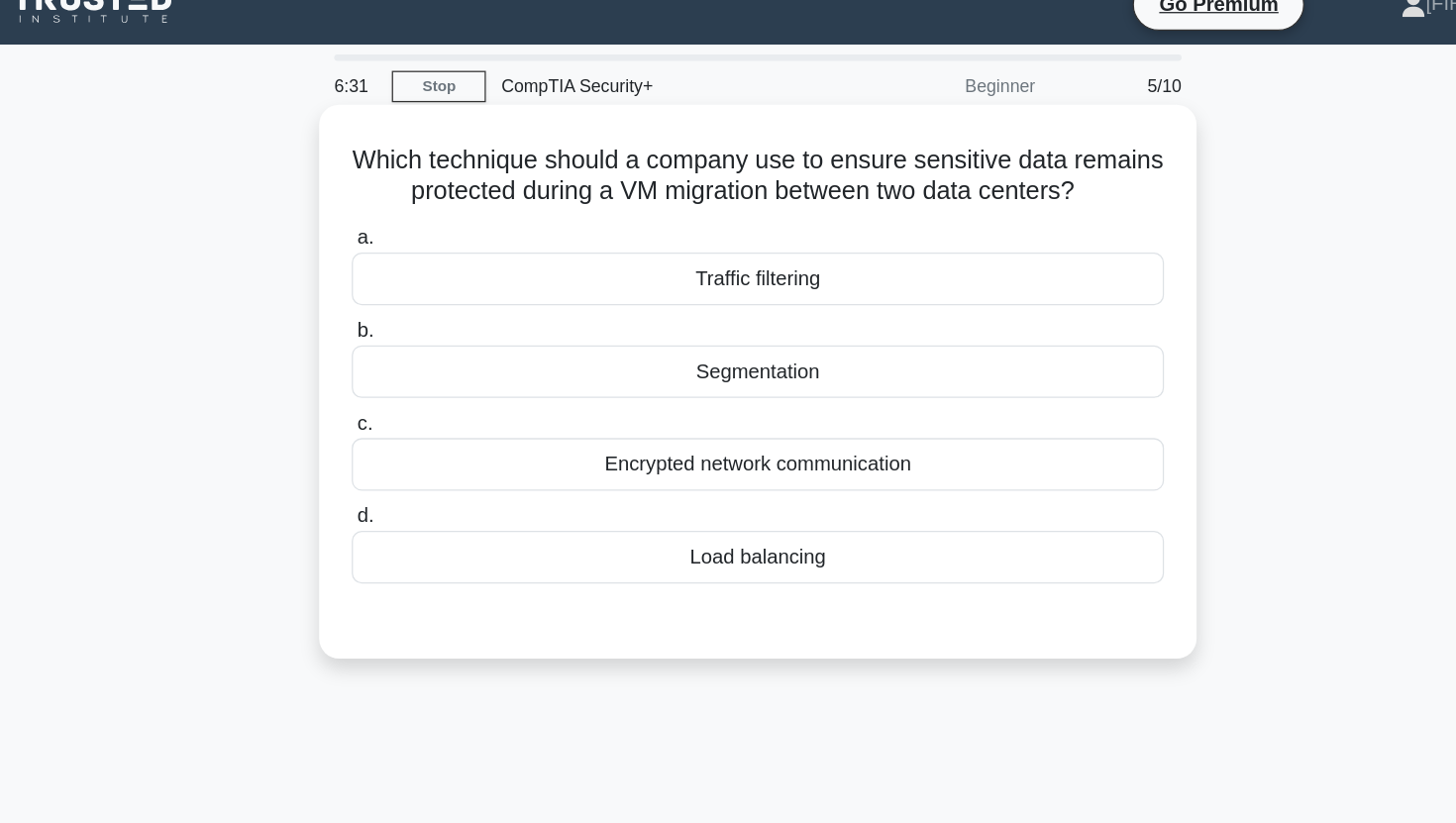 click on "Encrypted network communication" at bounding box center [728, 395] 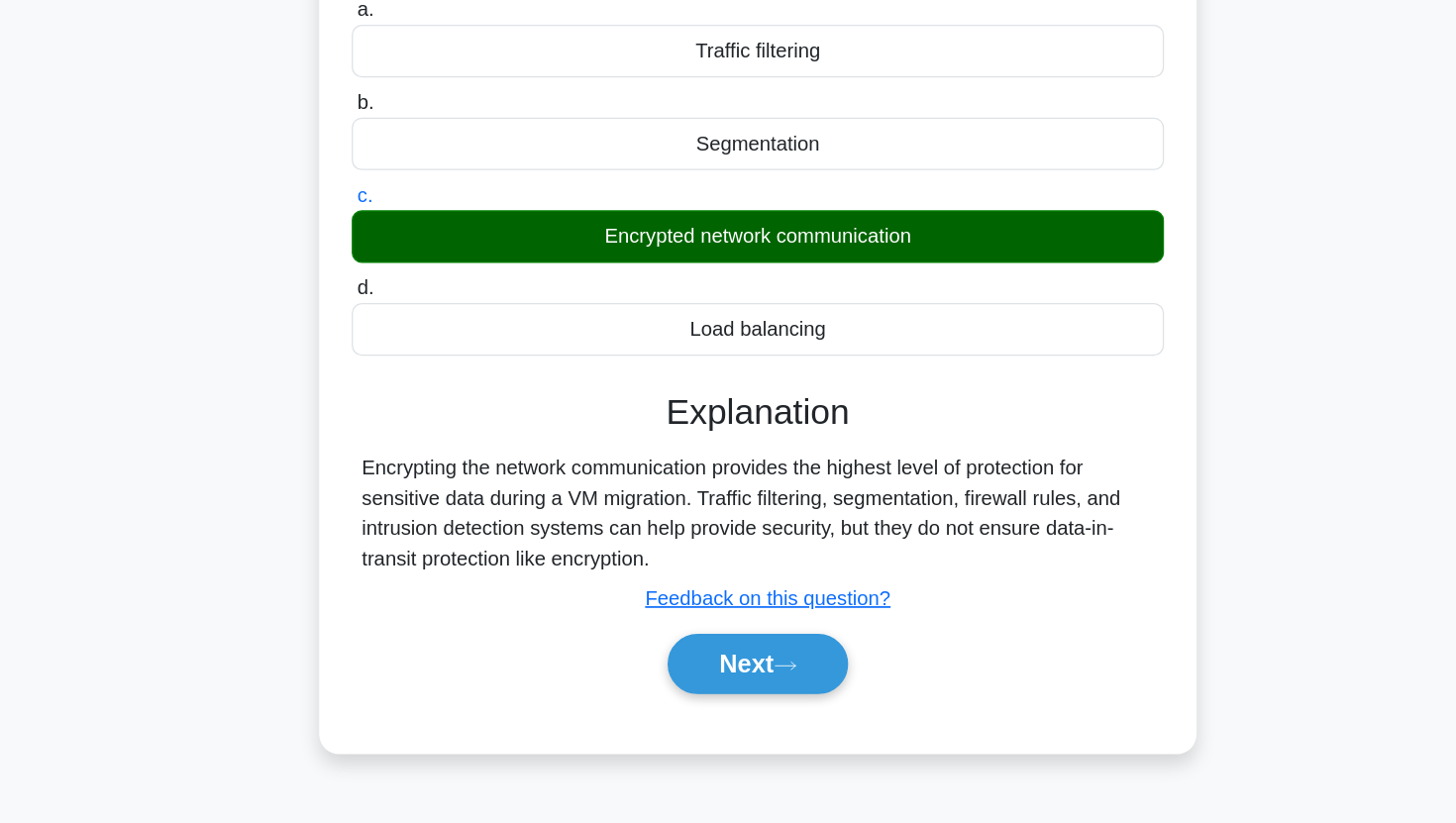 scroll, scrollTop: 54, scrollLeft: 0, axis: vertical 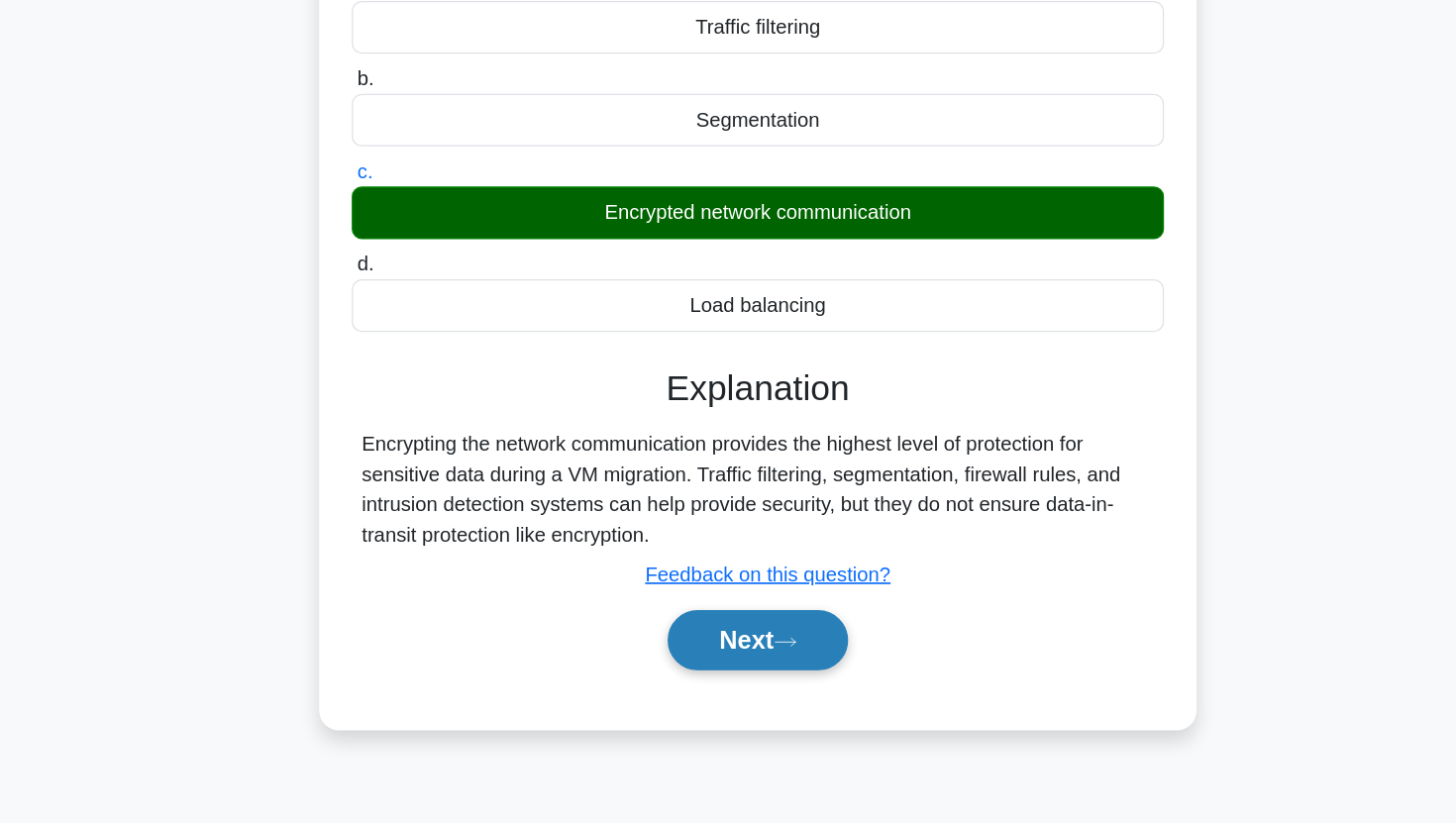 click on "Next" at bounding box center [727, 678] 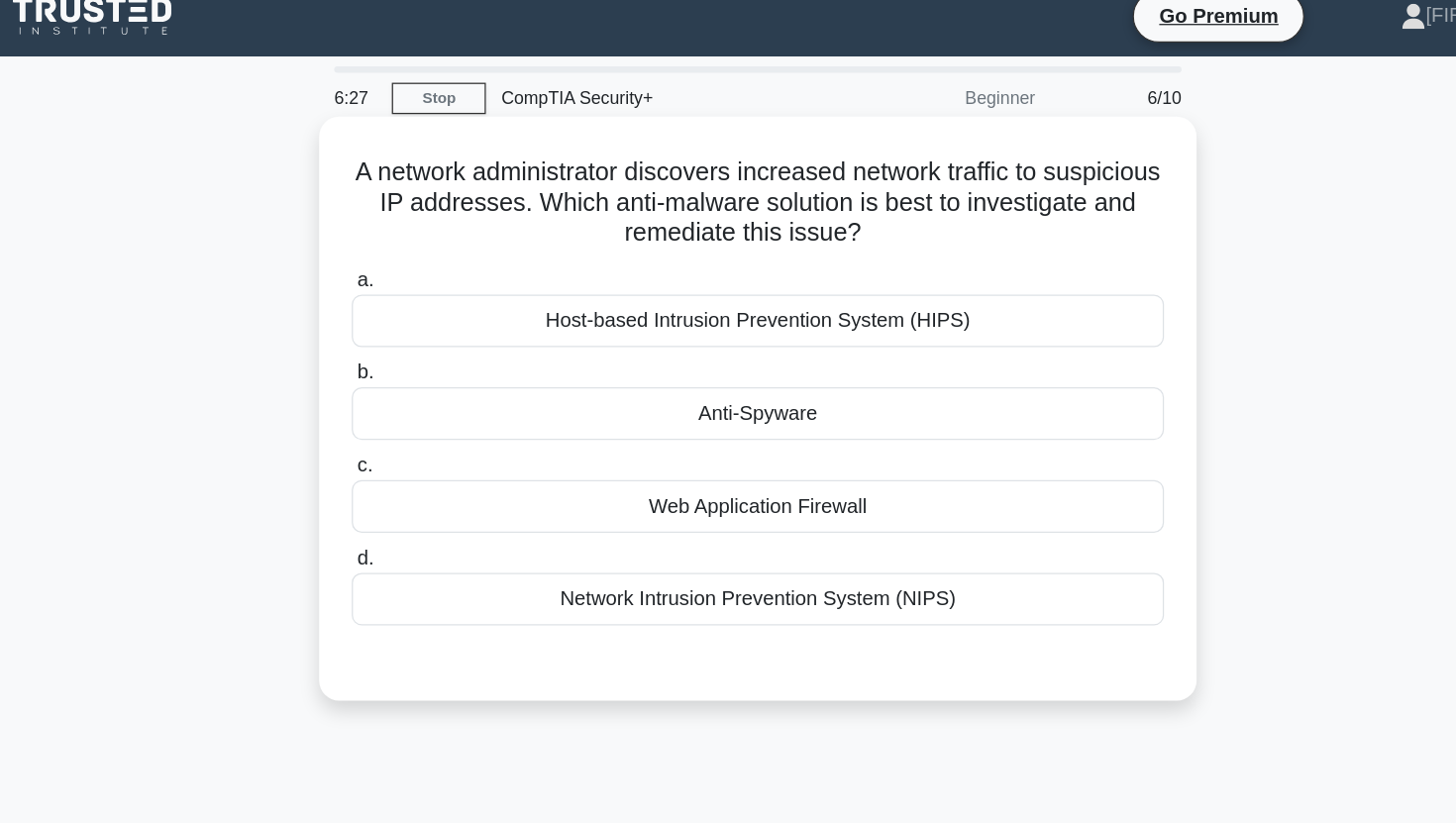 scroll, scrollTop: 13, scrollLeft: 0, axis: vertical 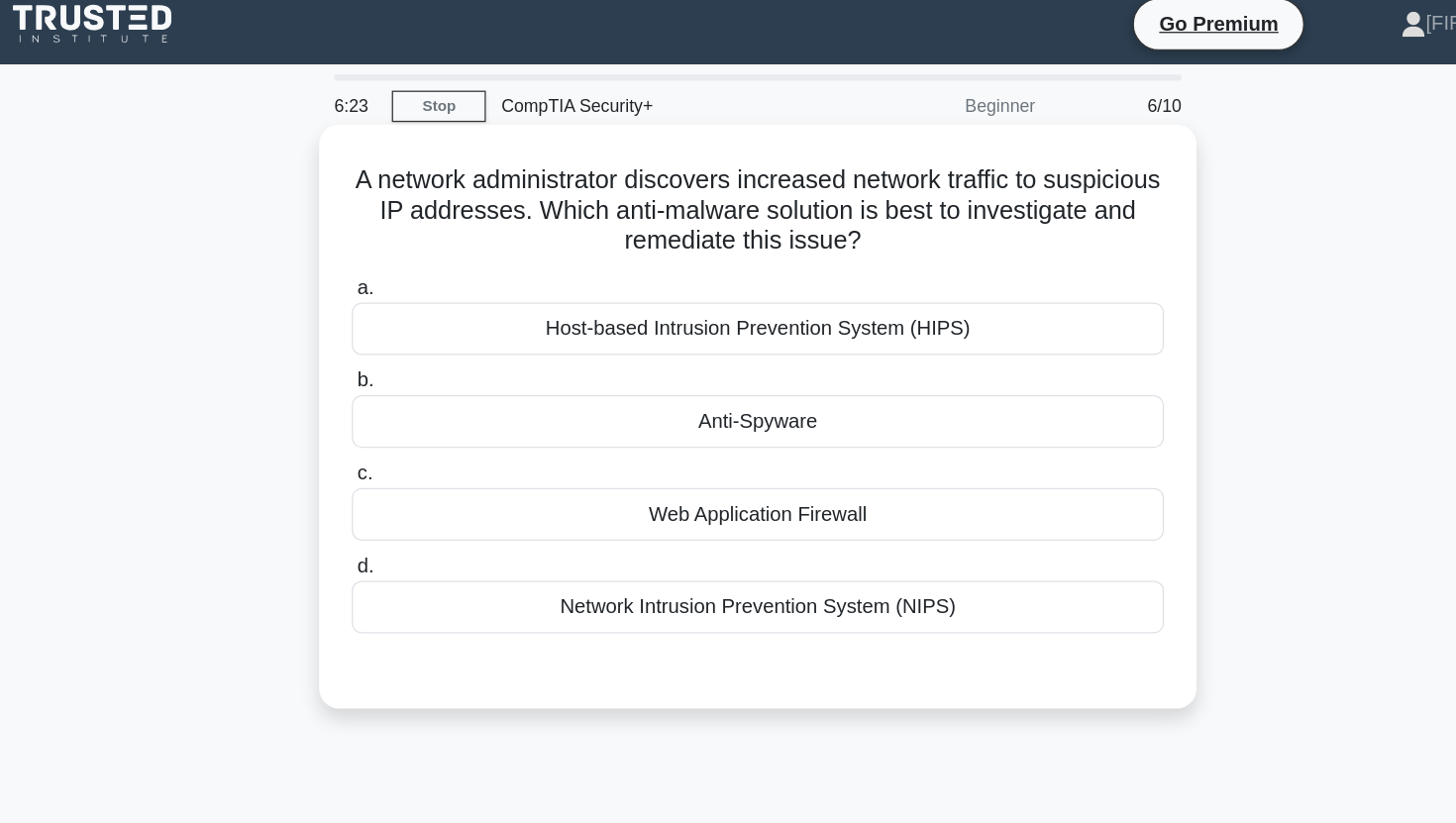 click on "A network administrator discovers increased network traffic to suspicious IP addresses. Which anti-malware solution is best to investigate and remediate this issue?
.spinner_0XTQ{transform-origin:center;animation:spinner_y6GP .75s linear infinite}@keyframes spinner_y6GP{100%{transform:rotate(360deg)}}" at bounding box center (728, 166) 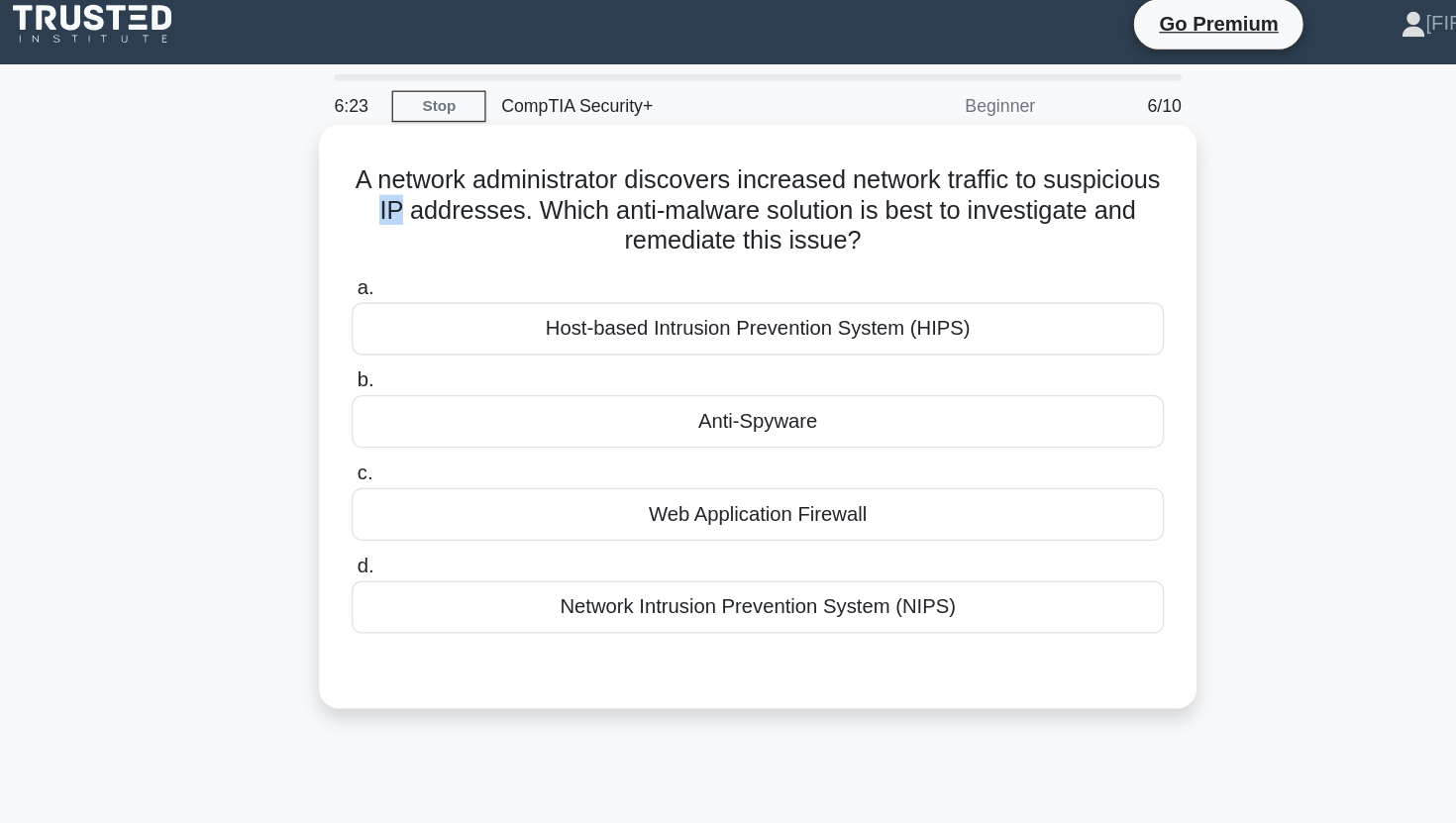 click on "A network administrator discovers increased network traffic to suspicious IP addresses. Which anti-malware solution is best to investigate and remediate this issue?
.spinner_0XTQ{transform-origin:center;animation:spinner_y6GP .75s linear infinite}@keyframes spinner_y6GP{100%{transform:rotate(360deg)}}" at bounding box center (728, 166) 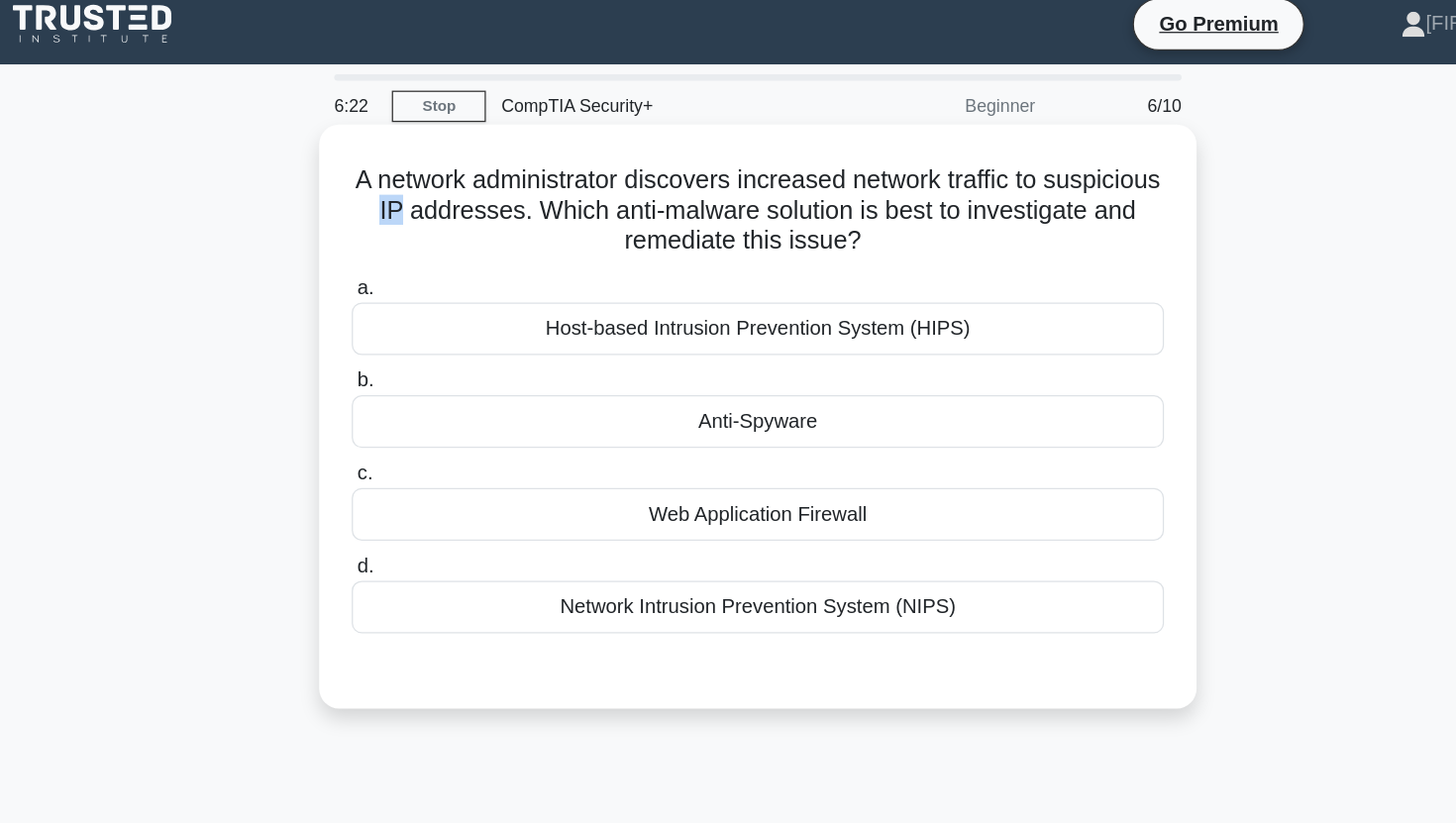 click on "A network administrator discovers increased network traffic to suspicious IP addresses. Which anti-malware solution is best to investigate and remediate this issue?
.spinner_0XTQ{transform-origin:center;animation:spinner_y6GP .75s linear infinite}@keyframes spinner_y6GP{100%{transform:rotate(360deg)}}" at bounding box center (728, 166) 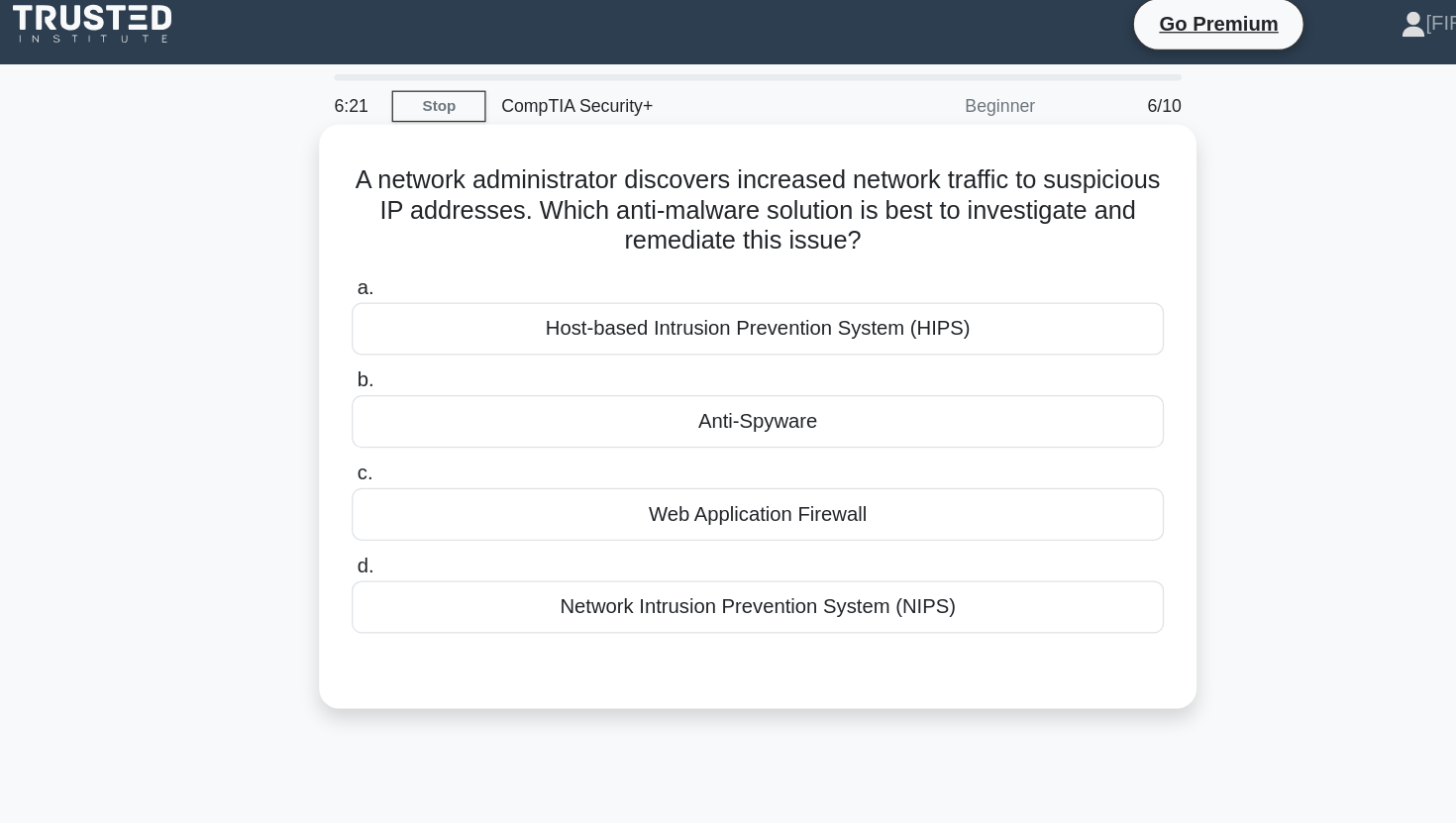 click on "A network administrator discovers increased network traffic to suspicious IP addresses. Which anti-malware solution is best to investigate and remediate this issue?
.spinner_0XTQ{transform-origin:center;animation:spinner_y6GP .75s linear infinite}@keyframes spinner_y6GP{100%{transform:rotate(360deg)}}" at bounding box center [728, 166] 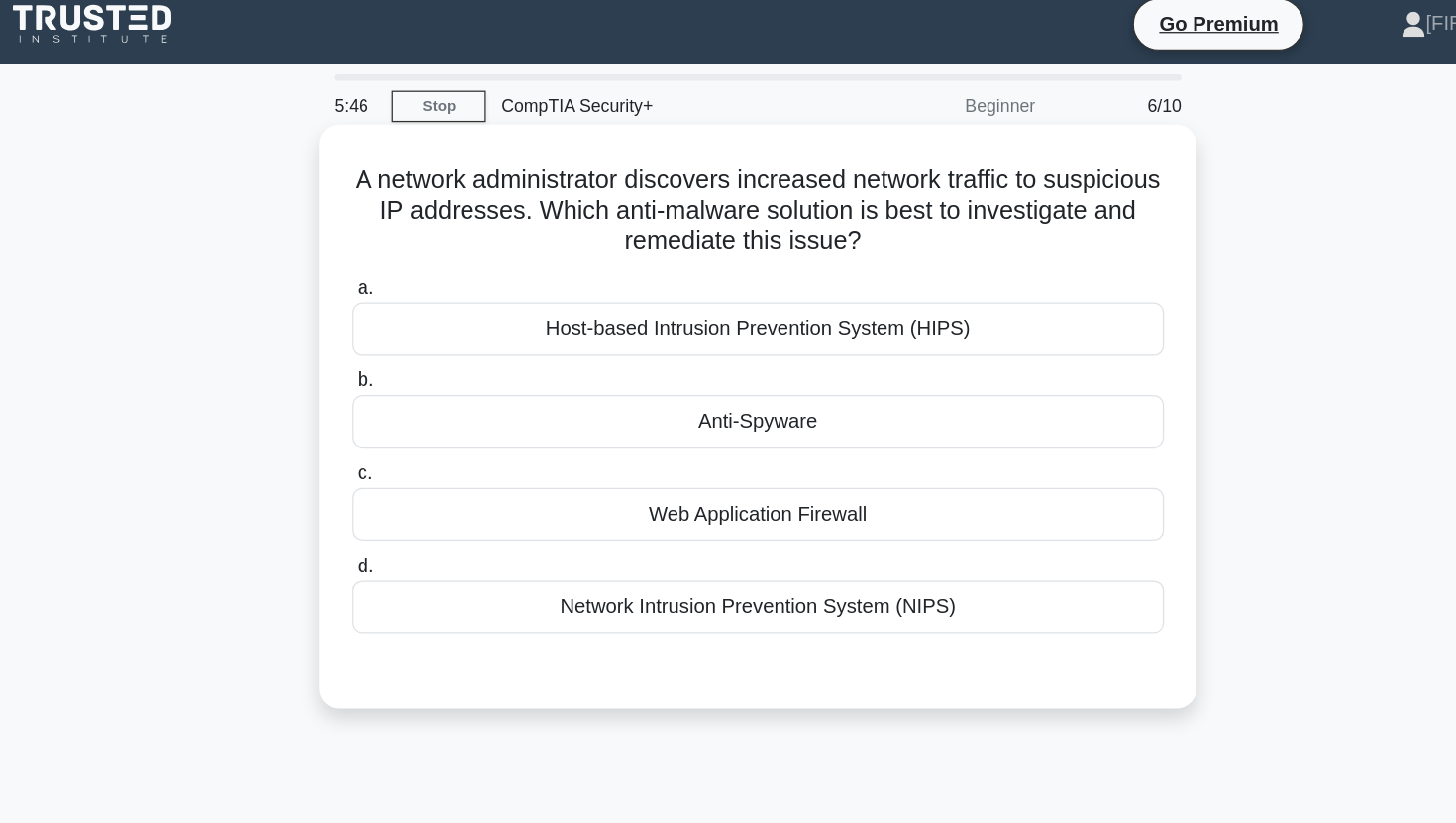 click on "Network Intrusion Prevention System (NIPS)" at bounding box center [728, 479] 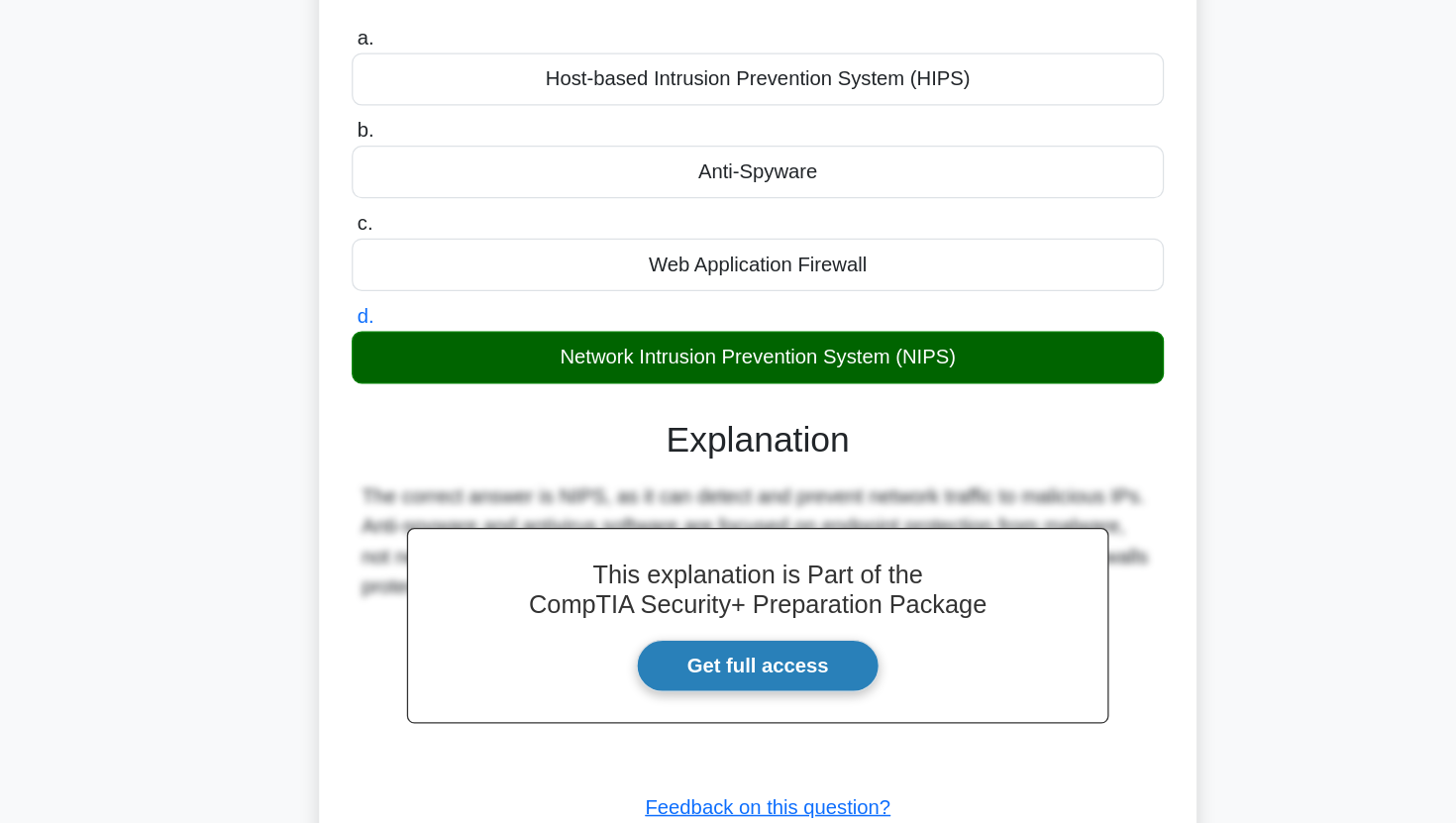 scroll, scrollTop: 247, scrollLeft: 0, axis: vertical 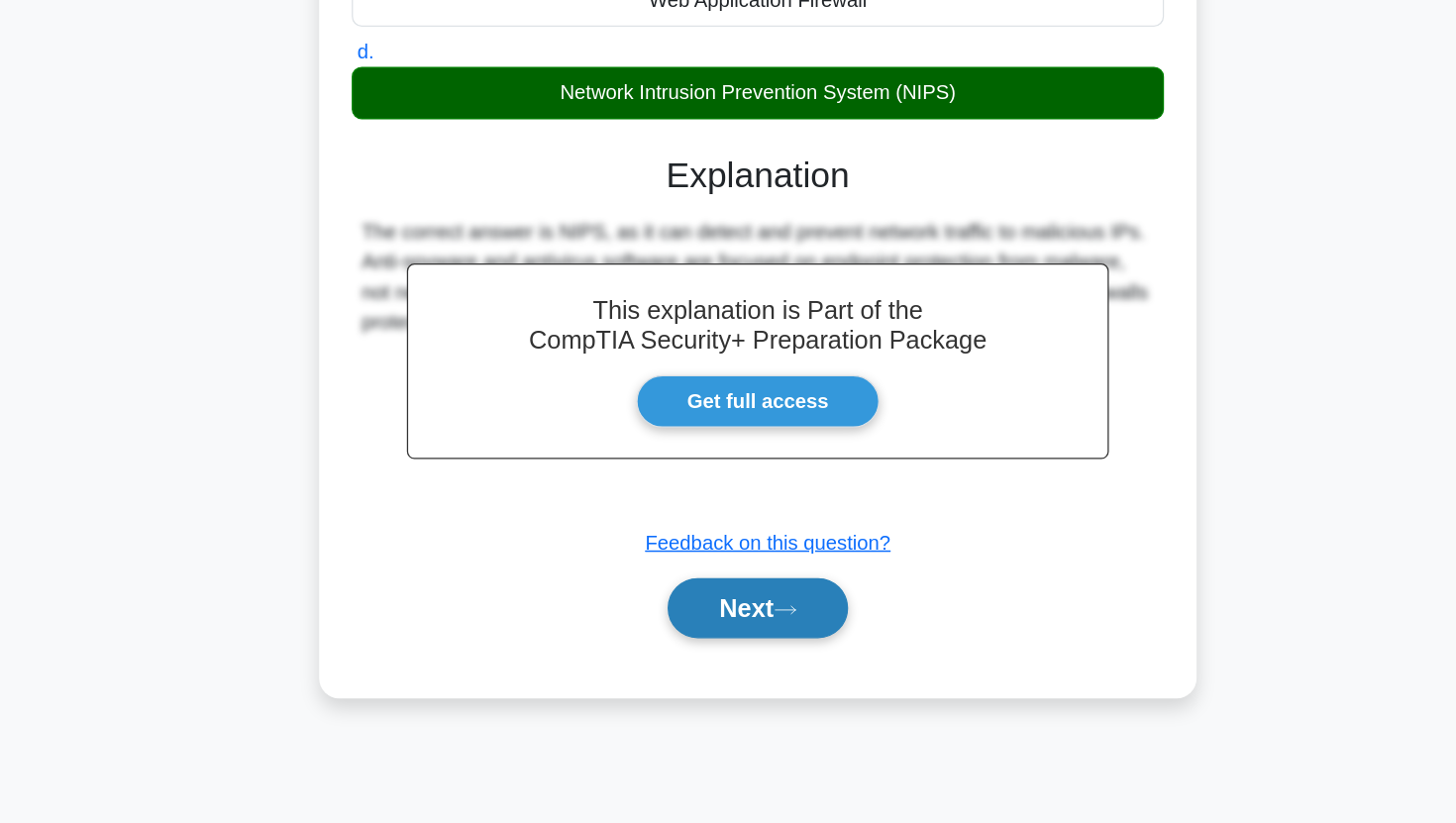 click on "Next" at bounding box center (727, 653) 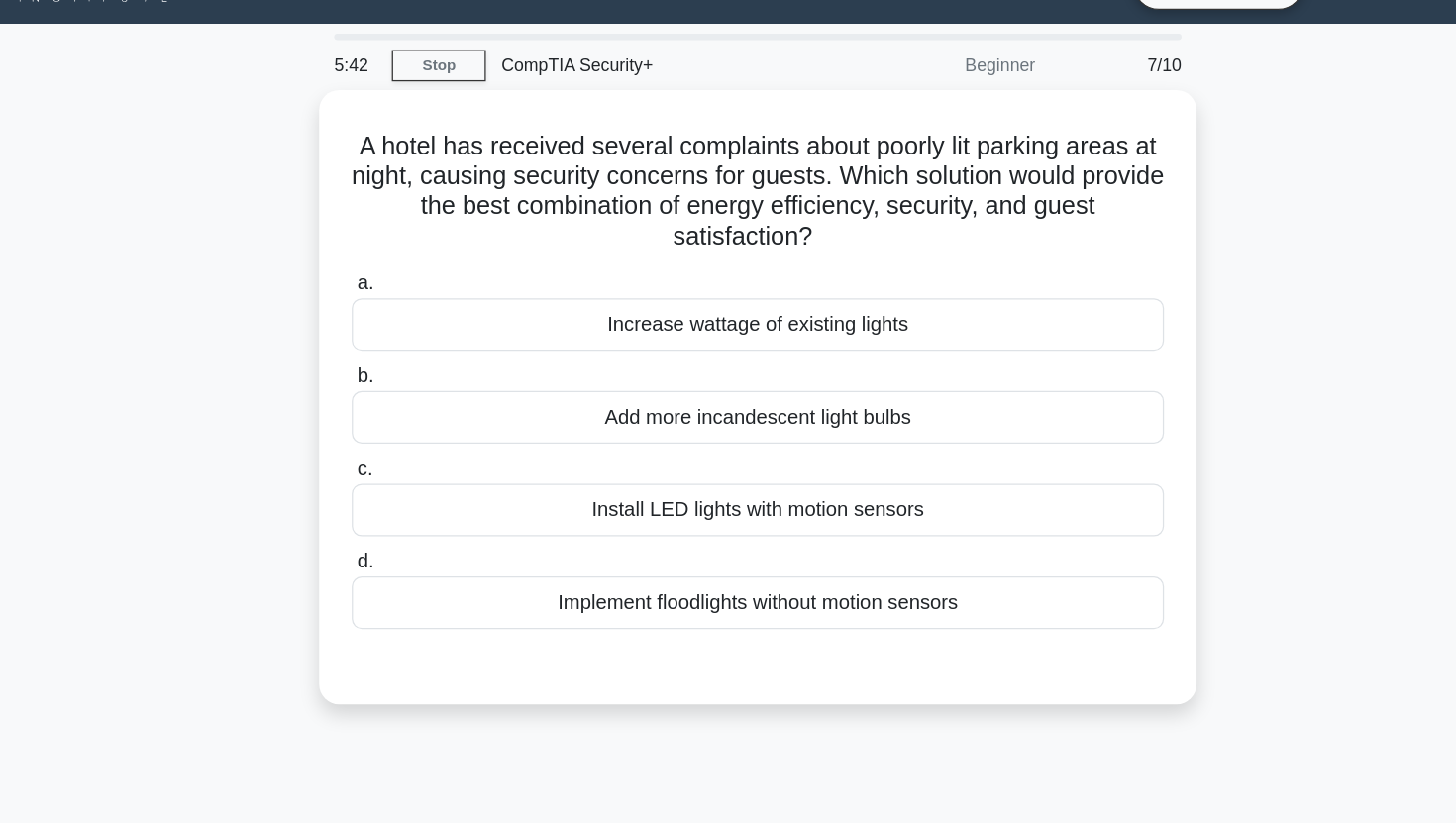 scroll, scrollTop: 40, scrollLeft: 0, axis: vertical 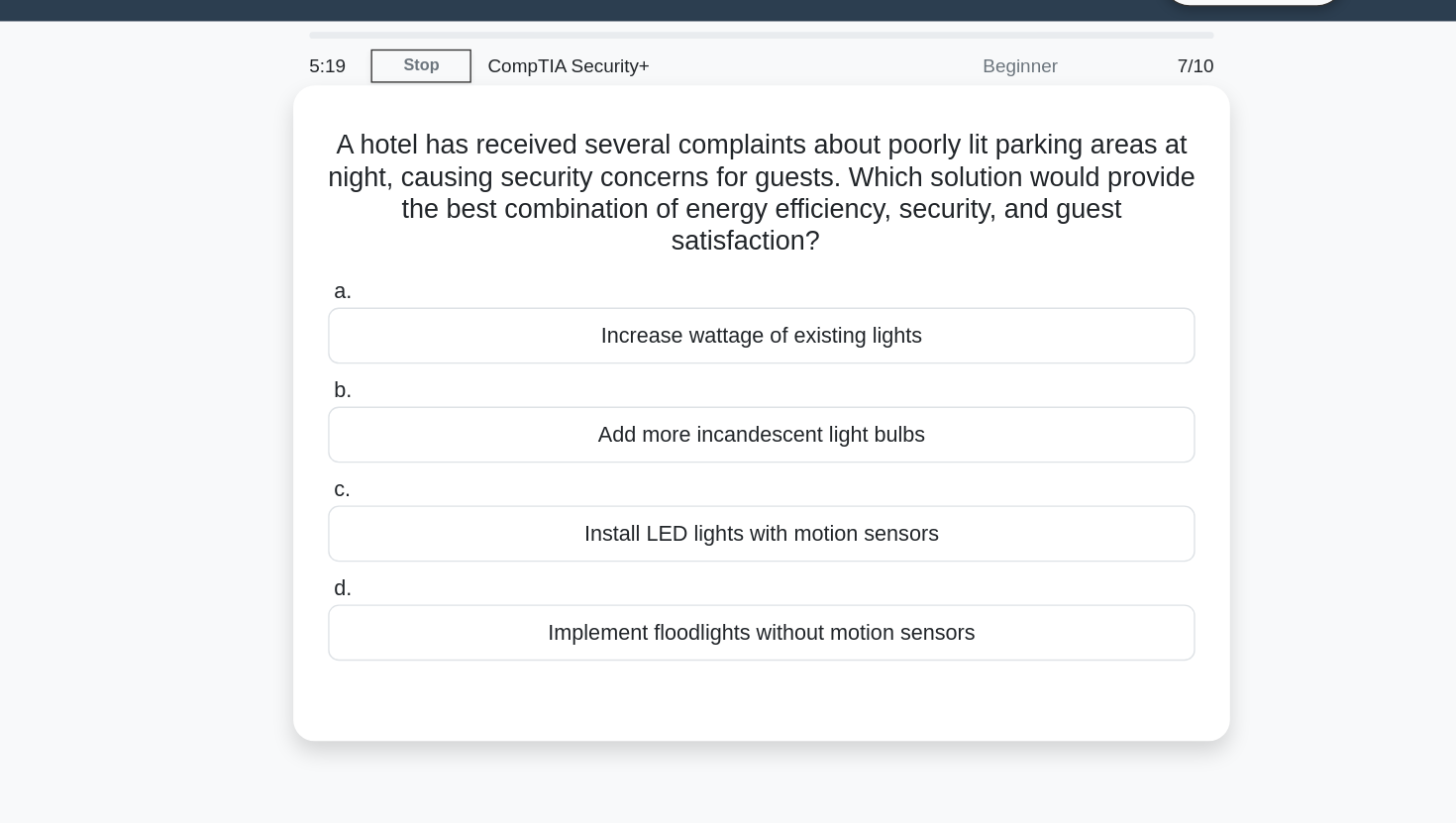 click on "Install LED lights with motion sensors" at bounding box center (728, 403) 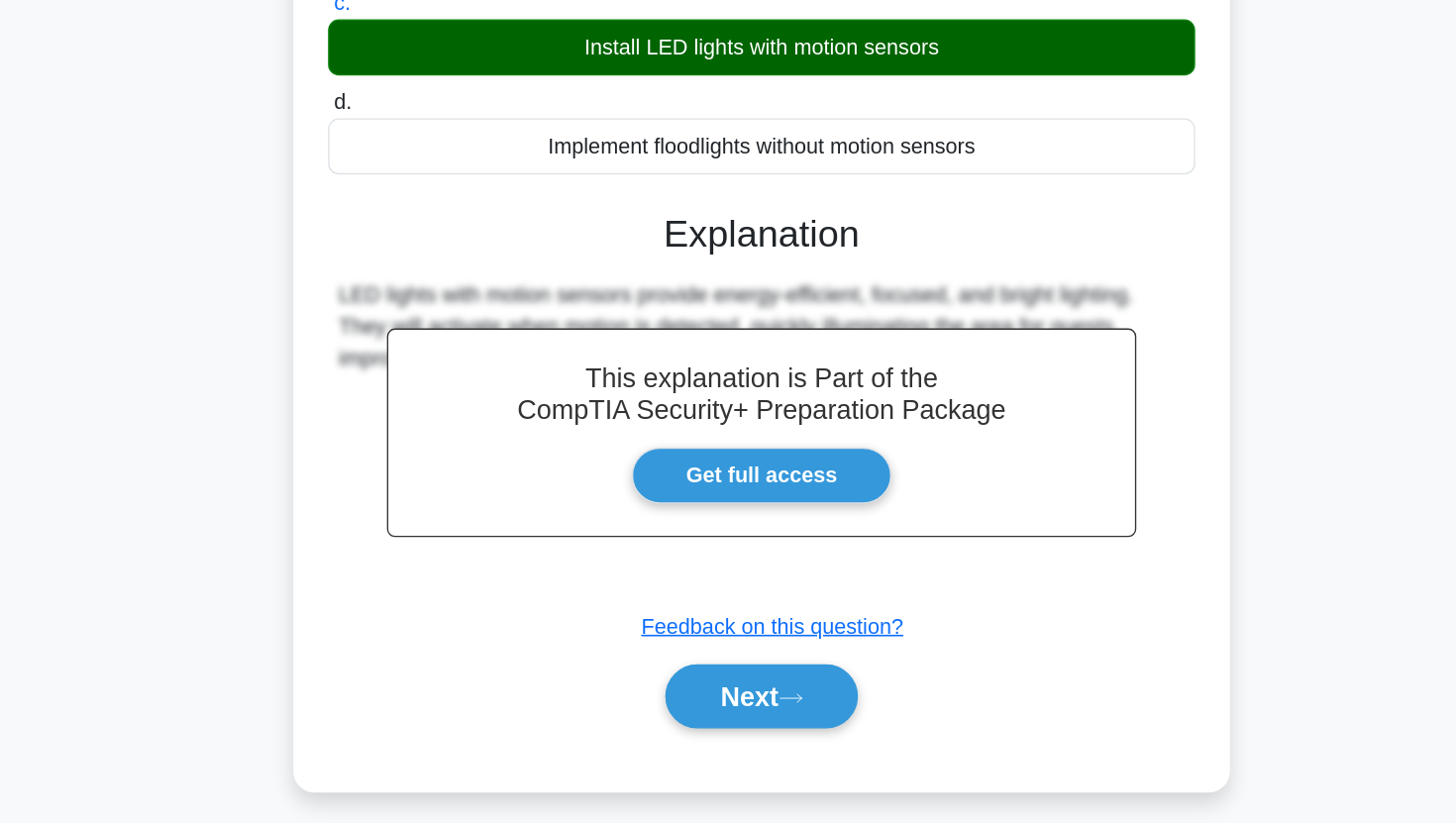 scroll, scrollTop: 247, scrollLeft: 0, axis: vertical 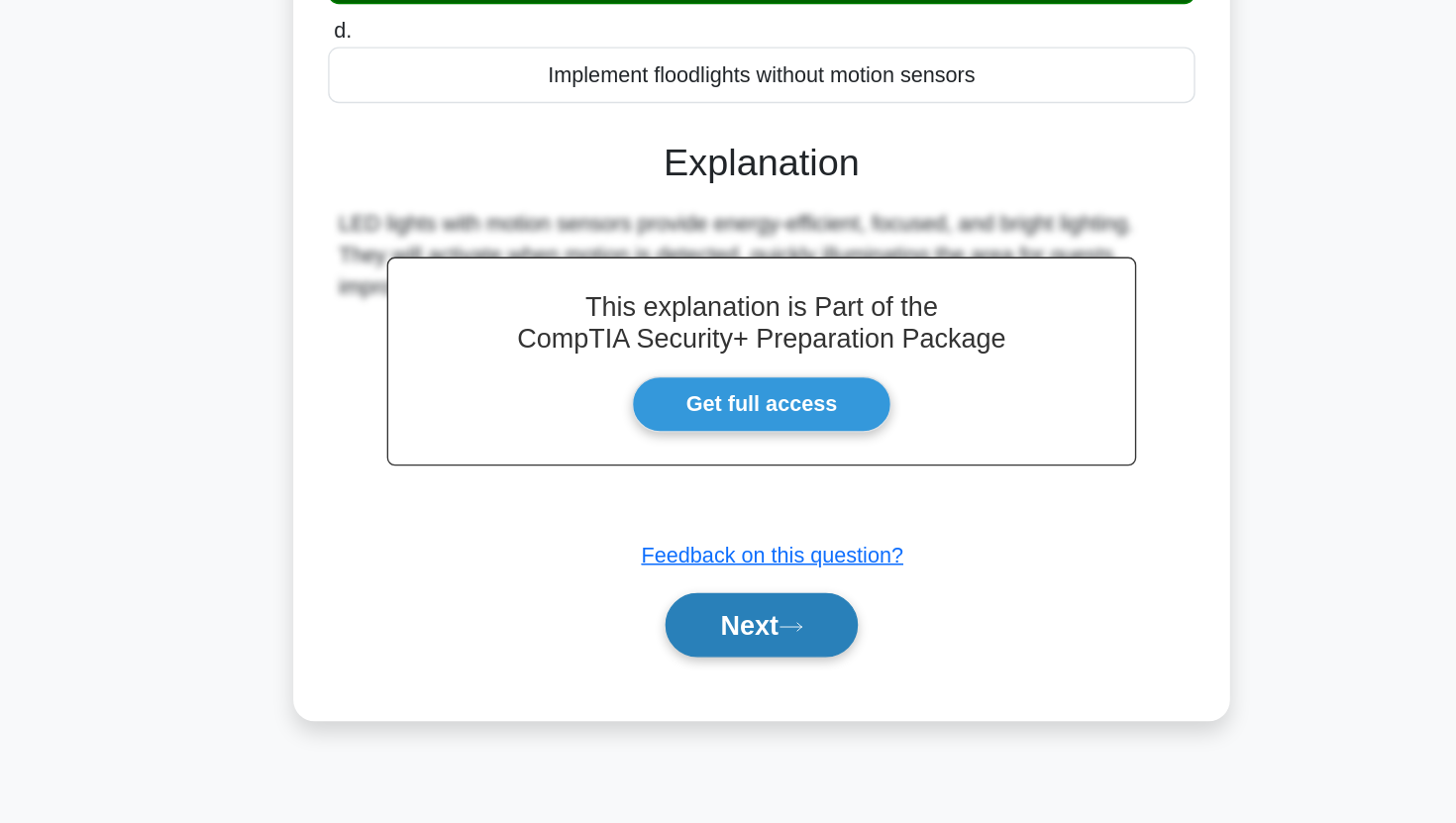 click on "Next" at bounding box center (727, 676) 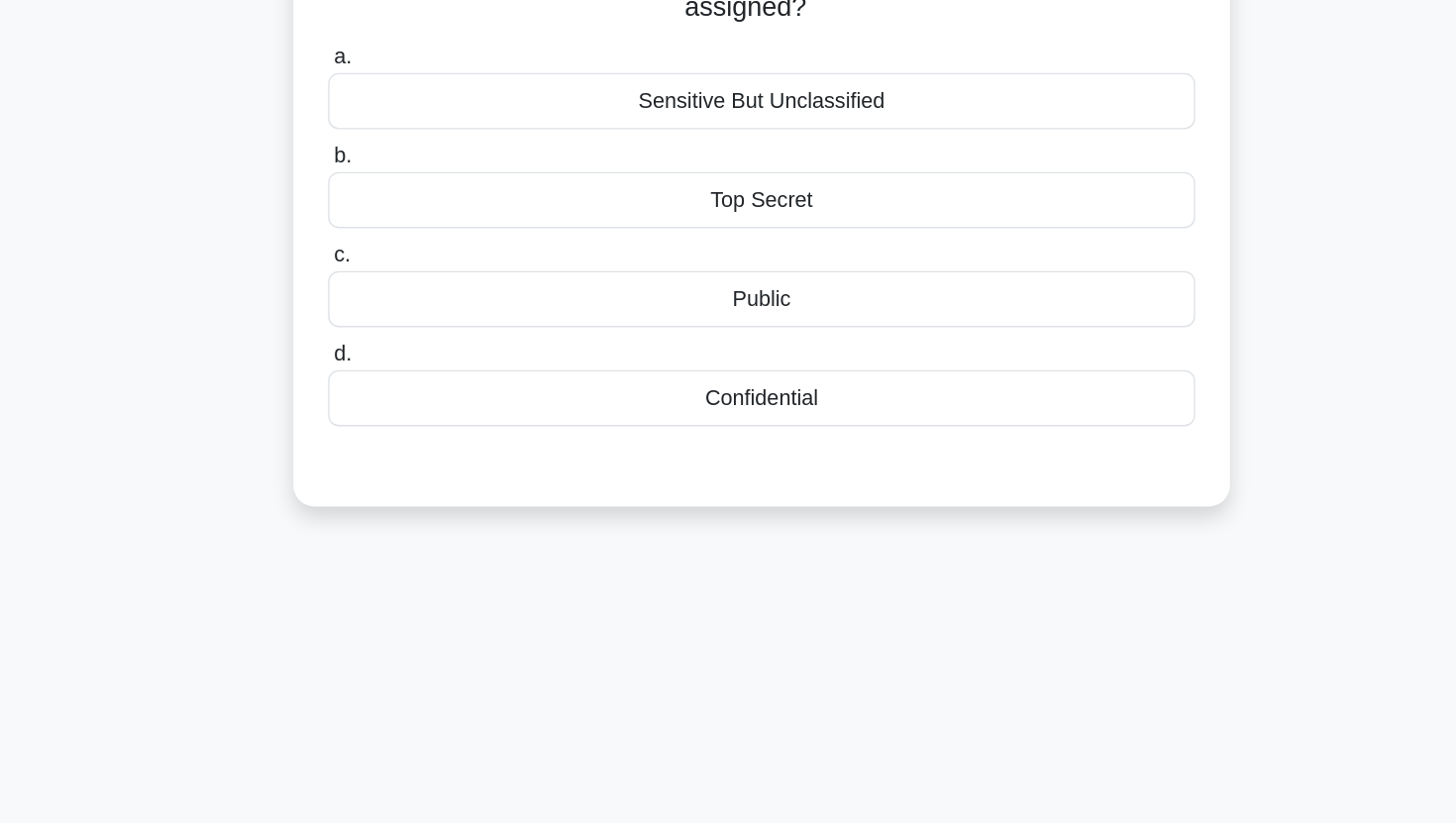 scroll, scrollTop: 0, scrollLeft: 0, axis: both 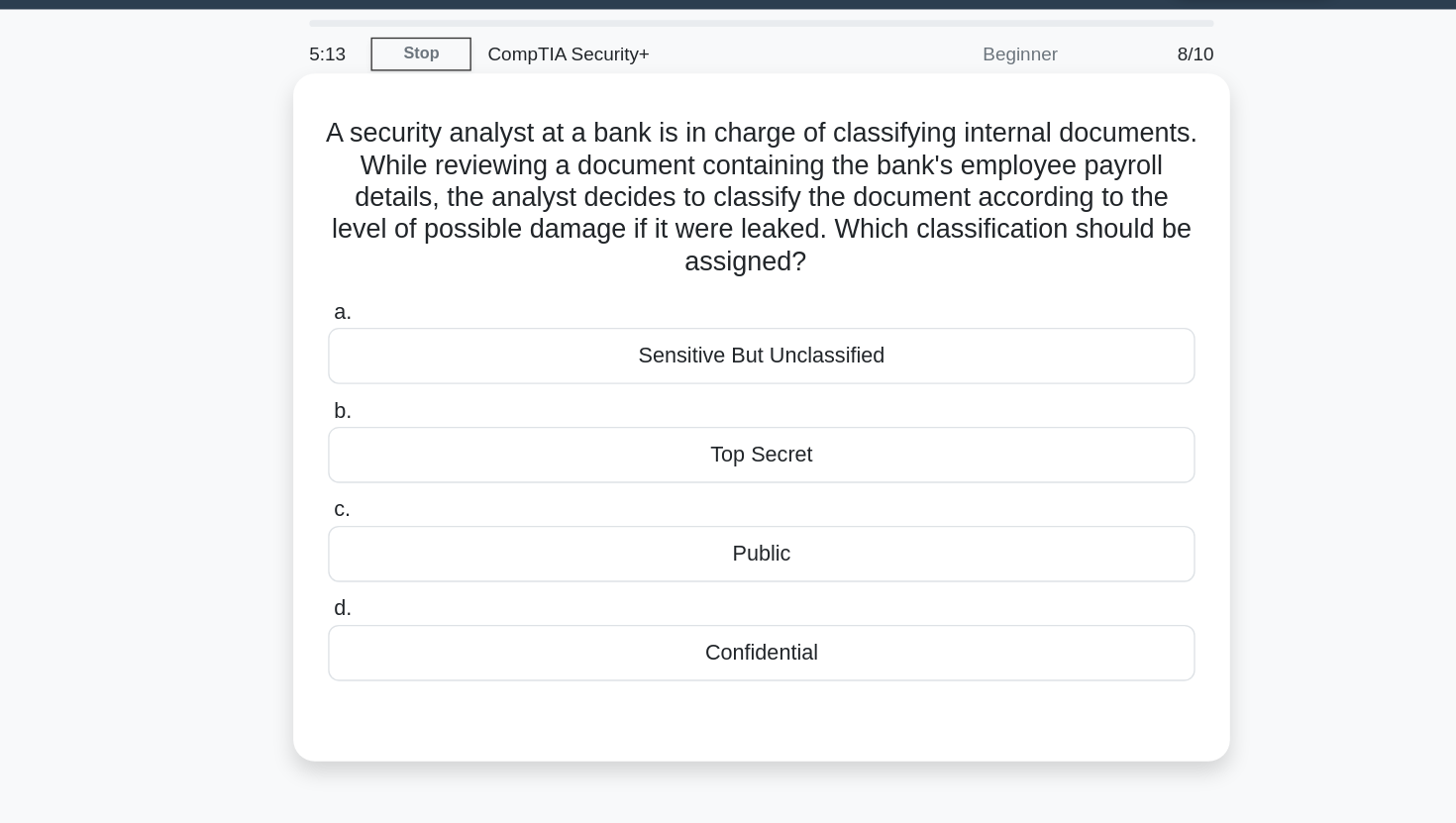click on "A security analyst at a bank is in charge of classifying internal documents. While reviewing a document containing the bank's employee payroll details, the analyst decides to classify the document according to the level of possible damage if it were leaked. Which classification should be assigned?
.spinner_0XTQ{transform-origin:center;animation:spinner_y6GP .75s linear infinite}@keyframes spinner_y6GP{100%{transform:rotate(360deg)}}" at bounding box center [728, 203] 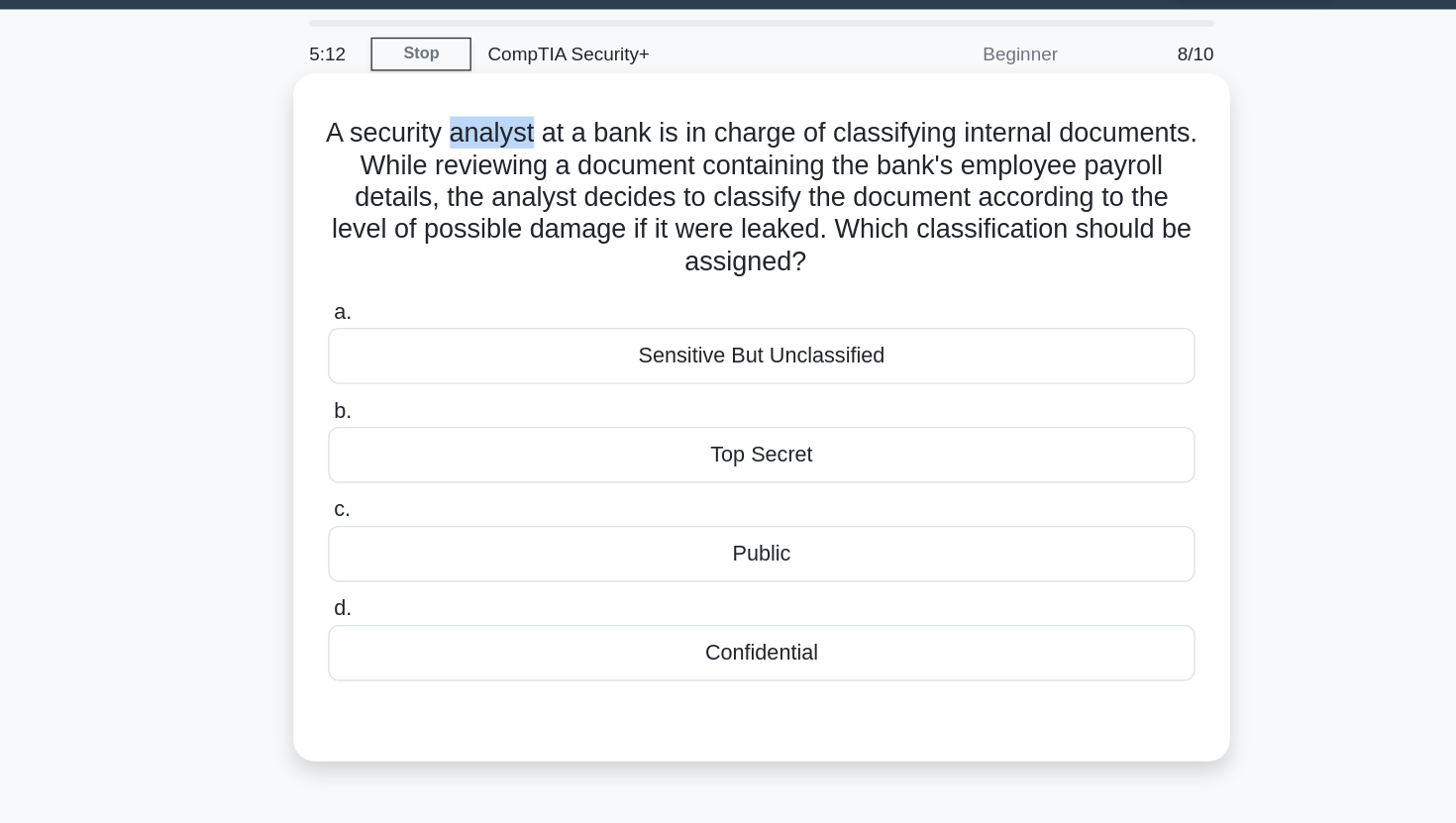 click on "A security analyst at a bank is in charge of classifying internal documents. While reviewing a document containing the bank's employee payroll details, the analyst decides to classify the document according to the level of possible damage if it were leaked. Which classification should be assigned?
.spinner_0XTQ{transform-origin:center;animation:spinner_y6GP .75s linear infinite}@keyframes spinner_y6GP{100%{transform:rotate(360deg)}}" at bounding box center [728, 203] 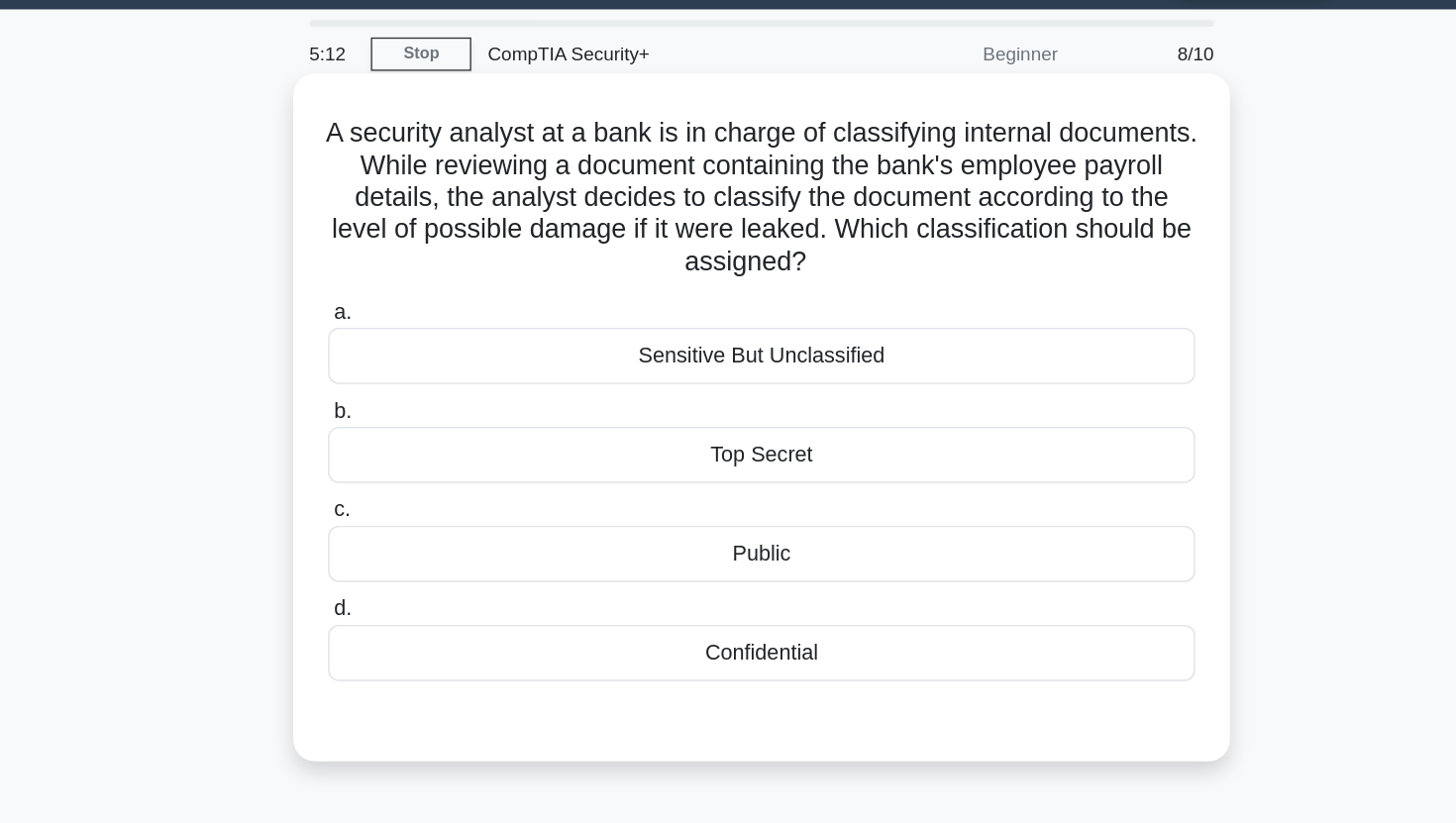 click on "A security analyst at a bank is in charge of classifying internal documents. While reviewing a document containing the bank's employee payroll details, the analyst decides to classify the document according to the level of possible damage if it were leaked. Which classification should be assigned?
.spinner_0XTQ{transform-origin:center;animation:spinner_y6GP .75s linear infinite}@keyframes spinner_y6GP{100%{transform:rotate(360deg)}}" at bounding box center [728, 203] 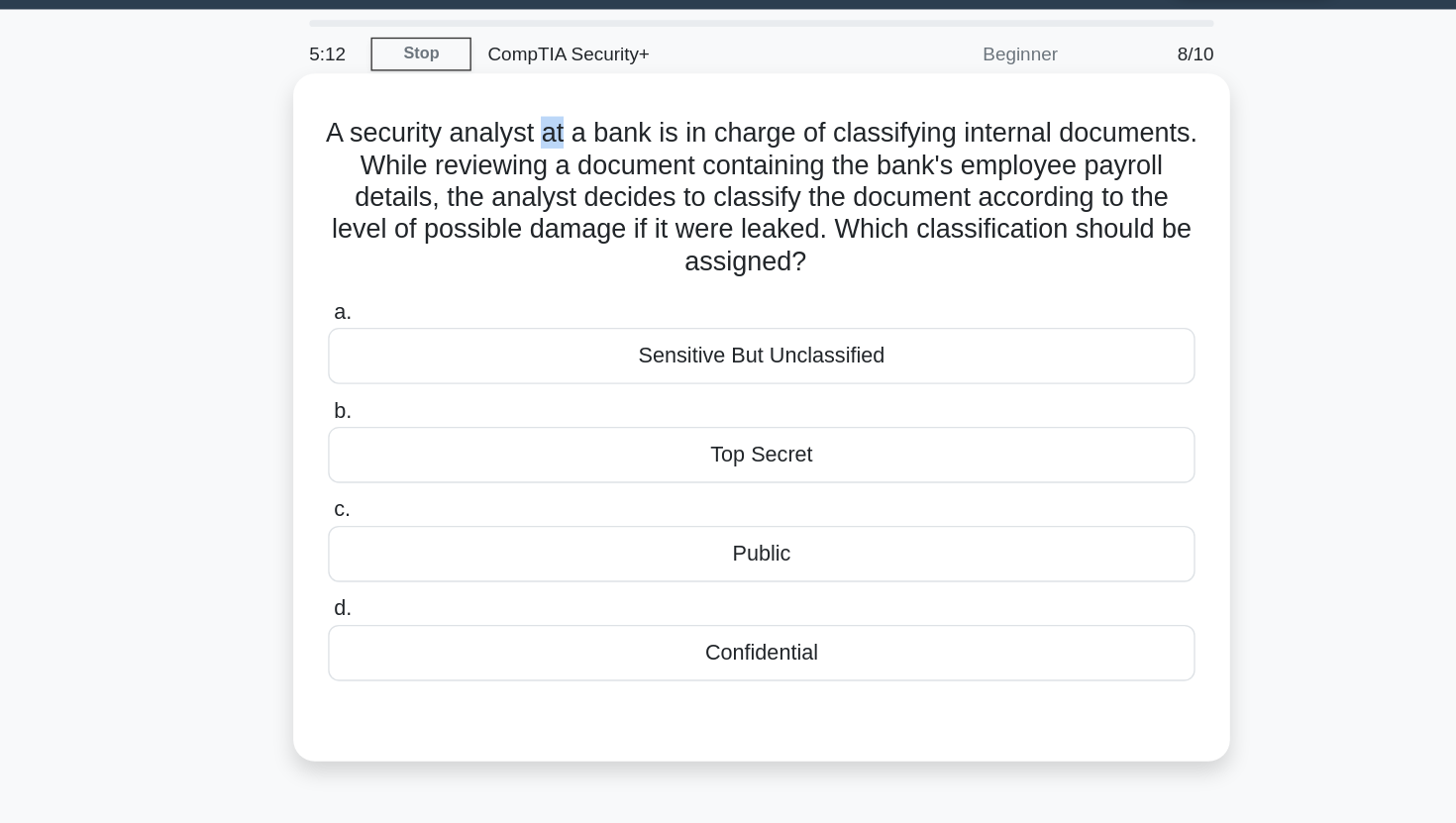 click on "A security analyst at a bank is in charge of classifying internal documents. While reviewing a document containing the bank's employee payroll details, the analyst decides to classify the document according to the level of possible damage if it were leaked. Which classification should be assigned?
.spinner_0XTQ{transform-origin:center;animation:spinner_y6GP .75s linear infinite}@keyframes spinner_y6GP{100%{transform:rotate(360deg)}}" at bounding box center (728, 203) 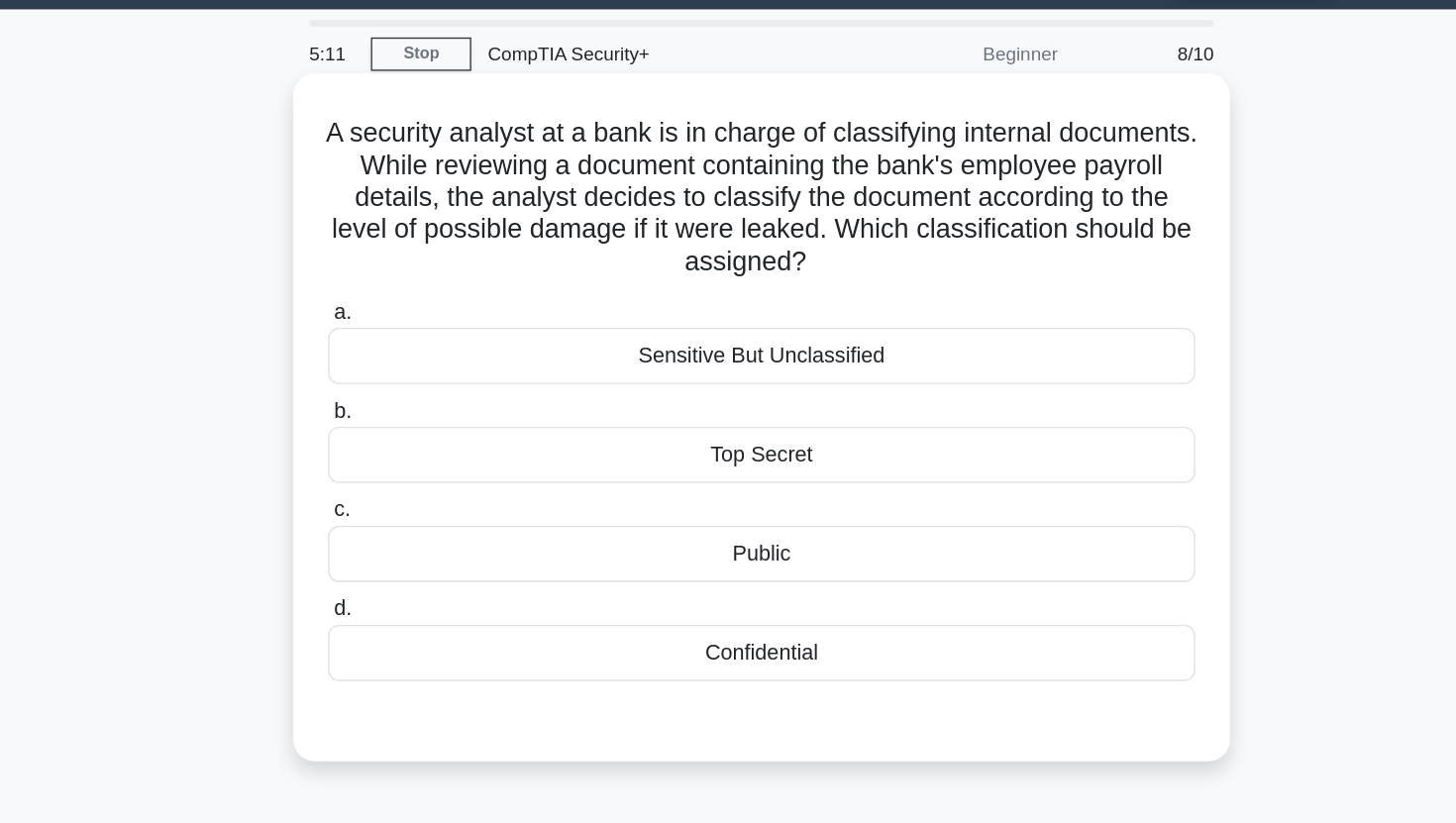 click on "A security analyst at a bank is in charge of classifying internal documents. While reviewing a document containing the bank's employee payroll details, the analyst decides to classify the document according to the level of possible damage if it were leaked. Which classification should be assigned?
.spinner_0XTQ{transform-origin:center;animation:spinner_y6GP .75s linear infinite}@keyframes spinner_y6GP{100%{transform:rotate(360deg)}}" at bounding box center [728, 203] 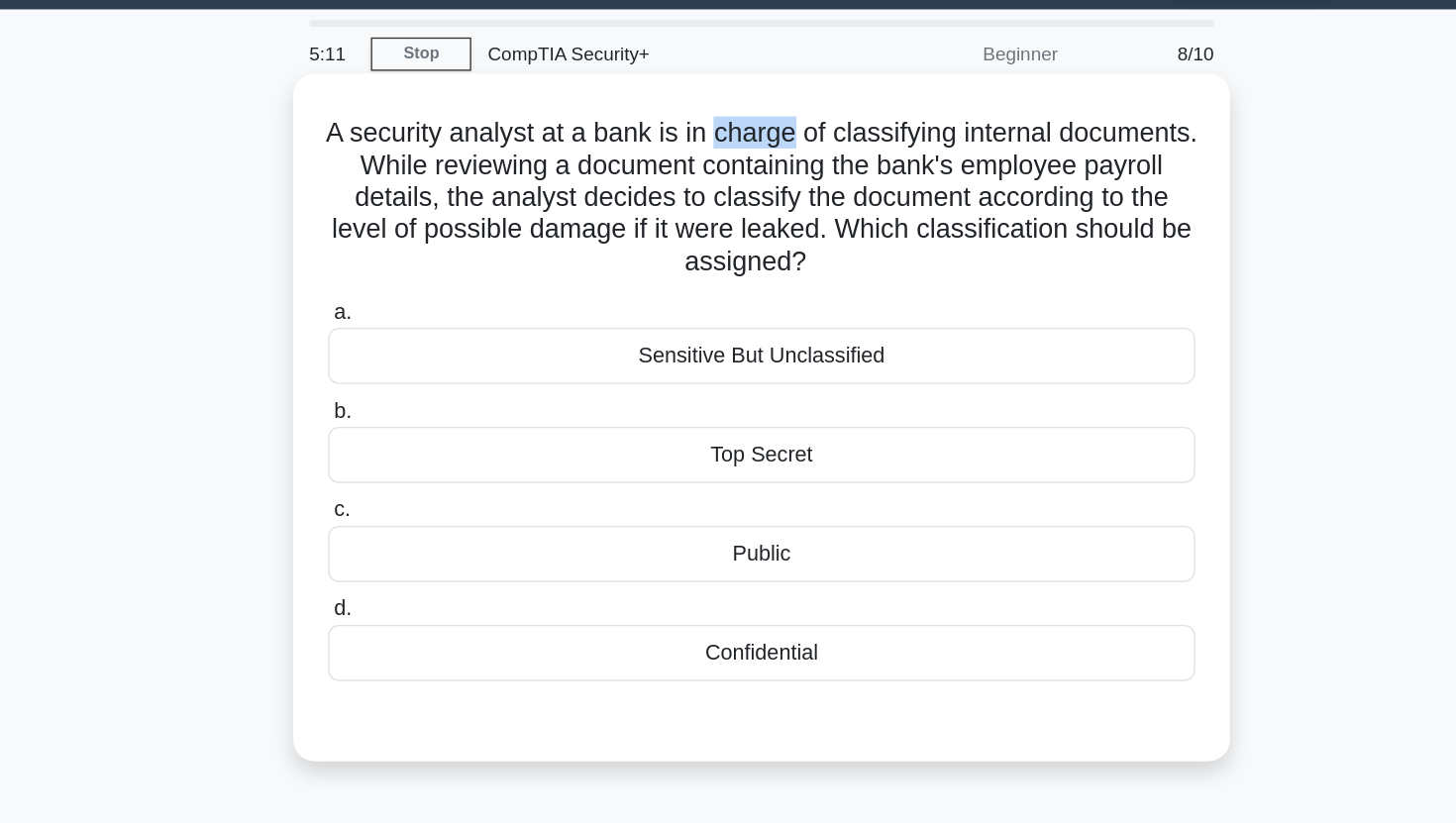 click on "A security analyst at a bank is in charge of classifying internal documents. While reviewing a document containing the bank's employee payroll details, the analyst decides to classify the document according to the level of possible damage if it were leaked. Which classification should be assigned?
.spinner_0XTQ{transform-origin:center;animation:spinner_y6GP .75s linear infinite}@keyframes spinner_y6GP{100%{transform:rotate(360deg)}}" at bounding box center (728, 203) 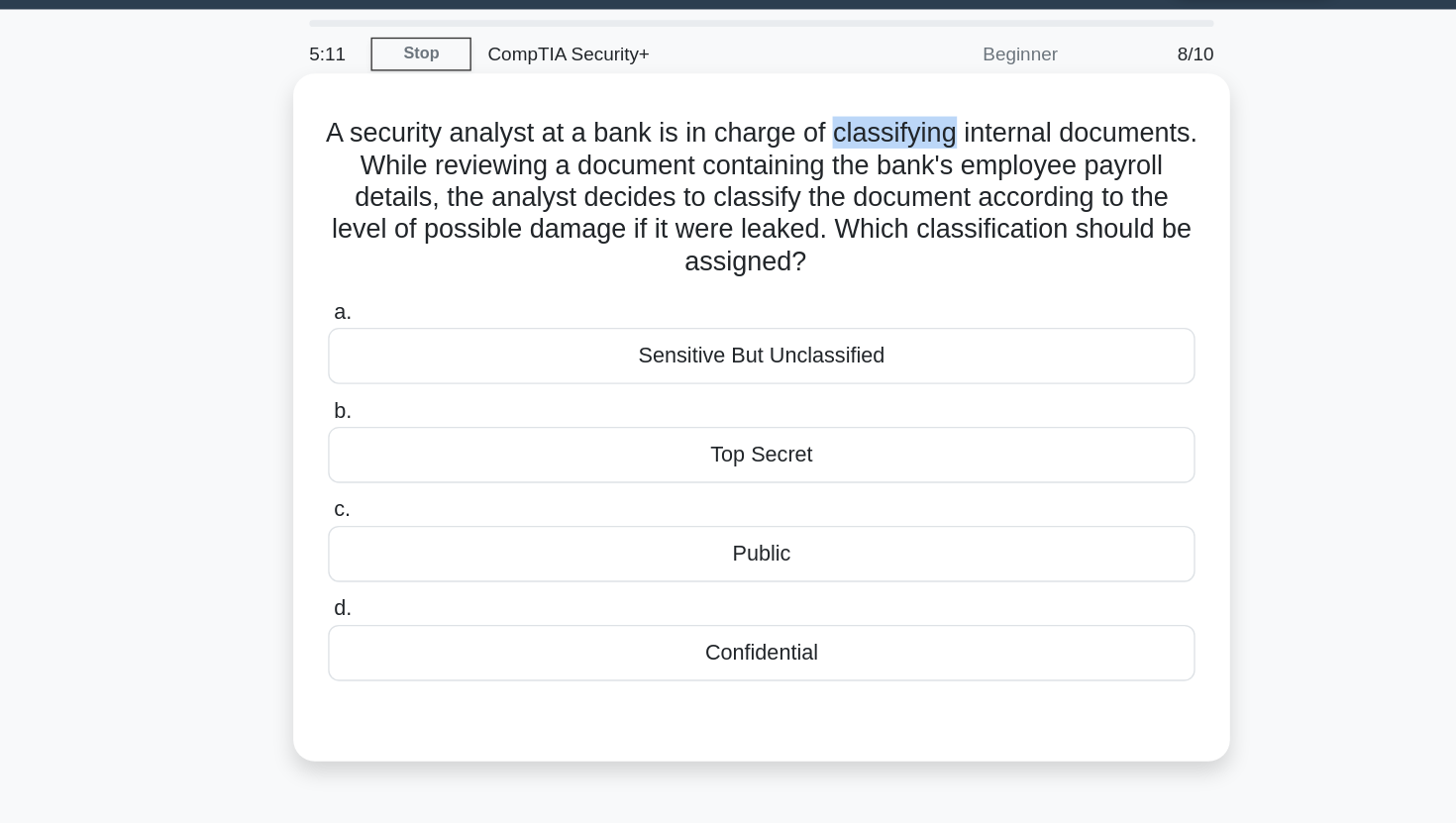 click on "A security analyst at a bank is in charge of classifying internal documents. While reviewing a document containing the bank's employee payroll details, the analyst decides to classify the document according to the level of possible damage if it were leaked. Which classification should be assigned?
.spinner_0XTQ{transform-origin:center;animation:spinner_y6GP .75s linear infinite}@keyframes spinner_y6GP{100%{transform:rotate(360deg)}}" at bounding box center [728, 203] 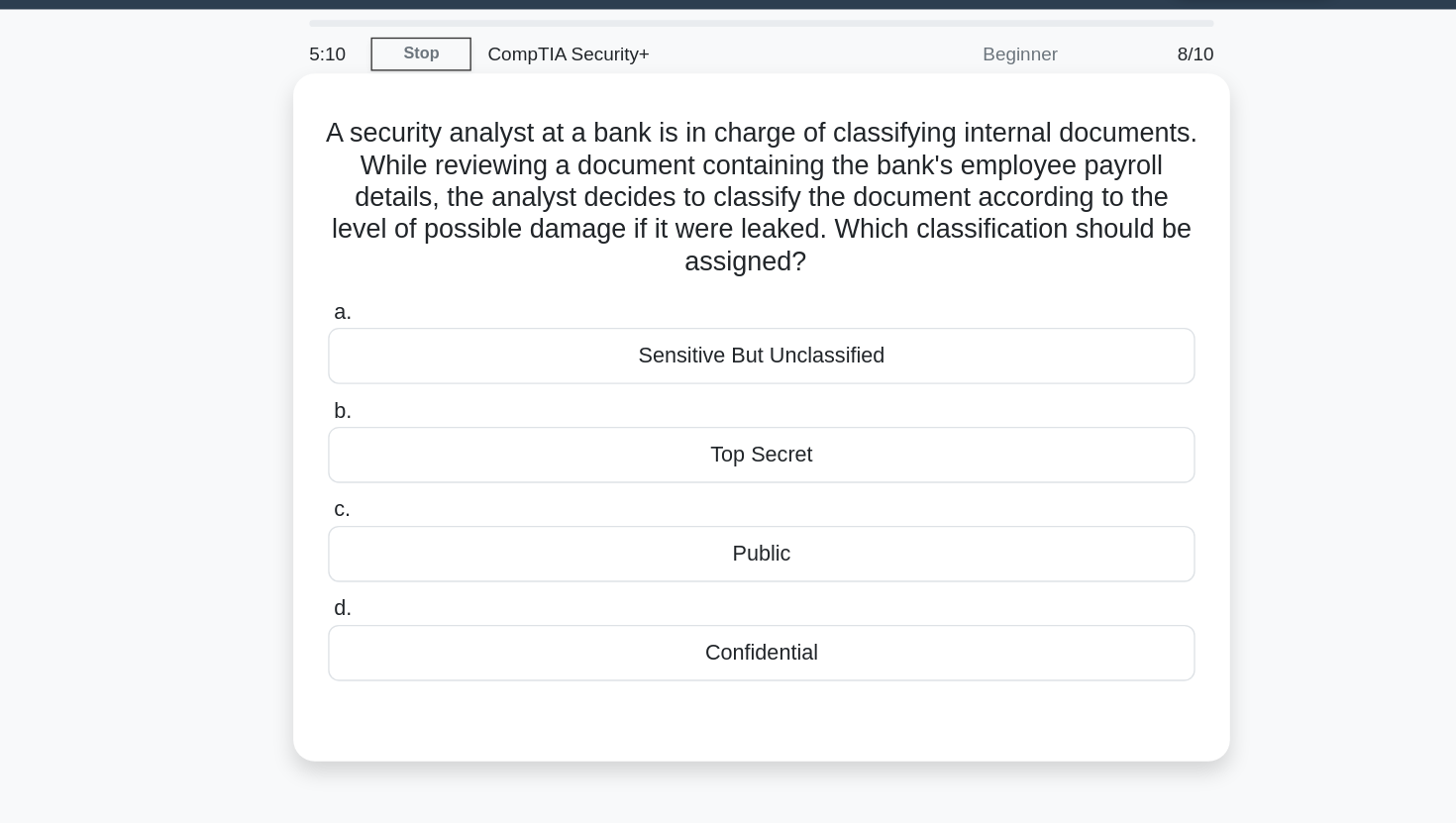 click on "A security analyst at a bank is in charge of classifying internal documents. While reviewing a document containing the bank's employee payroll details, the analyst decides to classify the document according to the level of possible damage if it were leaked. Which classification should be assigned?
.spinner_0XTQ{transform-origin:center;animation:spinner_y6GP .75s linear infinite}@keyframes spinner_y6GP{100%{transform:rotate(360deg)}}" at bounding box center (728, 203) 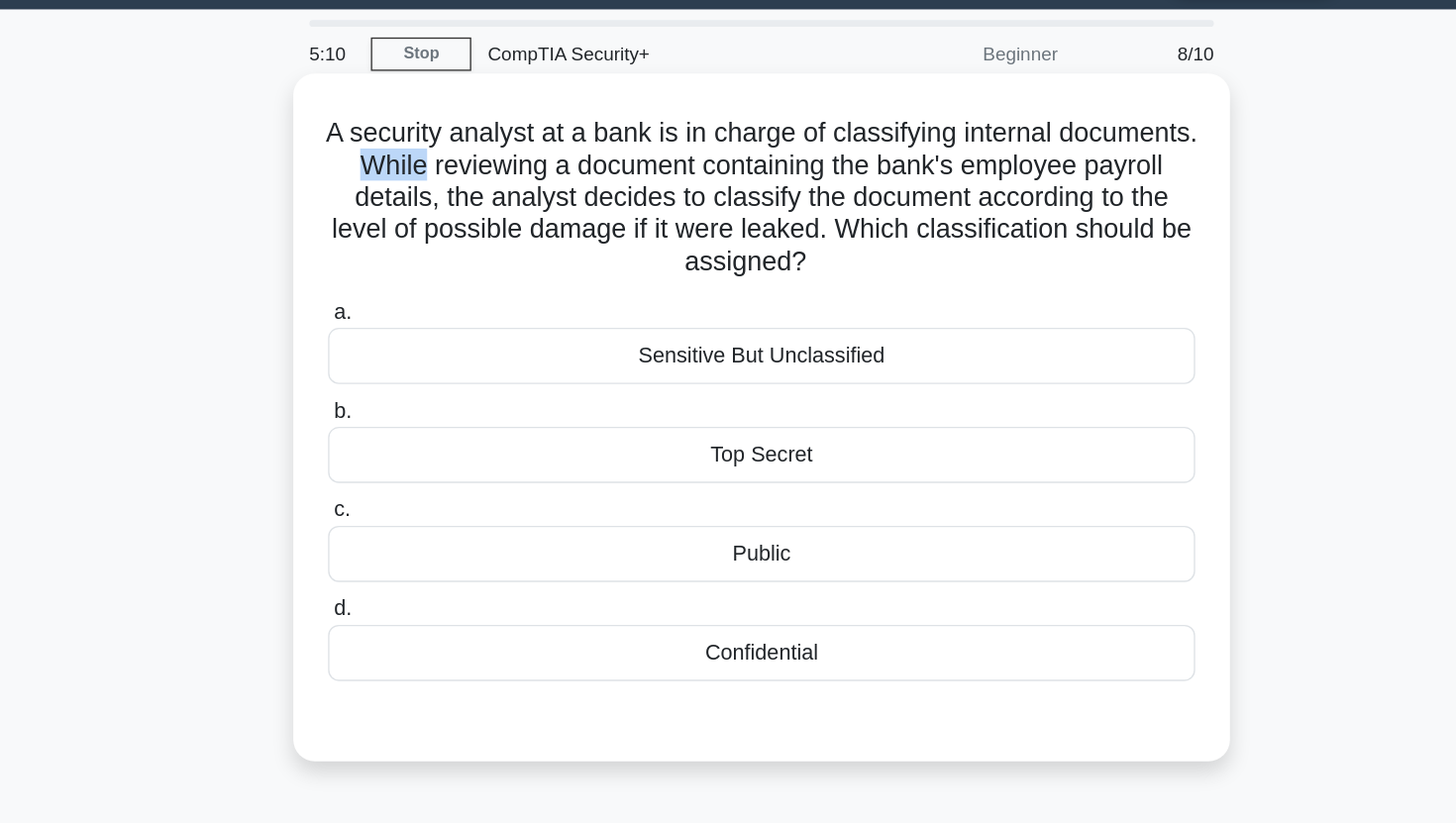 click on "A security analyst at a bank is in charge of classifying internal documents. While reviewing a document containing the bank's employee payroll details, the analyst decides to classify the document according to the level of possible damage if it were leaked. Which classification should be assigned?
.spinner_0XTQ{transform-origin:center;animation:spinner_y6GP .75s linear infinite}@keyframes spinner_y6GP{100%{transform:rotate(360deg)}}" at bounding box center [728, 203] 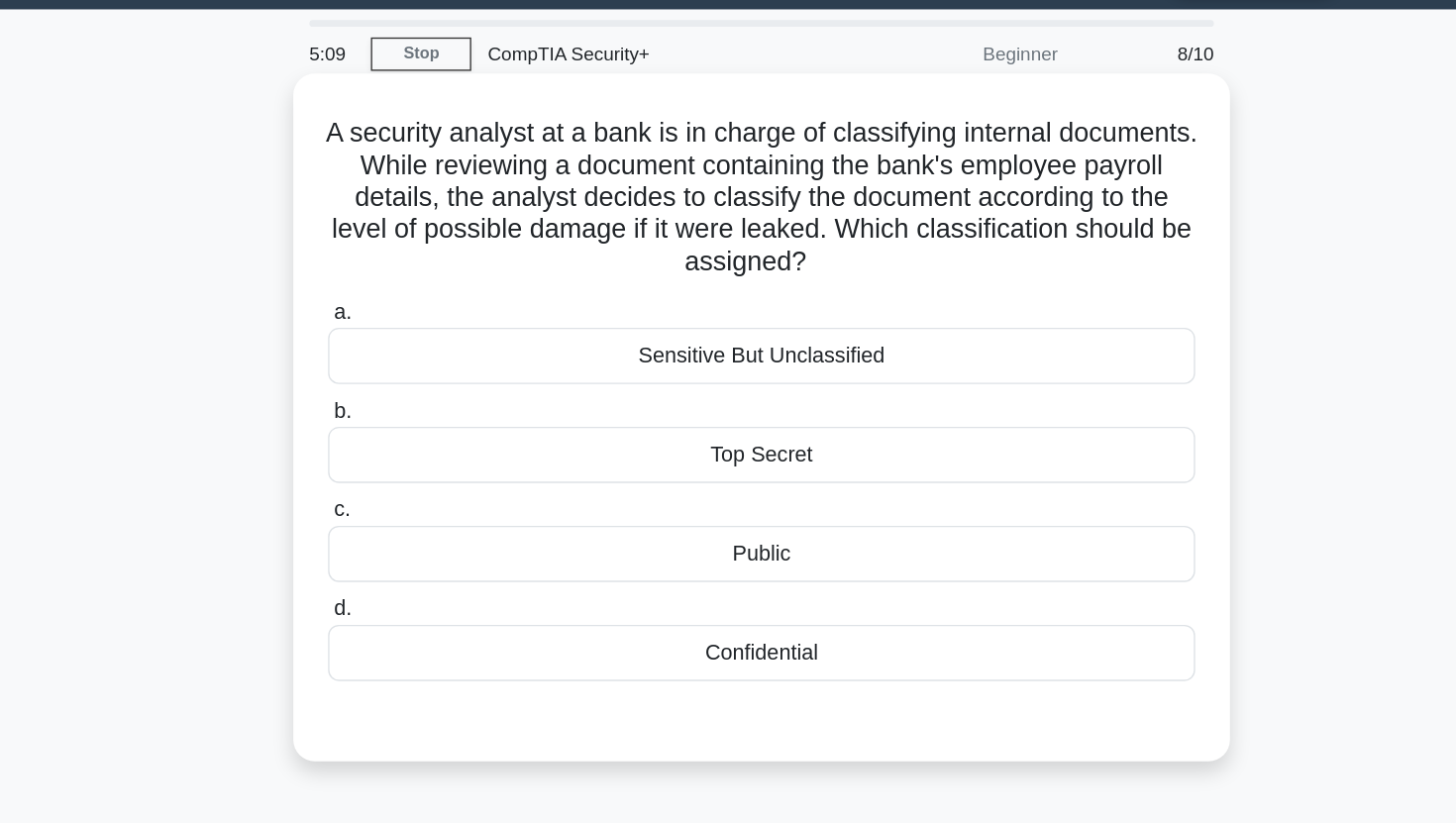 click on "A security analyst at a bank is in charge of classifying internal documents. While reviewing a document containing the bank's employee payroll details, the analyst decides to classify the document according to the level of possible damage if it were leaked. Which classification should be assigned?
.spinner_0XTQ{transform-origin:center;animation:spinner_y6GP .75s linear infinite}@keyframes spinner_y6GP{100%{transform:rotate(360deg)}}" at bounding box center [728, 203] 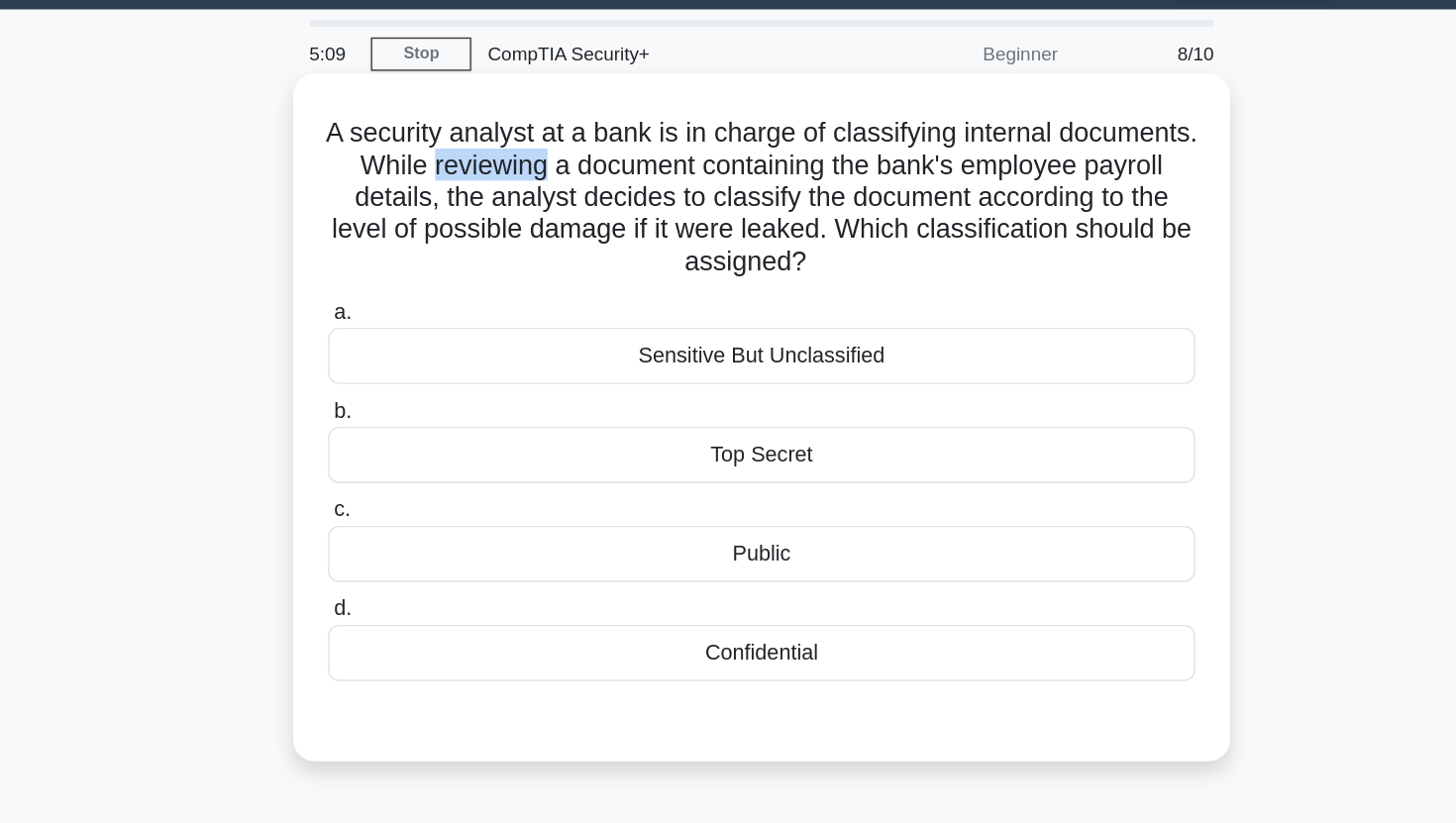 click on "A security analyst at a bank is in charge of classifying internal documents. While reviewing a document containing the bank's employee payroll details, the analyst decides to classify the document according to the level of possible damage if it were leaked. Which classification should be assigned?
.spinner_0XTQ{transform-origin:center;animation:spinner_y6GP .75s linear infinite}@keyframes spinner_y6GP{100%{transform:rotate(360deg)}}" at bounding box center (728, 203) 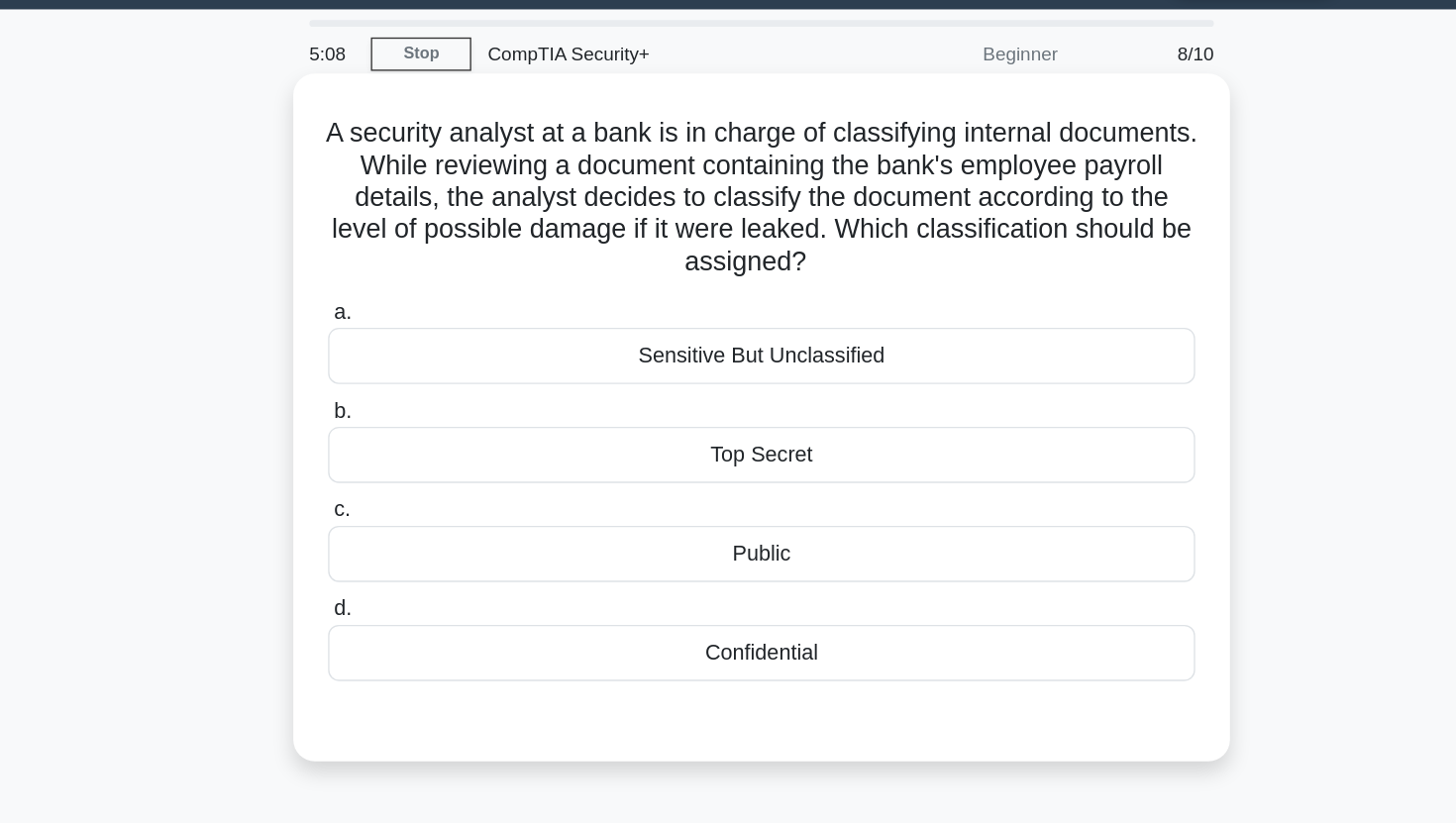 click on "A security analyst at a bank is in charge of classifying internal documents. While reviewing a document containing the bank's employee payroll details, the analyst decides to classify the document according to the level of possible damage if it were leaked. Which classification should be assigned?
.spinner_0XTQ{transform-origin:center;animation:spinner_y6GP .75s linear infinite}@keyframes spinner_y6GP{100%{transform:rotate(360deg)}}" at bounding box center [728, 203] 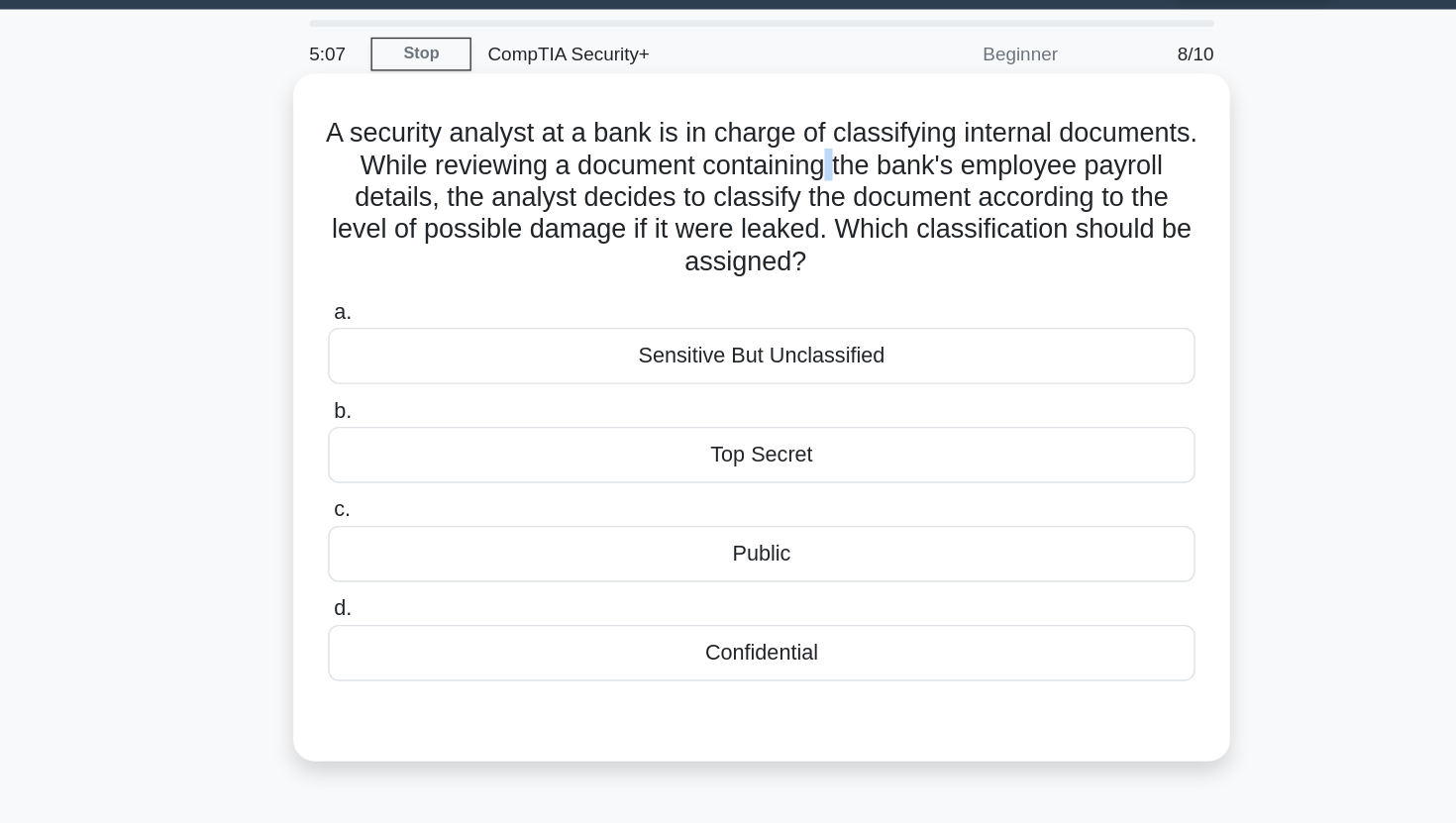 click on "A security analyst at a bank is in charge of classifying internal documents. While reviewing a document containing the bank's employee payroll details, the analyst decides to classify the document according to the level of possible damage if it were leaked. Which classification should be assigned?
.spinner_0XTQ{transform-origin:center;animation:spinner_y6GP .75s linear infinite}@keyframes spinner_y6GP{100%{transform:rotate(360deg)}}" at bounding box center (728, 203) 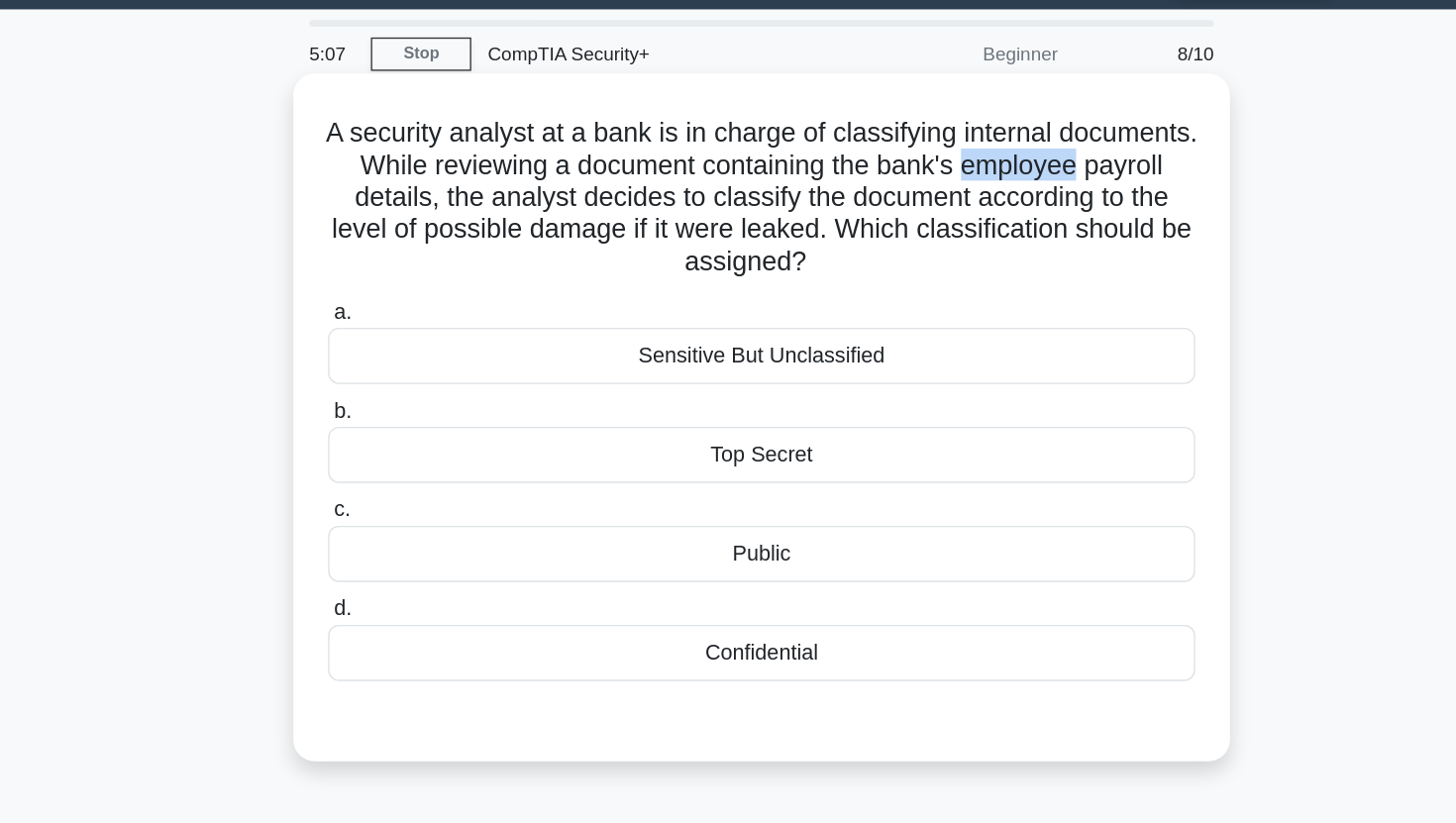 click on "A security analyst at a bank is in charge of classifying internal documents. While reviewing a document containing the bank's employee payroll details, the analyst decides to classify the document according to the level of possible damage if it were leaked. Which classification should be assigned?
.spinner_0XTQ{transform-origin:center;animation:spinner_y6GP .75s linear infinite}@keyframes spinner_y6GP{100%{transform:rotate(360deg)}}" at bounding box center [728, 203] 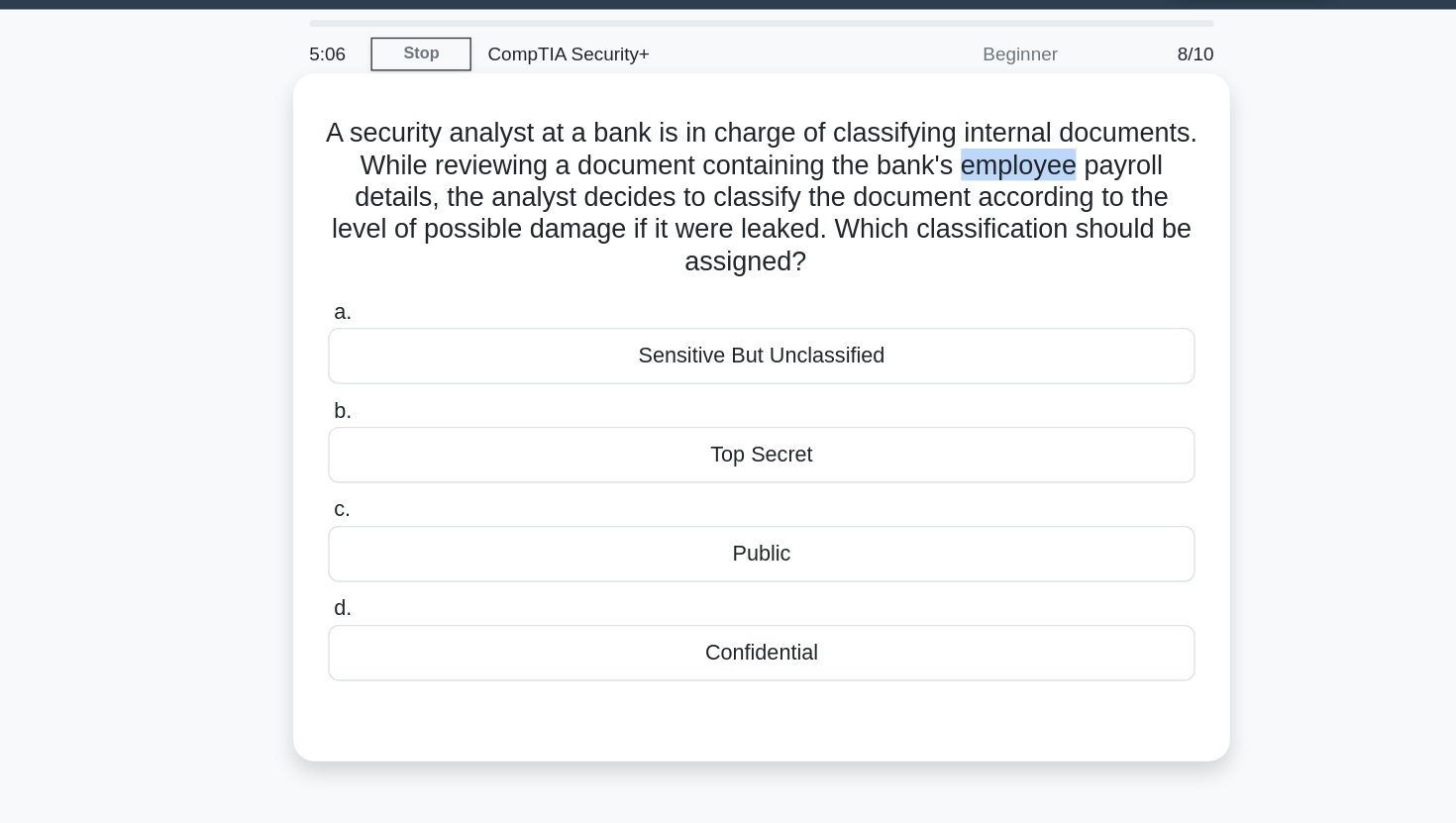 click on "A security analyst at a bank is in charge of classifying internal documents. While reviewing a document containing the bank's employee payroll details, the analyst decides to classify the document according to the level of possible damage if it were leaked. Which classification should be assigned?
.spinner_0XTQ{transform-origin:center;animation:spinner_y6GP .75s linear infinite}@keyframes spinner_y6GP{100%{transform:rotate(360deg)}}" at bounding box center [728, 203] 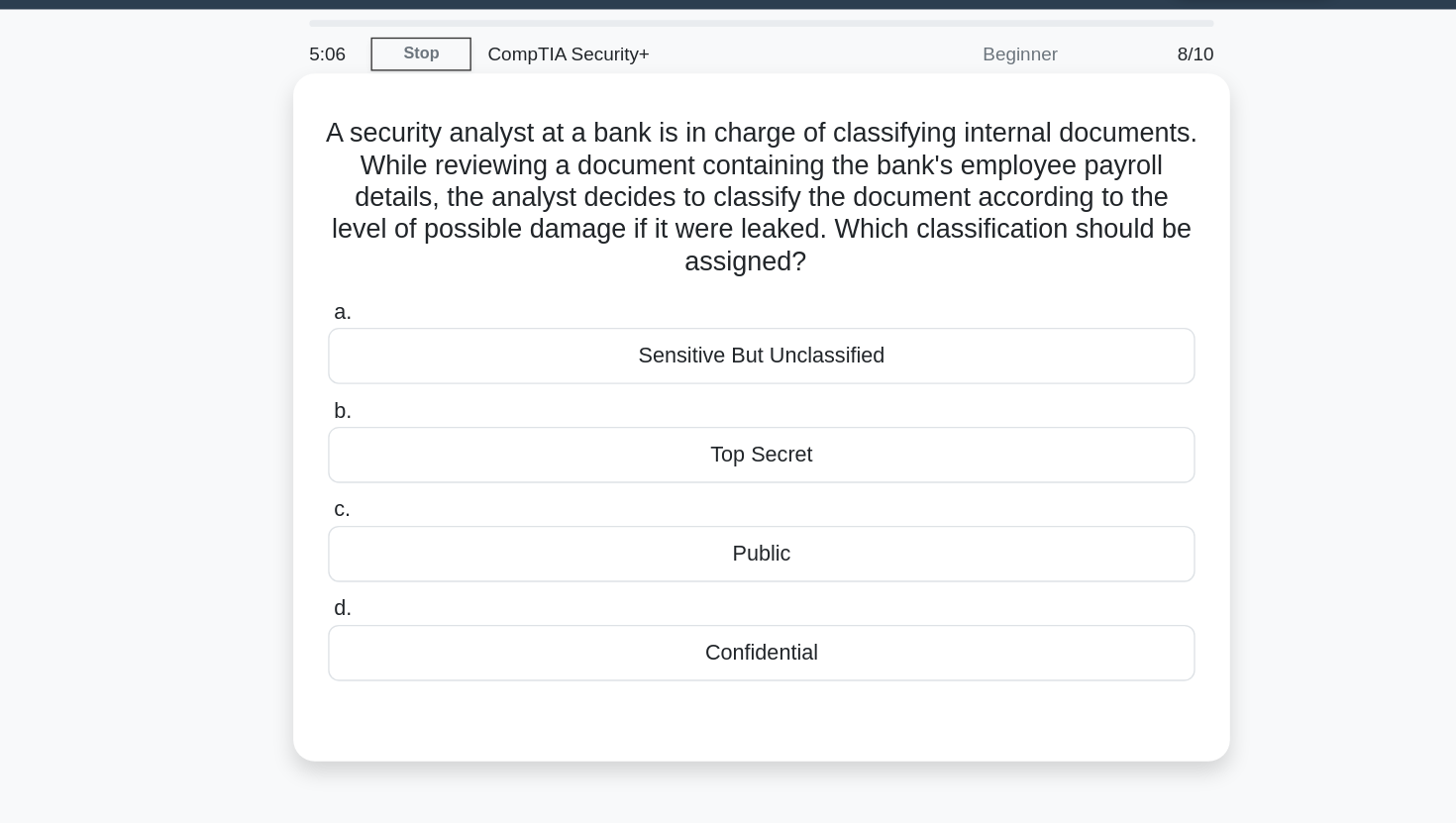 click on "A security analyst at a bank is in charge of classifying internal documents. While reviewing a document containing the bank's employee payroll details, the analyst decides to classify the document according to the level of possible damage if it were leaked. Which classification should be assigned?
.spinner_0XTQ{transform-origin:center;animation:spinner_y6GP .75s linear infinite}@keyframes spinner_y6GP{100%{transform:rotate(360deg)}}" at bounding box center (728, 203) 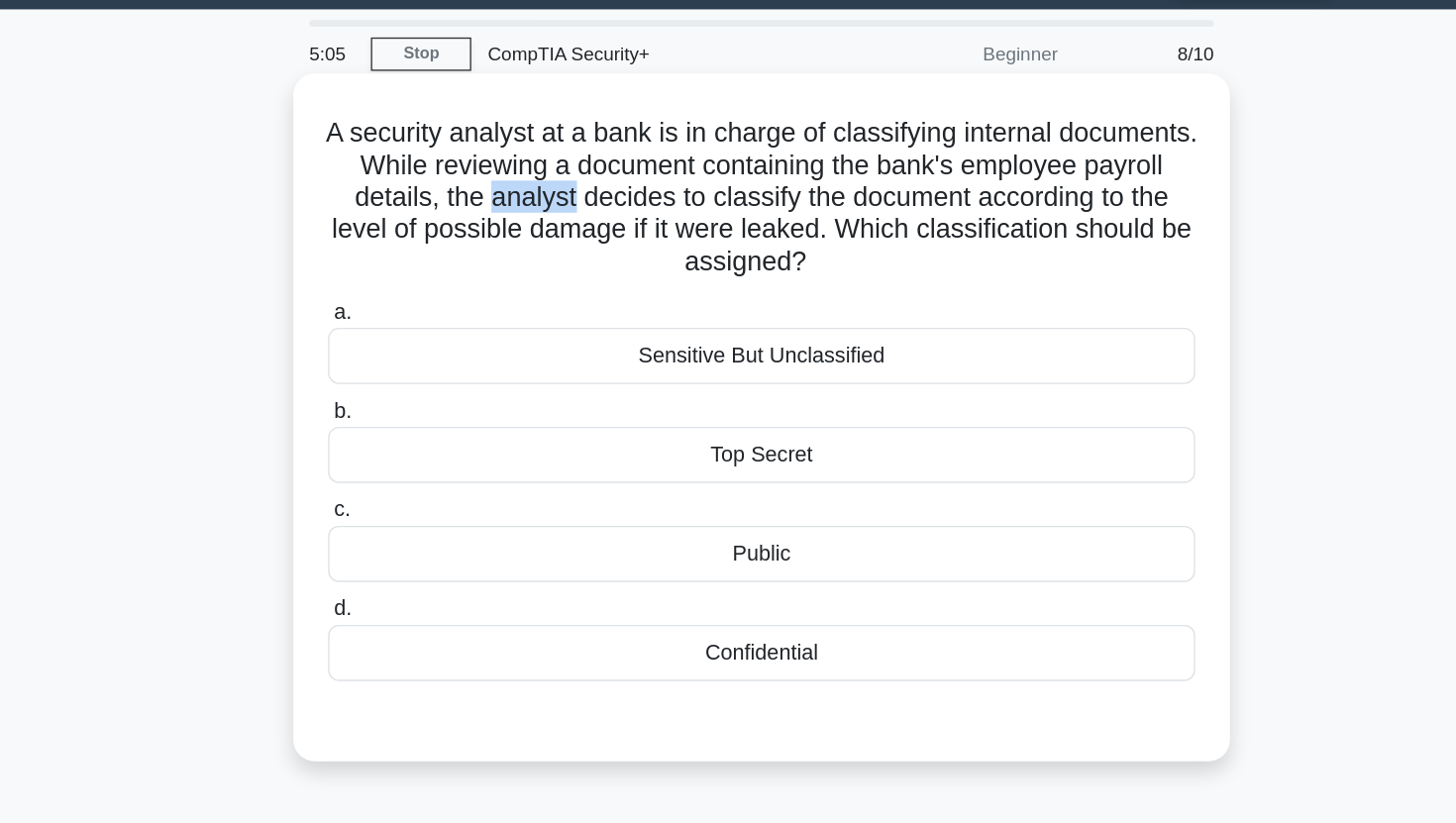 click on "A security analyst at a bank is in charge of classifying internal documents. While reviewing a document containing the bank's employee payroll details, the analyst decides to classify the document according to the level of possible damage if it were leaked. Which classification should be assigned?
.spinner_0XTQ{transform-origin:center;animation:spinner_y6GP .75s linear infinite}@keyframes spinner_y6GP{100%{transform:rotate(360deg)}}" at bounding box center [728, 203] 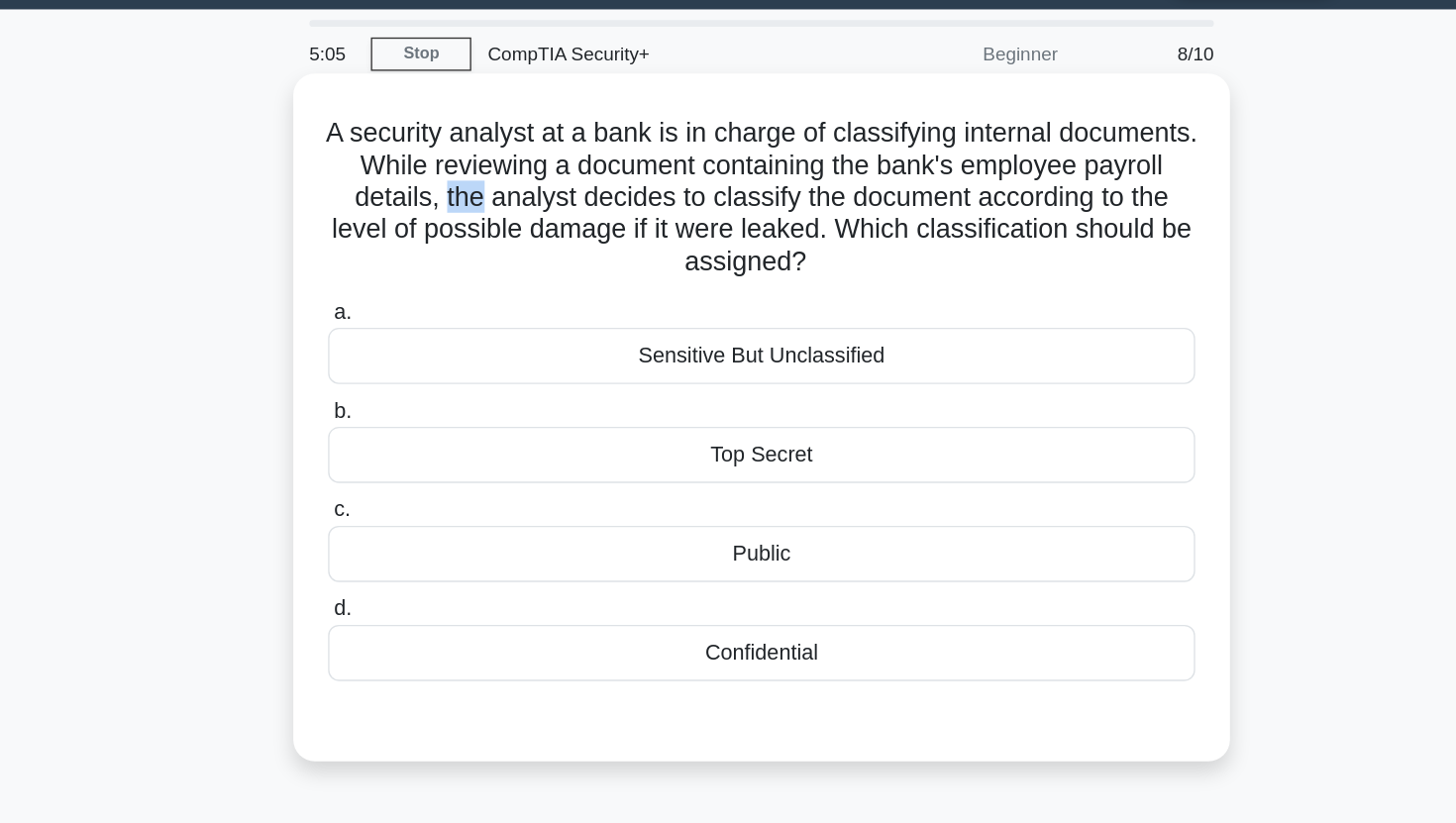 click on "A security analyst at a bank is in charge of classifying internal documents. While reviewing a document containing the bank's employee payroll details, the analyst decides to classify the document according to the level of possible damage if it were leaked. Which classification should be assigned?
.spinner_0XTQ{transform-origin:center;animation:spinner_y6GP .75s linear infinite}@keyframes spinner_y6GP{100%{transform:rotate(360deg)}}" at bounding box center (728, 203) 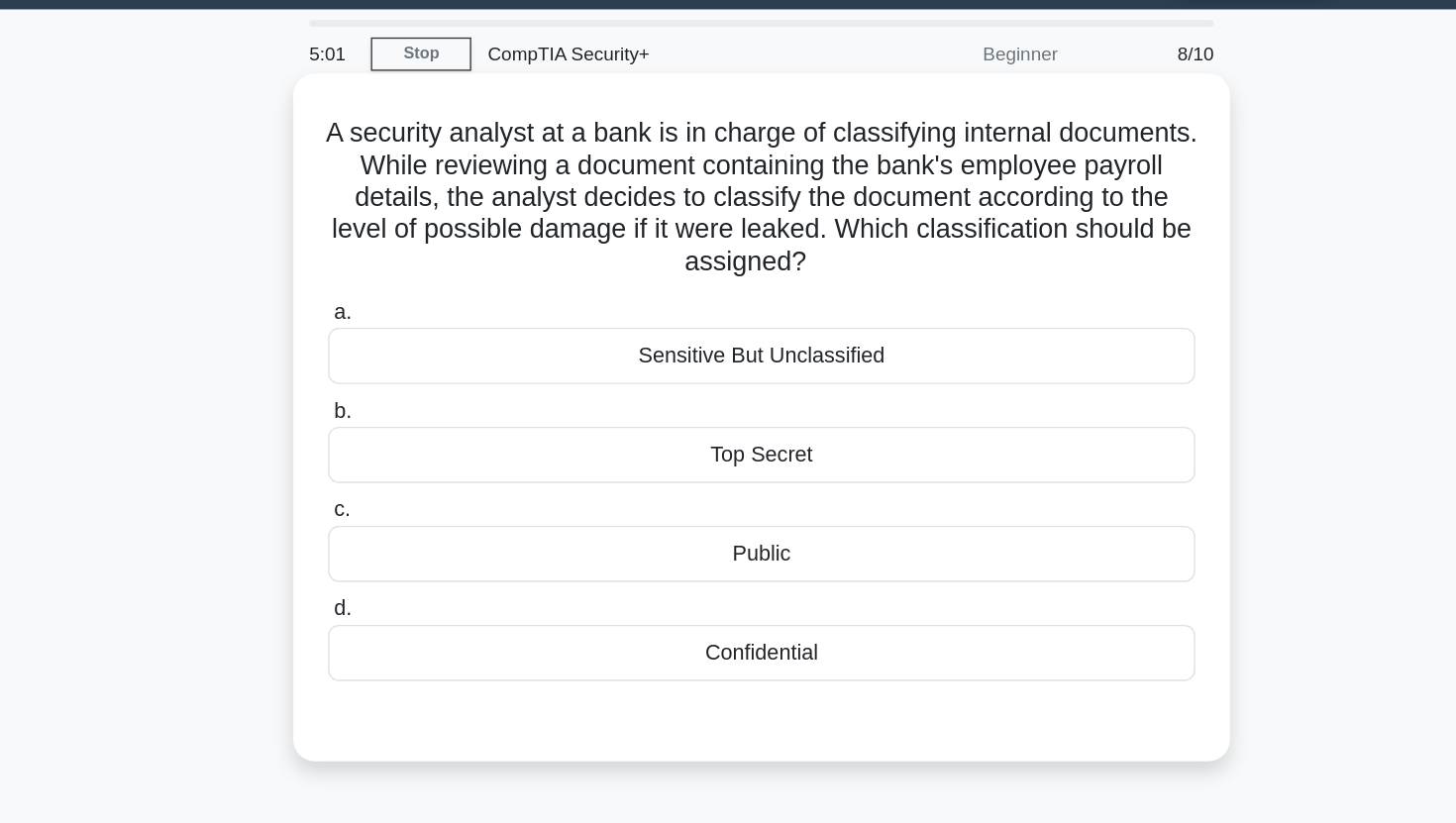 click on "A security analyst at a bank is in charge of classifying internal documents. While reviewing a document containing the bank's employee payroll details, the analyst decides to classify the document according to the level of possible damage if it were leaked. Which classification should be assigned?
.spinner_0XTQ{transform-origin:center;animation:spinner_y6GP .75s linear infinite}@keyframes spinner_y6GP{100%{transform:rotate(360deg)}}" at bounding box center (728, 203) 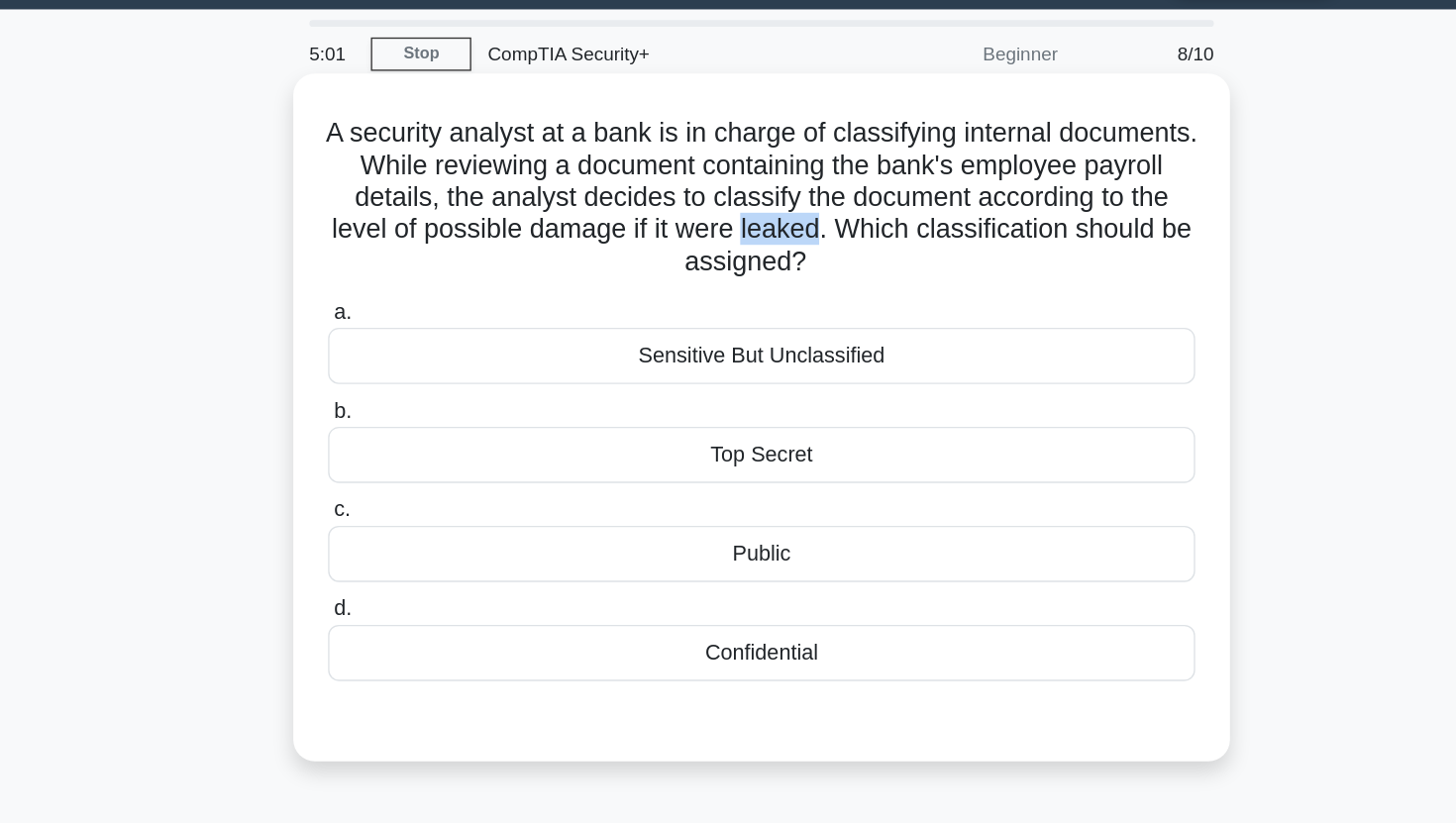 click on "A security analyst at a bank is in charge of classifying internal documents. While reviewing a document containing the bank's employee payroll details, the analyst decides to classify the document according to the level of possible damage if it were leaked. Which classification should be assigned?
.spinner_0XTQ{transform-origin:center;animation:spinner_y6GP .75s linear infinite}@keyframes spinner_y6GP{100%{transform:rotate(360deg)}}" at bounding box center (728, 203) 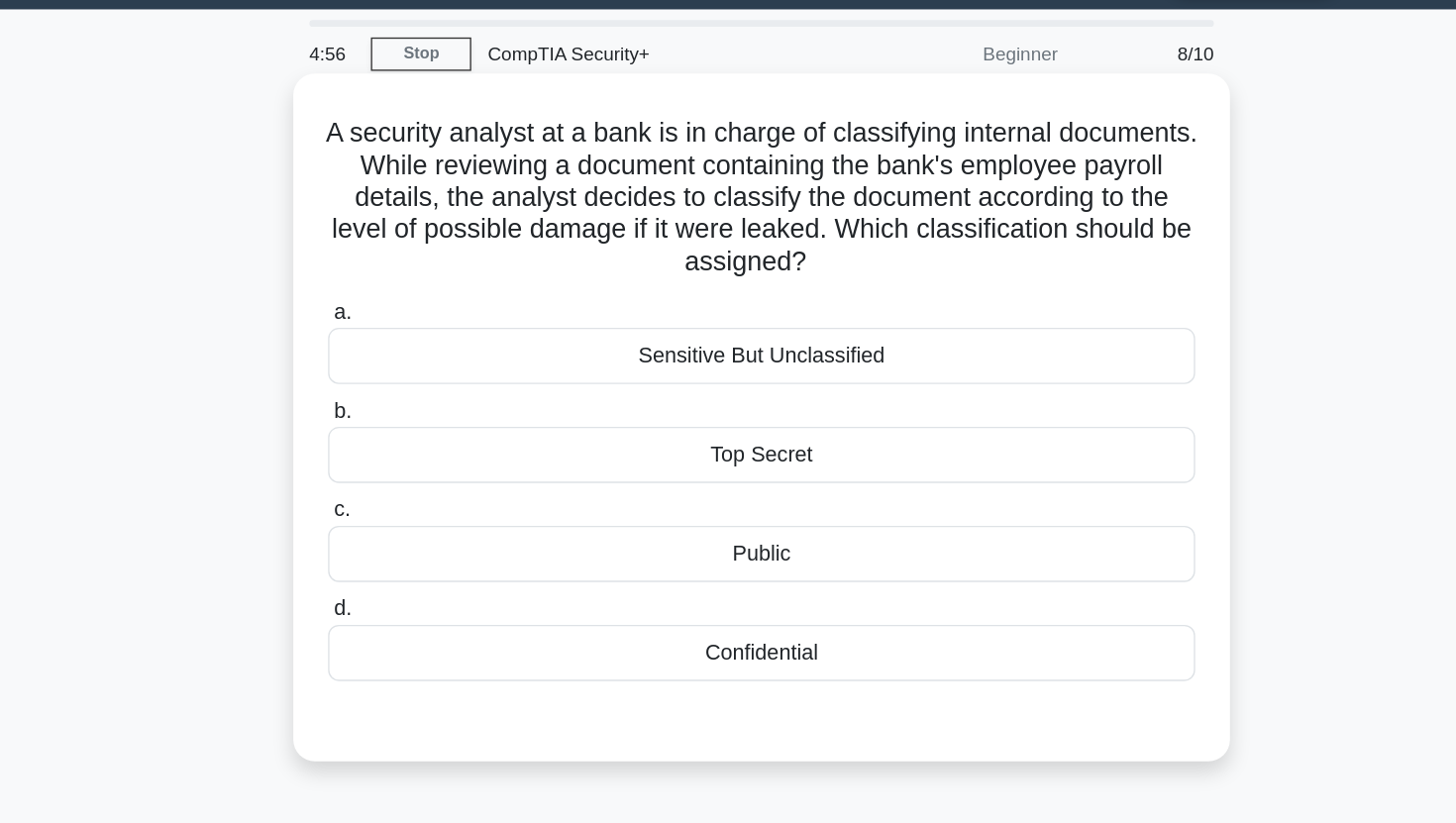 click on "Confidential" at bounding box center [728, 540] 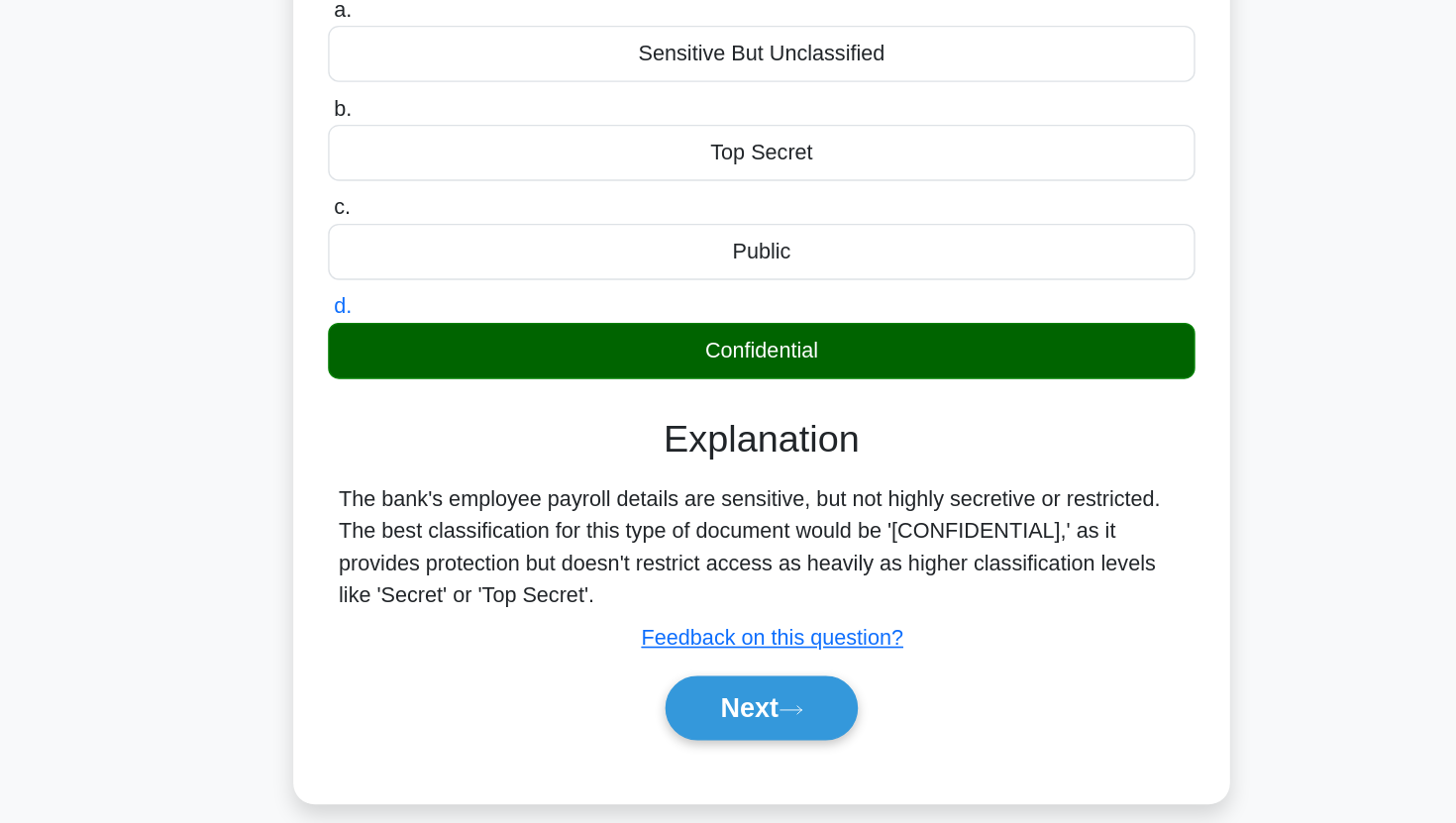scroll, scrollTop: 78, scrollLeft: 0, axis: vertical 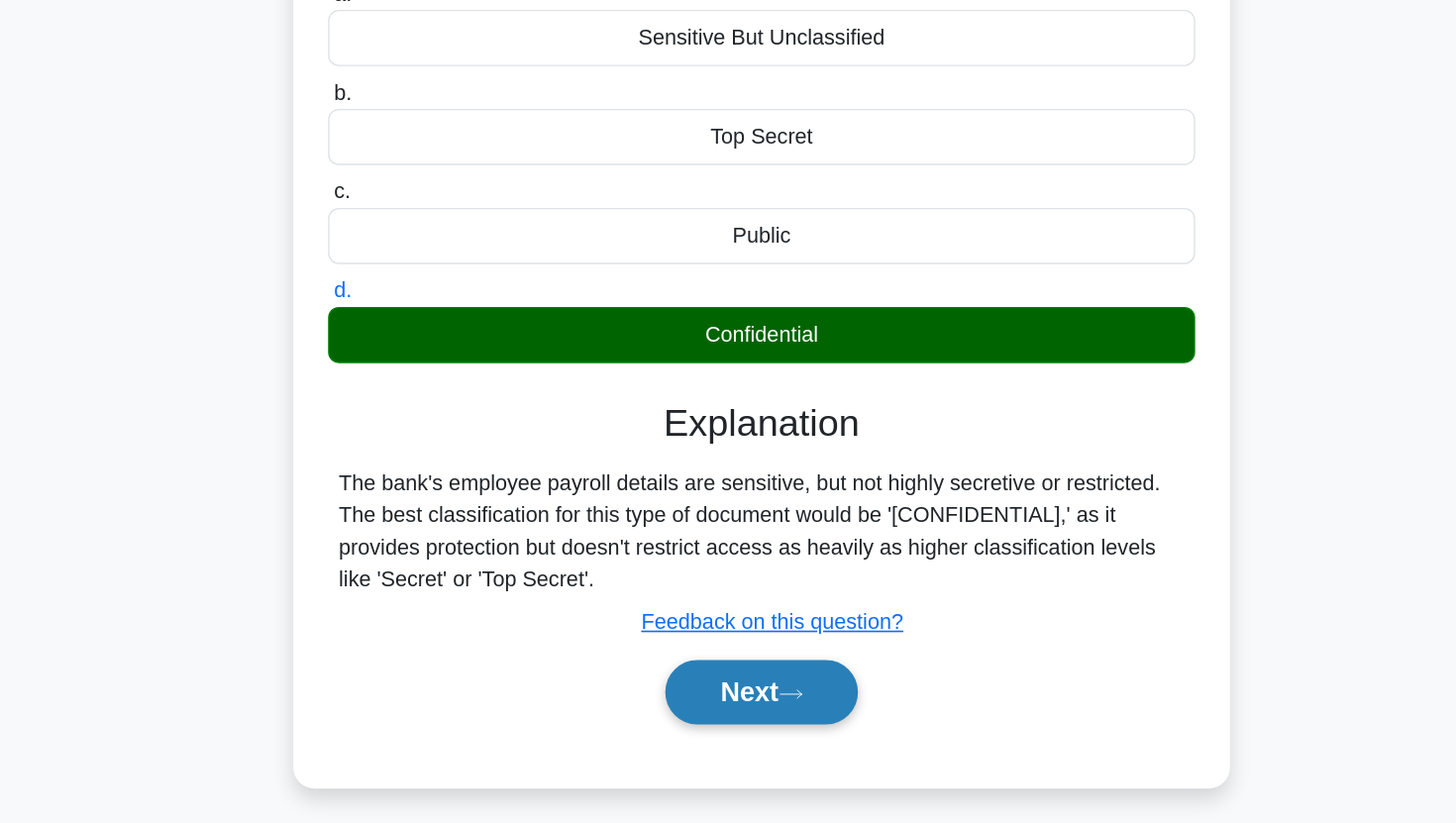 click on "Next" at bounding box center [727, 726] 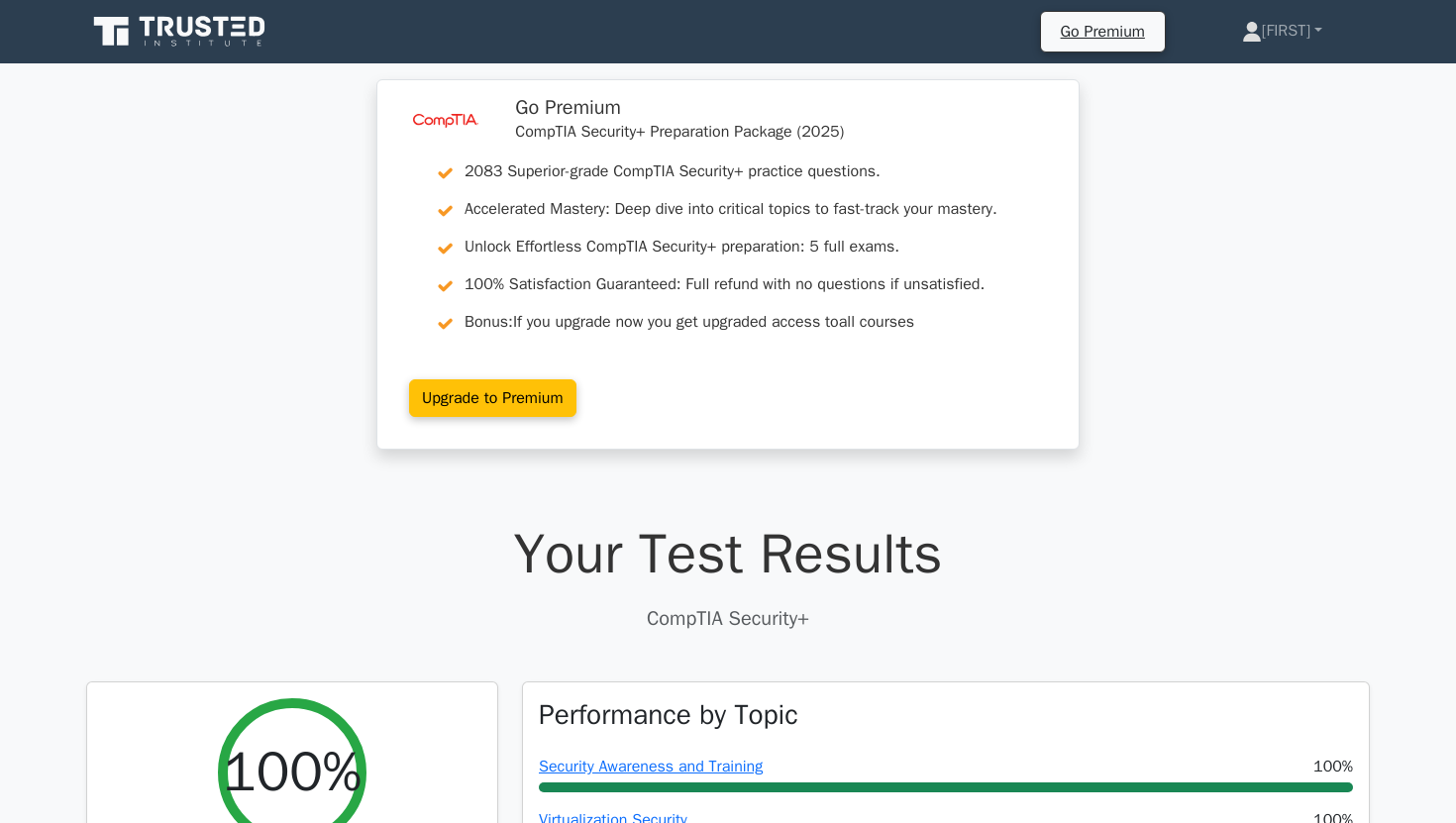 scroll, scrollTop: 0, scrollLeft: 0, axis: both 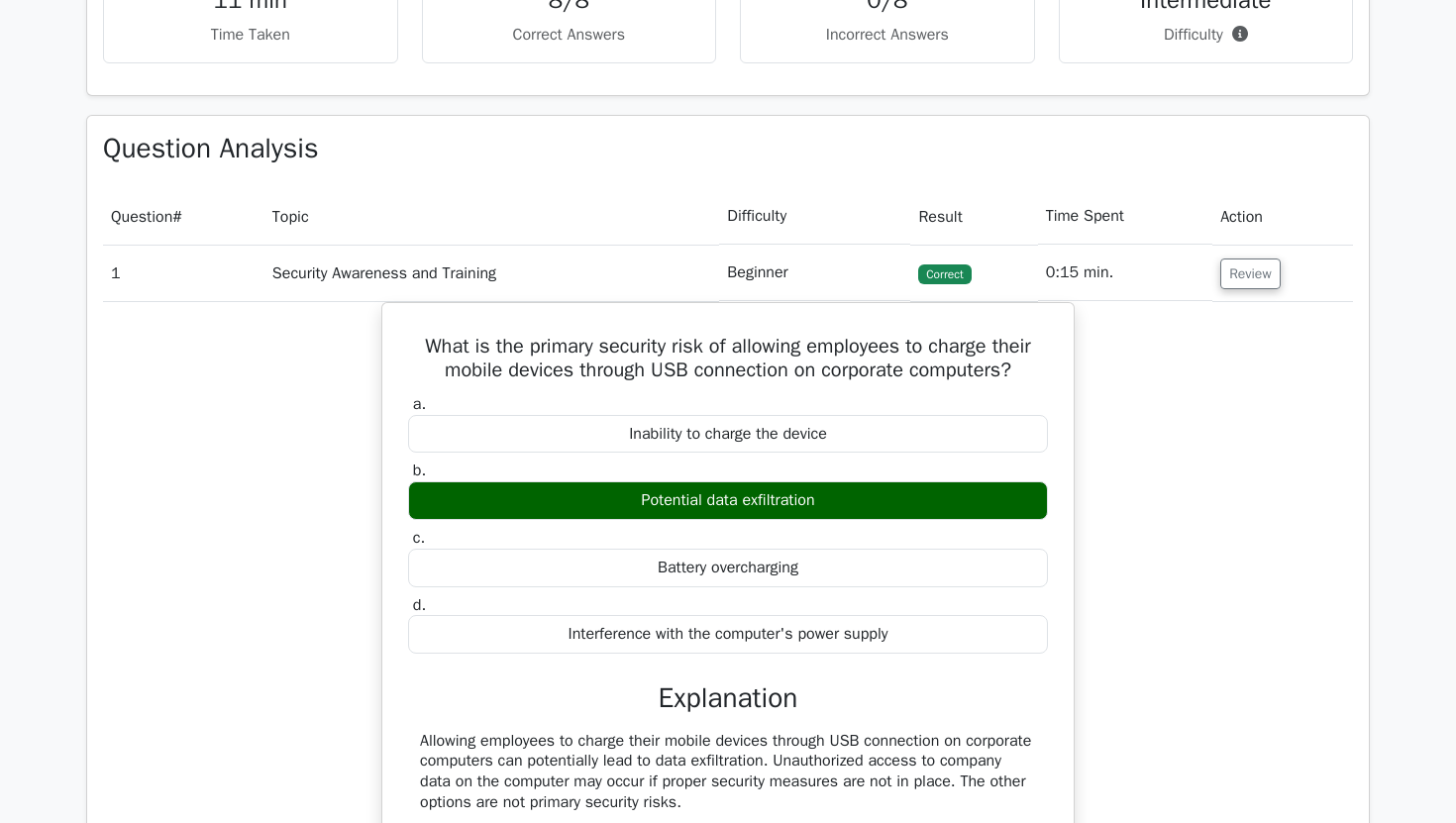 click on "Security Awareness and Training" at bounding box center (492, 272) 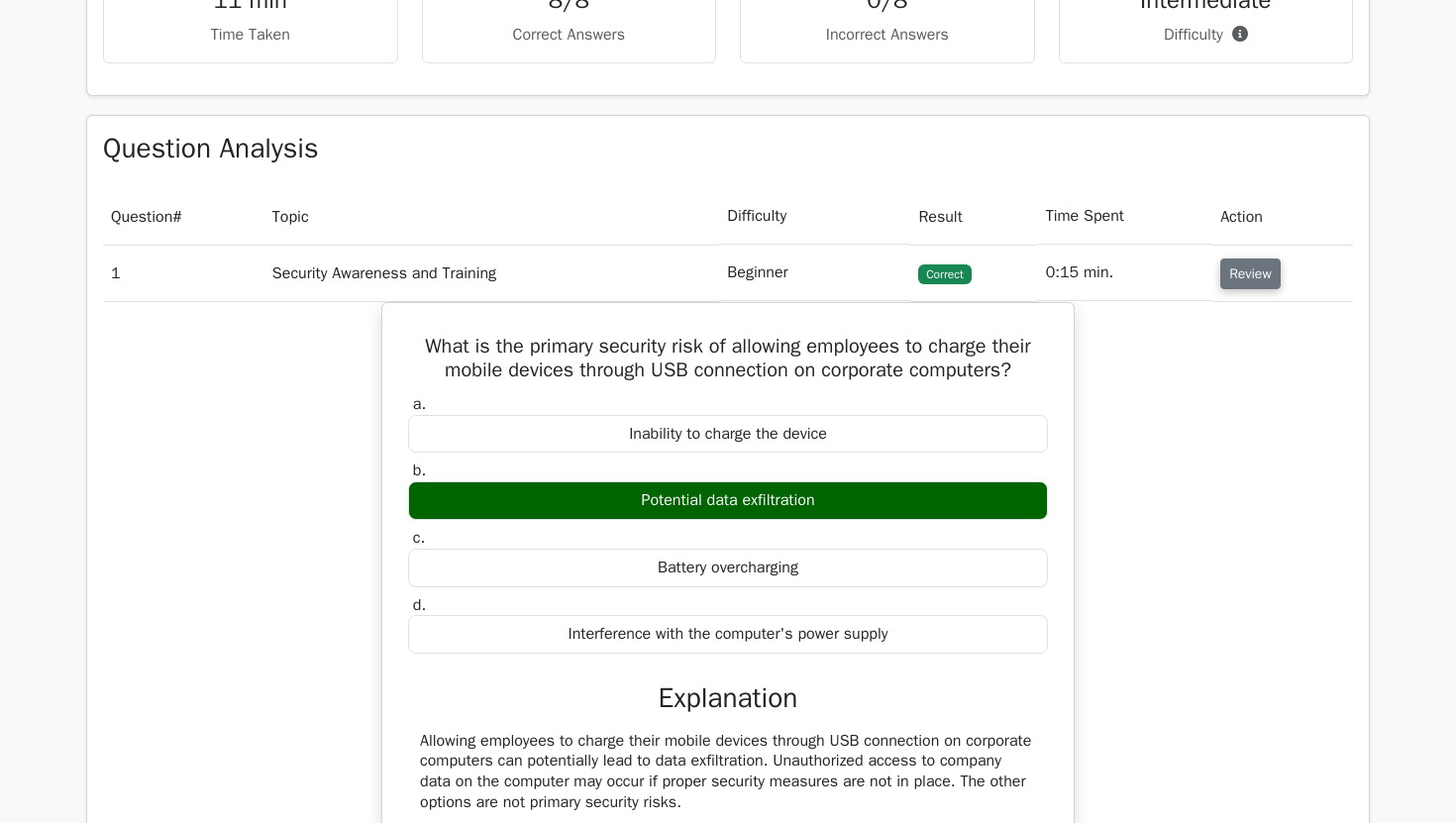 click on "Review" at bounding box center (1250, 273) 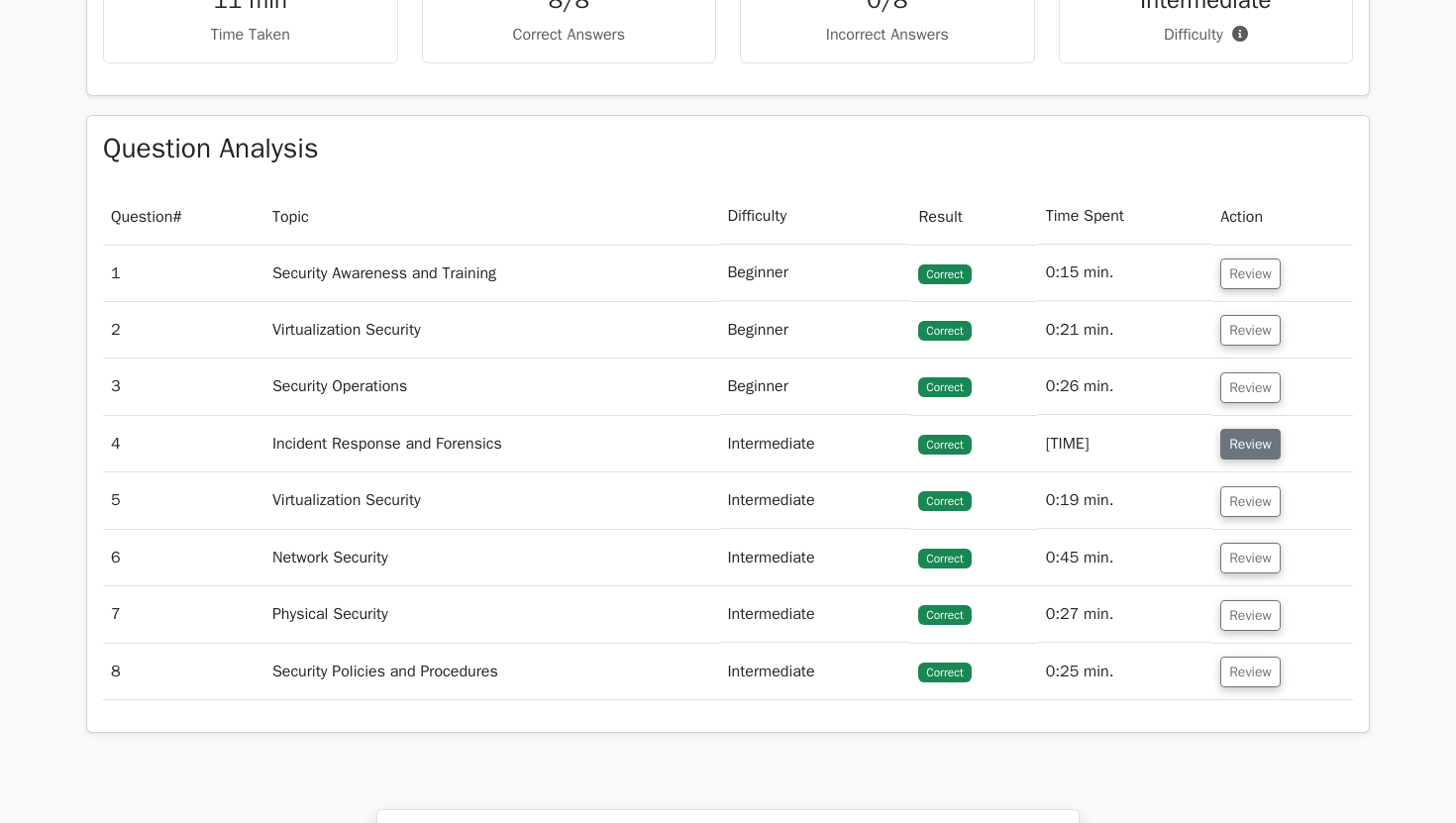 click on "Review" at bounding box center (1250, 444) 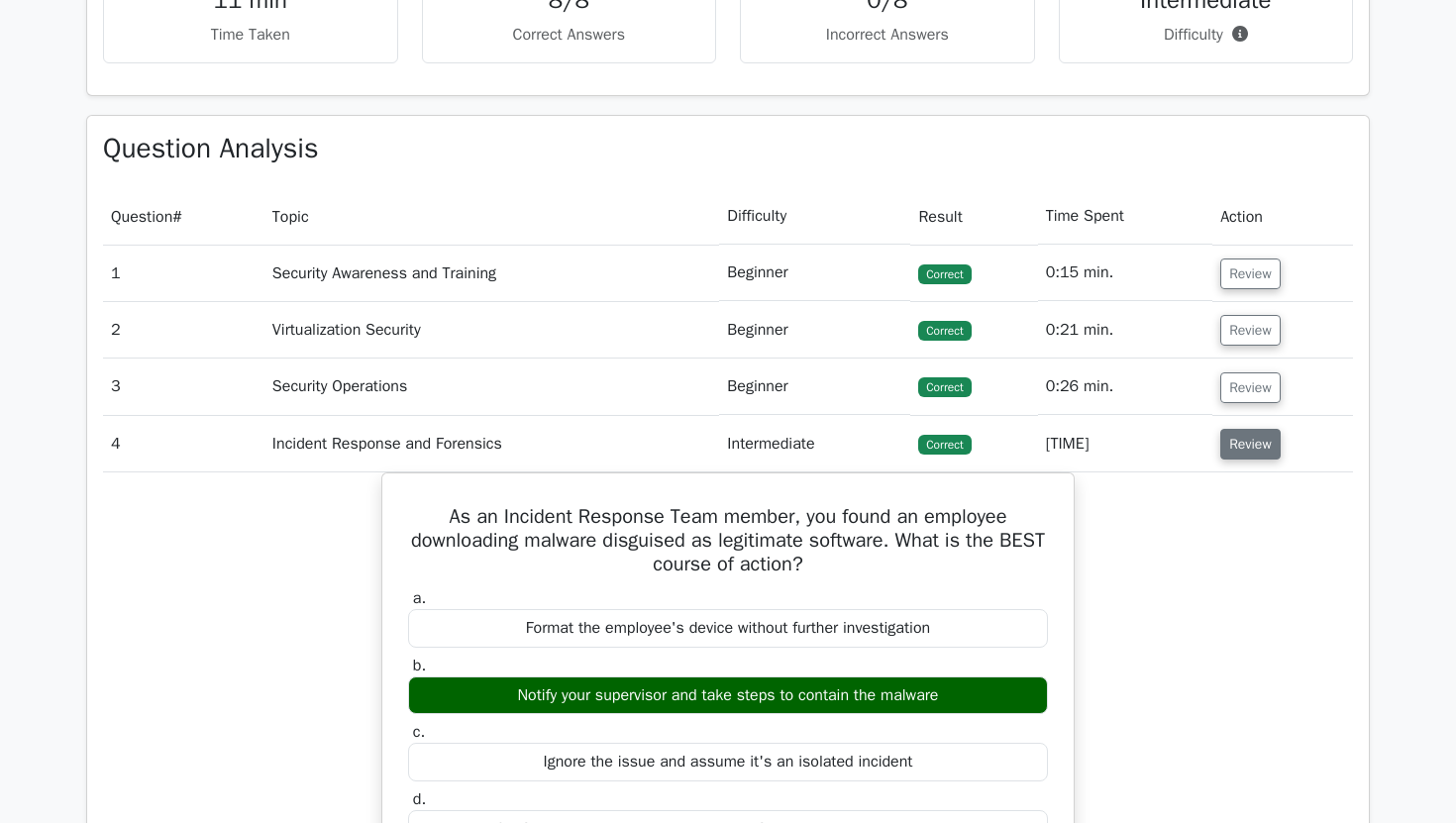 click on "Review" at bounding box center (1250, 444) 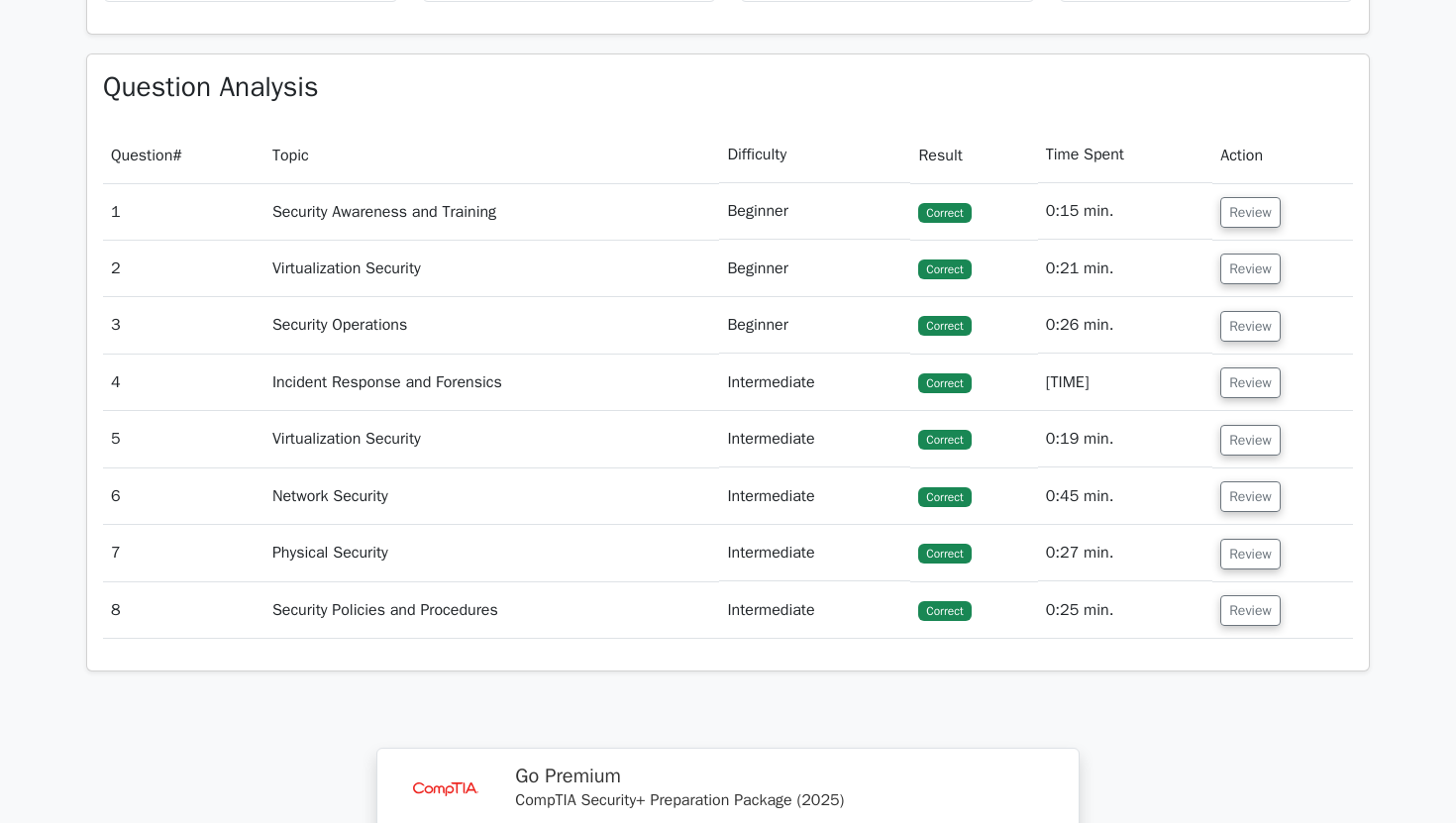 scroll, scrollTop: 1372, scrollLeft: 0, axis: vertical 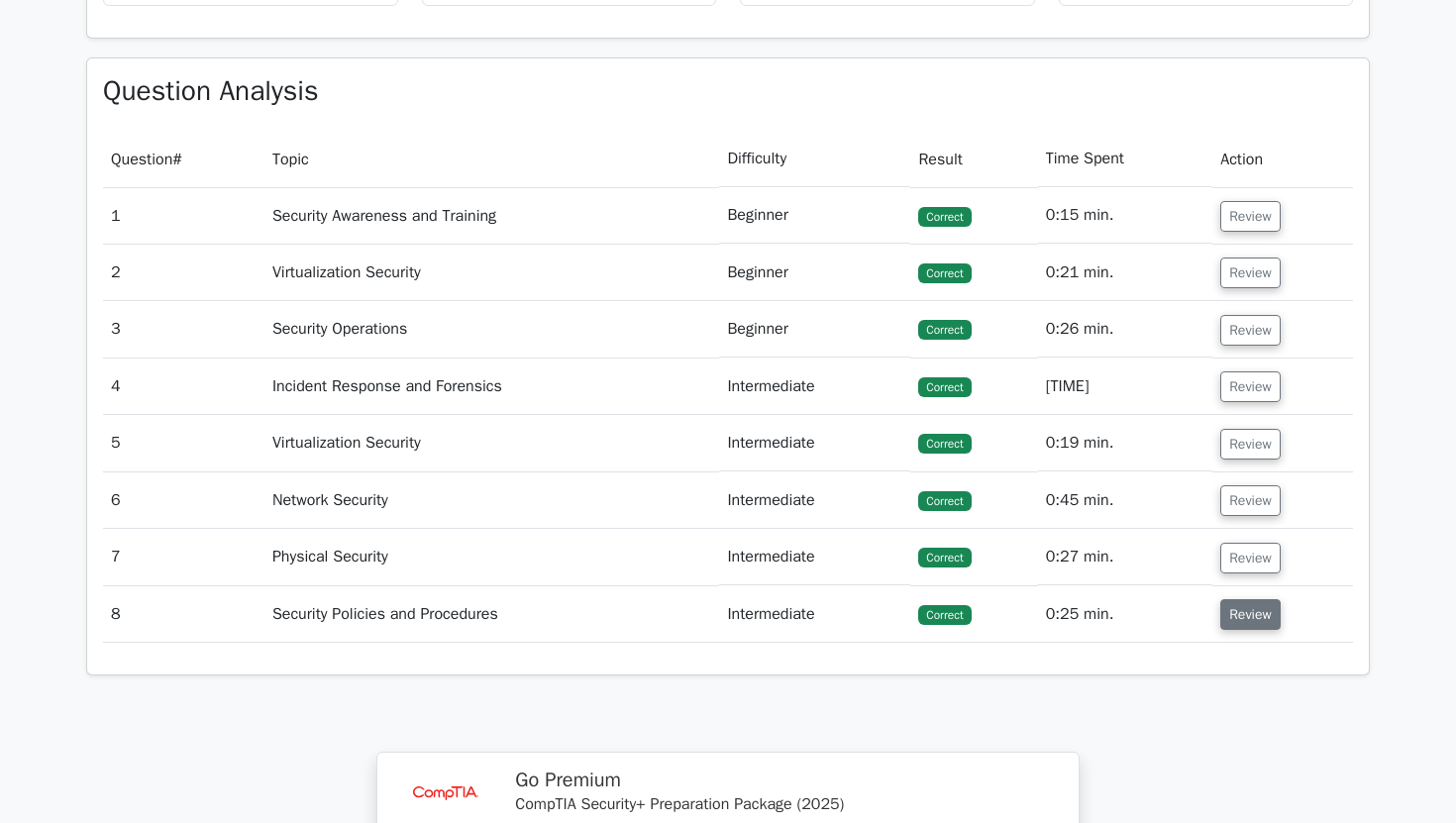 click on "Review" at bounding box center [1250, 614] 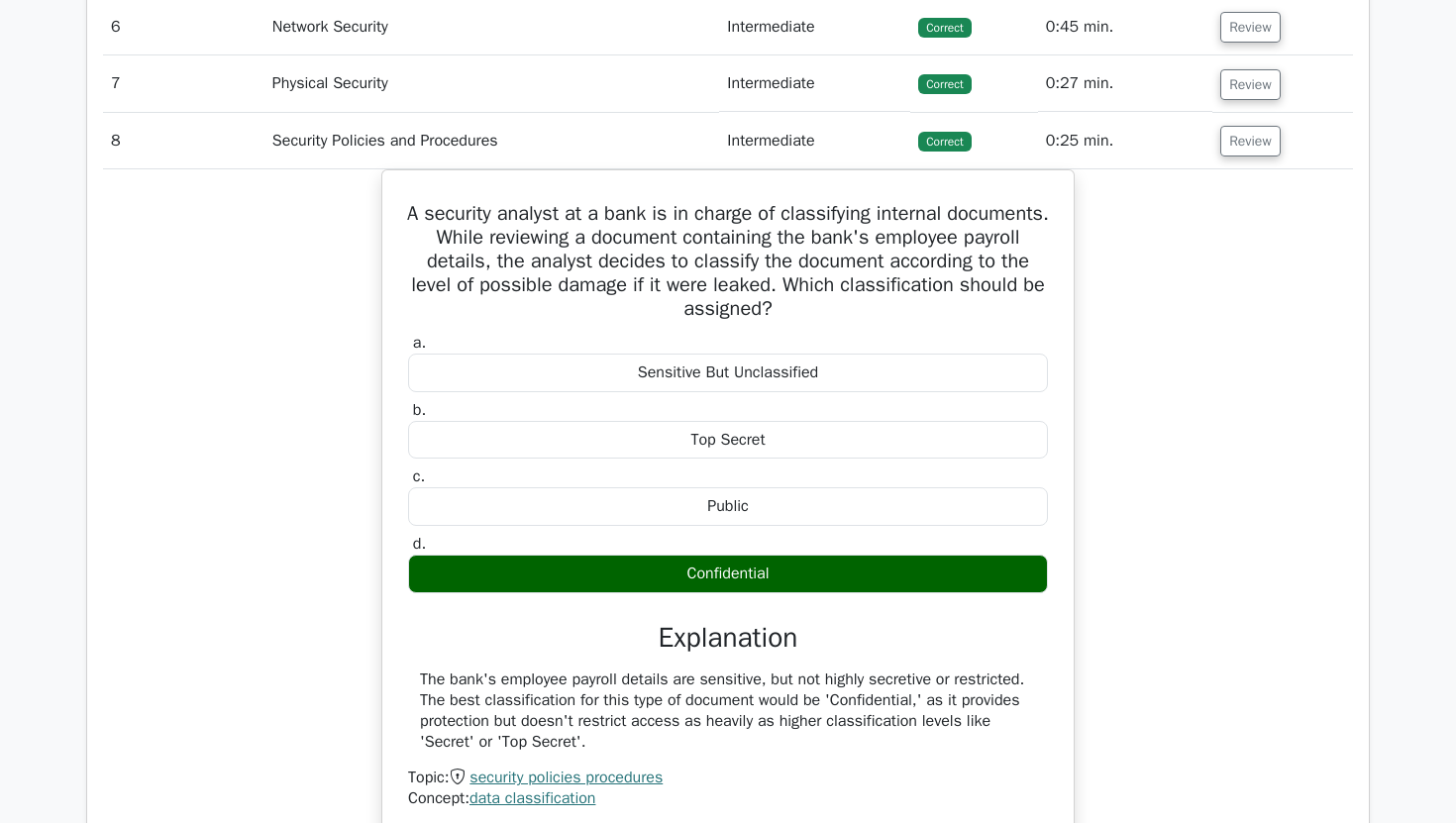 scroll, scrollTop: 1850, scrollLeft: 0, axis: vertical 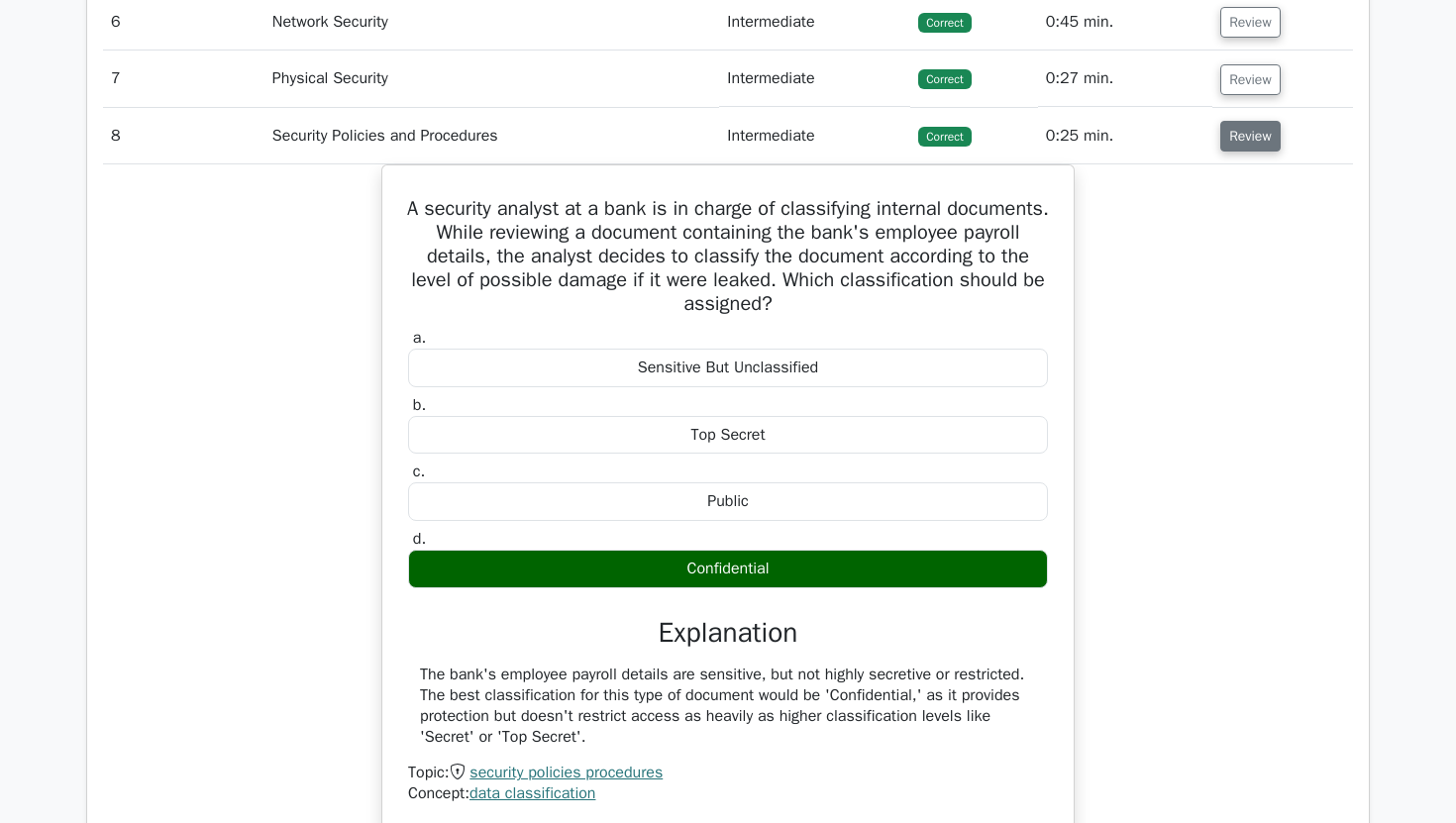 click on "Review" at bounding box center (1250, 136) 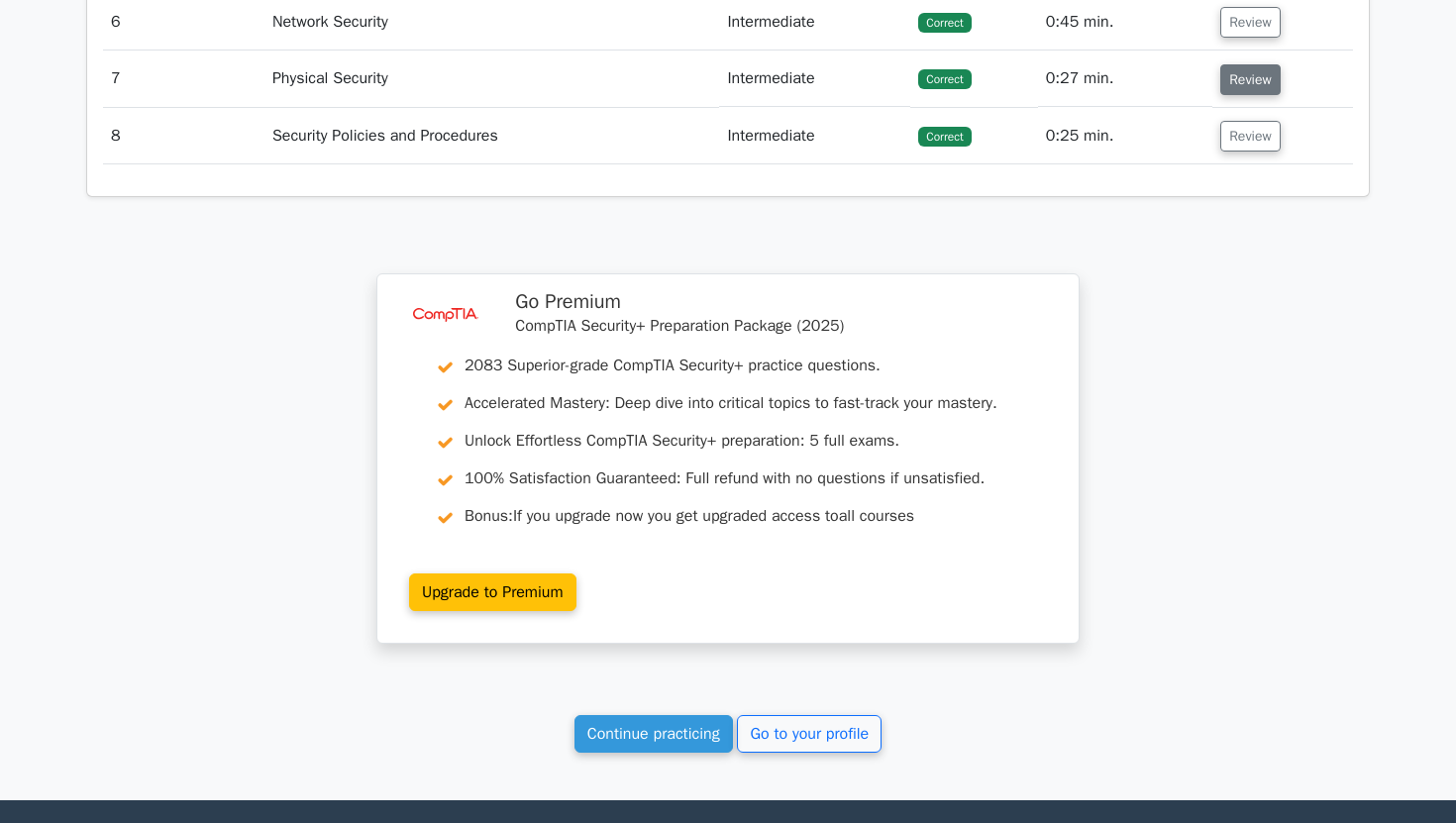 click on "Review" at bounding box center (1250, 79) 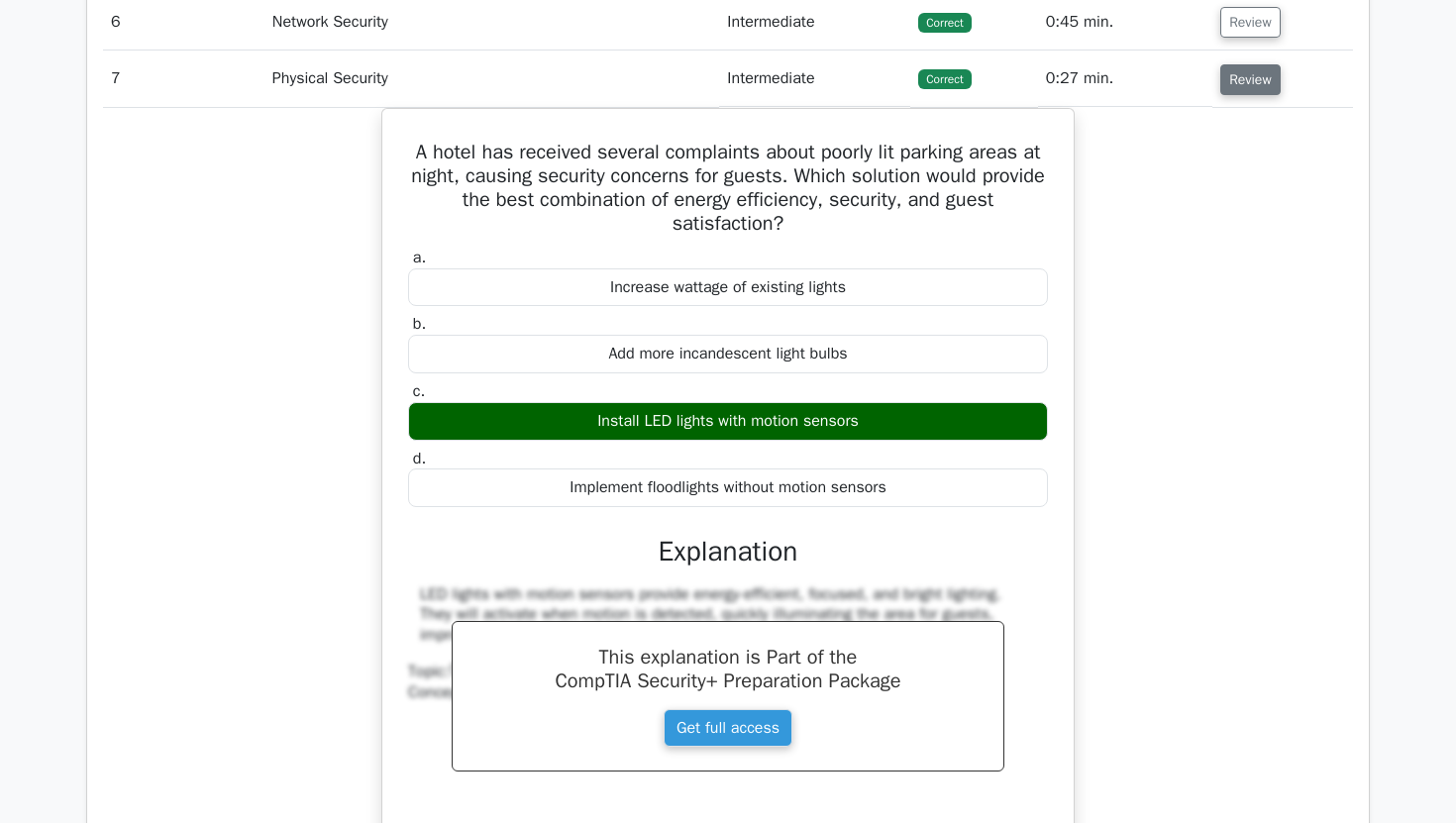 click on "Review" at bounding box center (1250, 79) 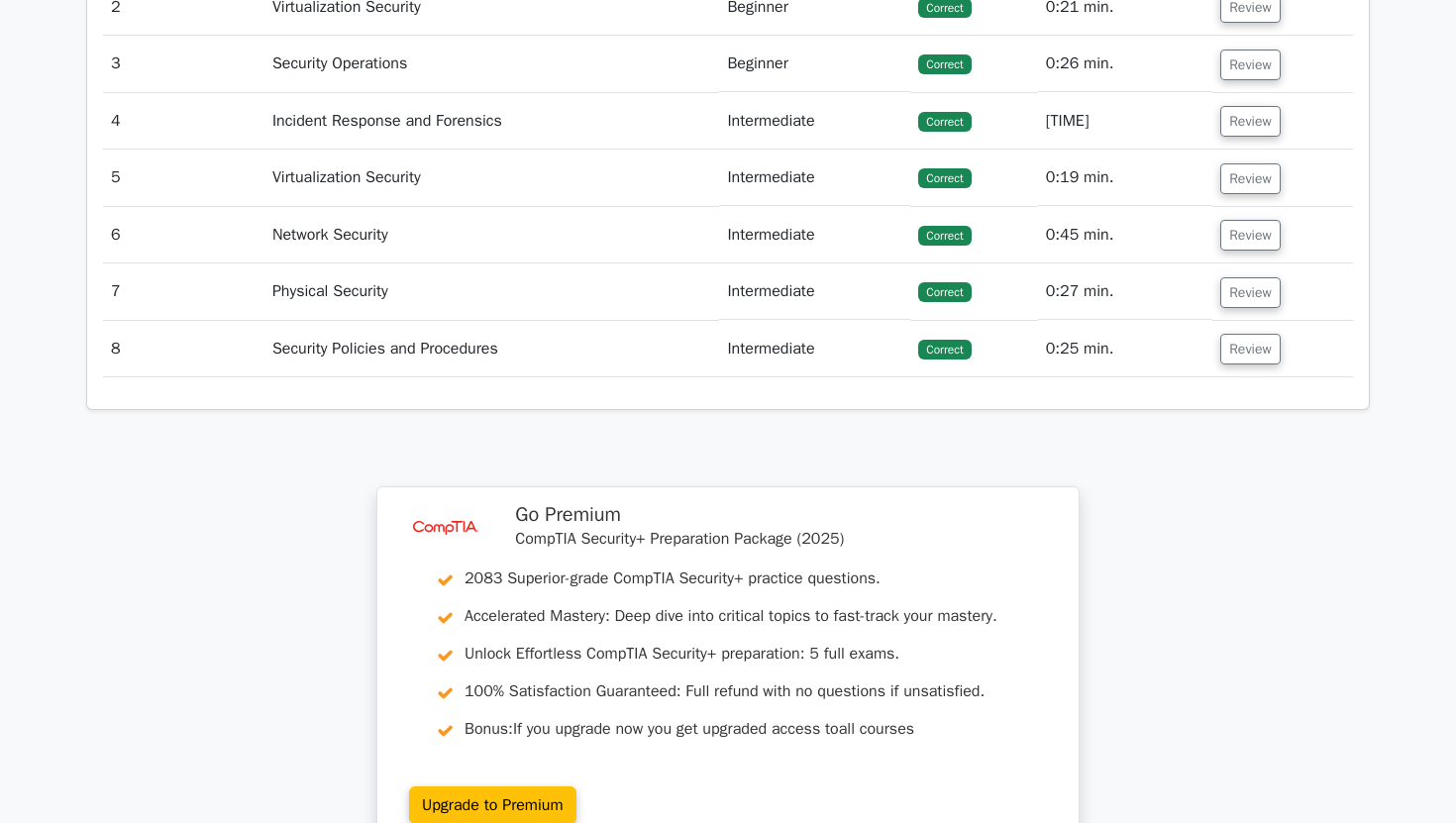 click on "Review" at bounding box center (1283, 177) 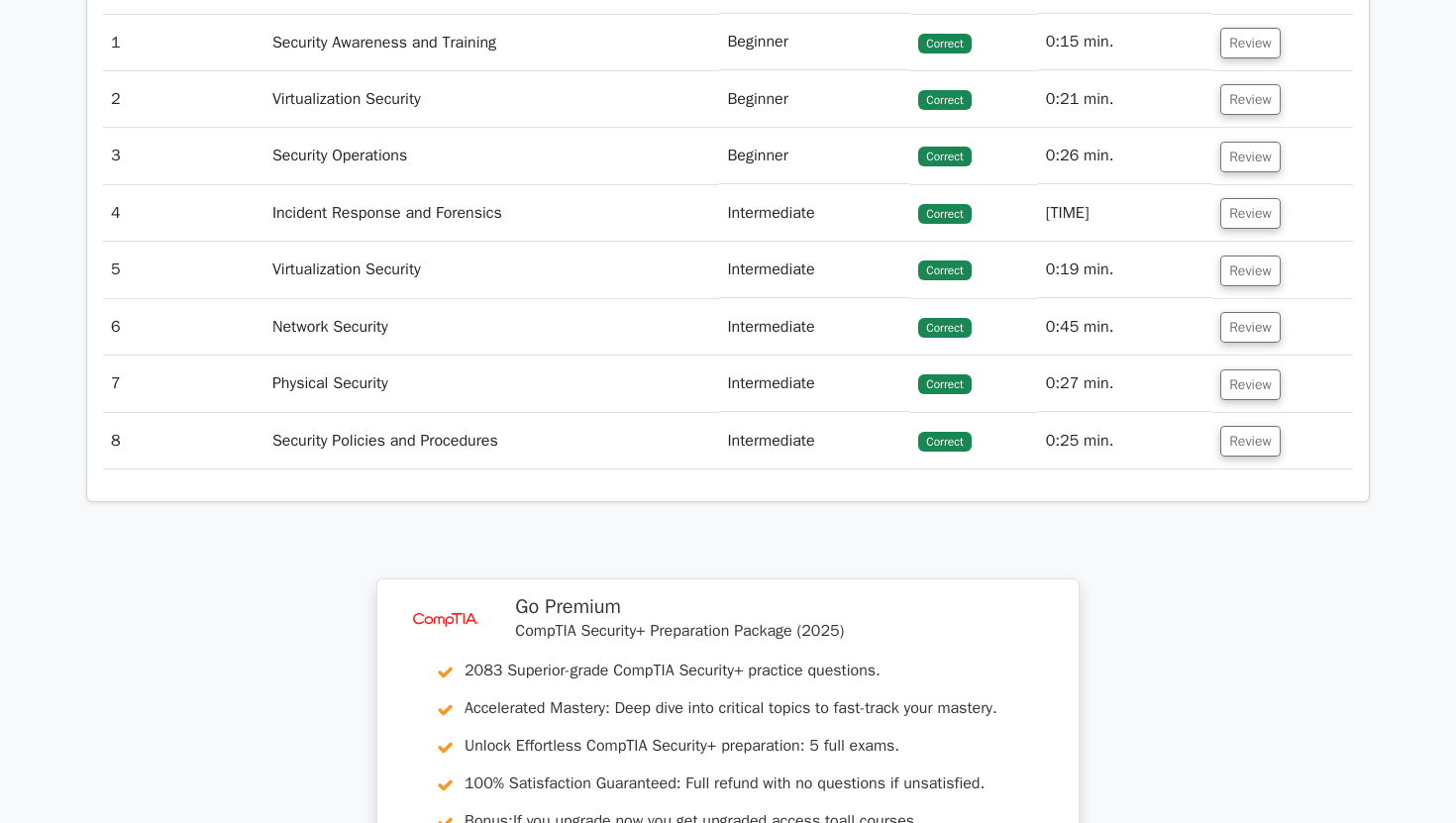scroll, scrollTop: 1533, scrollLeft: 0, axis: vertical 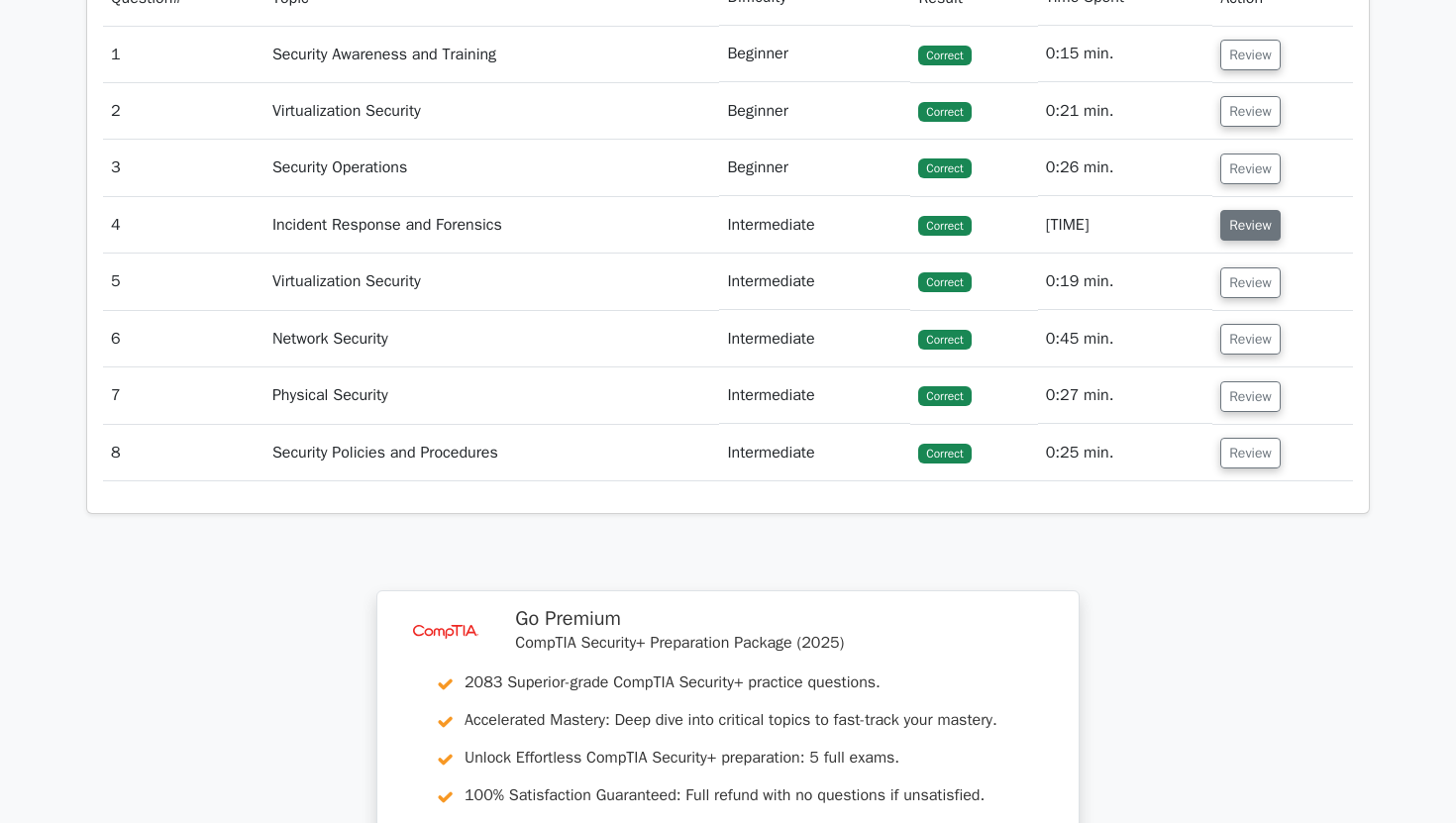 click on "Review" at bounding box center [1250, 225] 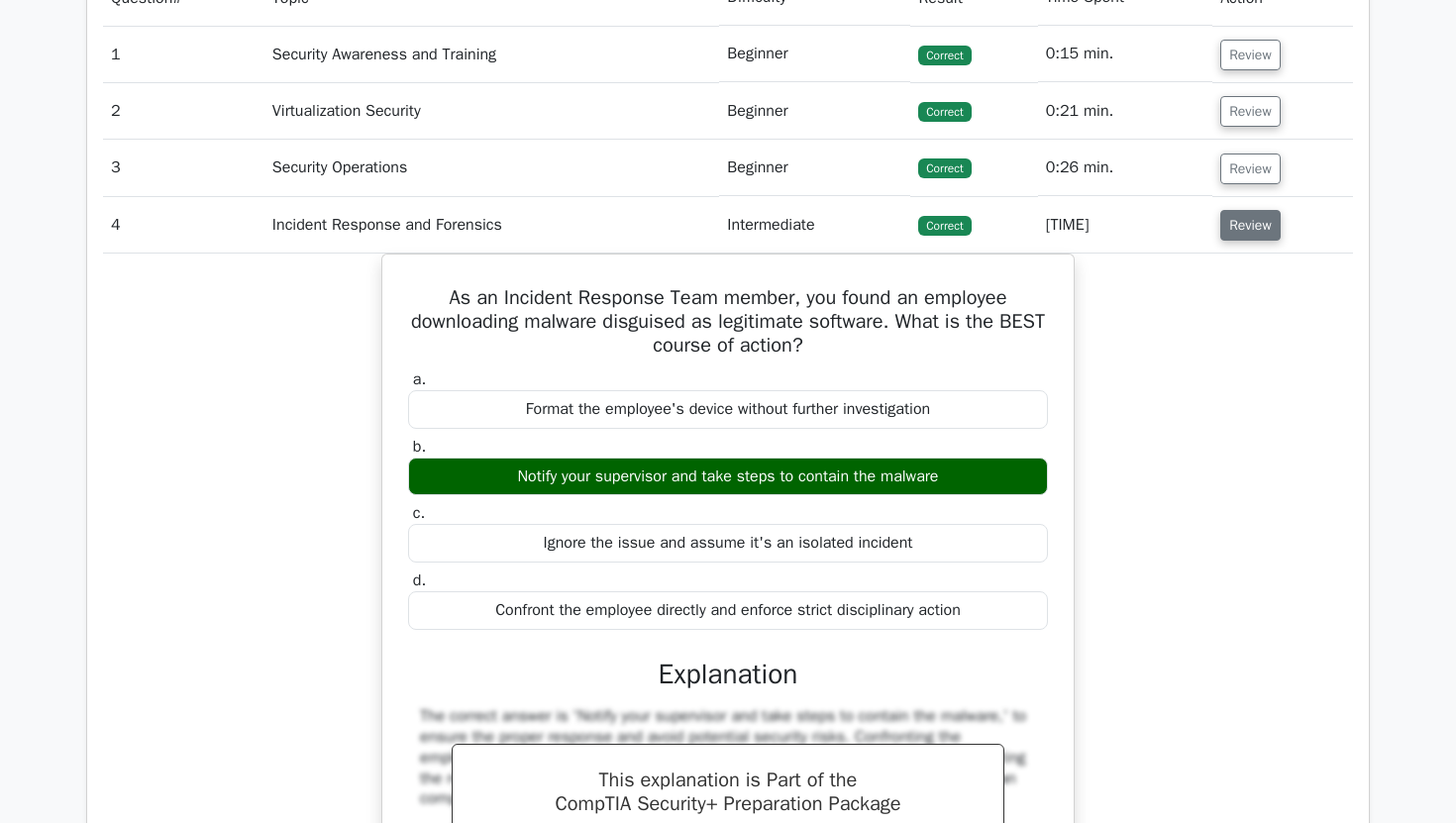 click on "Review" at bounding box center (1250, 225) 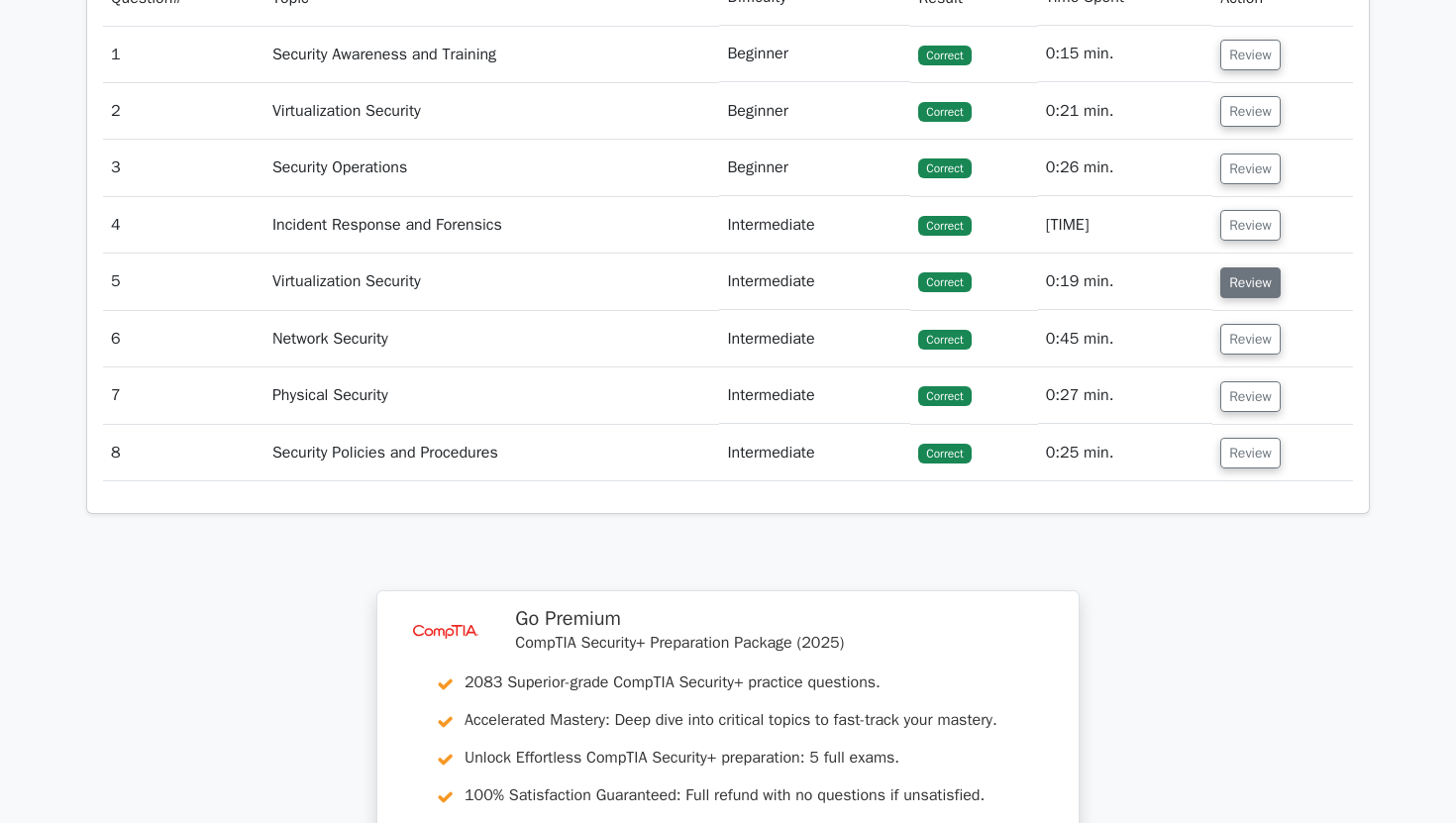 click on "Review" at bounding box center [1250, 282] 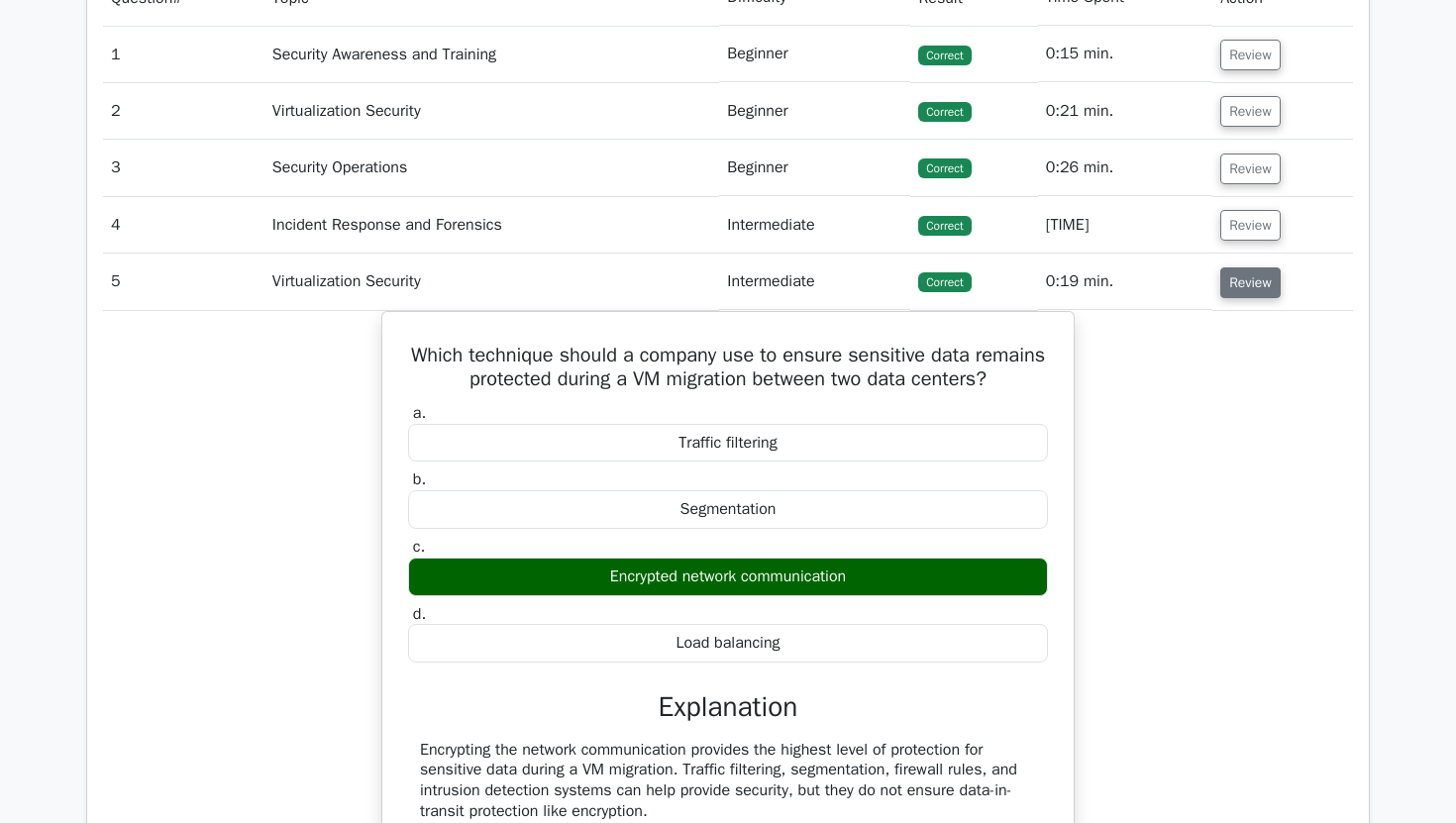click on "Review" at bounding box center (1250, 282) 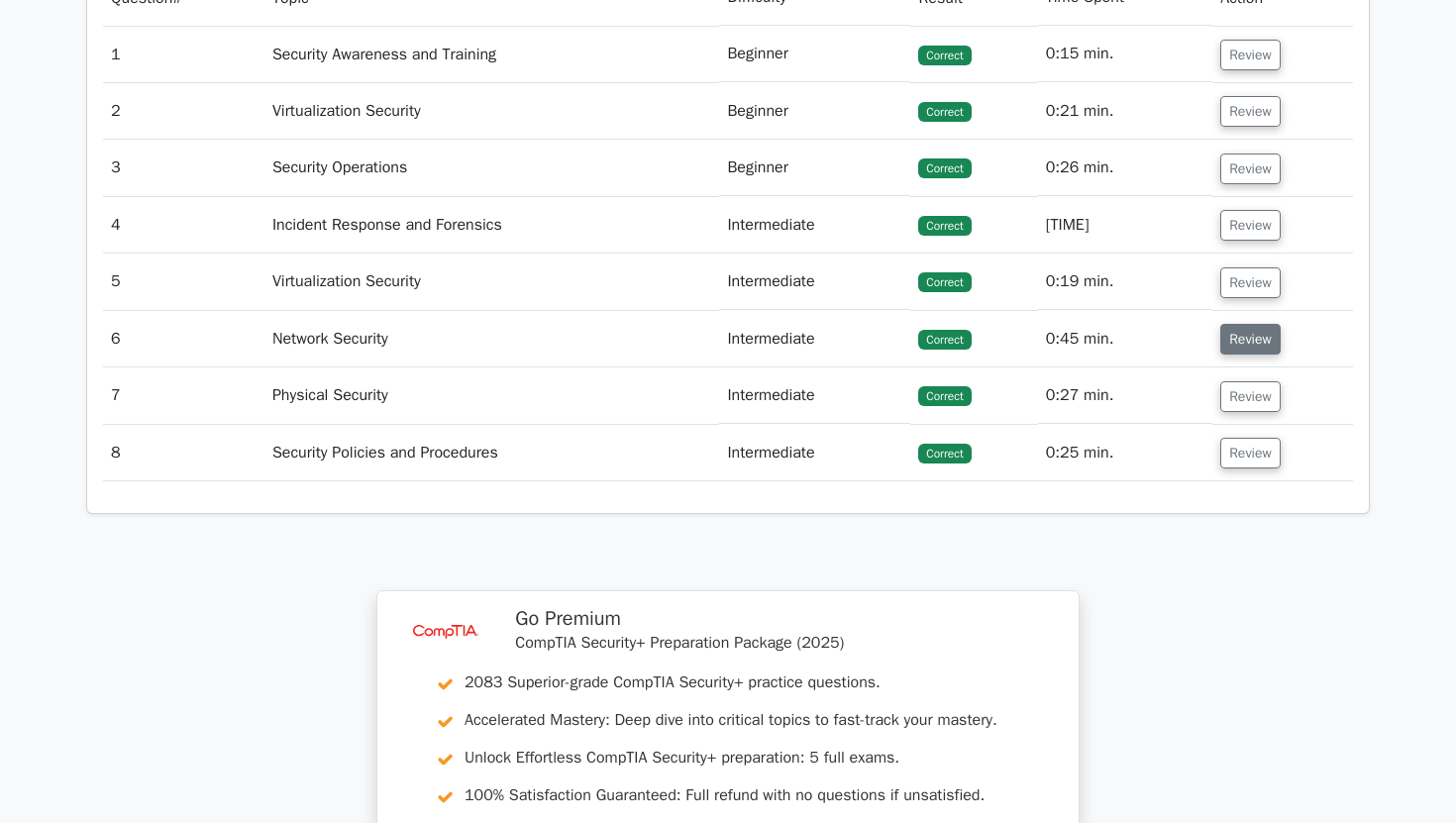 click on "Review" at bounding box center (1250, 339) 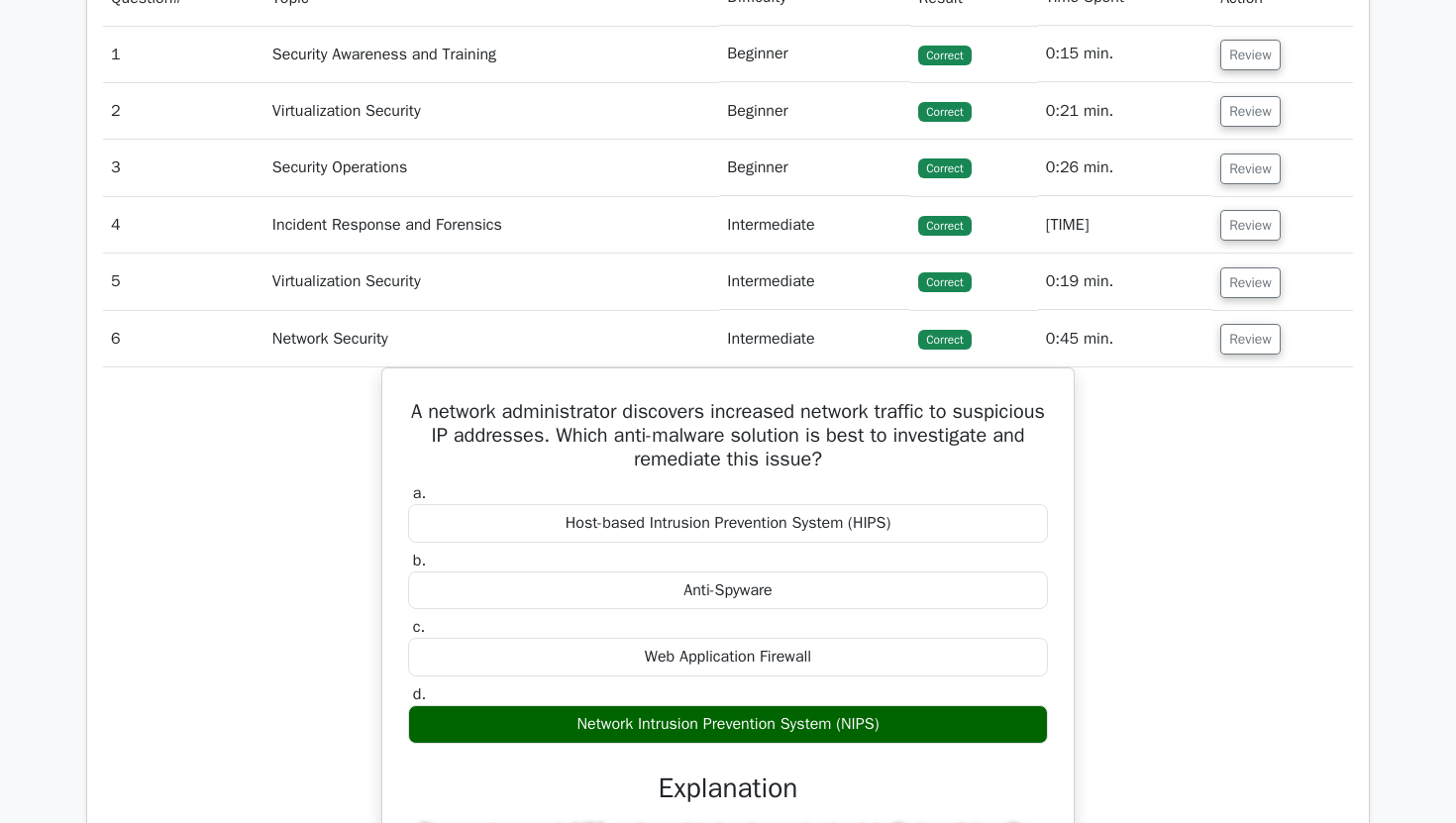 click on "Review" at bounding box center (1283, 339) 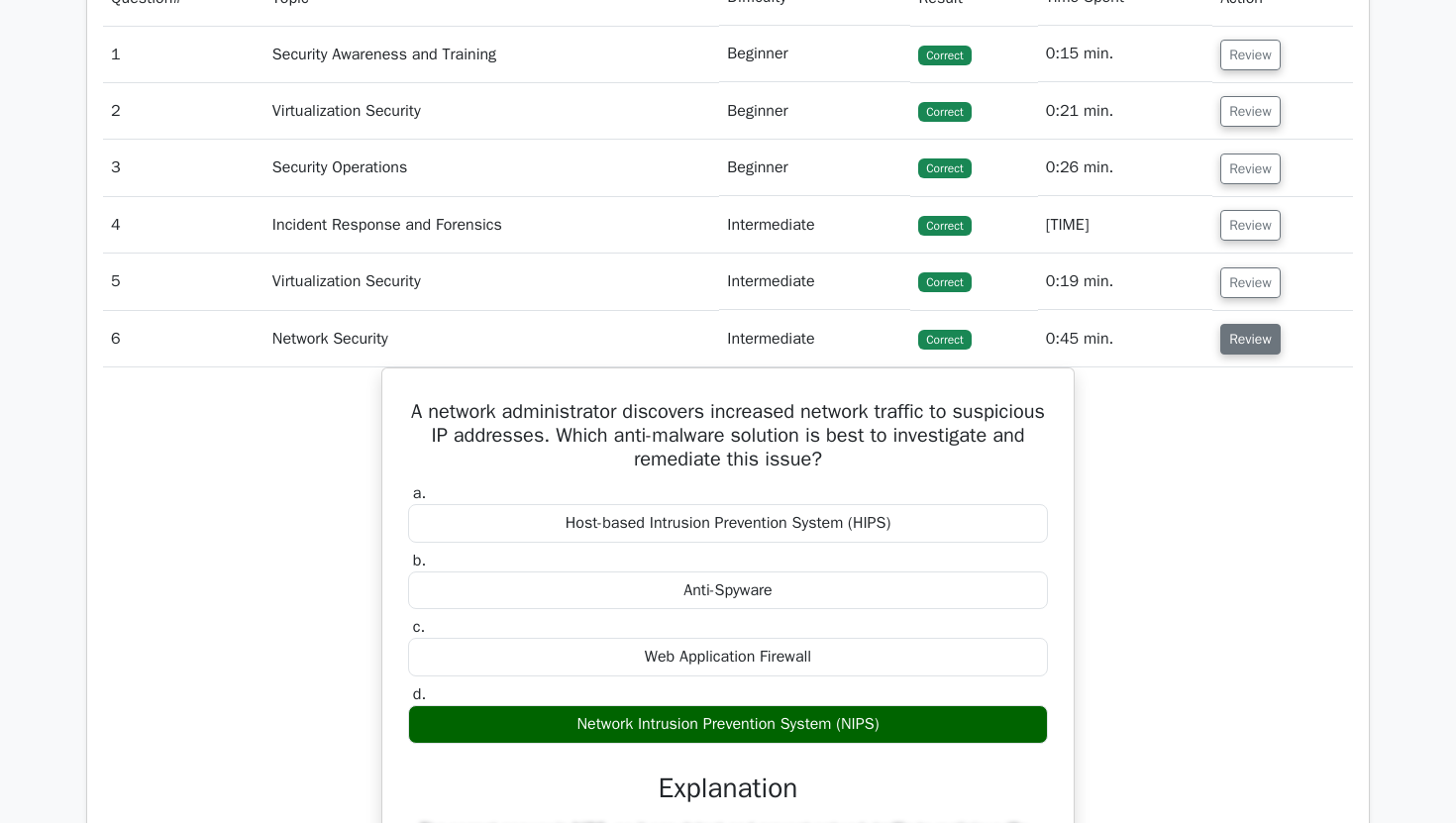 click on "Review" at bounding box center [1250, 339] 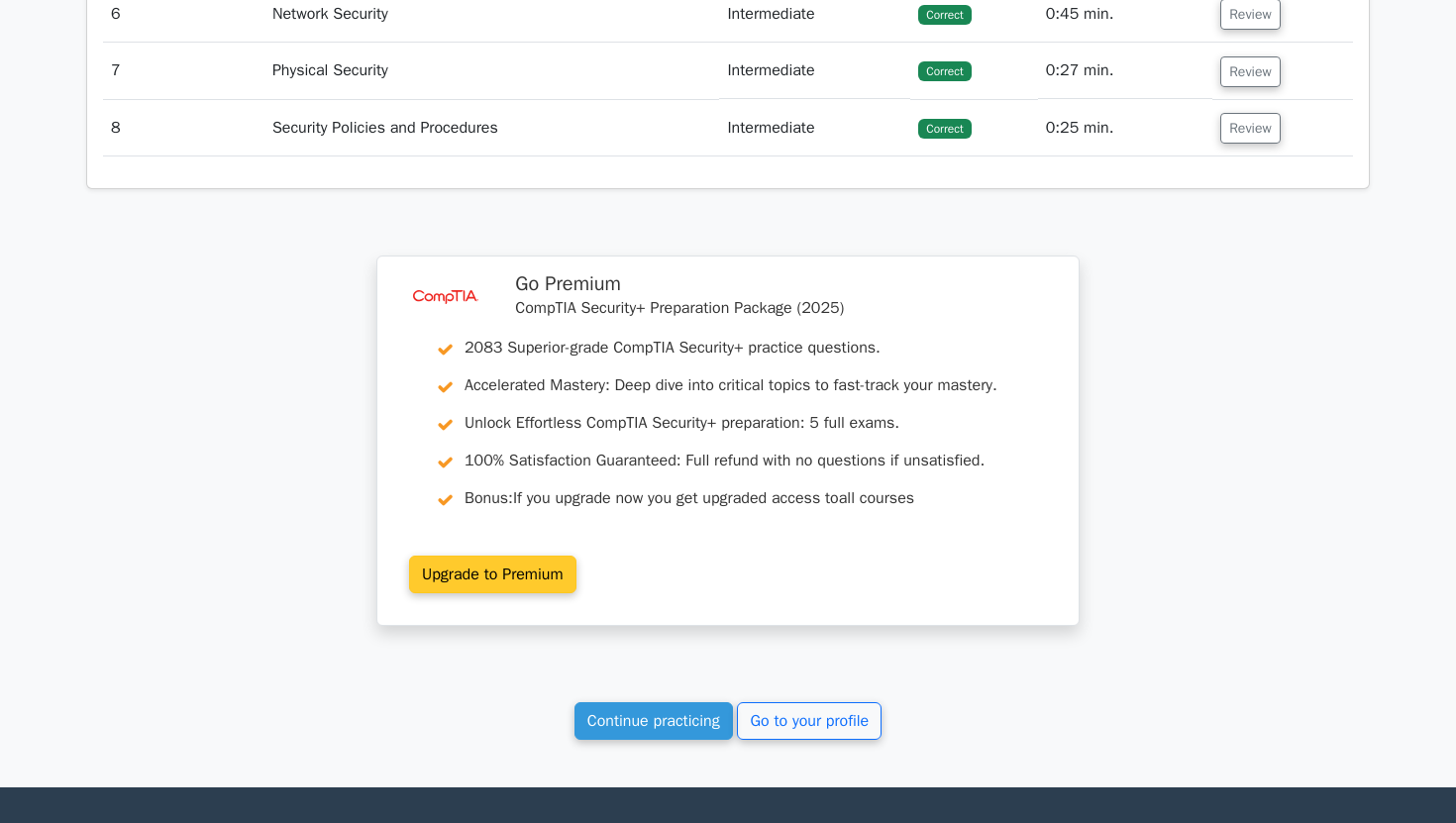 scroll, scrollTop: 2062, scrollLeft: 0, axis: vertical 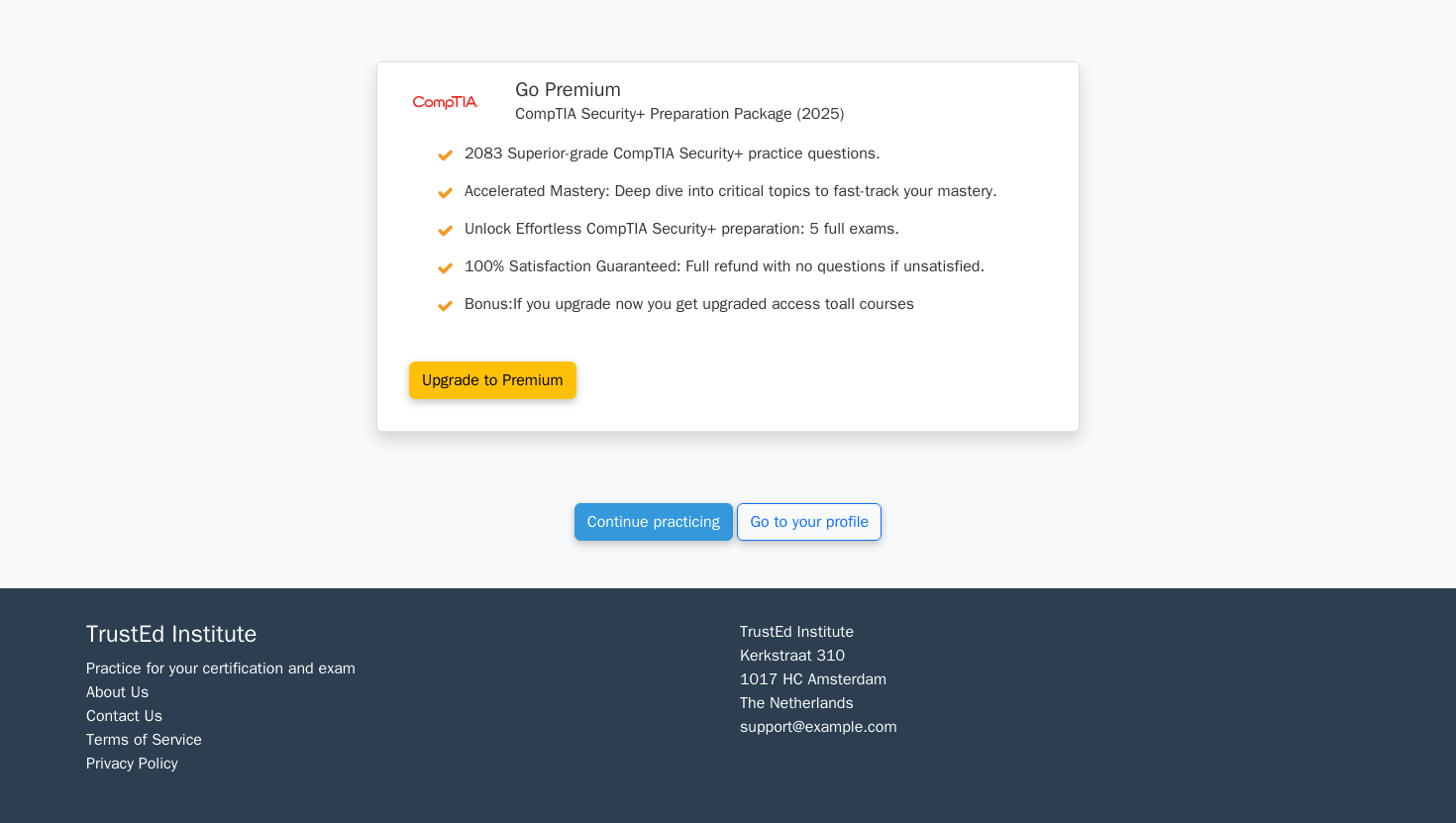click on "Your Test Results
CompTIA Security+
100%
Your Score
Keep practicing!
Performance by Topic
Security Awareness and Training
100%
Virtualization Security
100%
#" at bounding box center [728, -500] 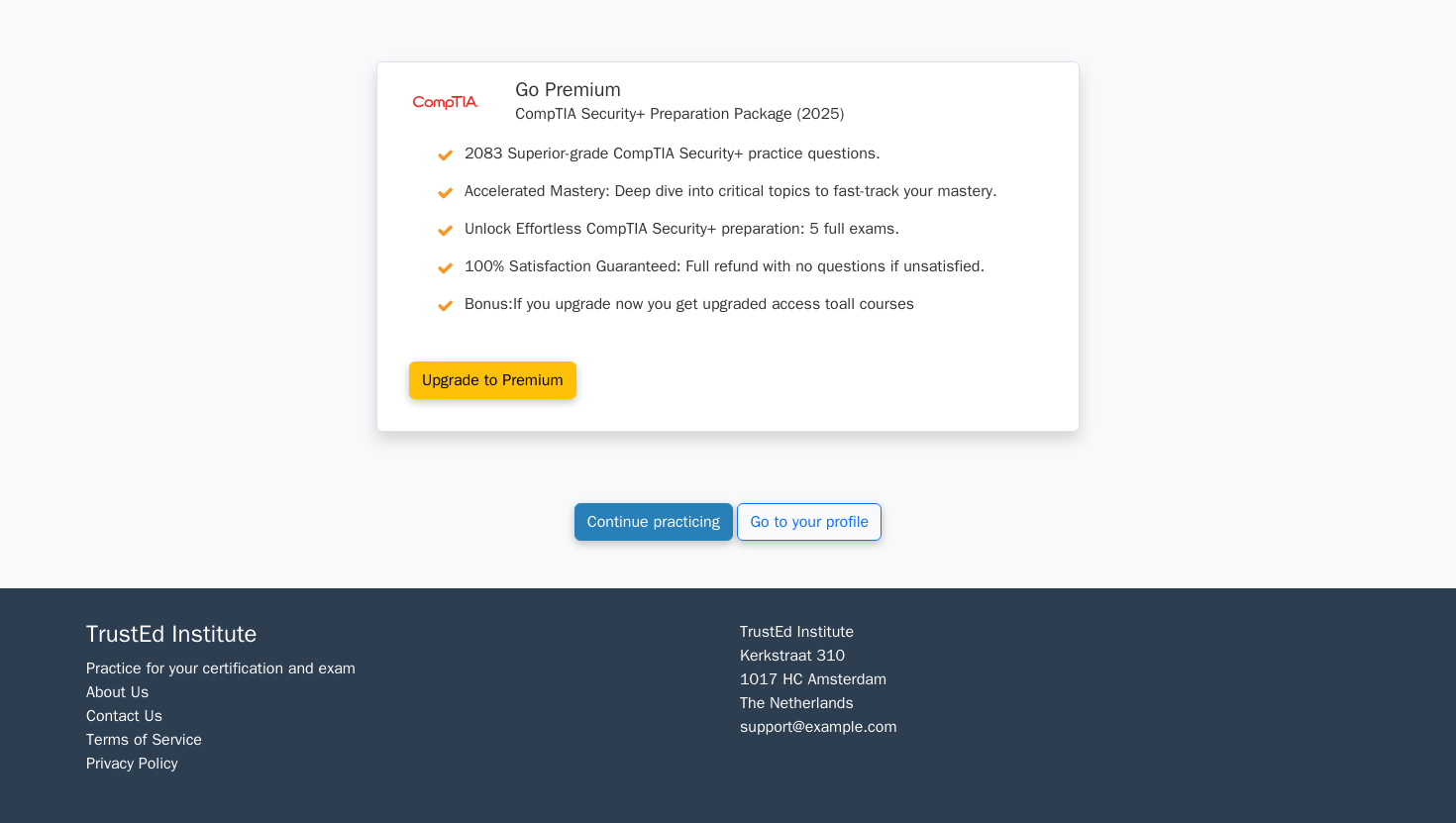 click on "Continue practicing" at bounding box center (654, 522) 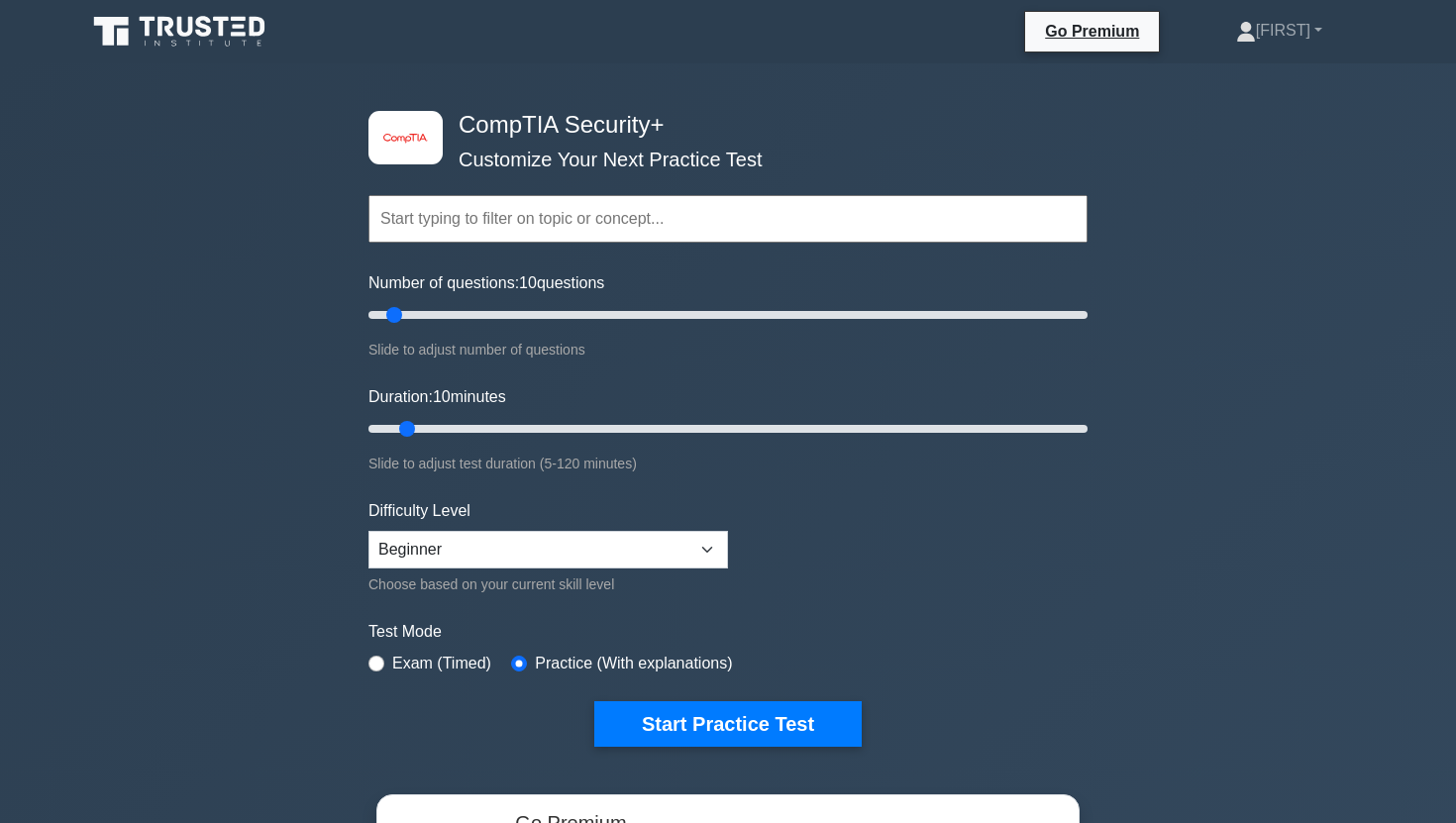 scroll, scrollTop: 0, scrollLeft: 0, axis: both 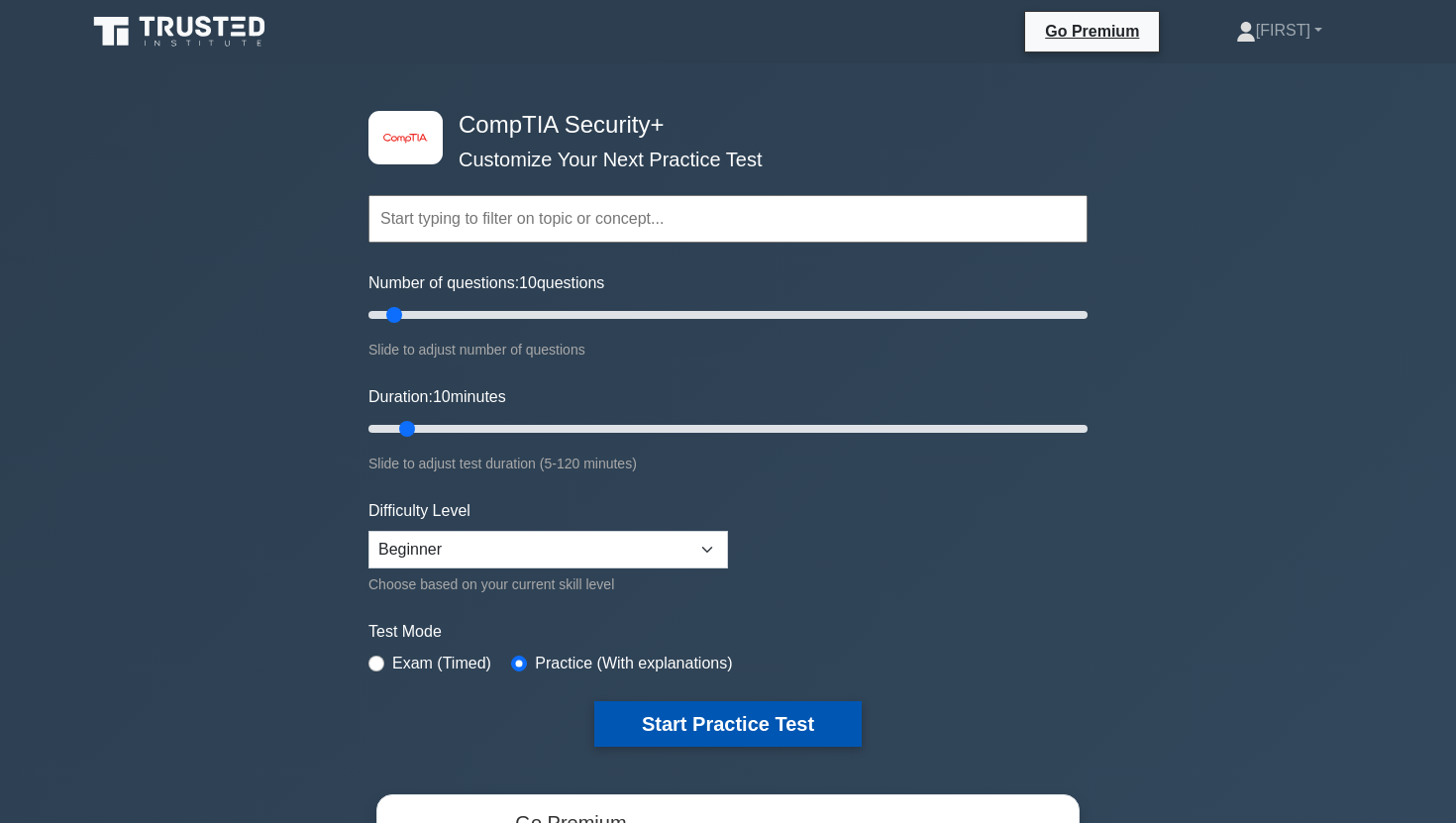 click on "Start Practice Test" at bounding box center (728, 724) 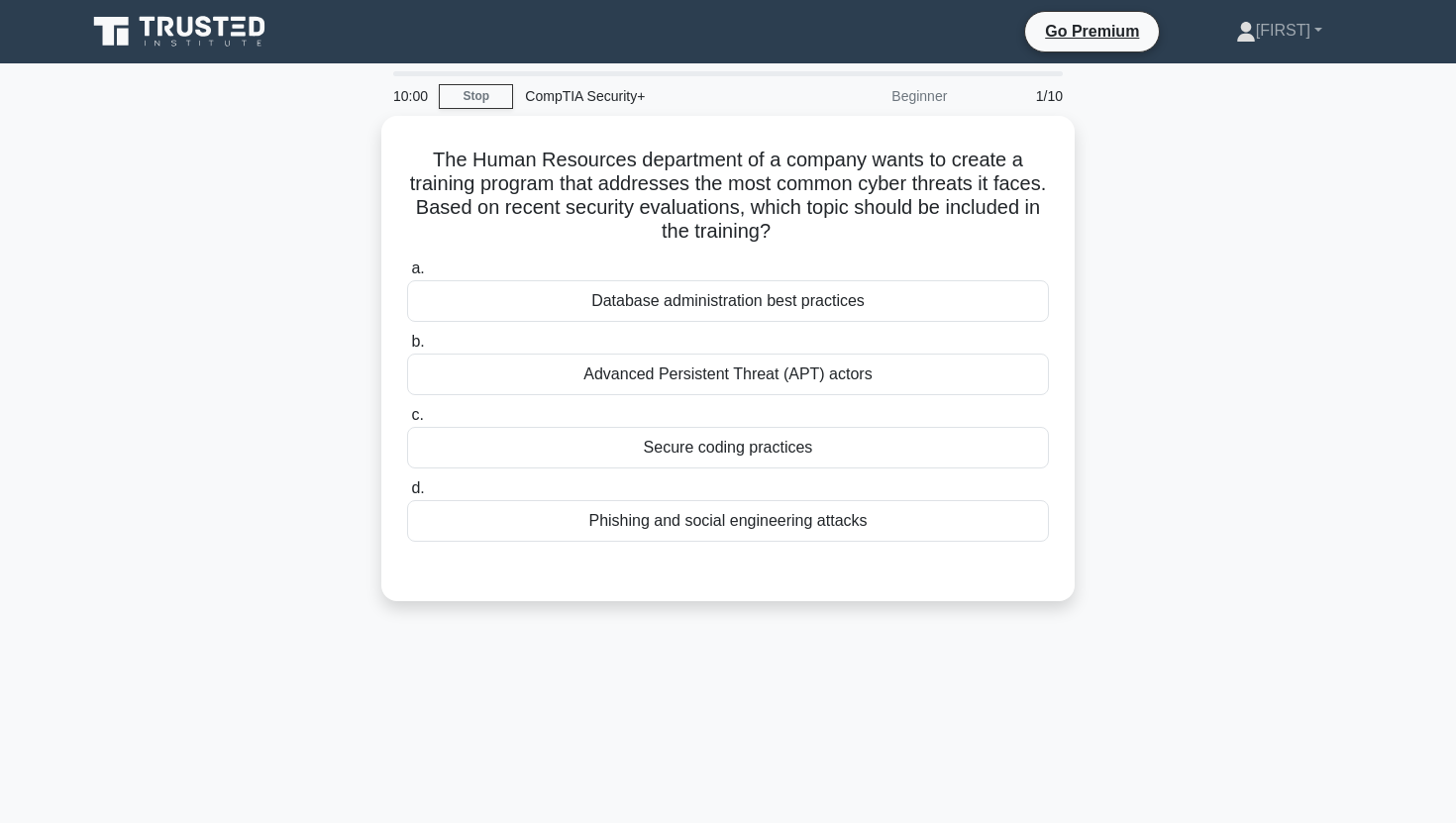 scroll, scrollTop: 0, scrollLeft: 0, axis: both 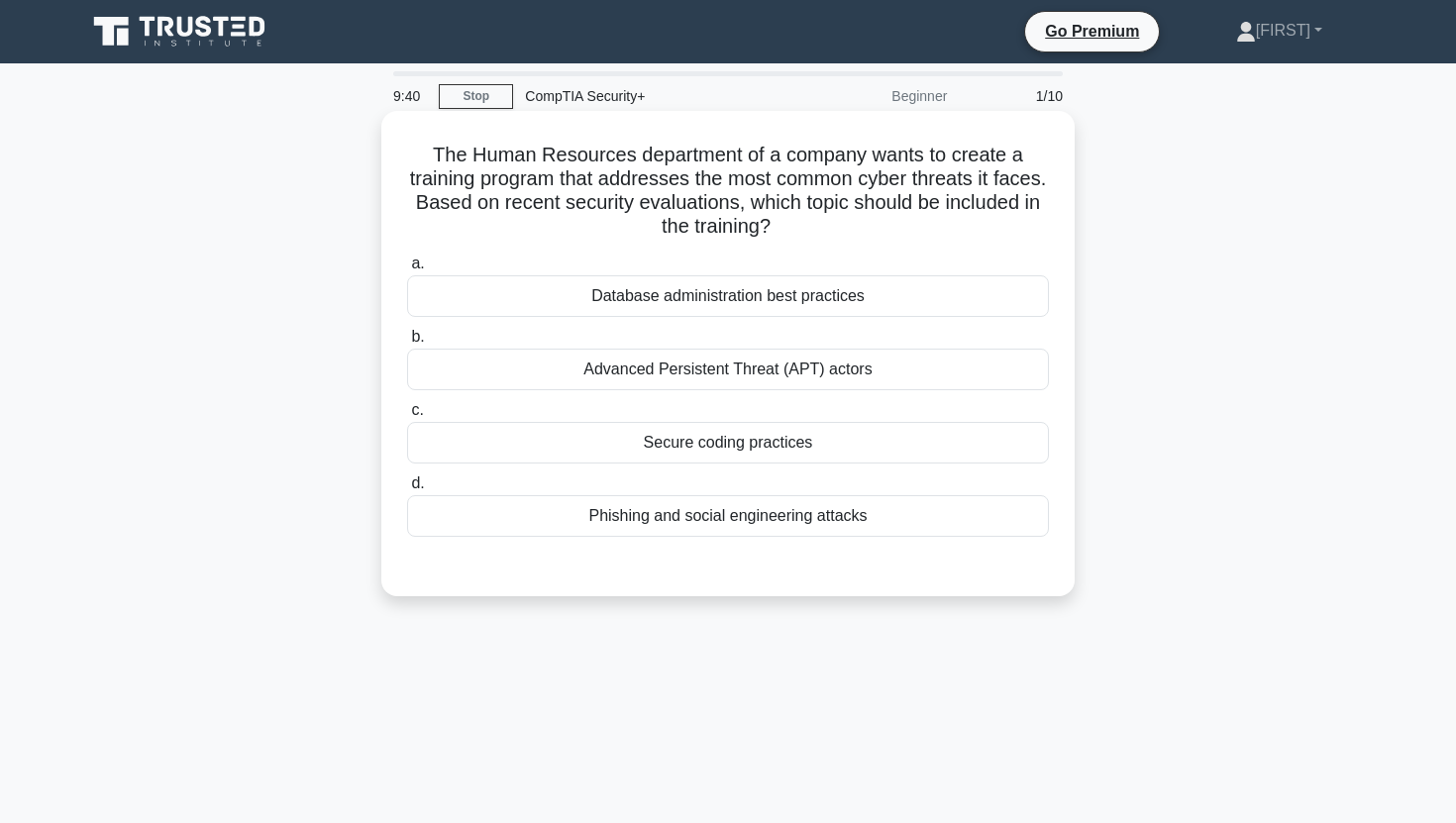 click on "Phishing and social engineering attacks" at bounding box center (728, 516) 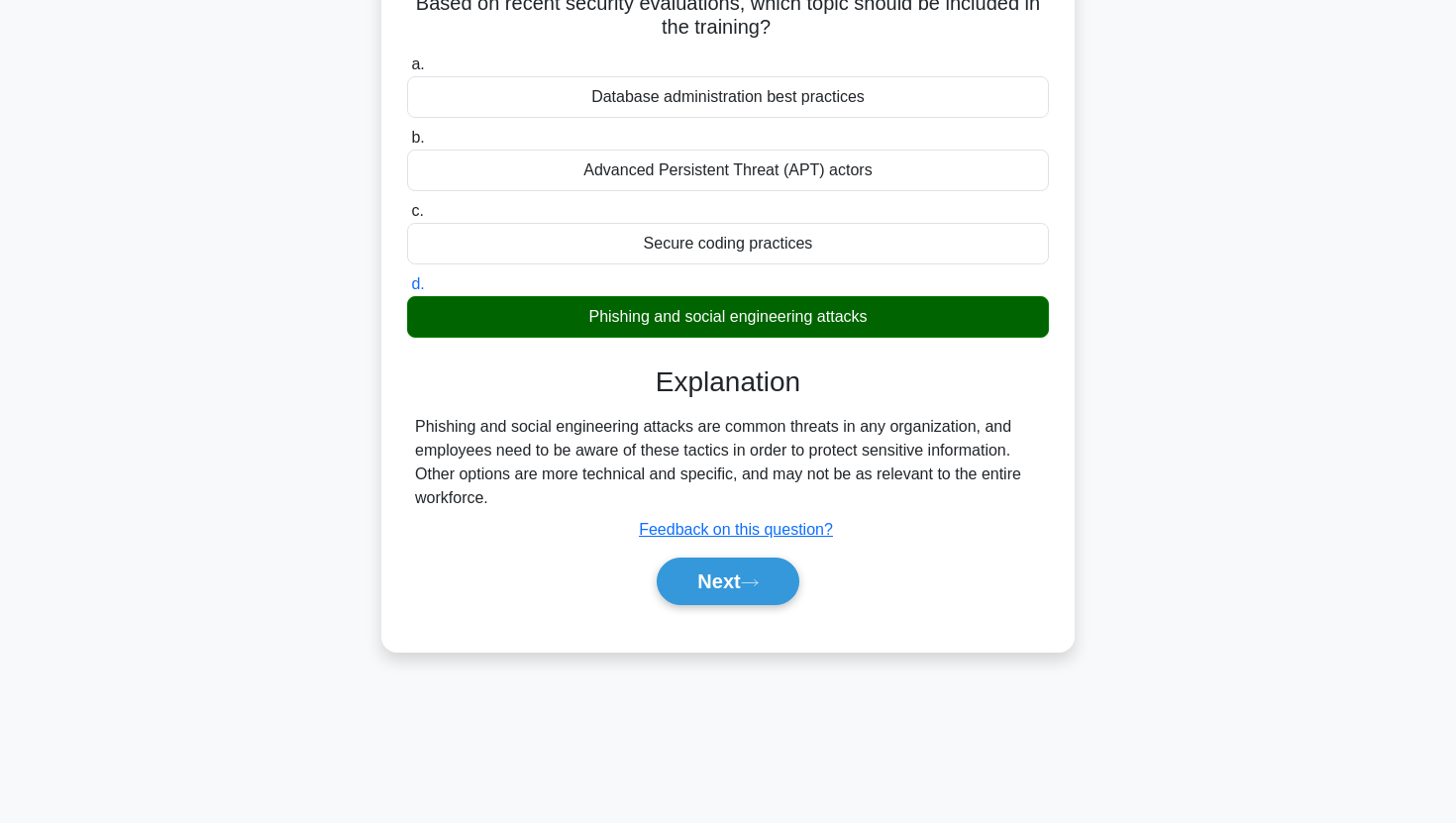 scroll, scrollTop: 208, scrollLeft: 0, axis: vertical 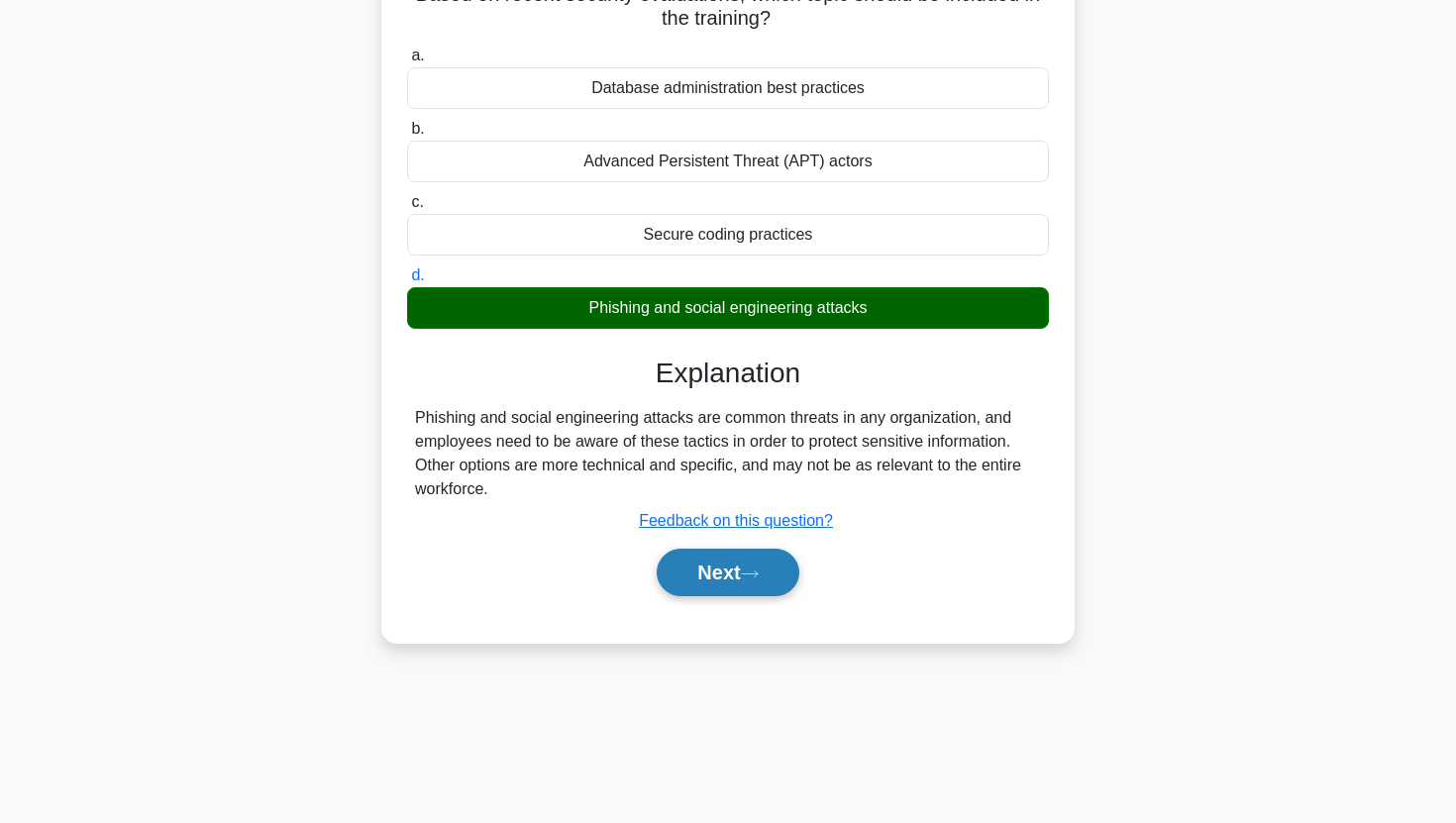 click on "Next" at bounding box center (727, 572) 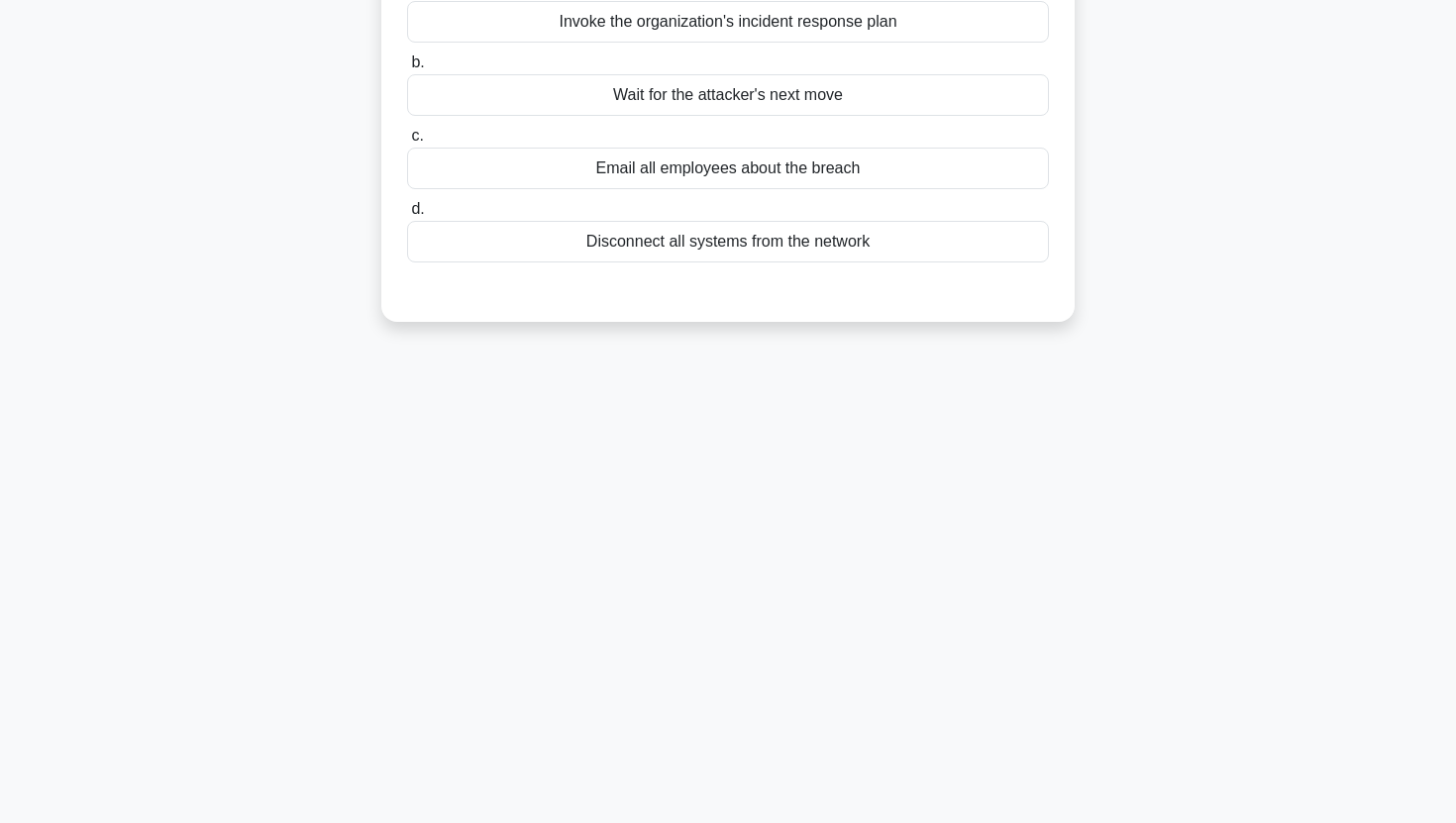 scroll, scrollTop: 0, scrollLeft: 0, axis: both 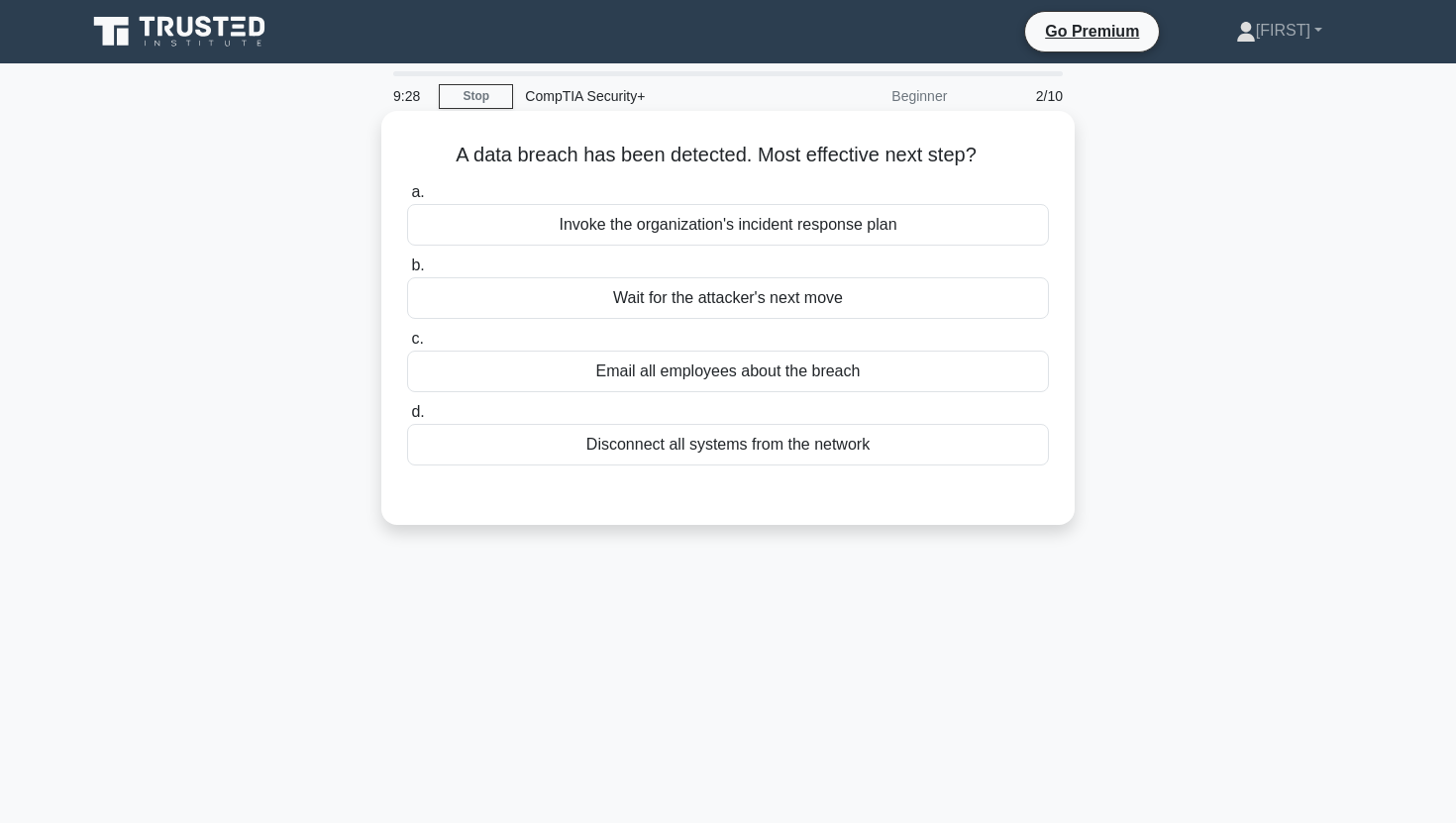 click on "Invoke the organization's incident response plan" at bounding box center [728, 225] 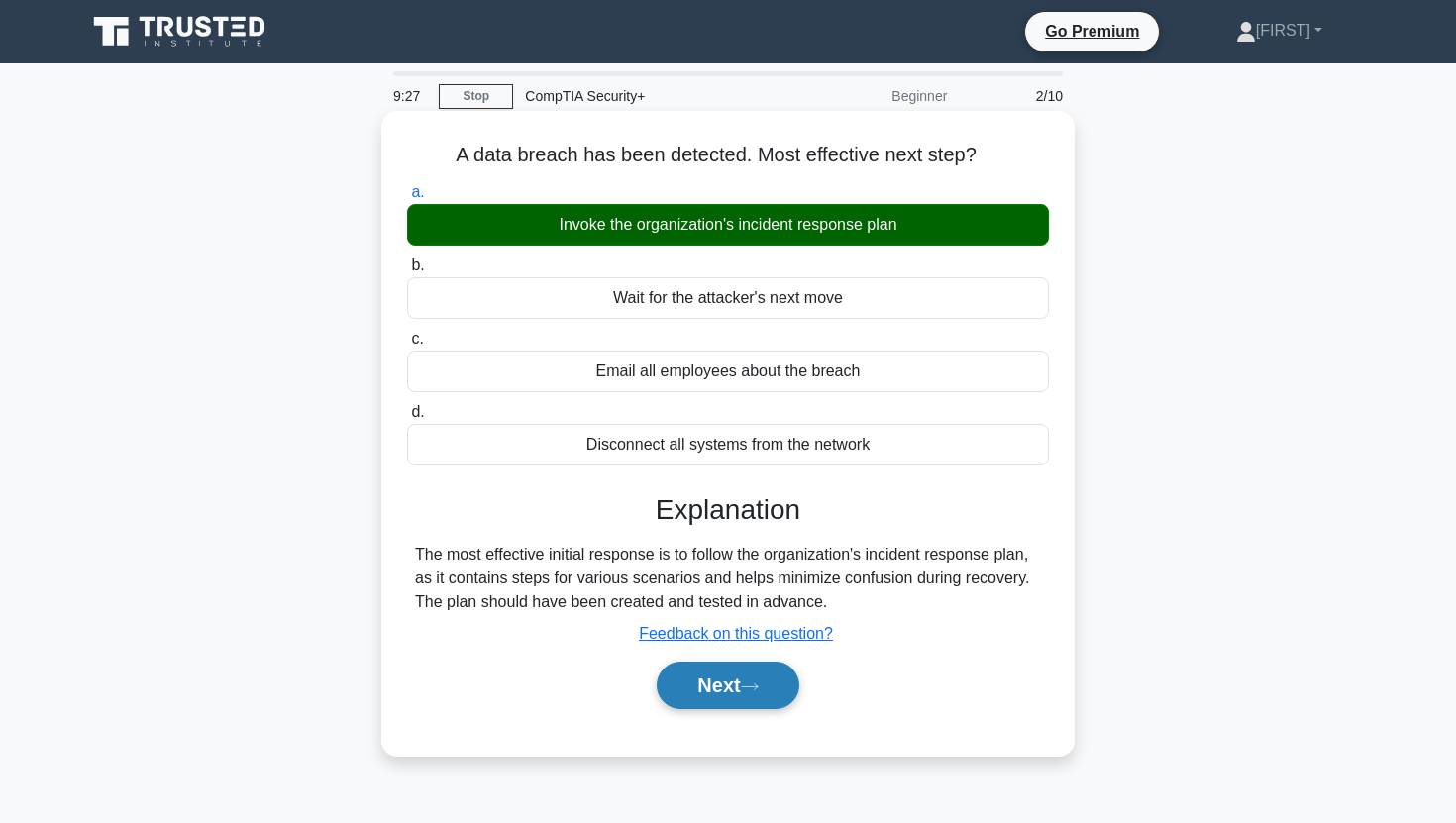 click on "Next" at bounding box center [727, 685] 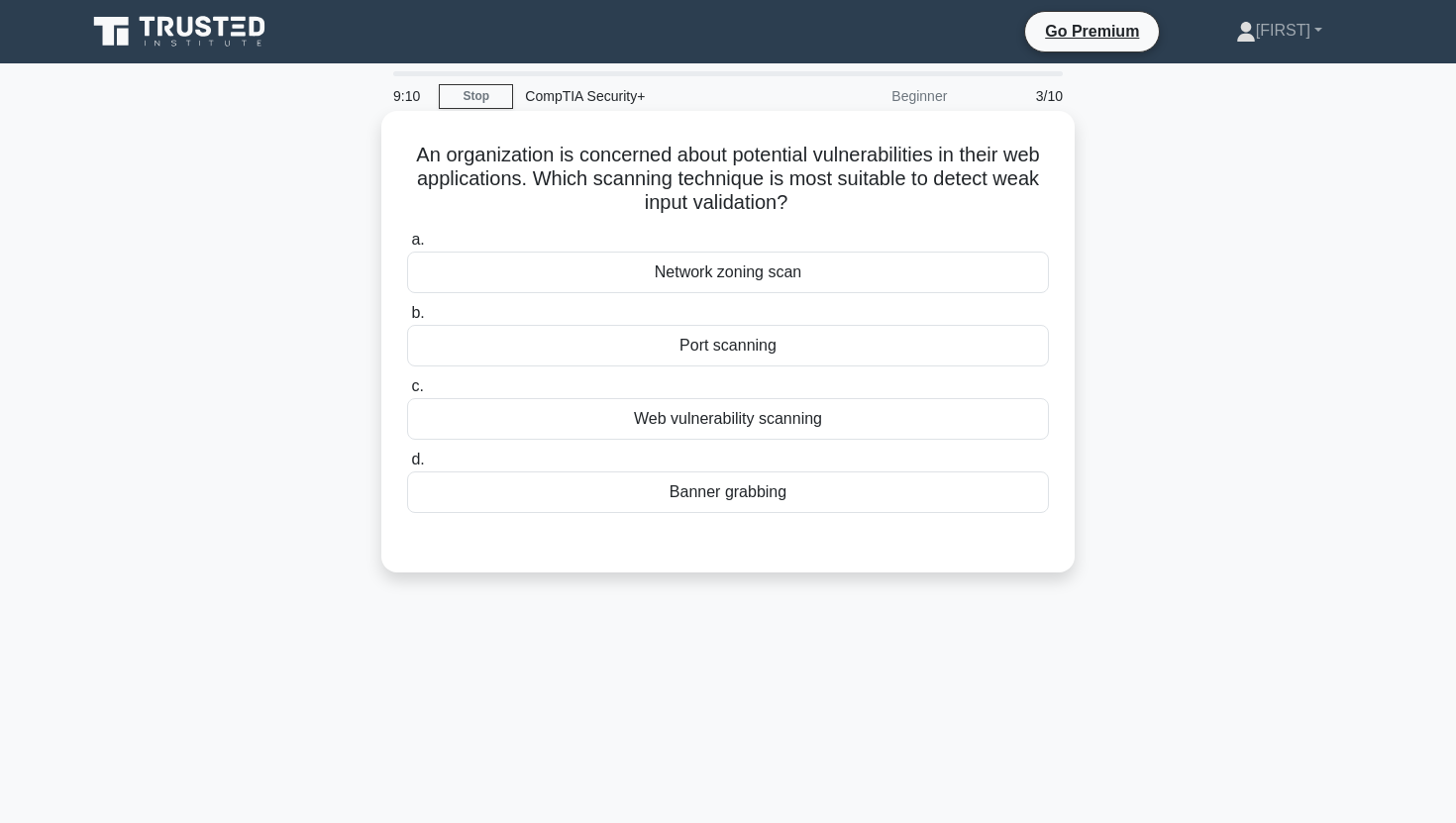 click on "Web vulnerability scanning" at bounding box center (728, 419) 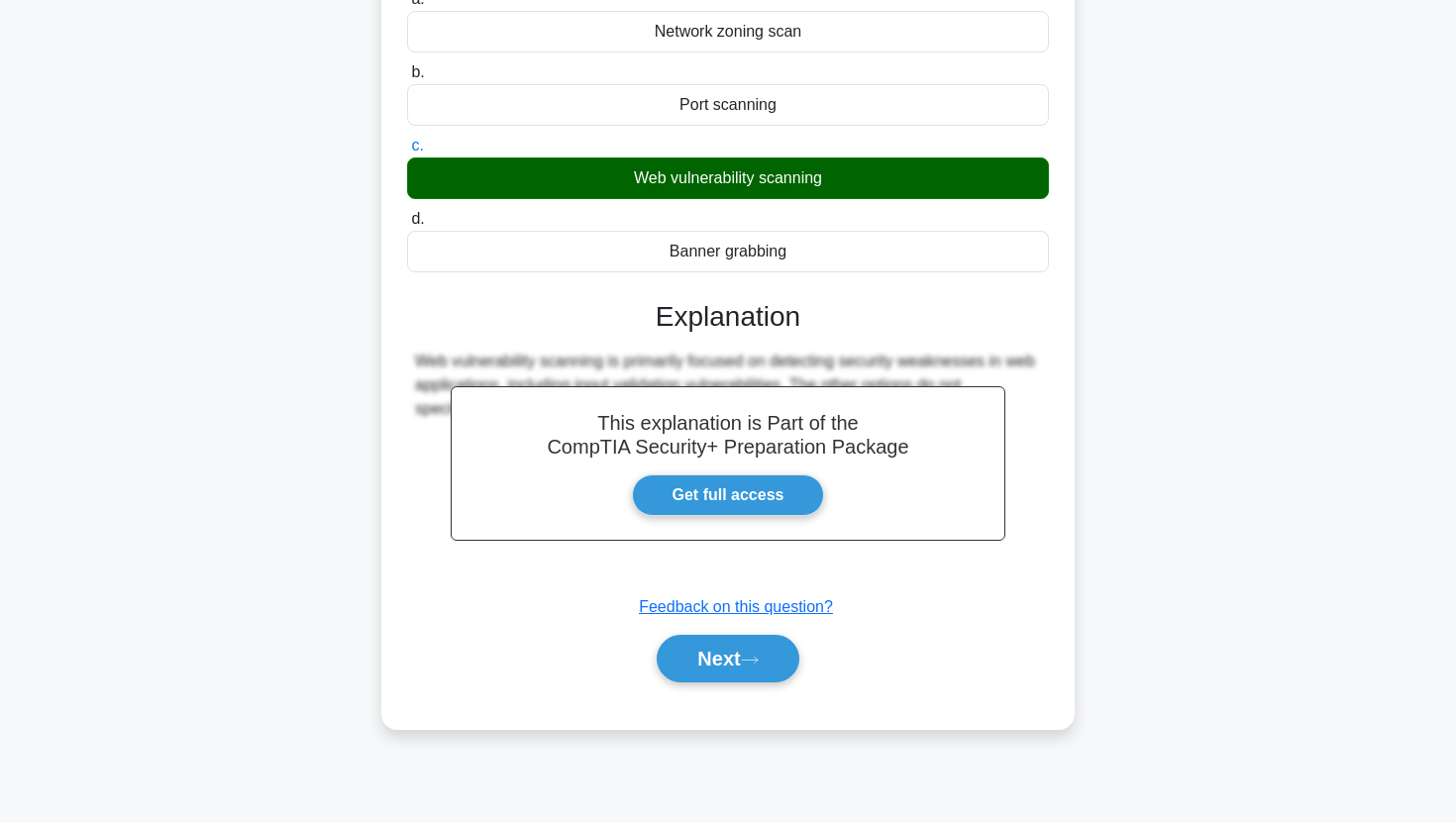 scroll, scrollTop: 247, scrollLeft: 0, axis: vertical 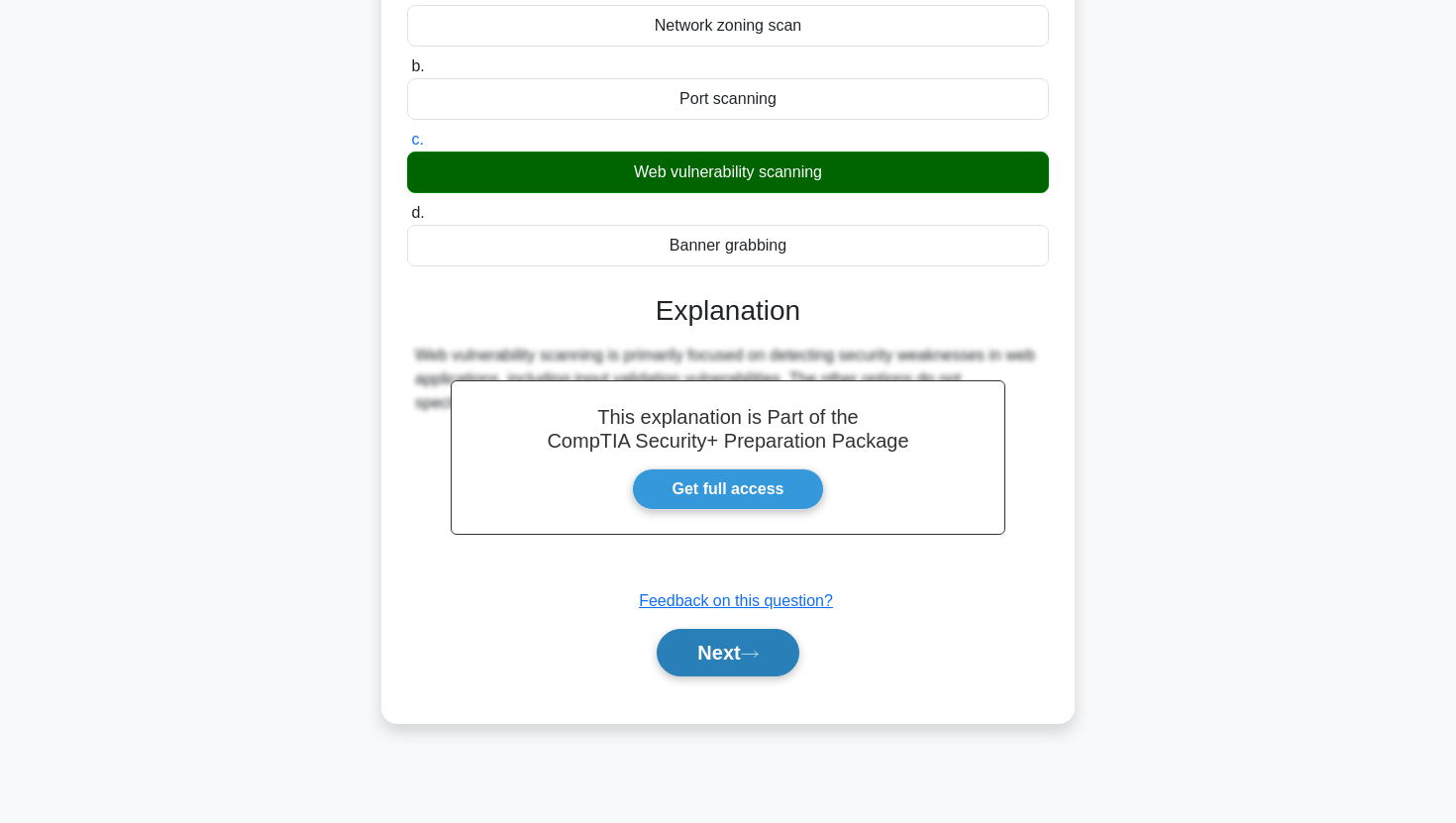 click on "Next" at bounding box center (727, 653) 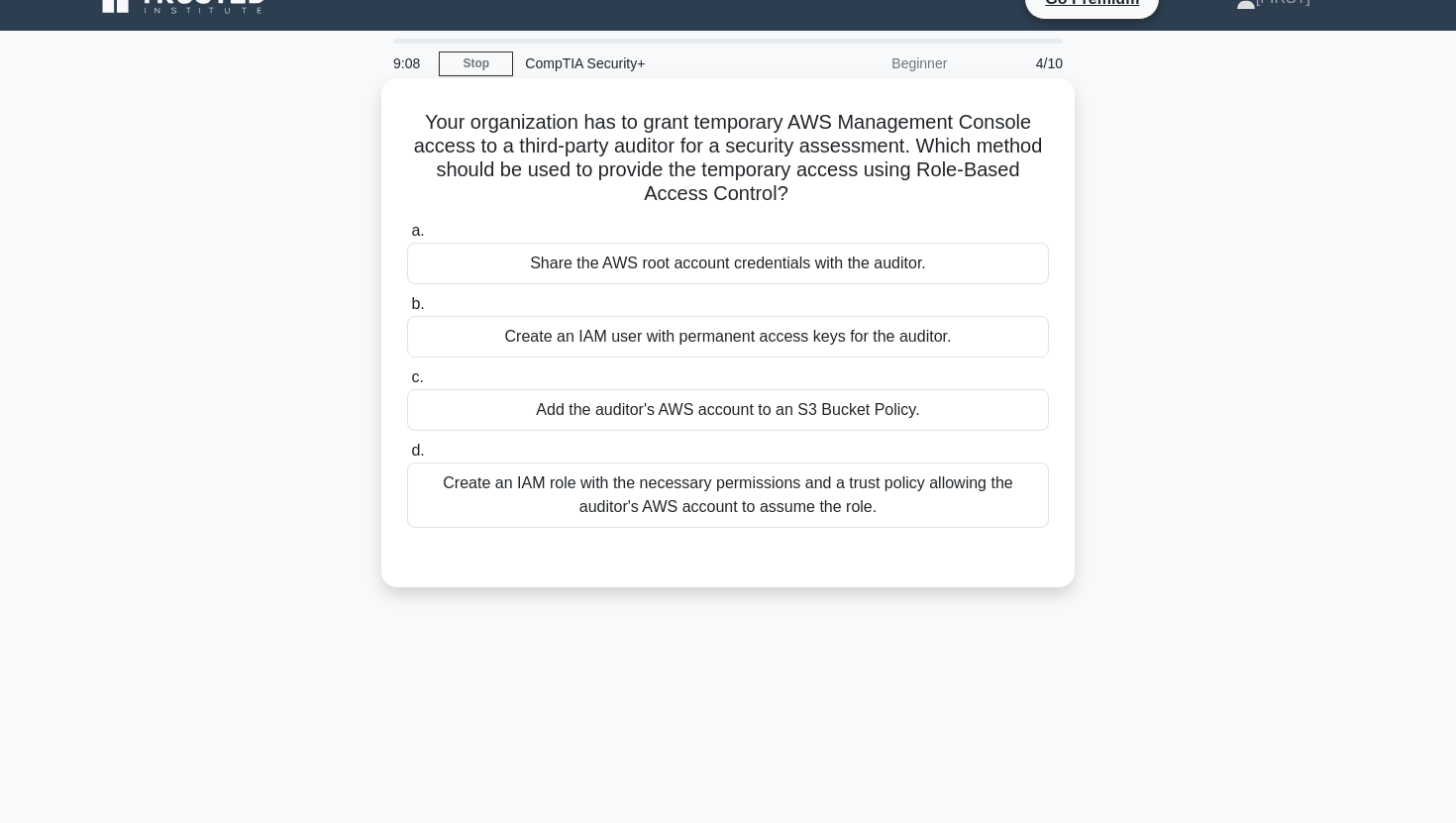 scroll, scrollTop: 0, scrollLeft: 0, axis: both 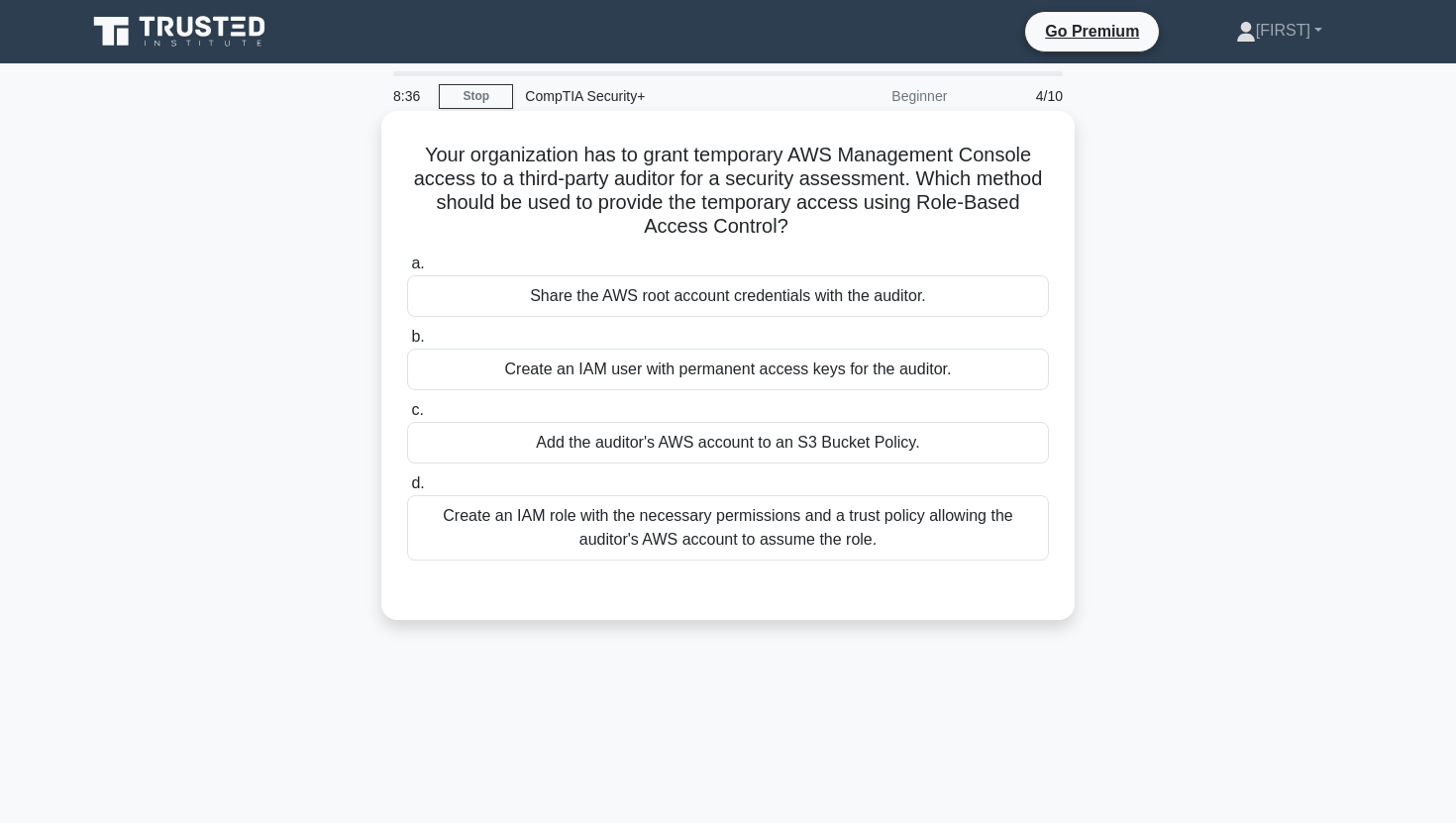 click on "Create an IAM role with the necessary permissions and a trust policy allowing the auditor's AWS account to assume the role." at bounding box center (728, 528) 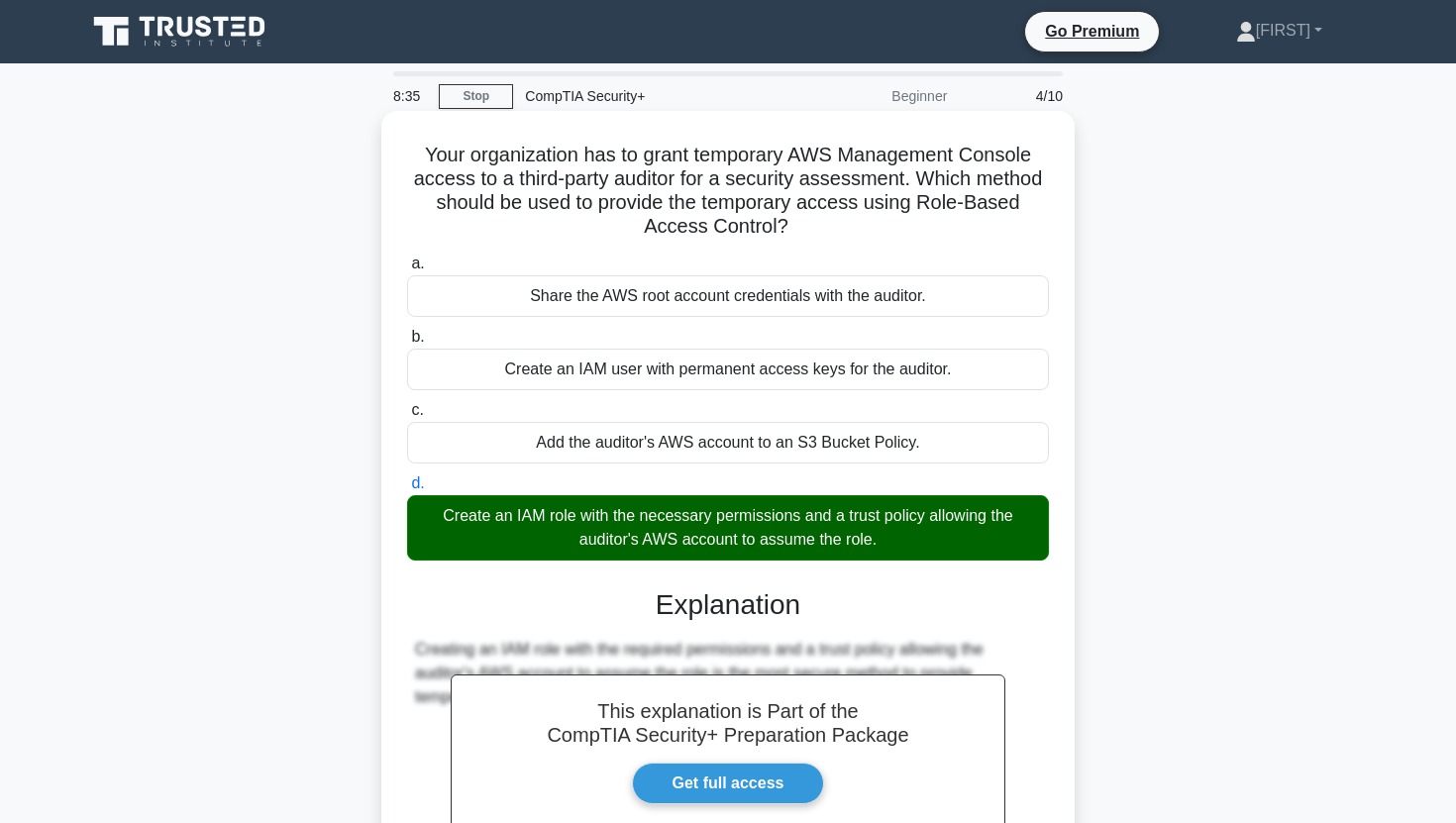 scroll, scrollTop: 247, scrollLeft: 0, axis: vertical 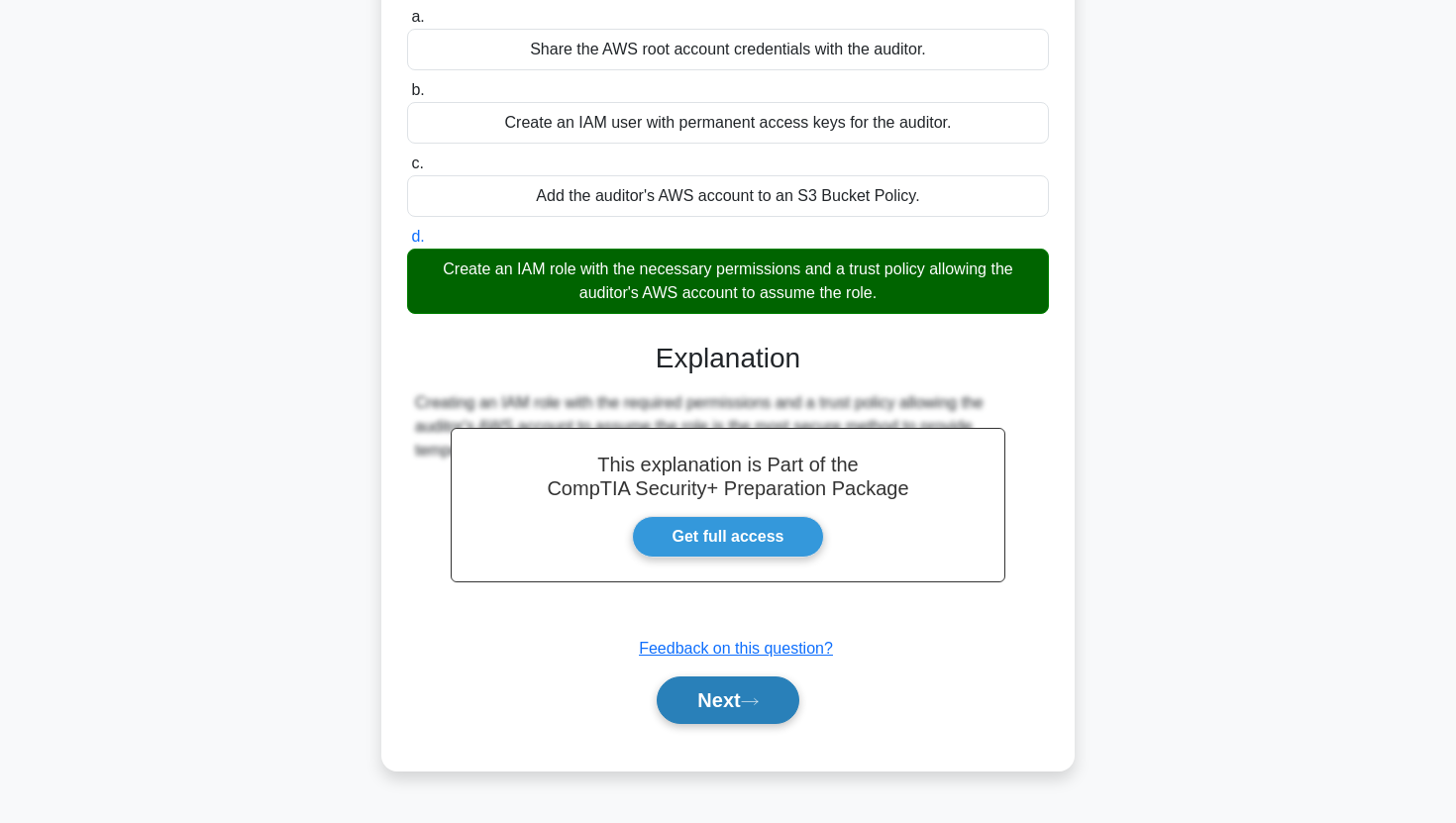 click on "Next" at bounding box center [727, 700] 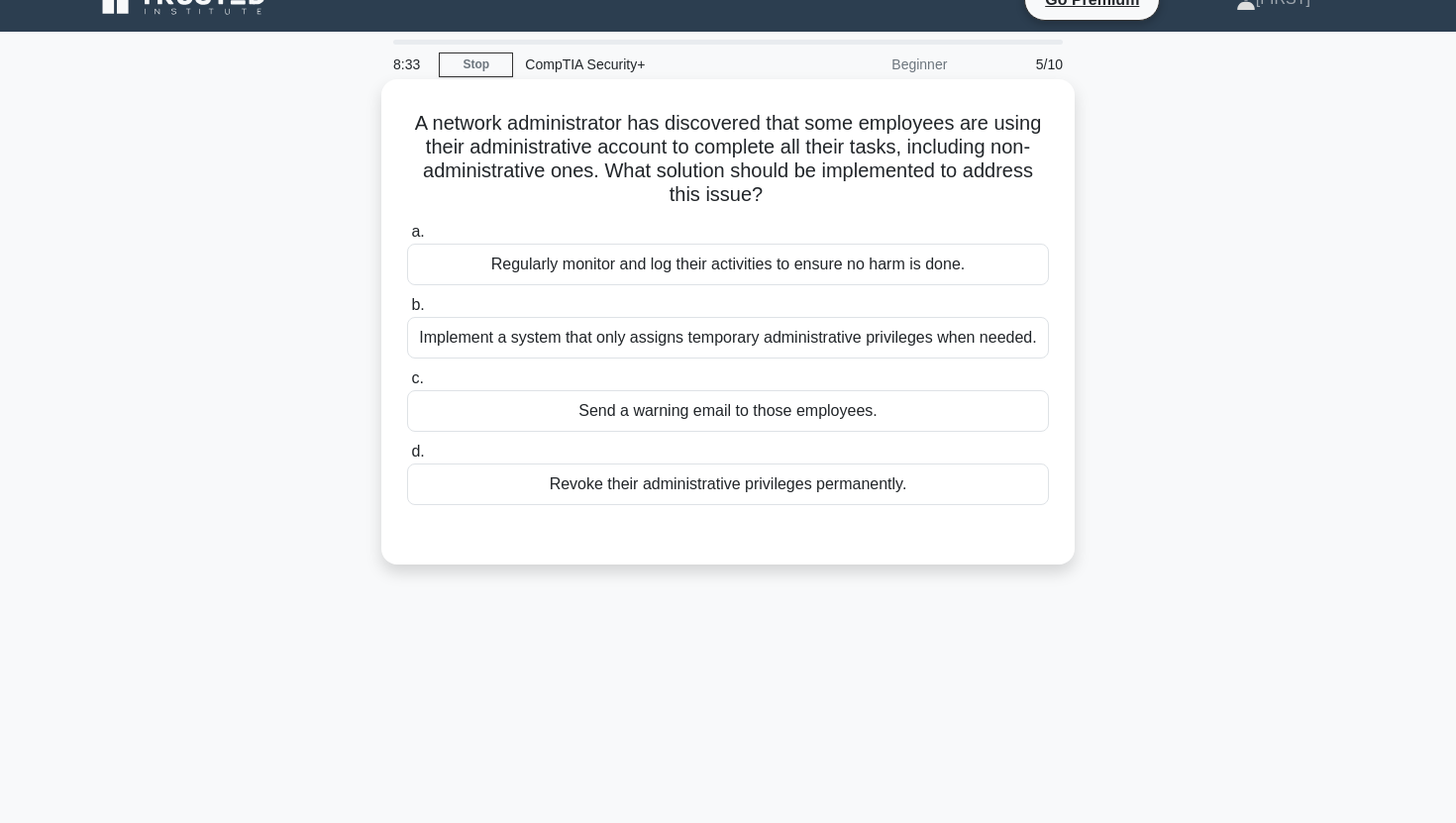 scroll, scrollTop: 0, scrollLeft: 0, axis: both 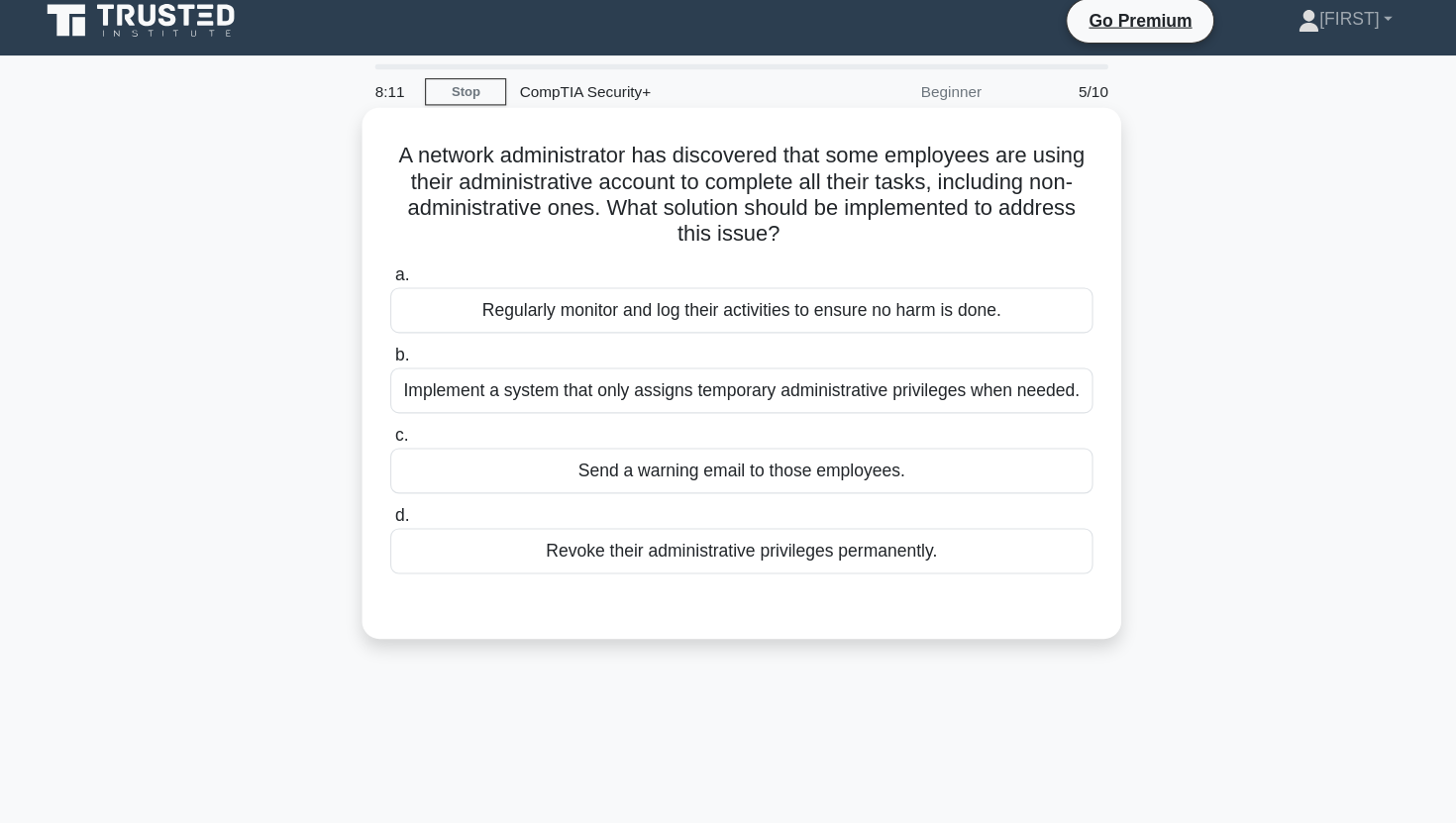 click on "Implement a system that only assigns temporary administrative privileges when needed." at bounding box center [728, 369] 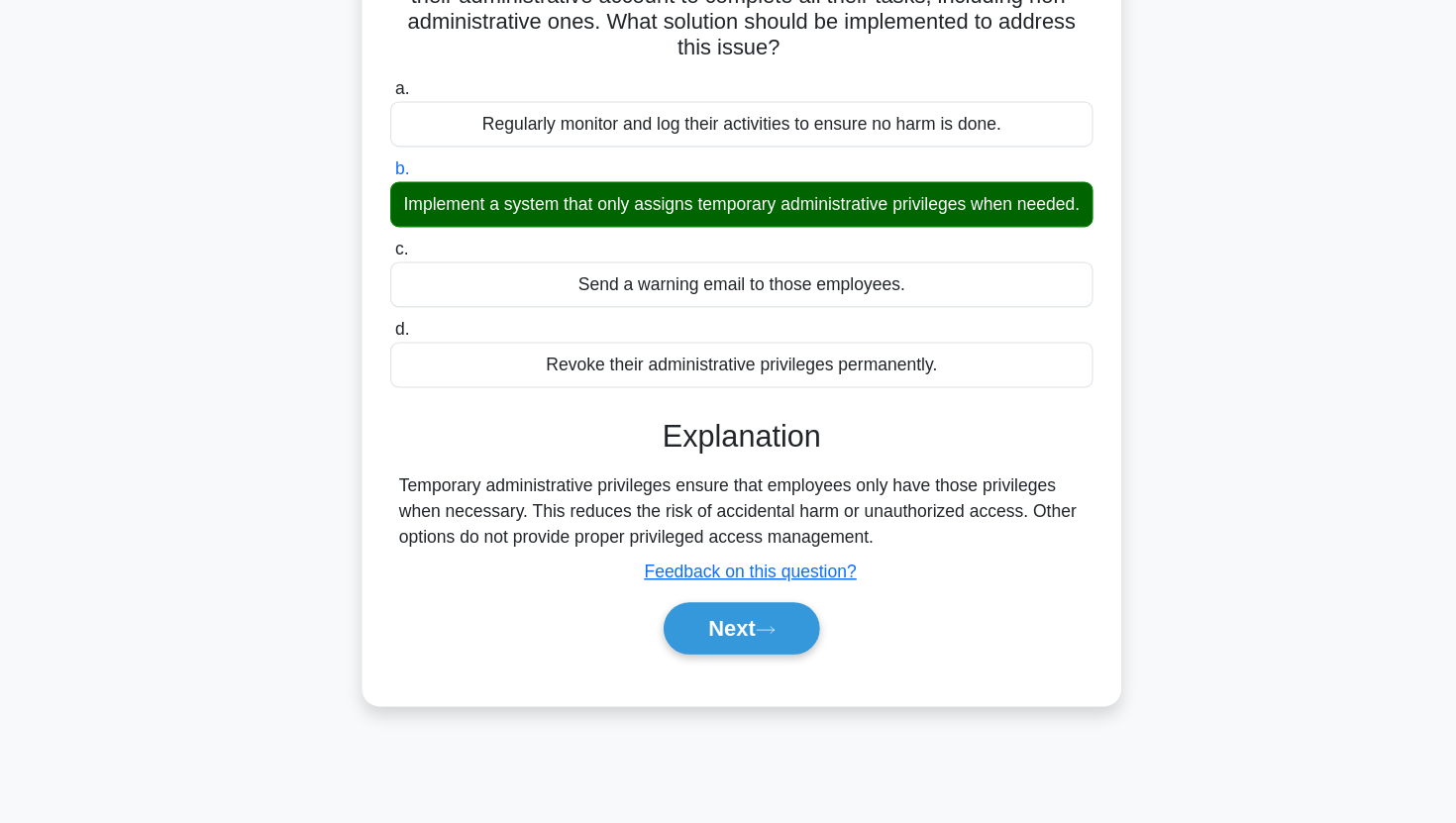 scroll, scrollTop: 117, scrollLeft: 0, axis: vertical 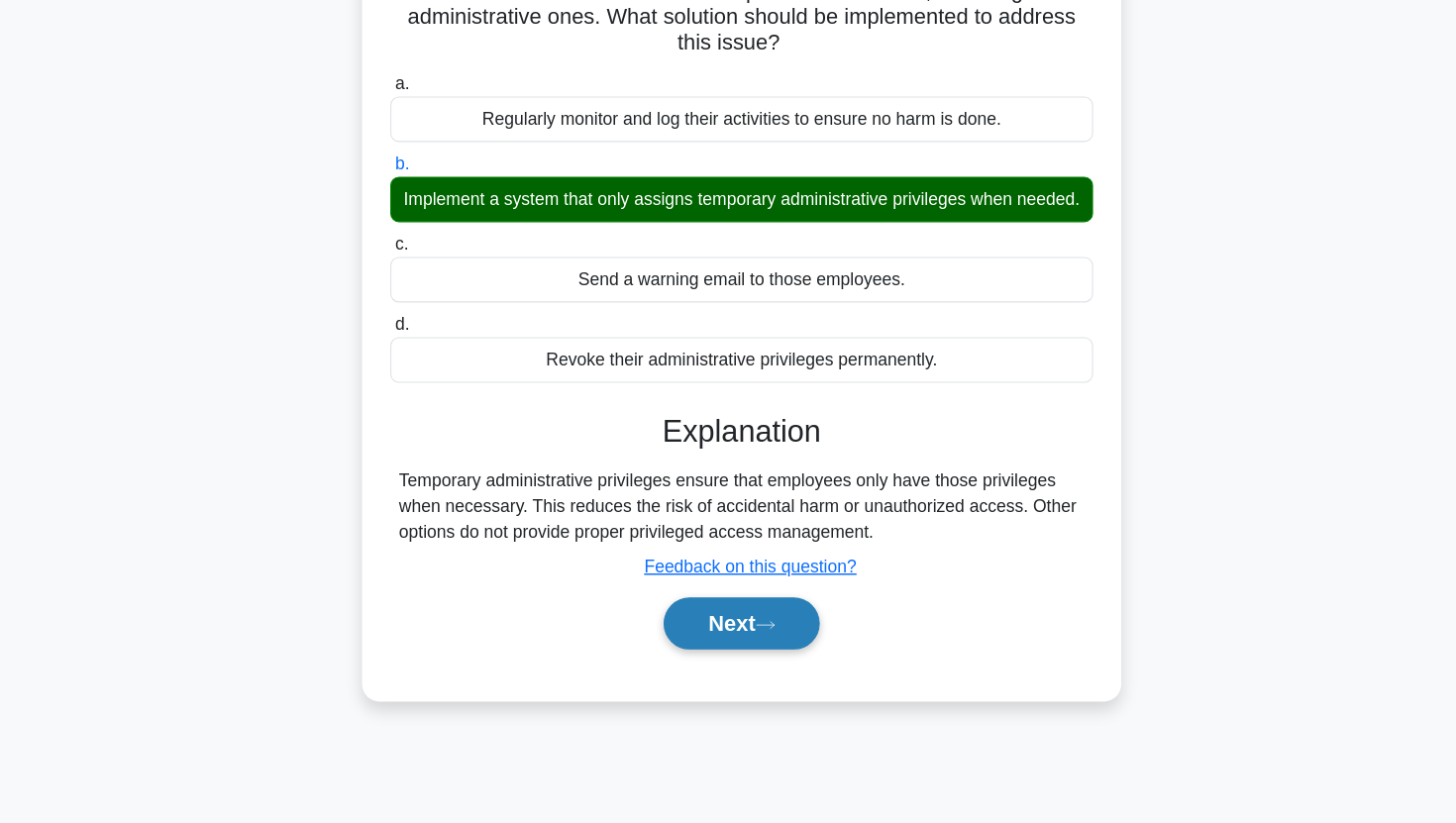 click on "Next" at bounding box center (727, 640) 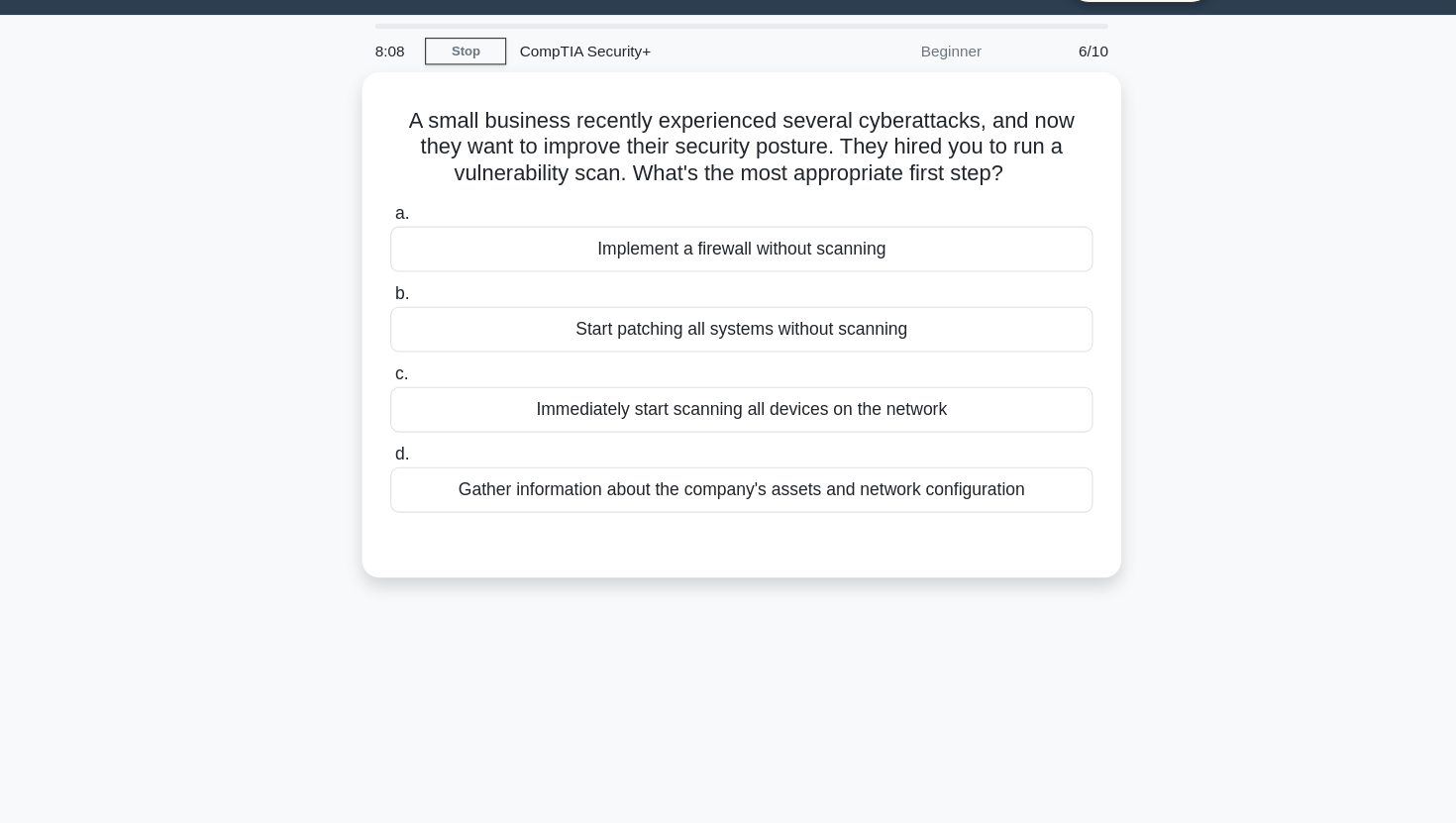 scroll, scrollTop: 0, scrollLeft: 0, axis: both 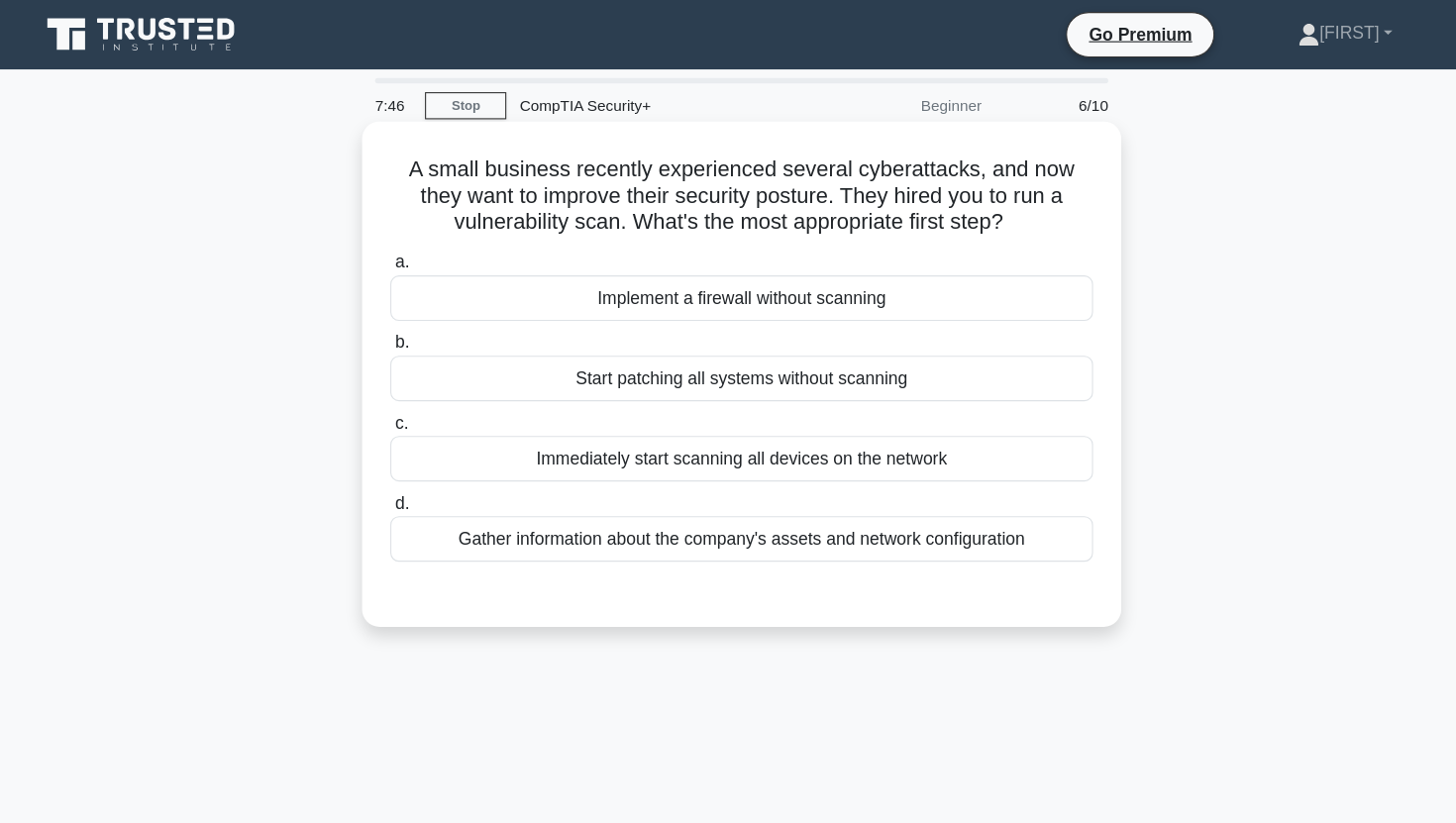 click on "Immediately start scanning all devices on the network" at bounding box center [728, 419] 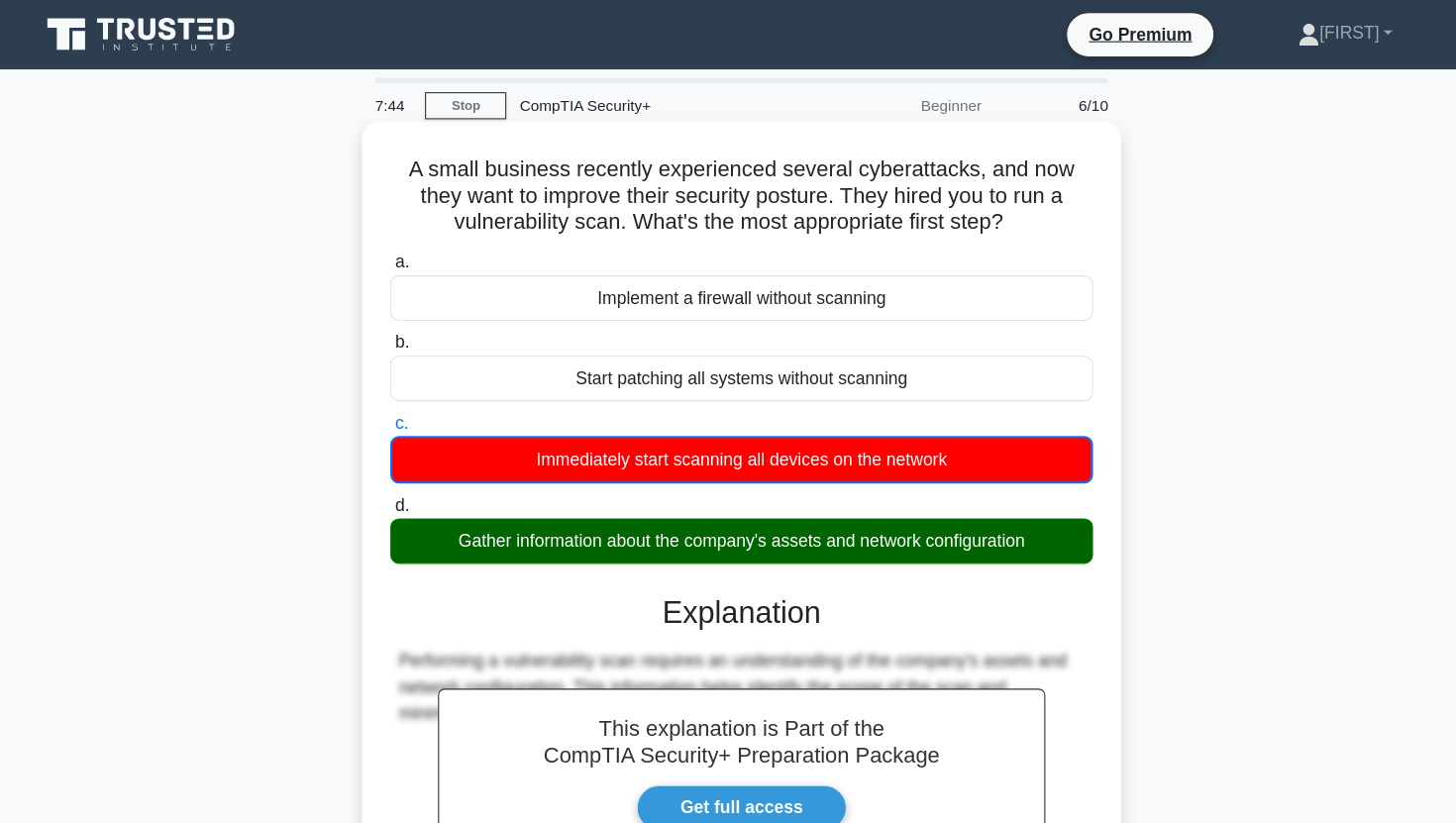 click on "Gather information about the company's assets and network configuration" at bounding box center (728, 494) 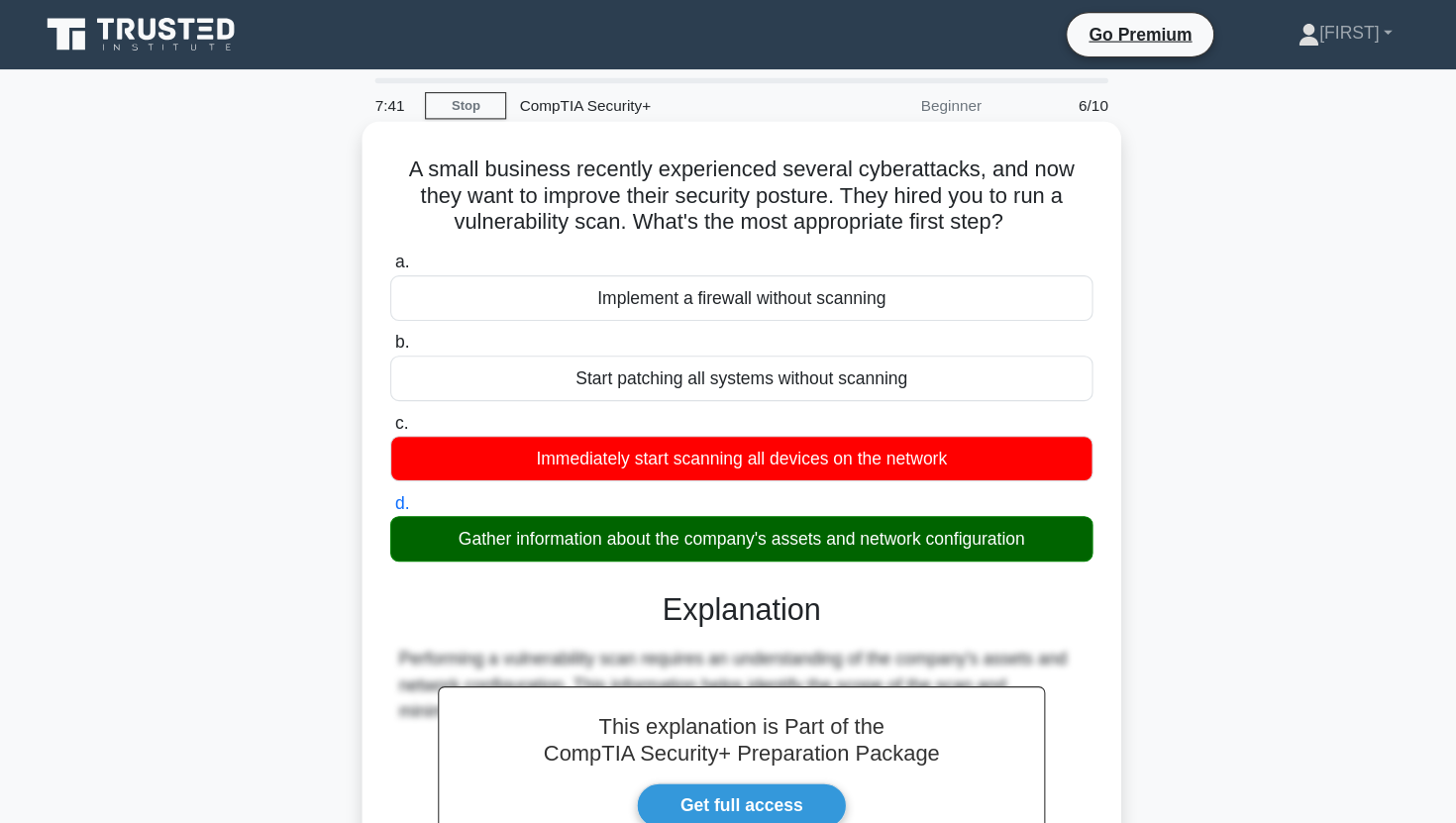 click on "Gather information about the company's assets and network configuration" at bounding box center [728, 492] 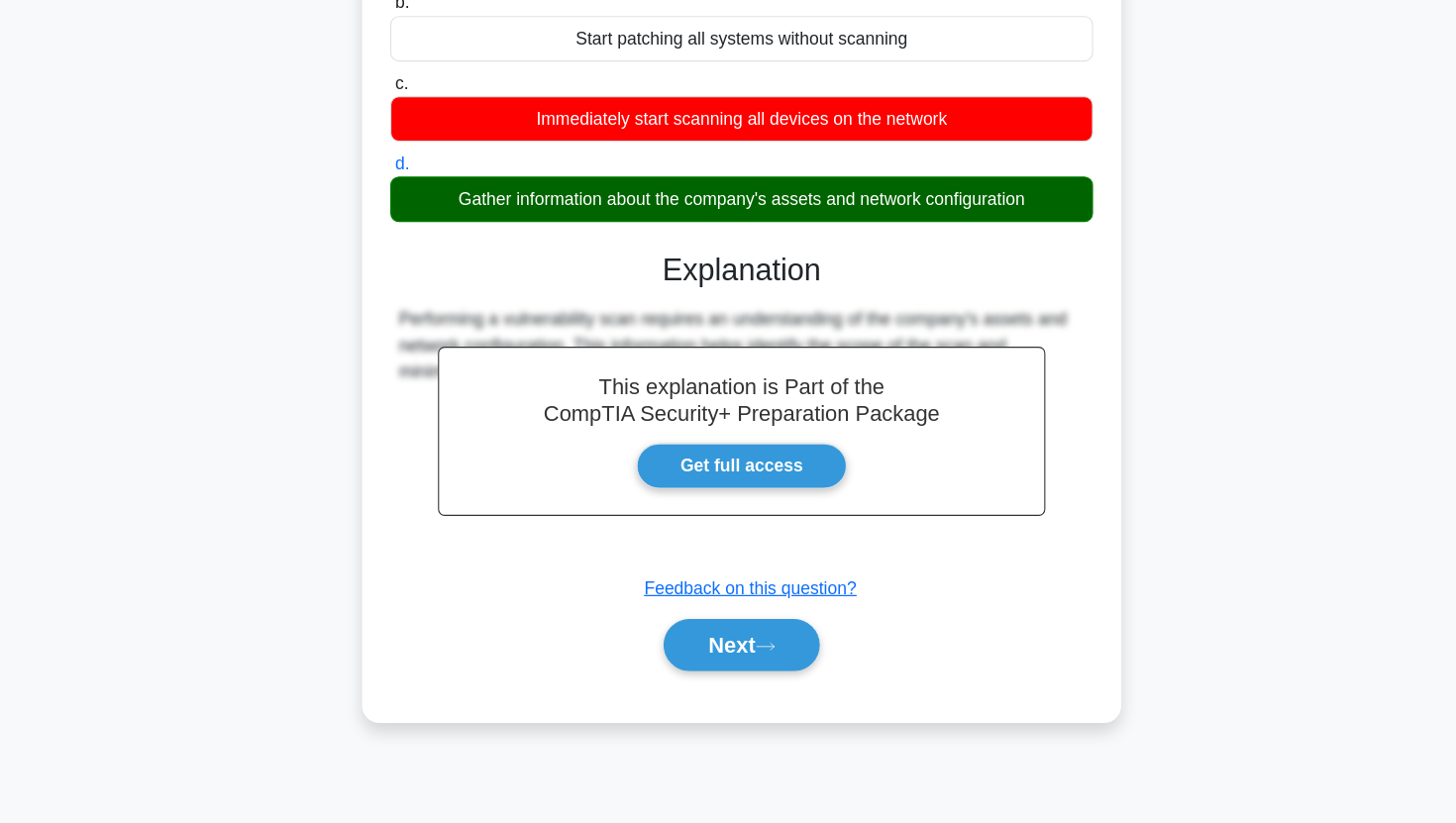 scroll, scrollTop: 247, scrollLeft: 0, axis: vertical 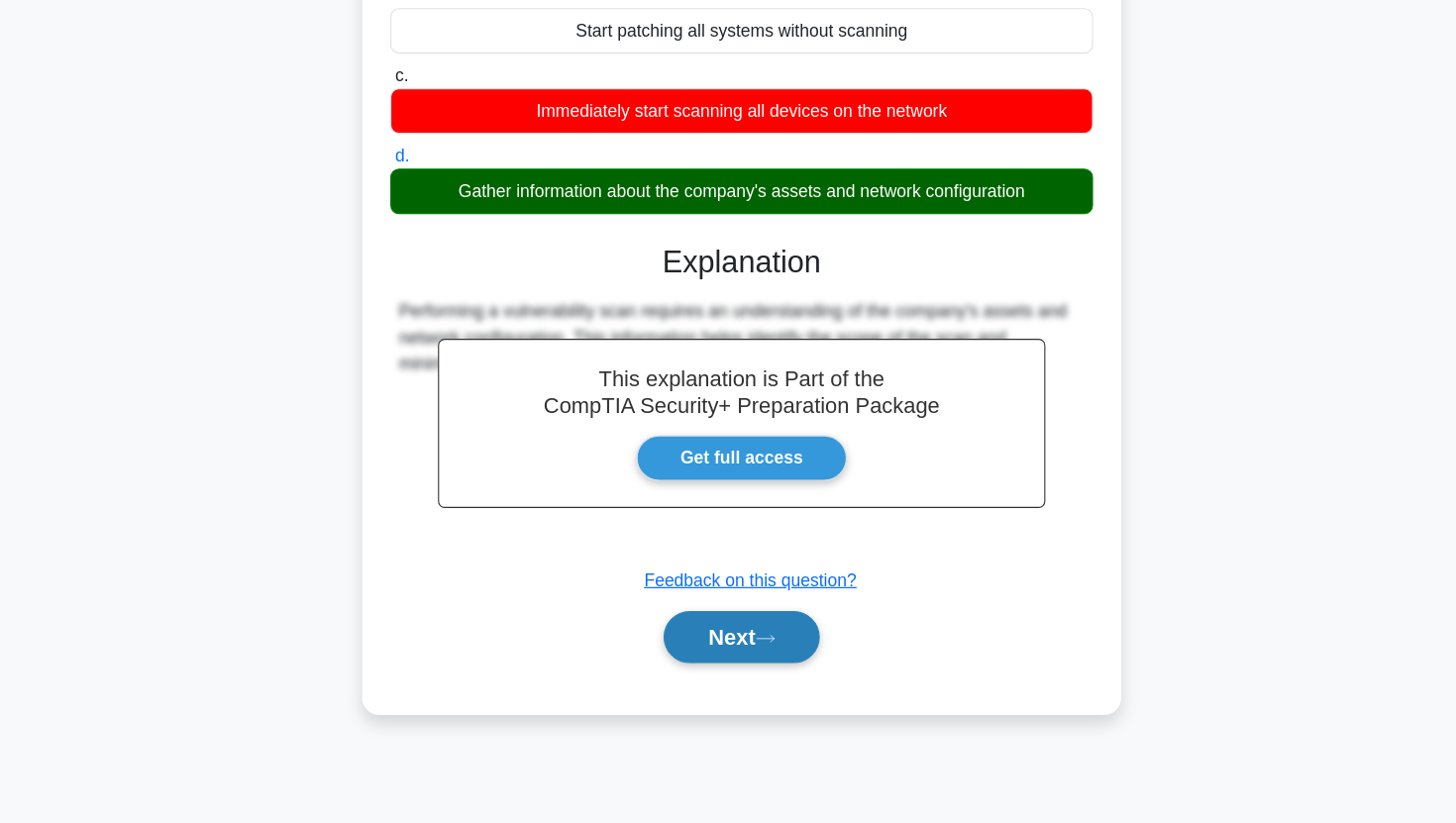 click on "Next" at bounding box center (727, 653) 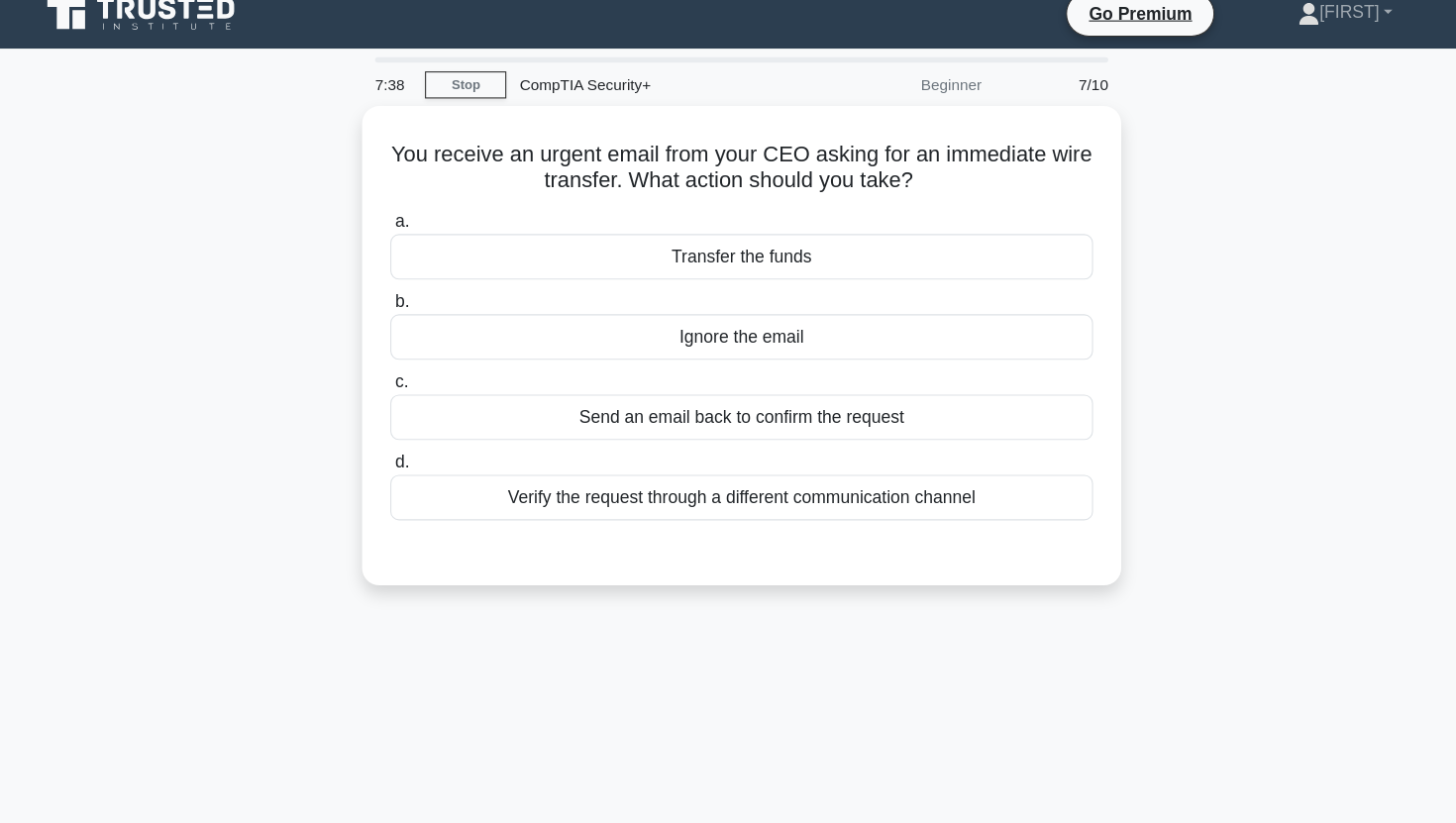 scroll, scrollTop: 0, scrollLeft: 0, axis: both 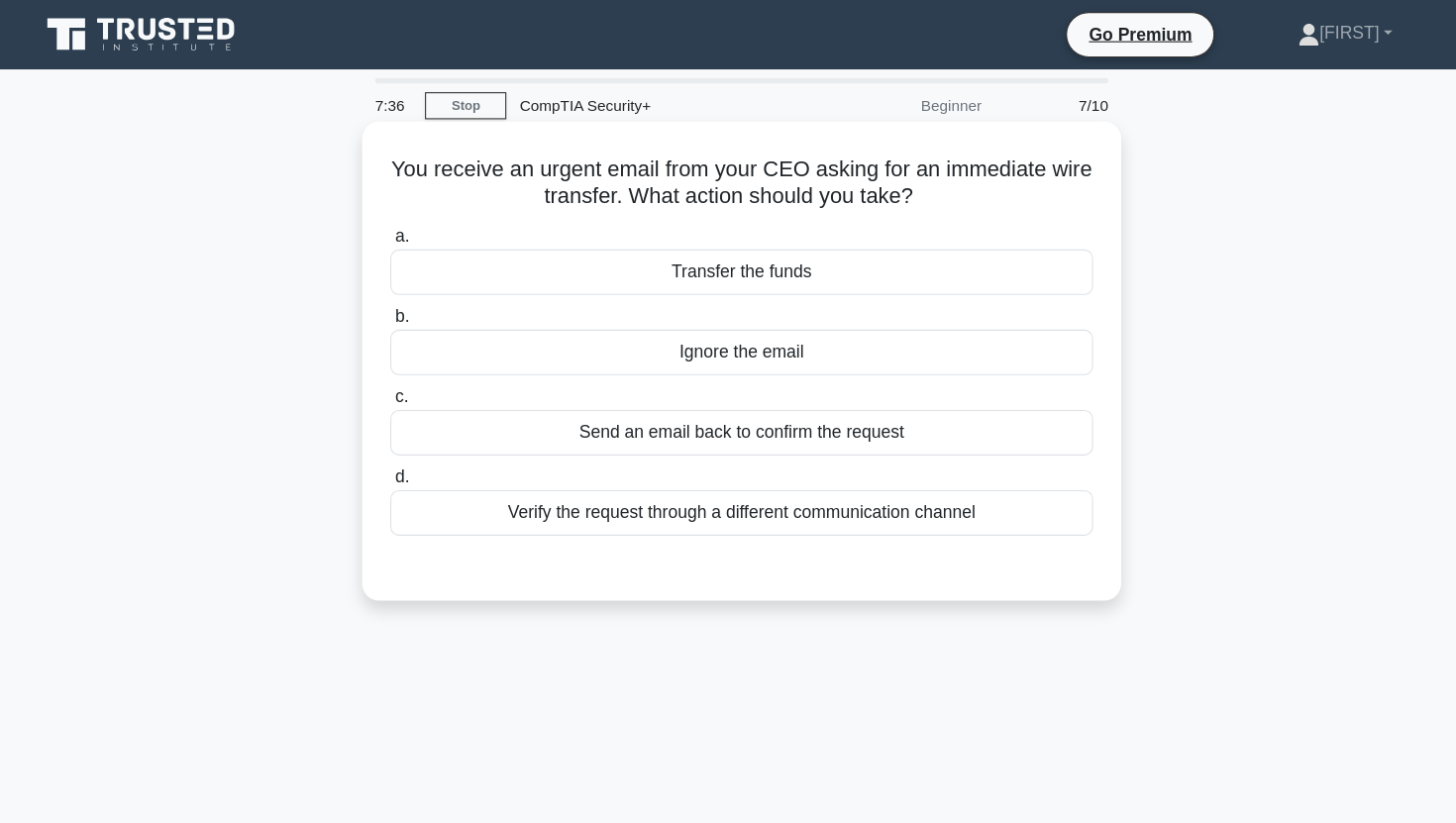 click on "You receive an urgent email from your CEO asking for an immediate wire transfer. What action should you take?
.spinner_0XTQ{transform-origin:center;animation:spinner_y6GP .75s linear infinite}@keyframes spinner_y6GP{100%{transform:rotate(360deg)}}" at bounding box center [728, 167] 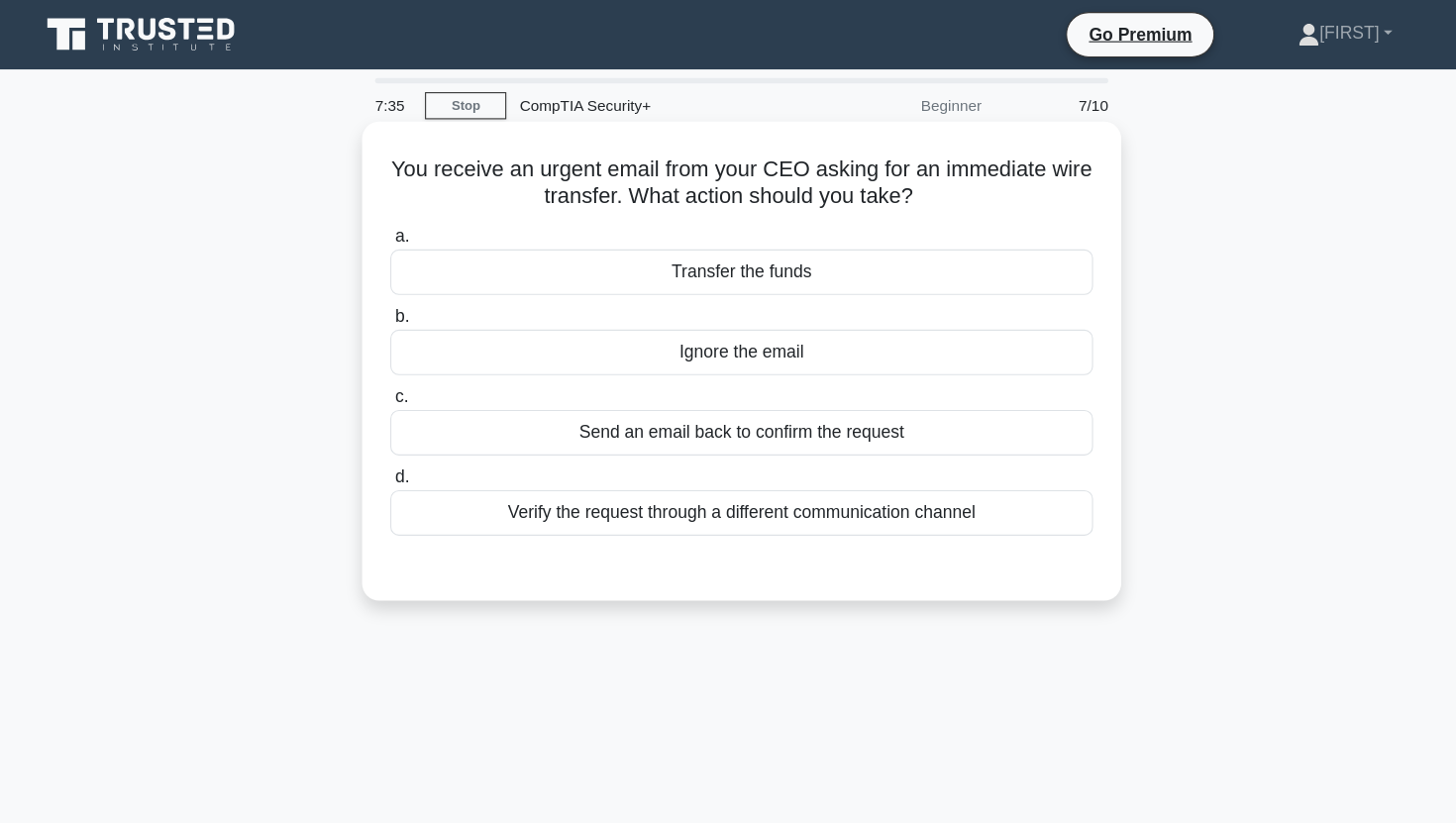 click on "You receive an urgent email from your CEO asking for an immediate wire transfer. What action should you take?
.spinner_0XTQ{transform-origin:center;animation:spinner_y6GP .75s linear infinite}@keyframes spinner_y6GP{100%{transform:rotate(360deg)}}" at bounding box center [728, 167] 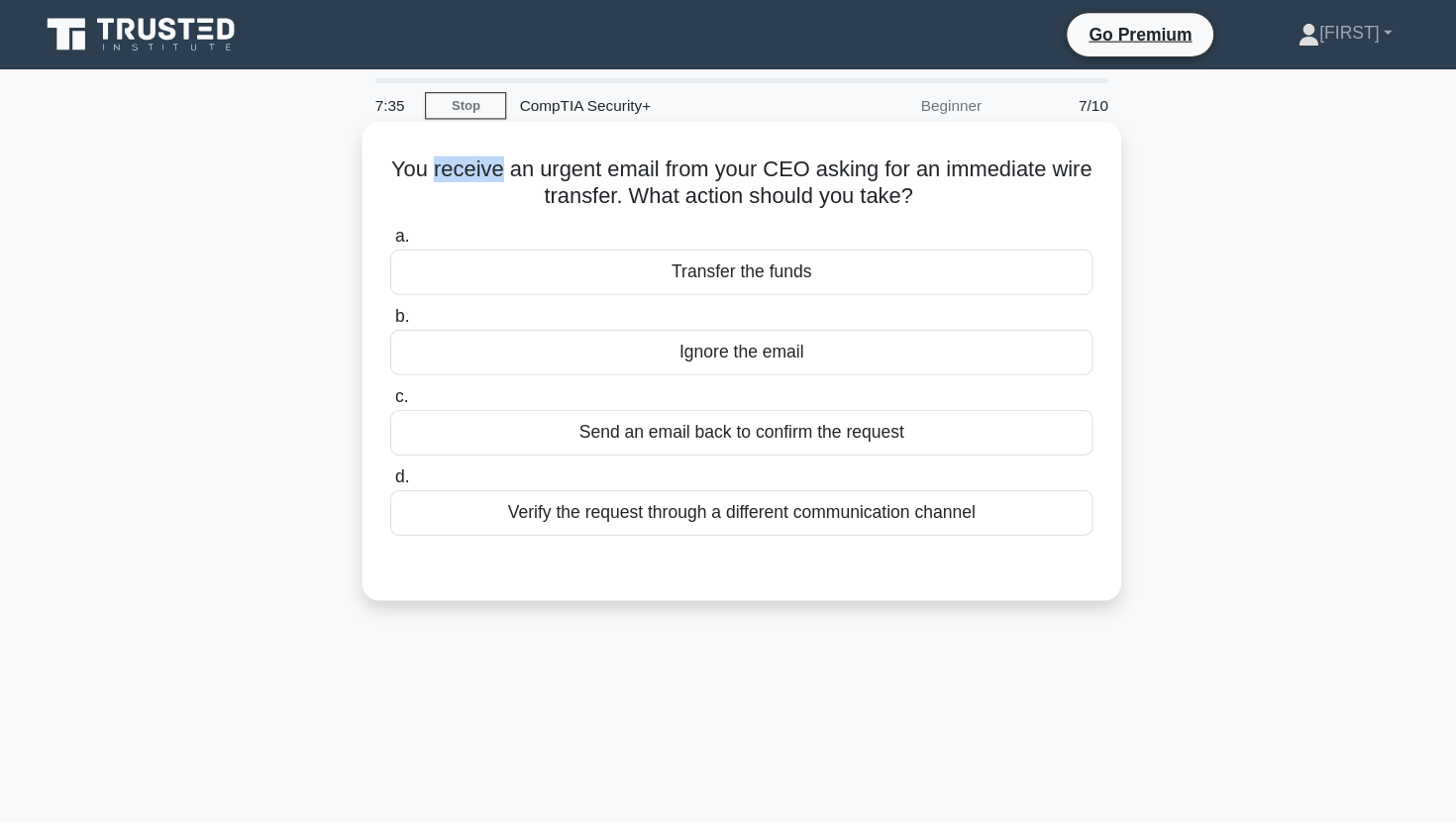 click on "You receive an urgent email from your CEO asking for an immediate wire transfer. What action should you take?
.spinner_0XTQ{transform-origin:center;animation:spinner_y6GP .75s linear infinite}@keyframes spinner_y6GP{100%{transform:rotate(360deg)}}" at bounding box center (728, 167) 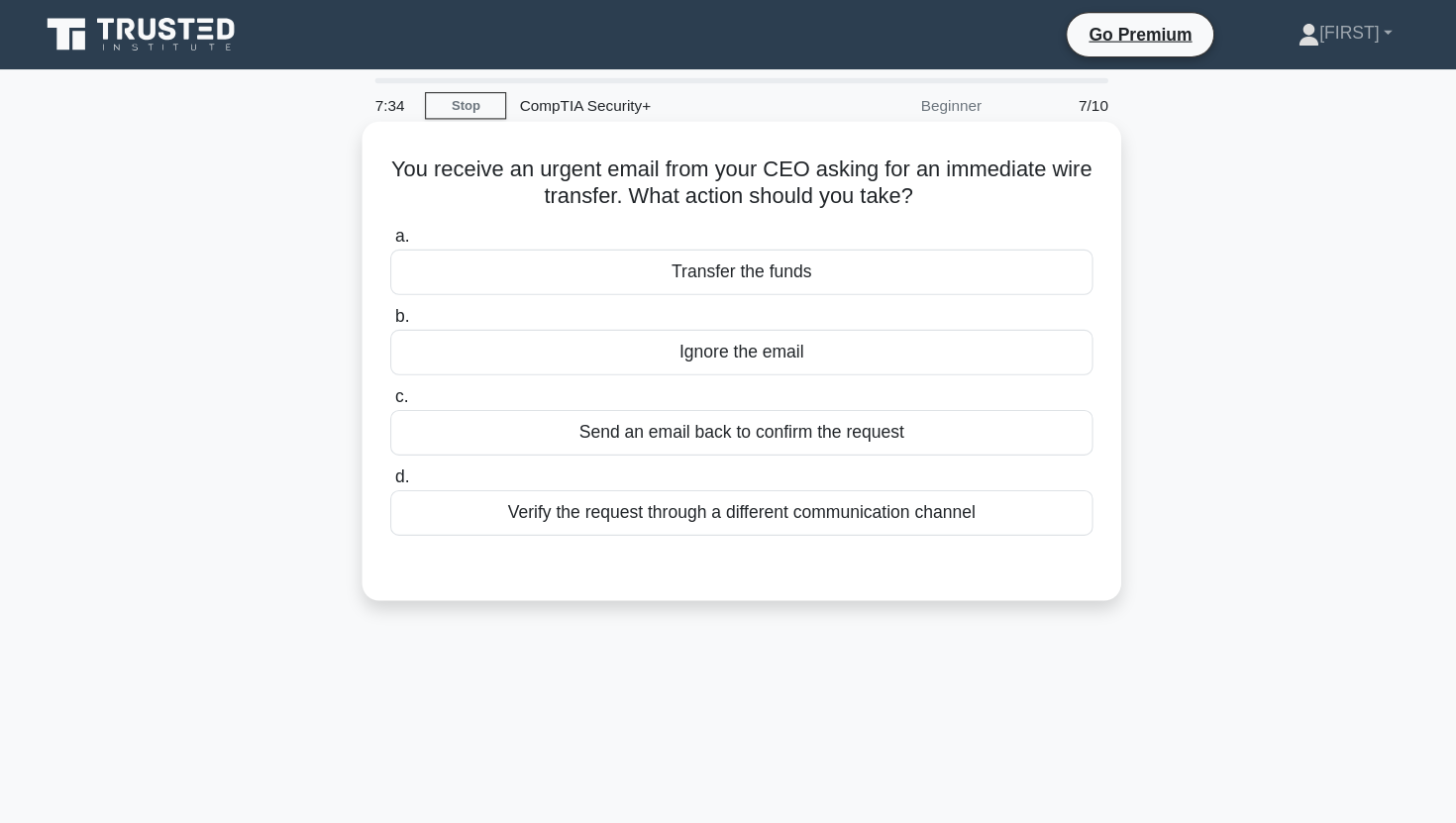 click on "You receive an urgent email from your CEO asking for an immediate wire transfer. What action should you take?
.spinner_0XTQ{transform-origin:center;animation:spinner_y6GP .75s linear infinite}@keyframes spinner_y6GP{100%{transform:rotate(360deg)}}" at bounding box center [728, 167] 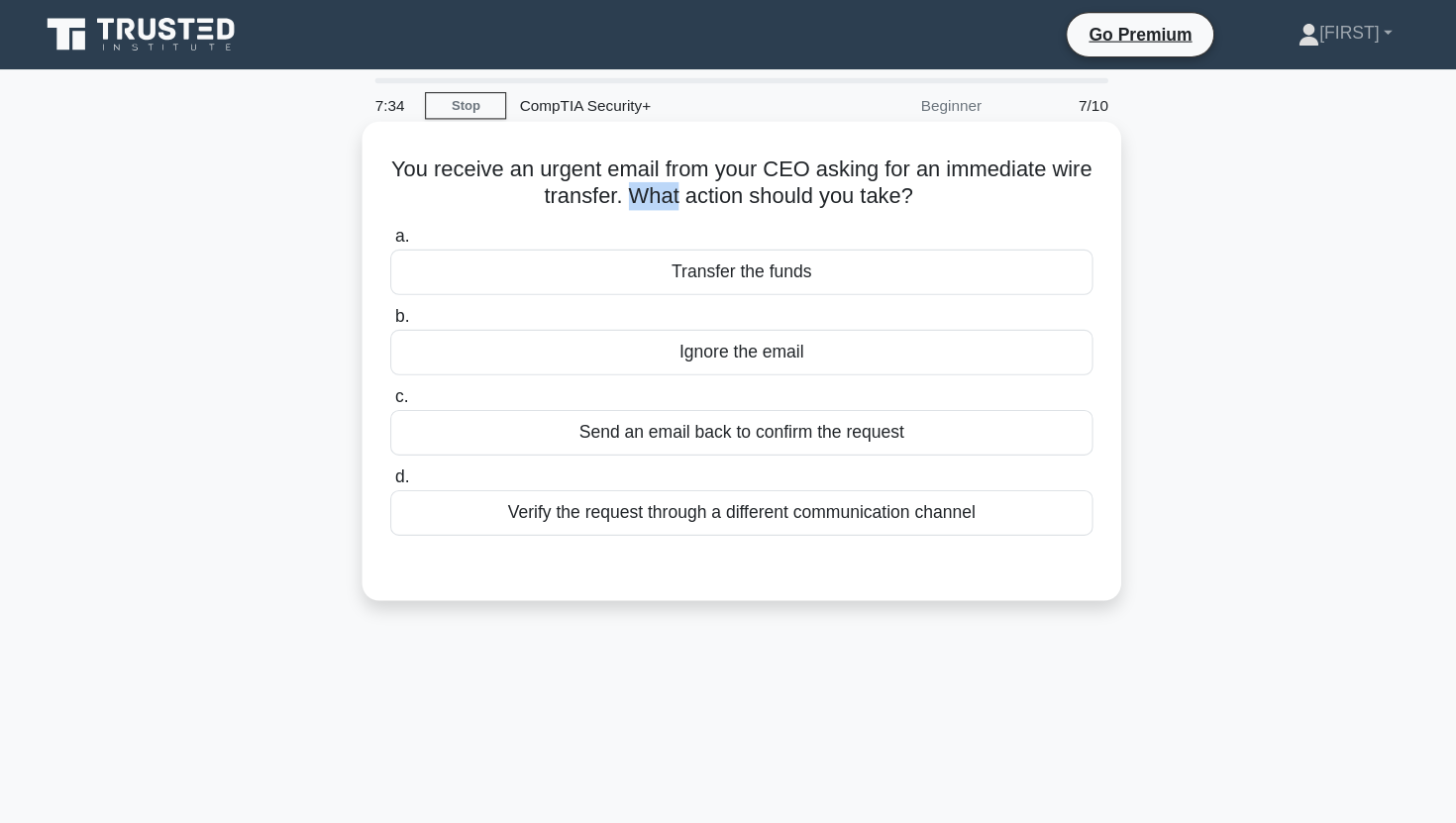 click on "You receive an urgent email from your CEO asking for an immediate wire transfer. What action should you take?
.spinner_0XTQ{transform-origin:center;animation:spinner_y6GP .75s linear infinite}@keyframes spinner_y6GP{100%{transform:rotate(360deg)}}" at bounding box center [728, 167] 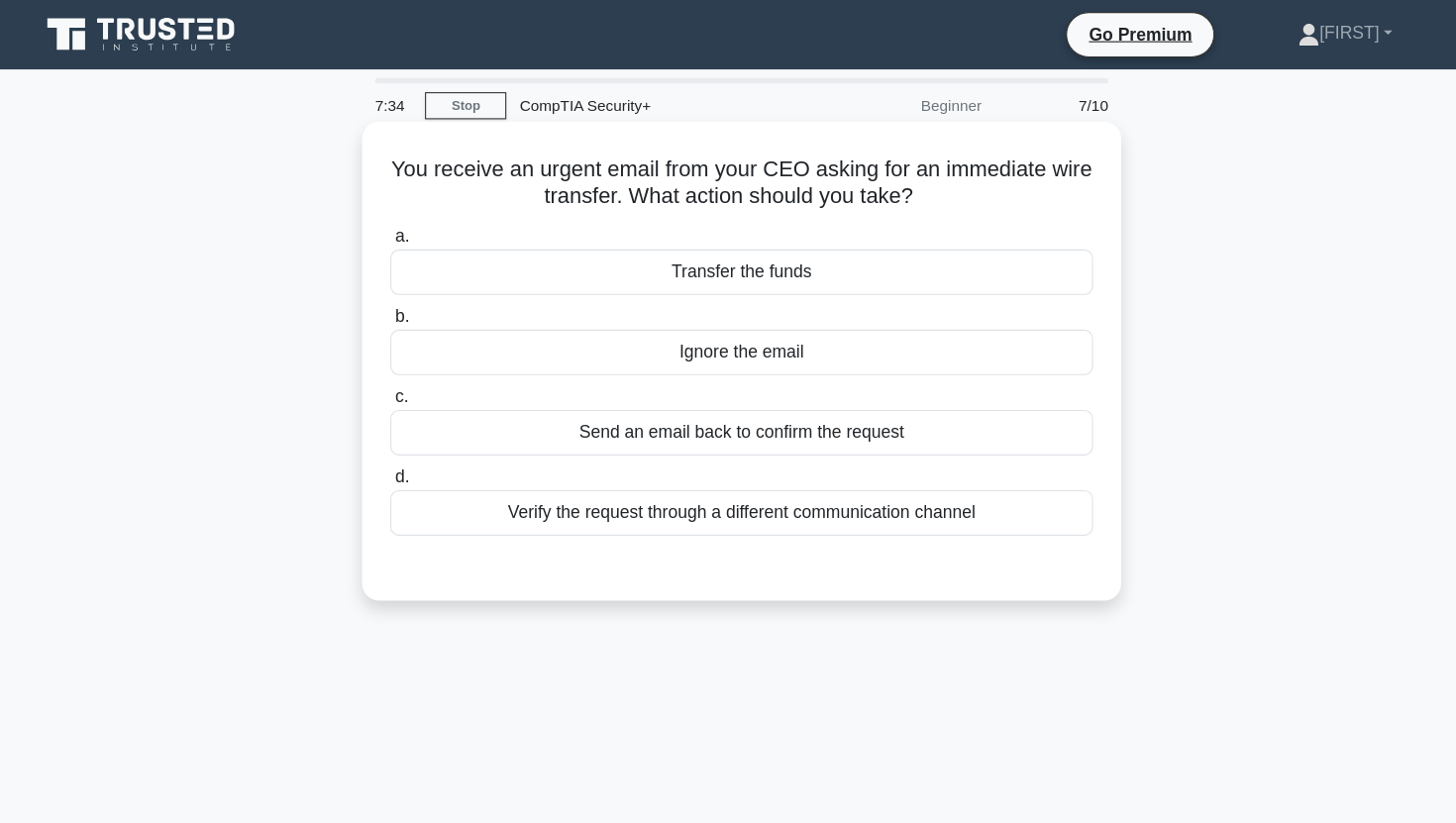 click on "You receive an urgent email from your CEO asking for an immediate wire transfer. What action should you take?
.spinner_0XTQ{transform-origin:center;animation:spinner_y6GP .75s linear infinite}@keyframes spinner_y6GP{100%{transform:rotate(360deg)}}" at bounding box center [728, 167] 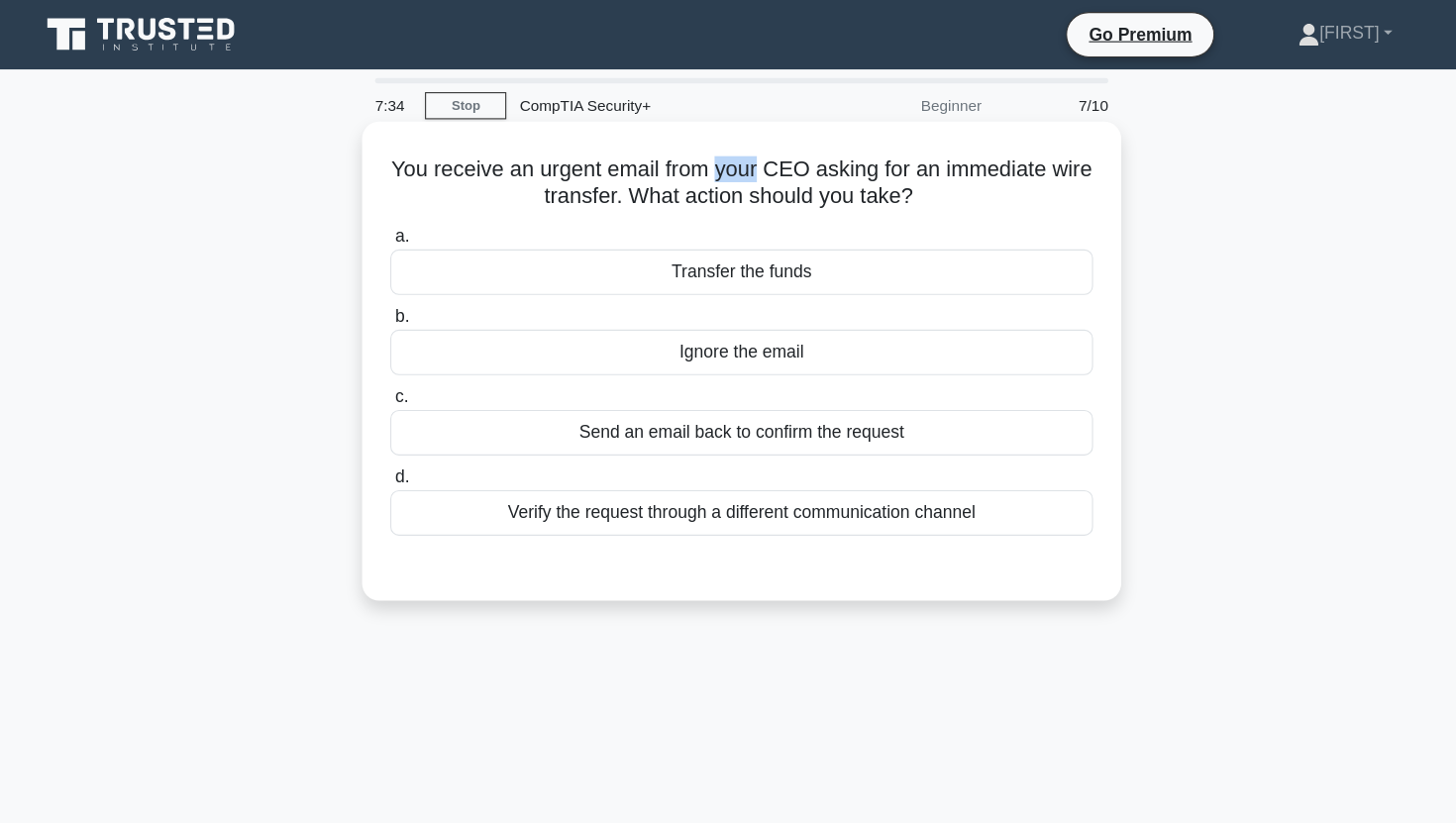 click on "You receive an urgent email from your CEO asking for an immediate wire transfer. What action should you take?
.spinner_0XTQ{transform-origin:center;animation:spinner_y6GP .75s linear infinite}@keyframes spinner_y6GP{100%{transform:rotate(360deg)}}" at bounding box center (728, 167) 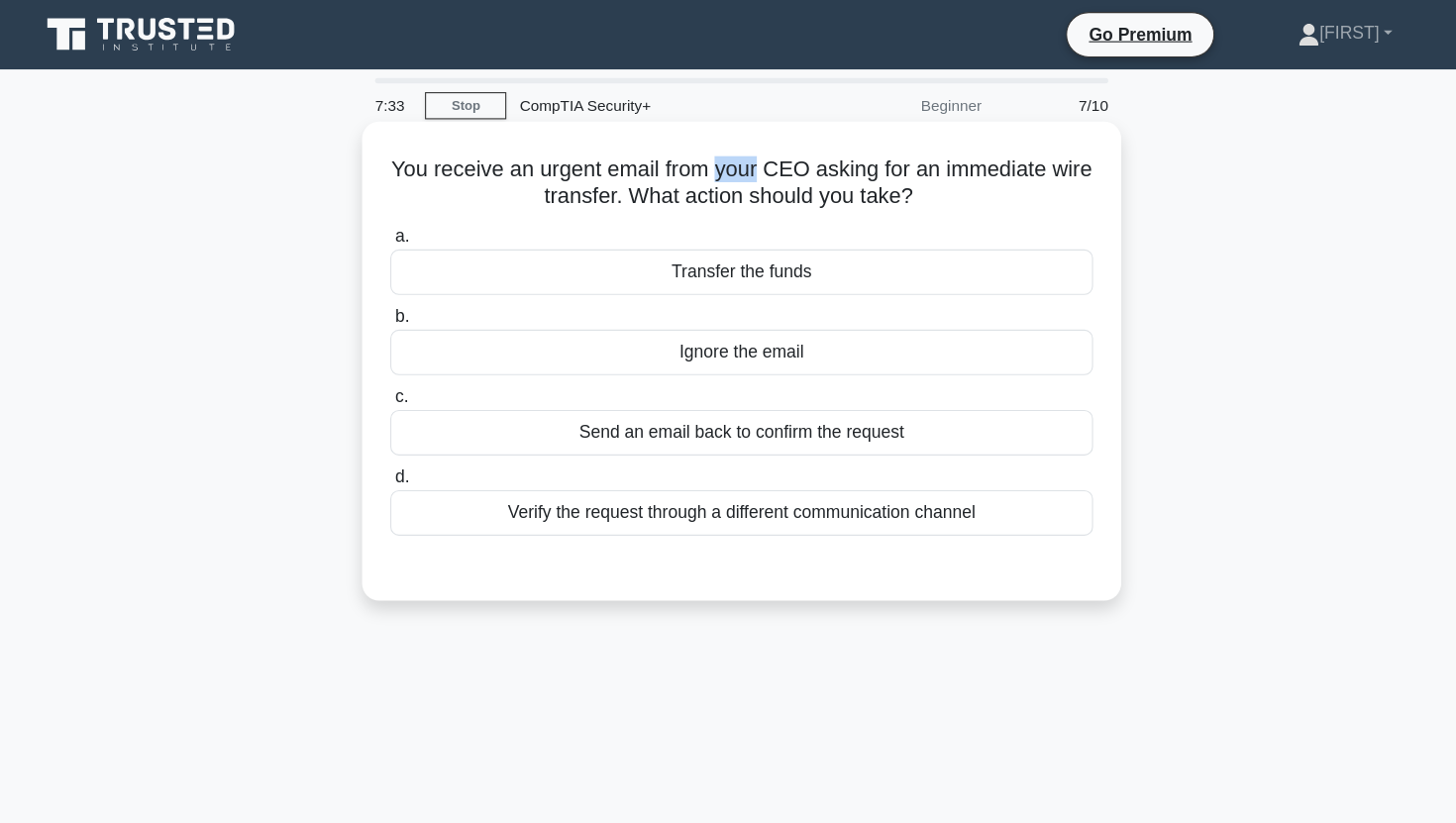 click on "You receive an urgent email from your CEO asking for an immediate wire transfer. What action should you take?
.spinner_0XTQ{transform-origin:center;animation:spinner_y6GP .75s linear infinite}@keyframes spinner_y6GP{100%{transform:rotate(360deg)}}" at bounding box center [728, 167] 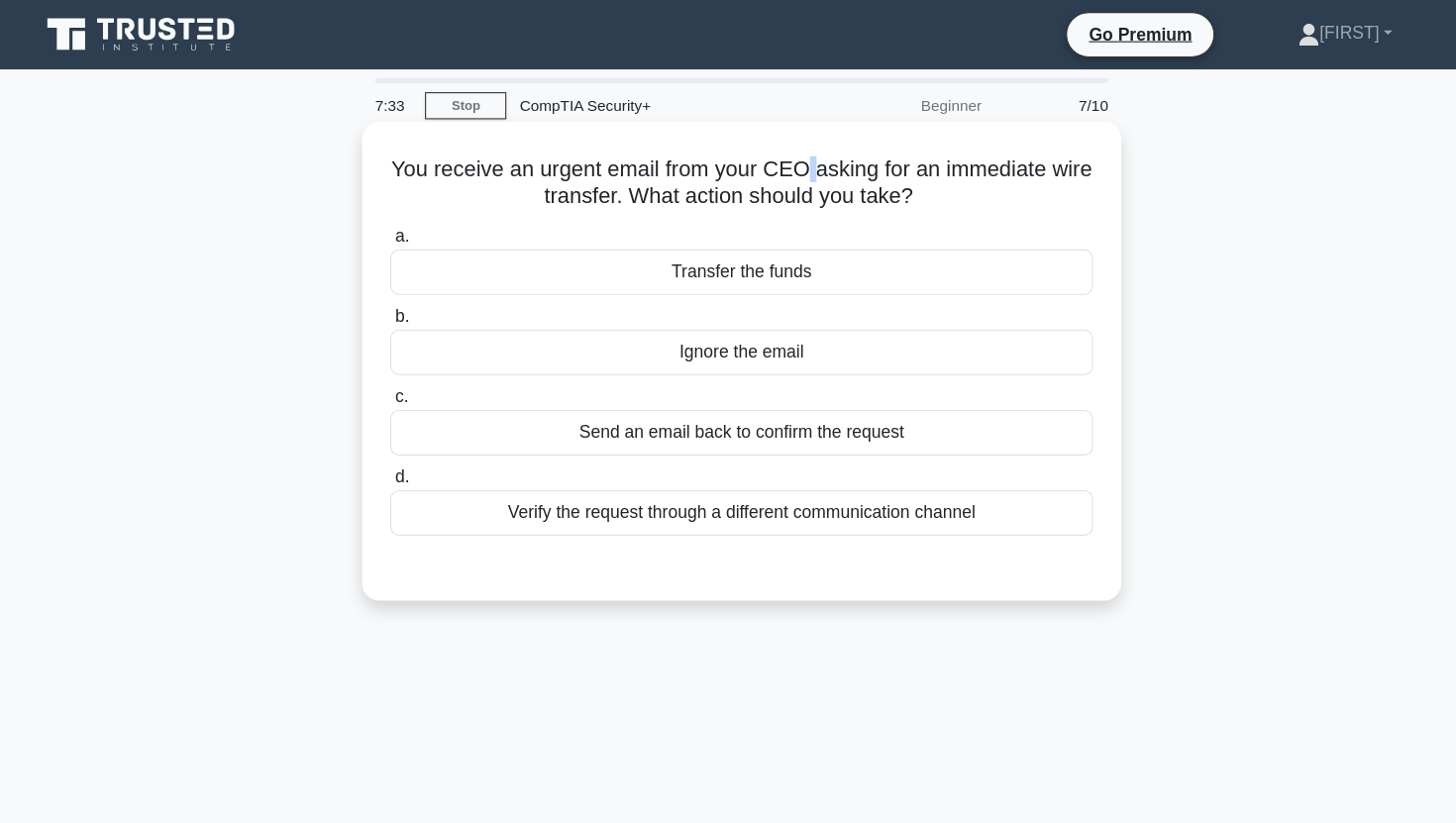 click on "You receive an urgent email from your CEO asking for an immediate wire transfer. What action should you take?
.spinner_0XTQ{transform-origin:center;animation:spinner_y6GP .75s linear infinite}@keyframes spinner_y6GP{100%{transform:rotate(360deg)}}" at bounding box center [728, 167] 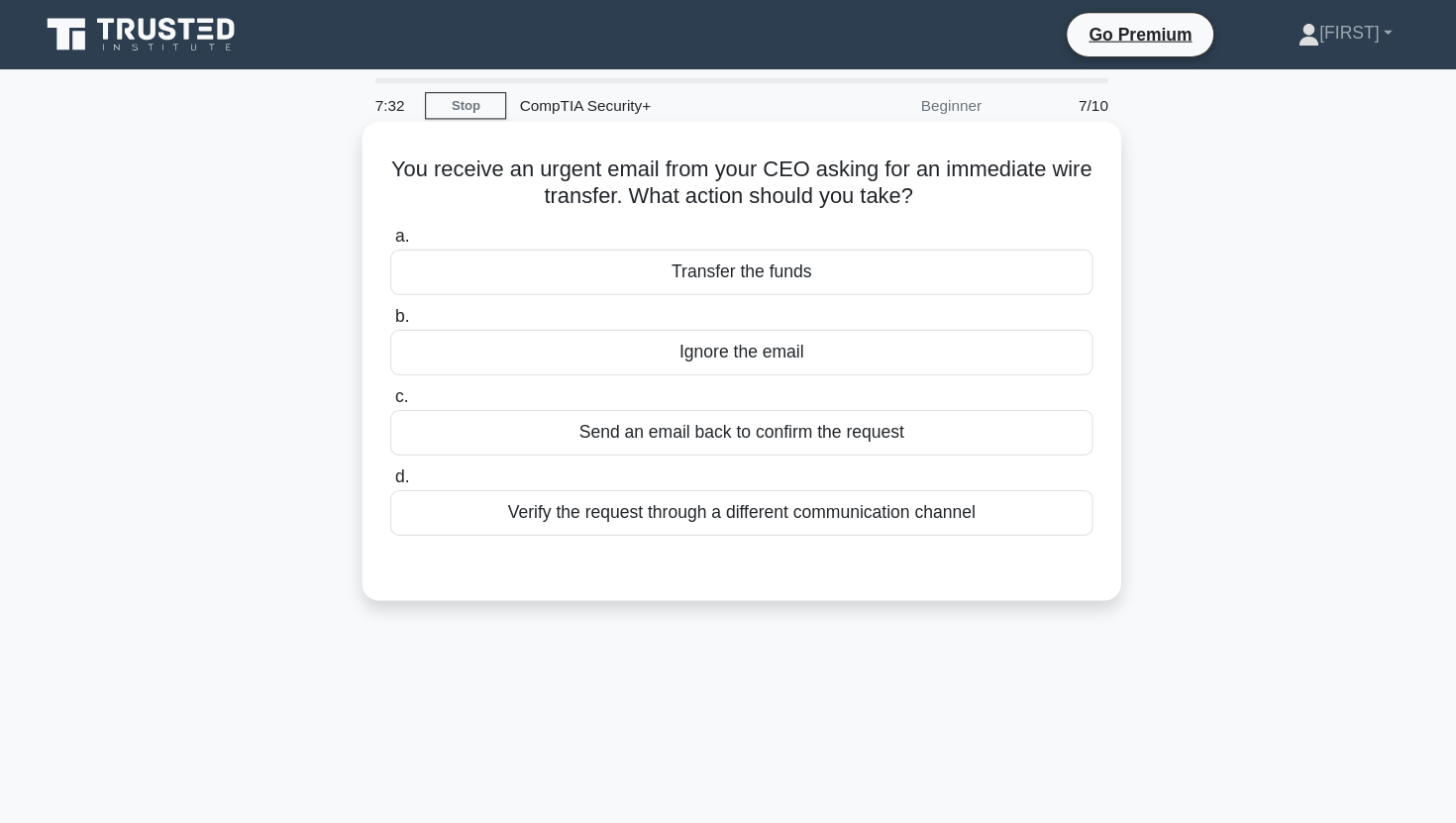 click on "You receive an urgent email from your CEO asking for an immediate wire transfer. What action should you take?
.spinner_0XTQ{transform-origin:center;animation:spinner_y6GP .75s linear infinite}@keyframes spinner_y6GP{100%{transform:rotate(360deg)}}" at bounding box center [728, 167] 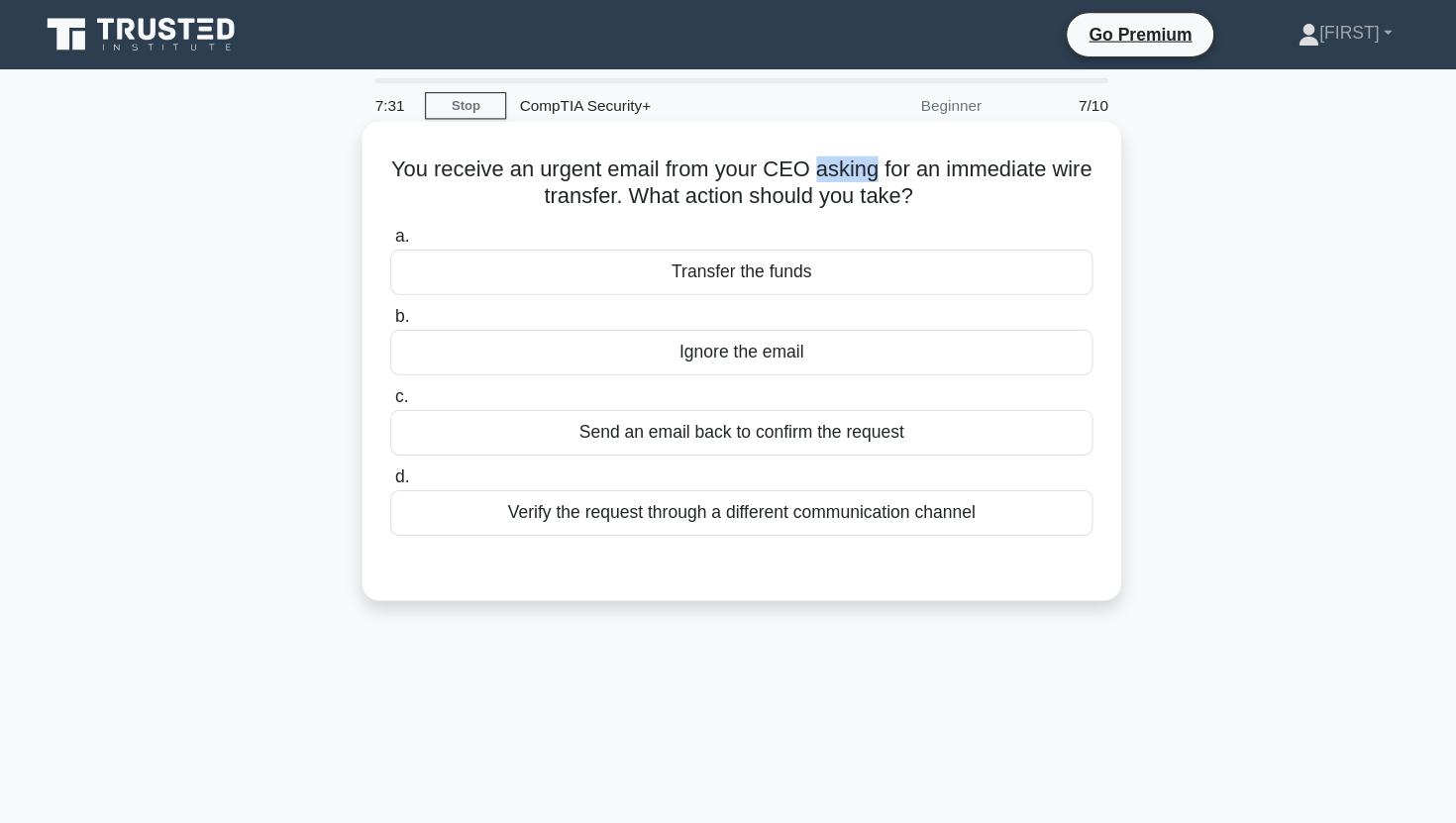 click on "You receive an urgent email from your CEO asking for an immediate wire transfer. What action should you take?
.spinner_0XTQ{transform-origin:center;animation:spinner_y6GP .75s linear infinite}@keyframes spinner_y6GP{100%{transform:rotate(360deg)}}" at bounding box center [728, 167] 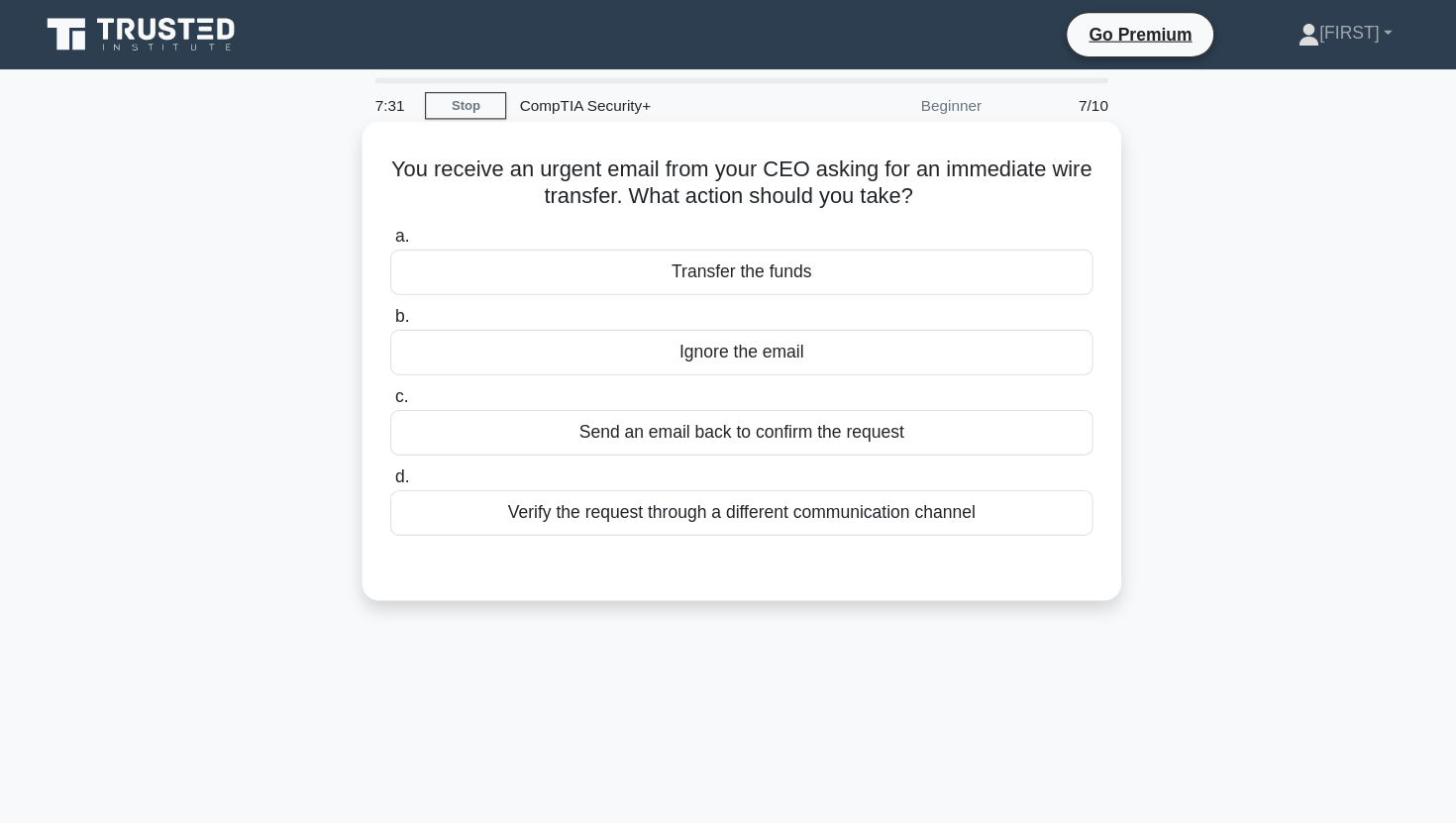 click on "You receive an urgent email from your CEO asking for an immediate wire transfer. What action should you take?
.spinner_0XTQ{transform-origin:center;animation:spinner_y6GP .75s linear infinite}@keyframes spinner_y6GP{100%{transform:rotate(360deg)}}" at bounding box center [728, 167] 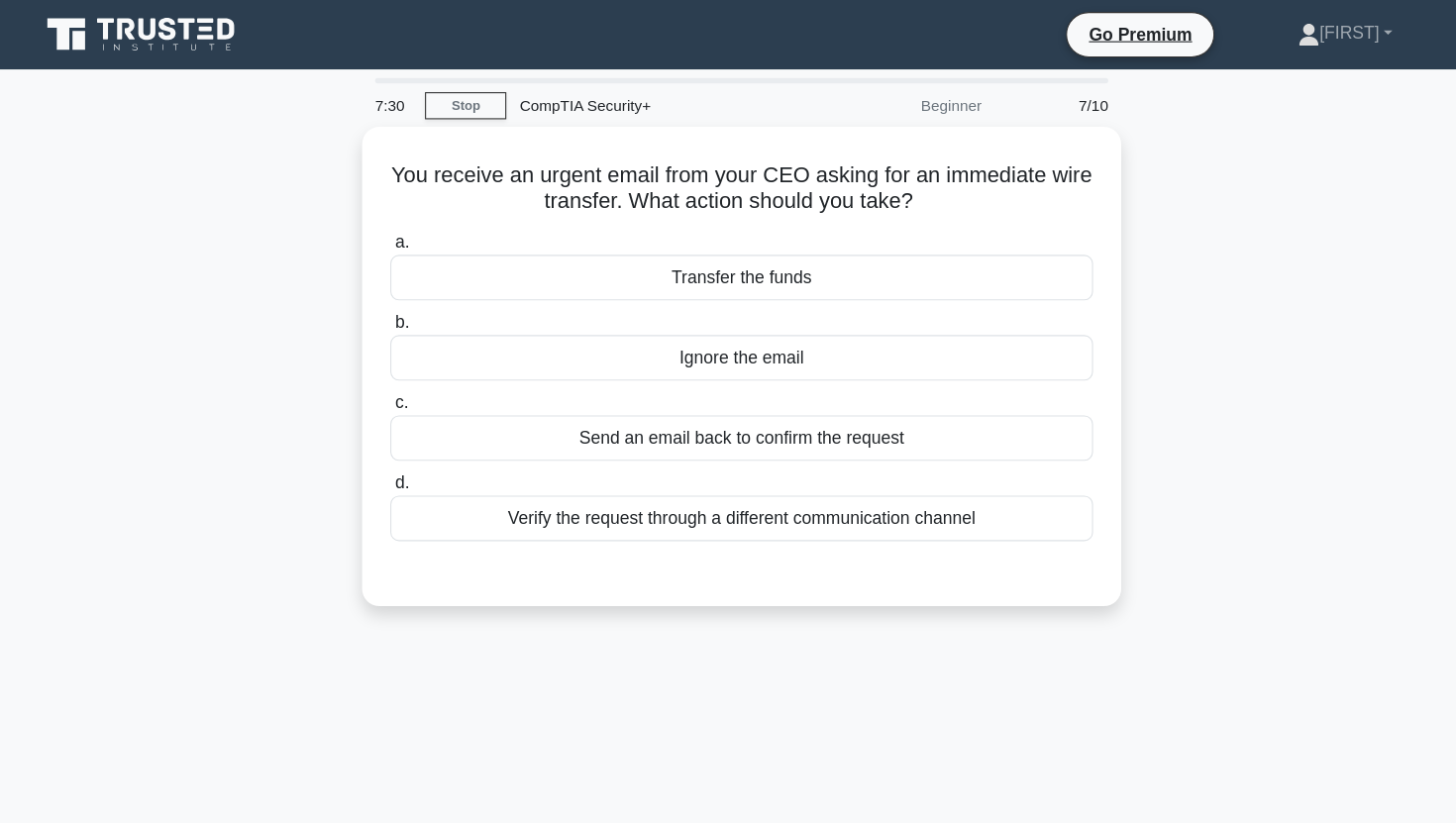 click on "You receive an urgent email from your CEO asking for an immediate wire transfer. What action should you take?
.spinner_0XTQ{transform-origin:center;animation:spinner_y6GP .75s linear infinite}@keyframes spinner_y6GP{100%{transform:rotate(360deg)}}
a.
Transfer the funds
b. c. d." at bounding box center [728, 347] 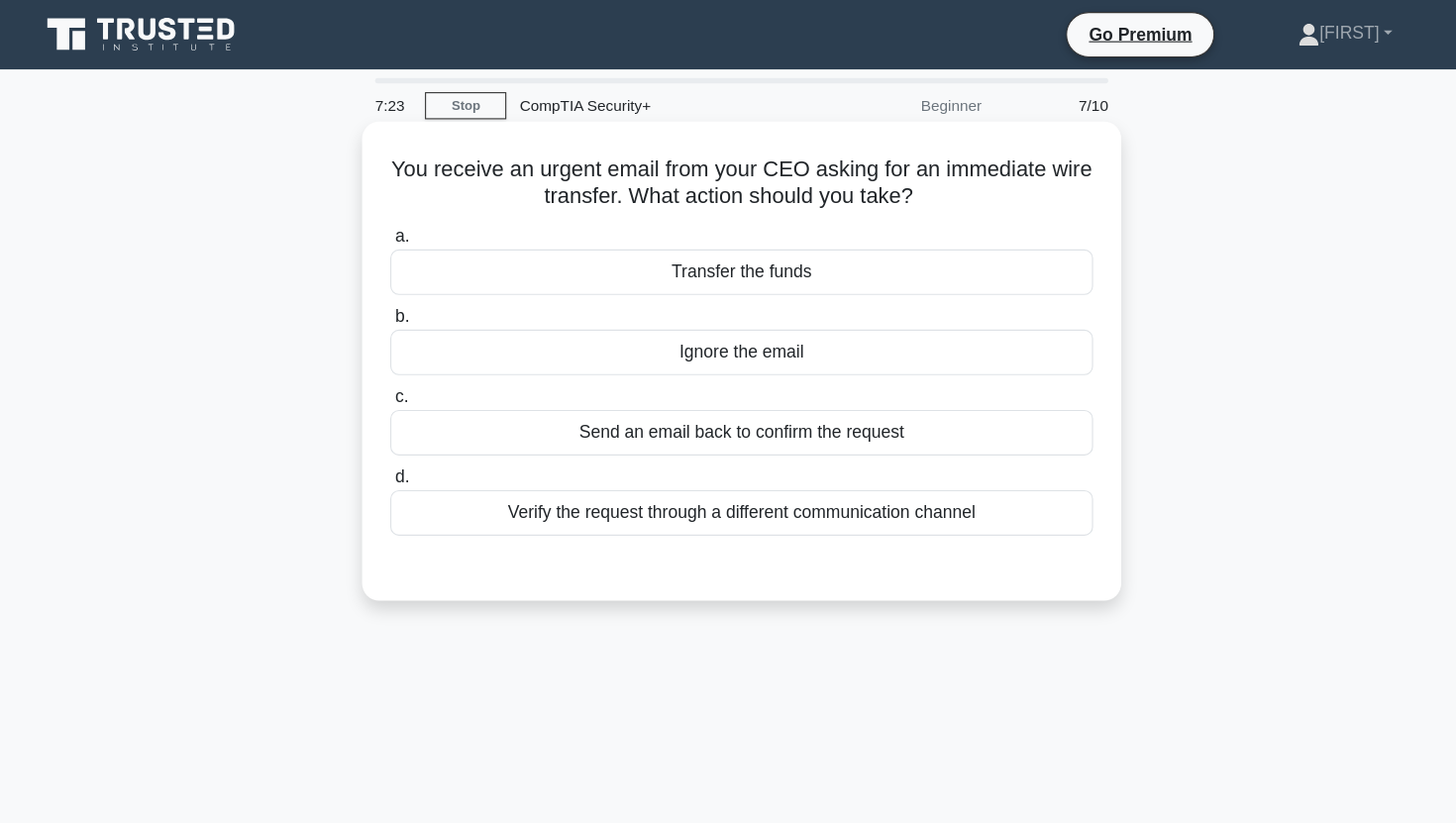 click on "Verify the request through a different communication channel" at bounding box center (728, 468) 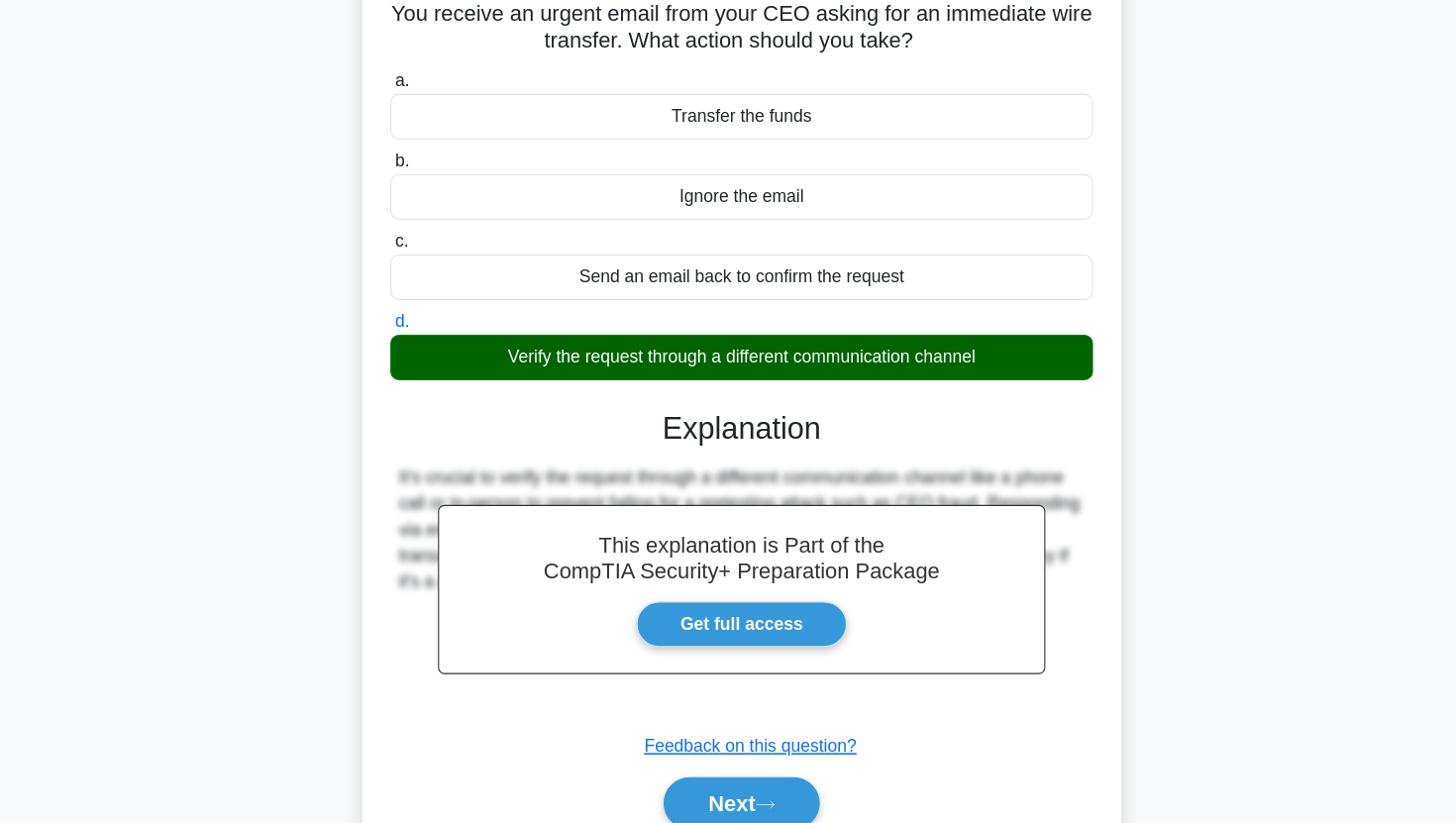 scroll, scrollTop: 199, scrollLeft: 0, axis: vertical 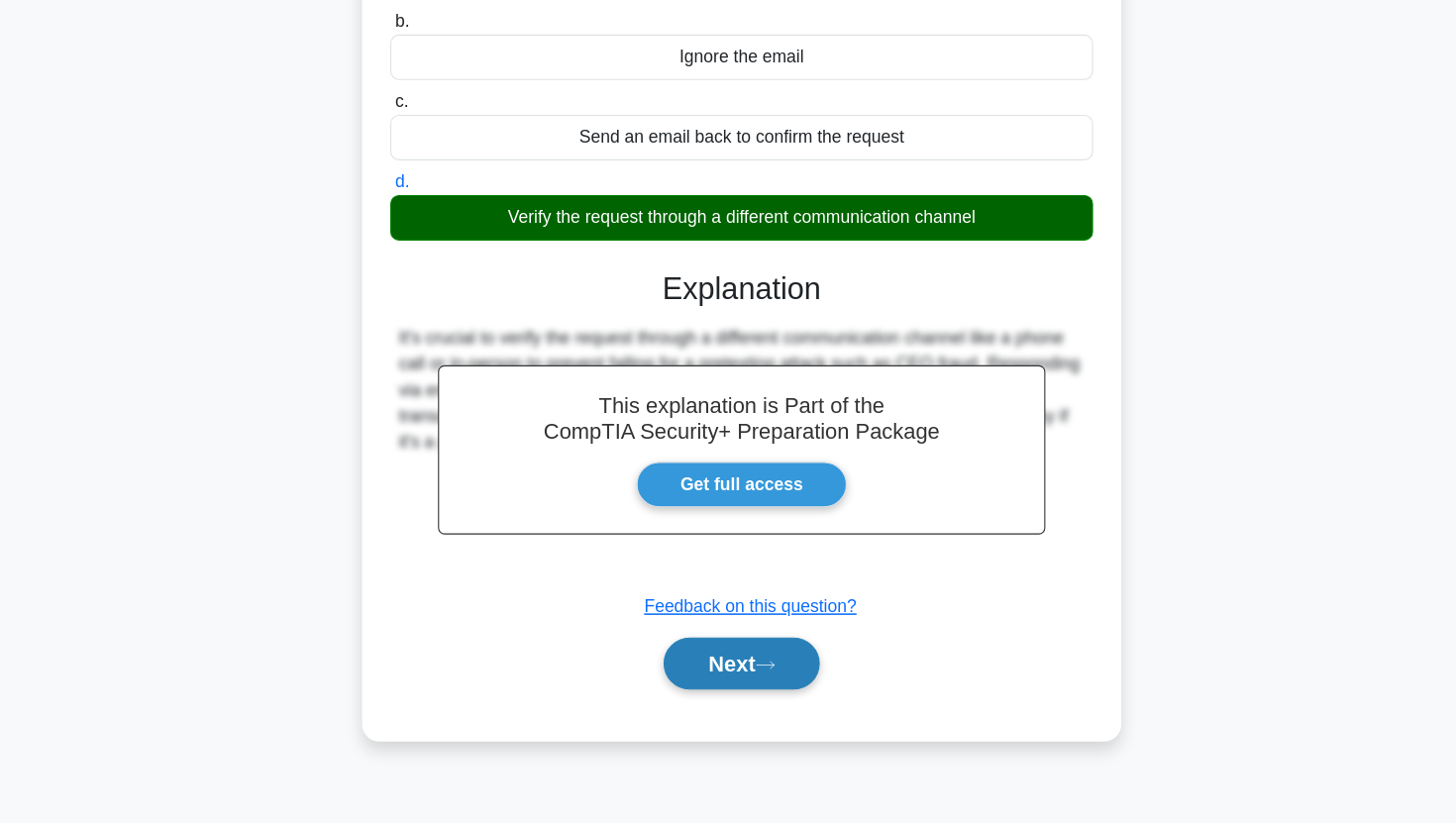 click on "Next" at bounding box center (727, 676) 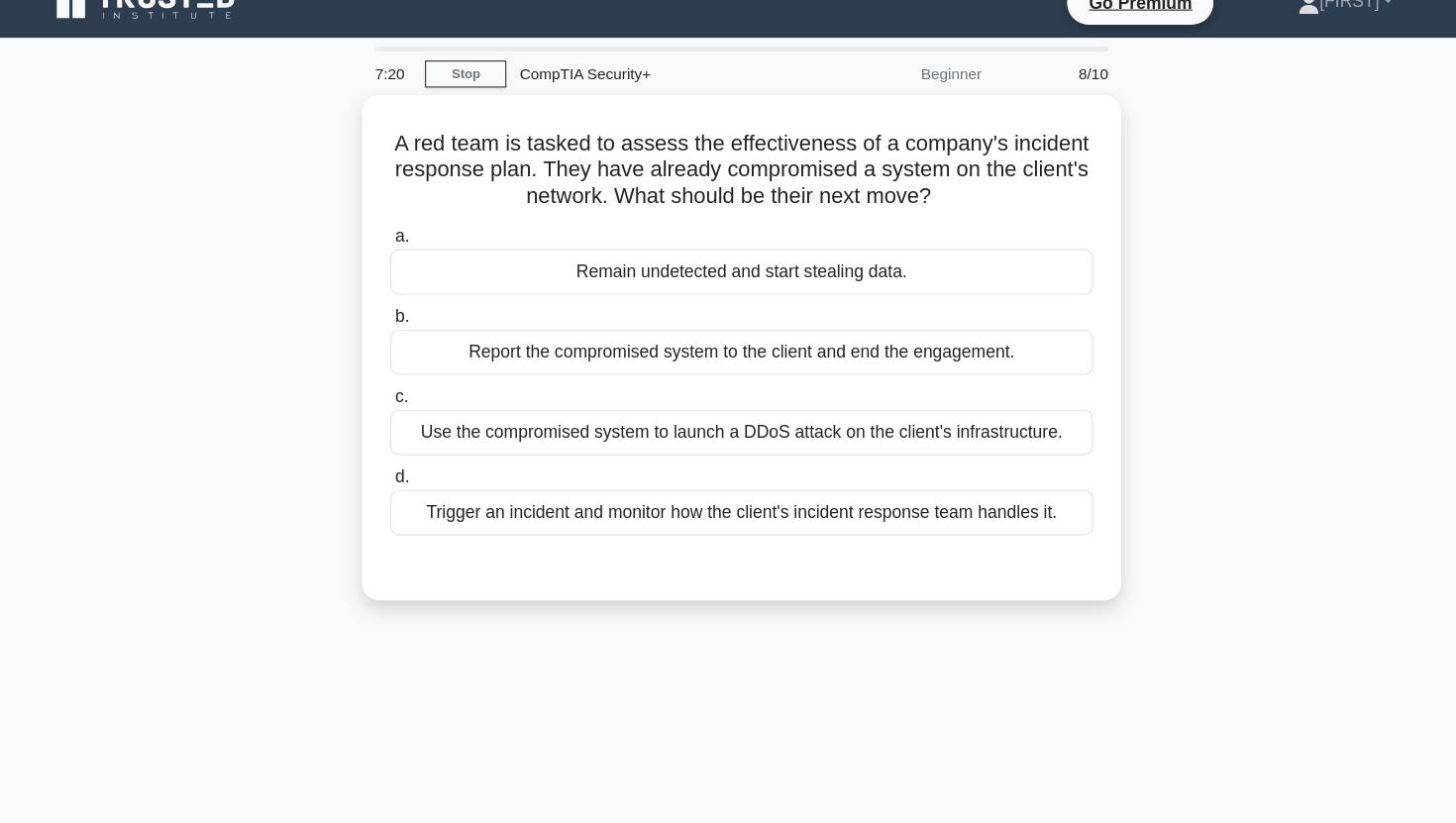 scroll, scrollTop: 0, scrollLeft: 0, axis: both 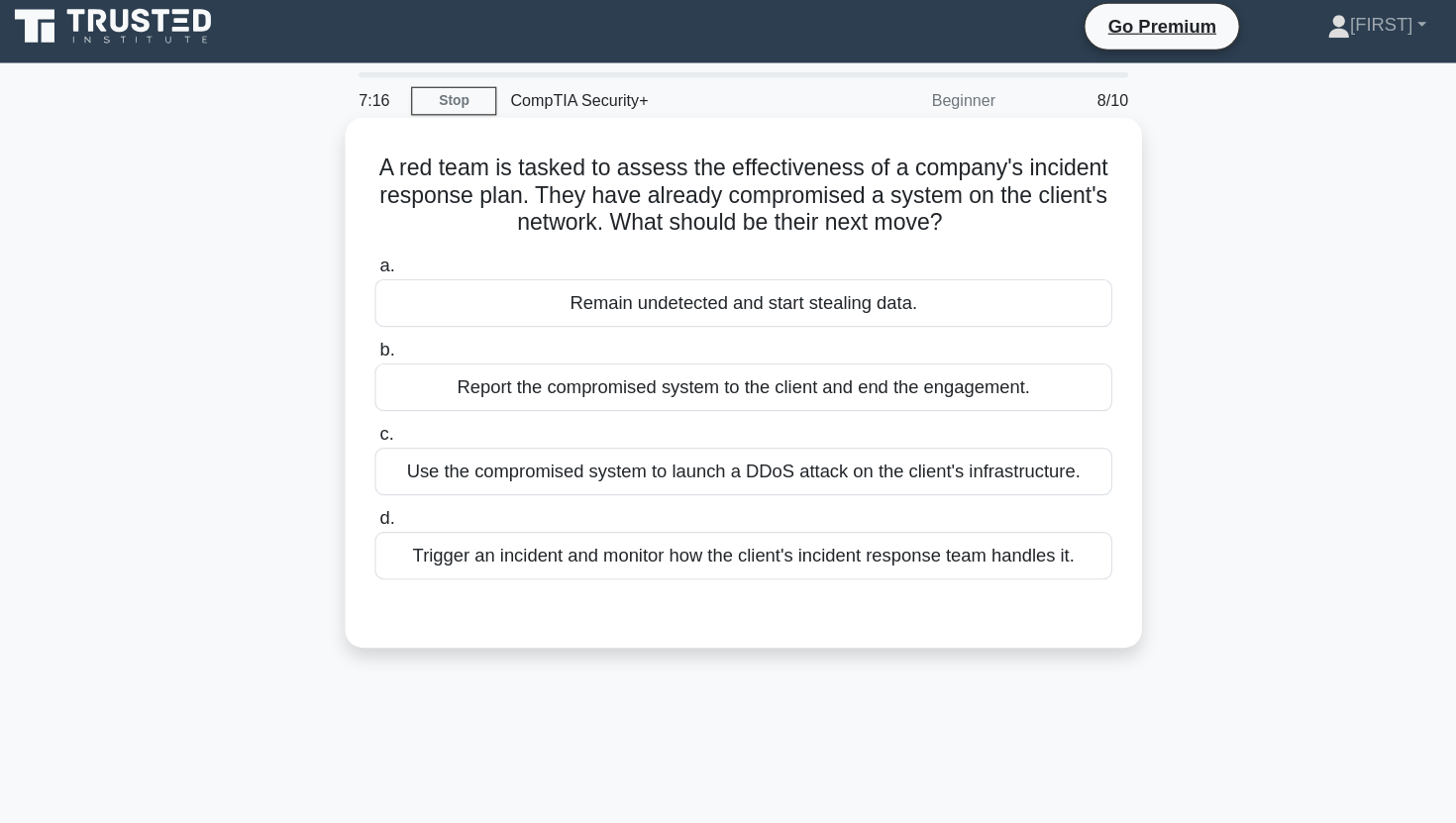click on "A red team is tasked to assess the effectiveness of a company's incident response plan. They have already compromised a system on the client's network. What should be their next move?
.spinner_0XTQ{transform-origin:center;animation:spinner_y6GP .75s linear infinite}@keyframes spinner_y6GP{100%{transform:rotate(360deg)}}" at bounding box center [728, 179] 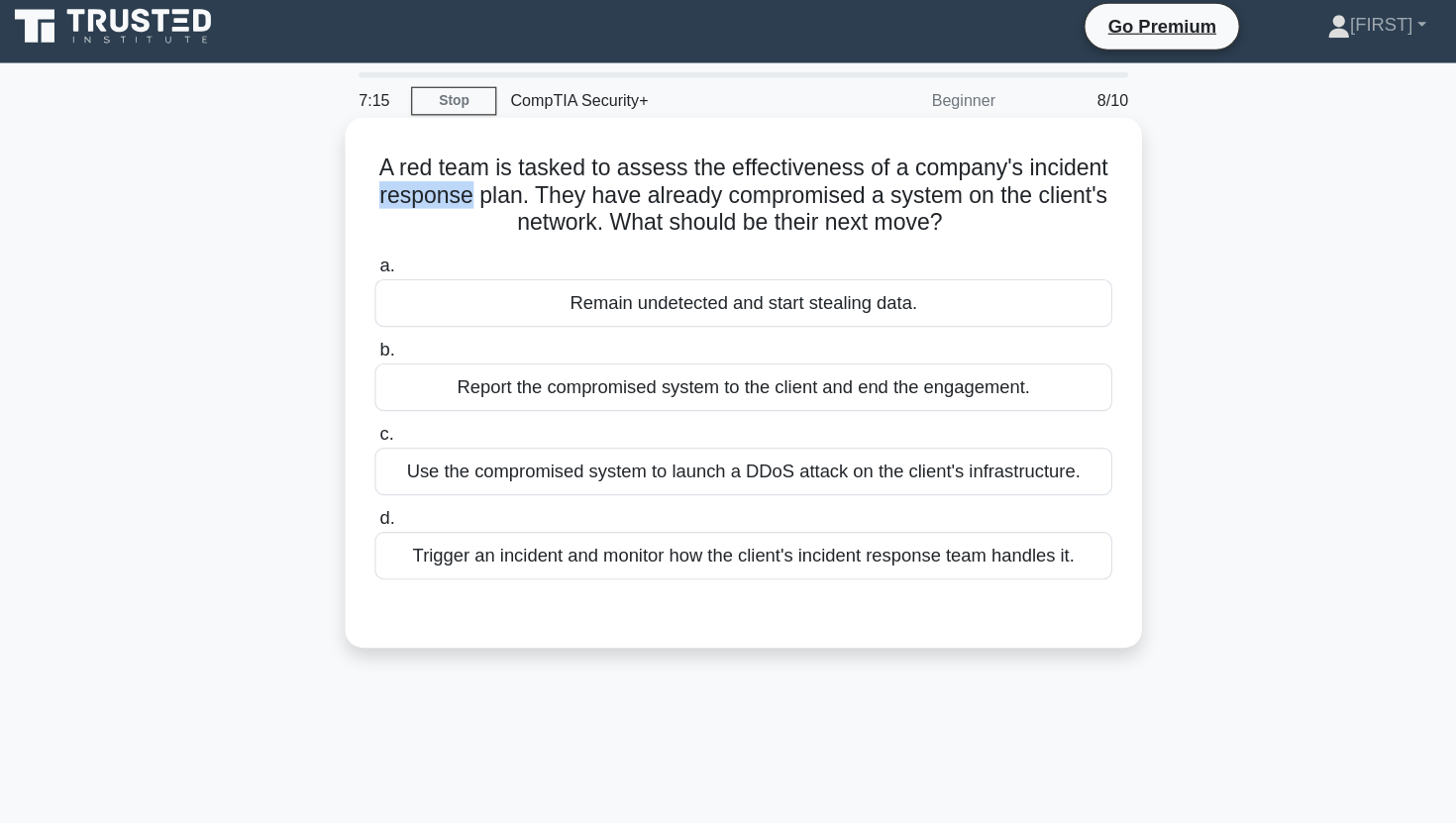 click on "A red team is tasked to assess the effectiveness of a company's incident response plan. They have already compromised a system on the client's network. What should be their next move?
.spinner_0XTQ{transform-origin:center;animation:spinner_y6GP .75s linear infinite}@keyframes spinner_y6GP{100%{transform:rotate(360deg)}}" at bounding box center [728, 179] 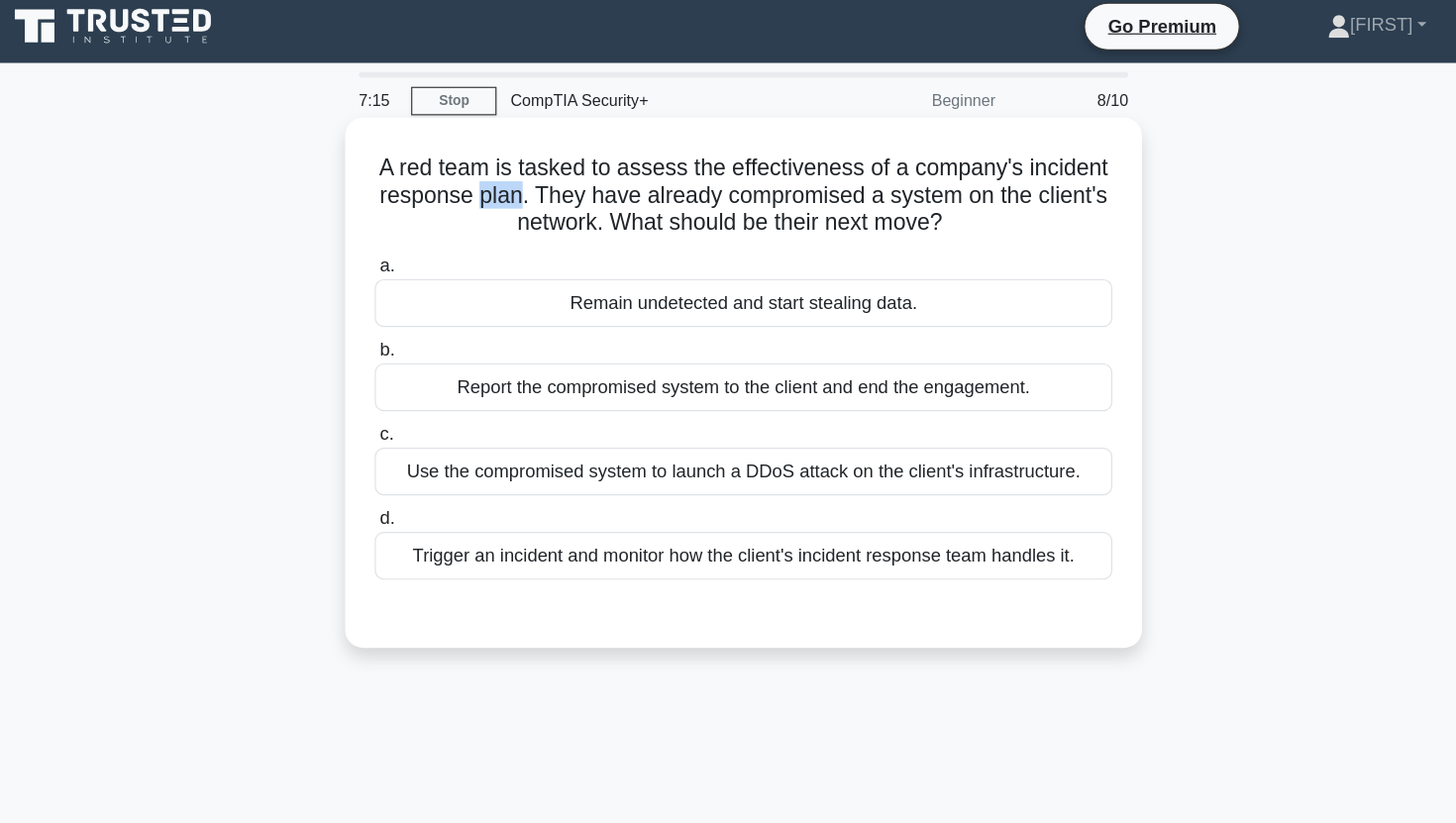 click on "A red team is tasked to assess the effectiveness of a company's incident response plan. They have already compromised a system on the client's network. What should be their next move?
.spinner_0XTQ{transform-origin:center;animation:spinner_y6GP .75s linear infinite}@keyframes spinner_y6GP{100%{transform:rotate(360deg)}}" at bounding box center (728, 179) 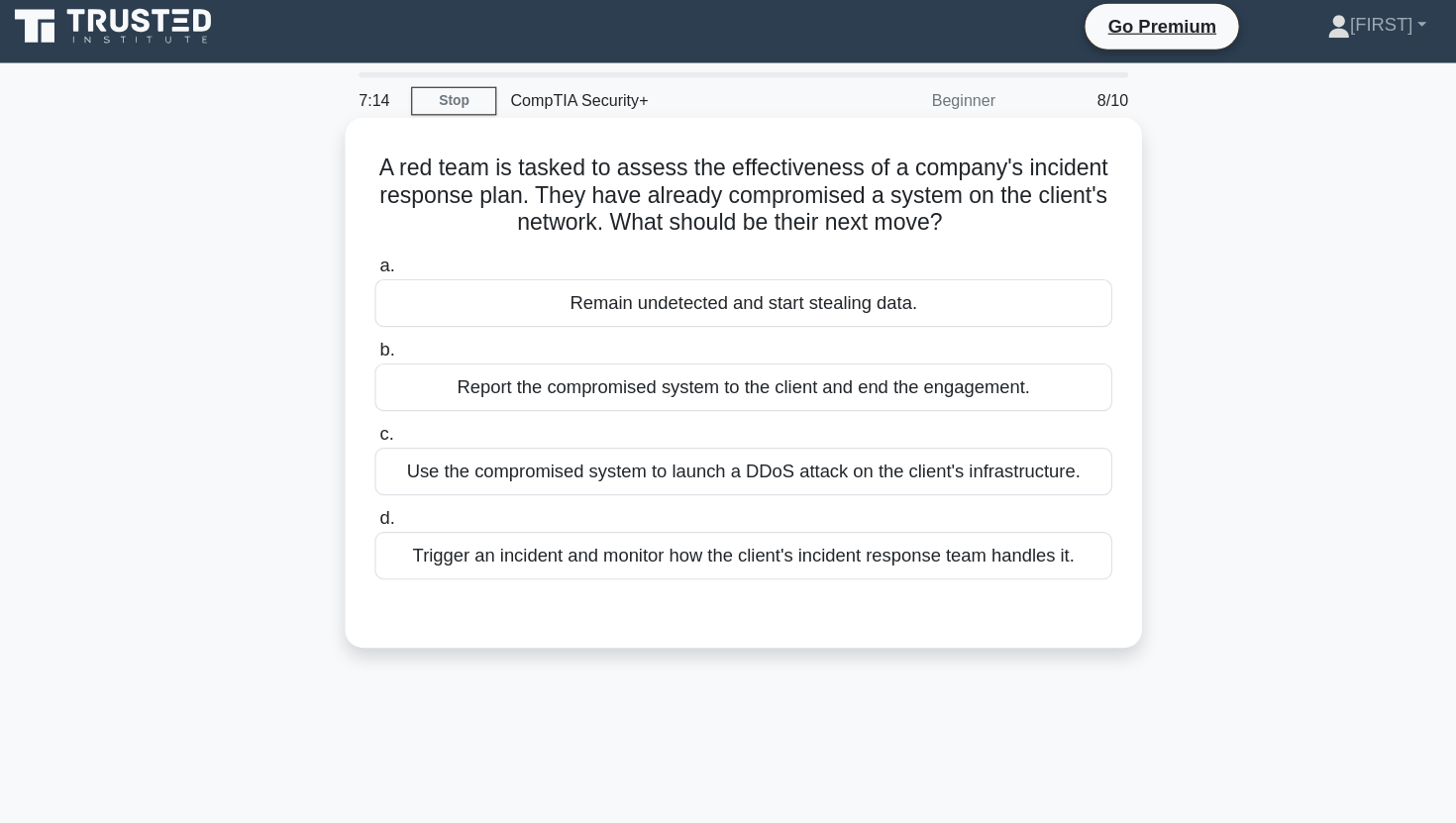 click on "A red team is tasked to assess the effectiveness of a company's incident response plan. They have already compromised a system on the client's network. What should be their next move?
.spinner_0XTQ{transform-origin:center;animation:spinner_y6GP .75s linear infinite}@keyframes spinner_y6GP{100%{transform:rotate(360deg)}}" at bounding box center [728, 179] 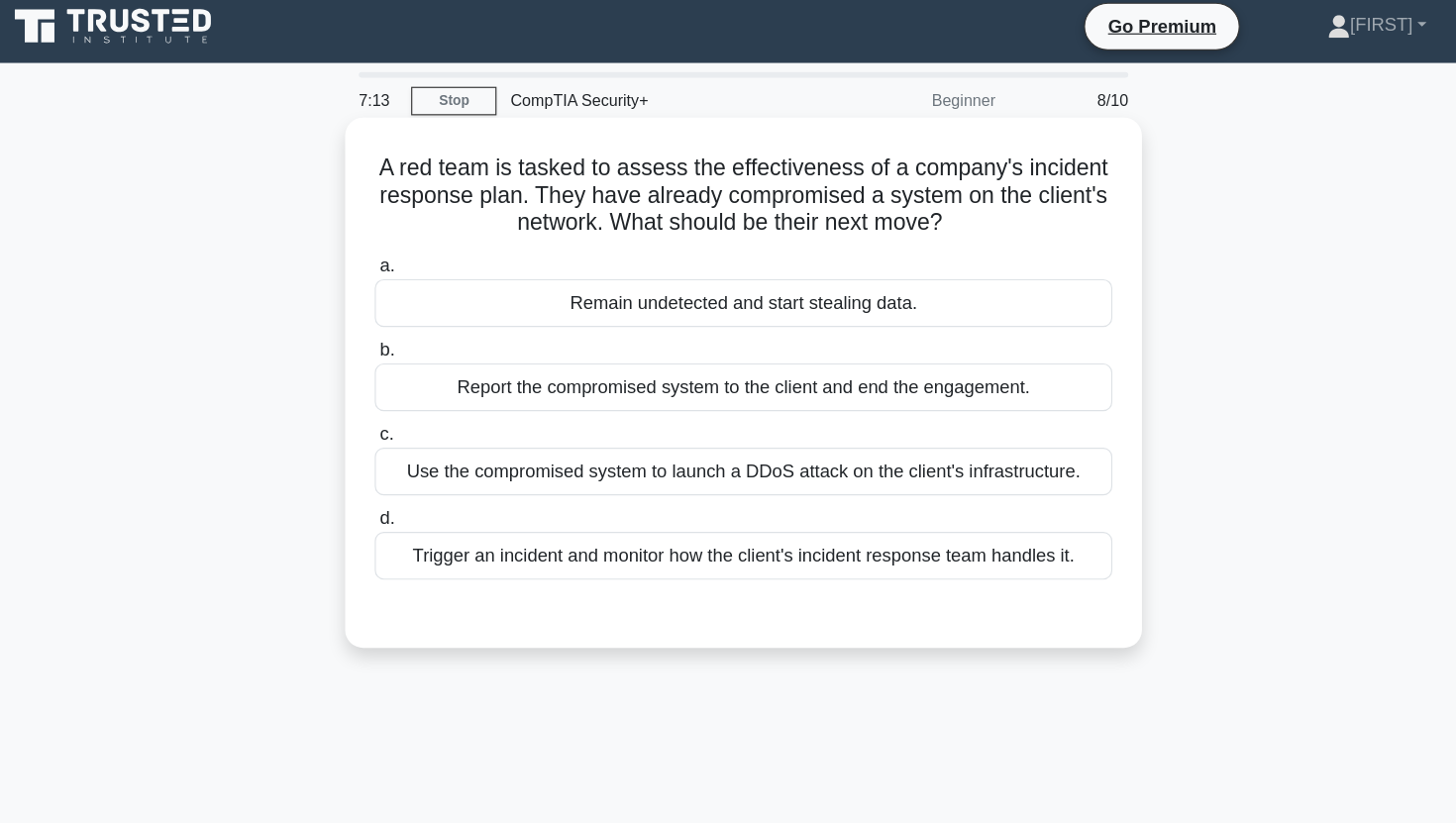 click on "A red team is tasked to assess the effectiveness of a company's incident response plan. They have already compromised a system on the client's network. What should be their next move?
.spinner_0XTQ{transform-origin:center;animation:spinner_y6GP .75s linear infinite}@keyframes spinner_y6GP{100%{transform:rotate(360deg)}}" at bounding box center [728, 179] 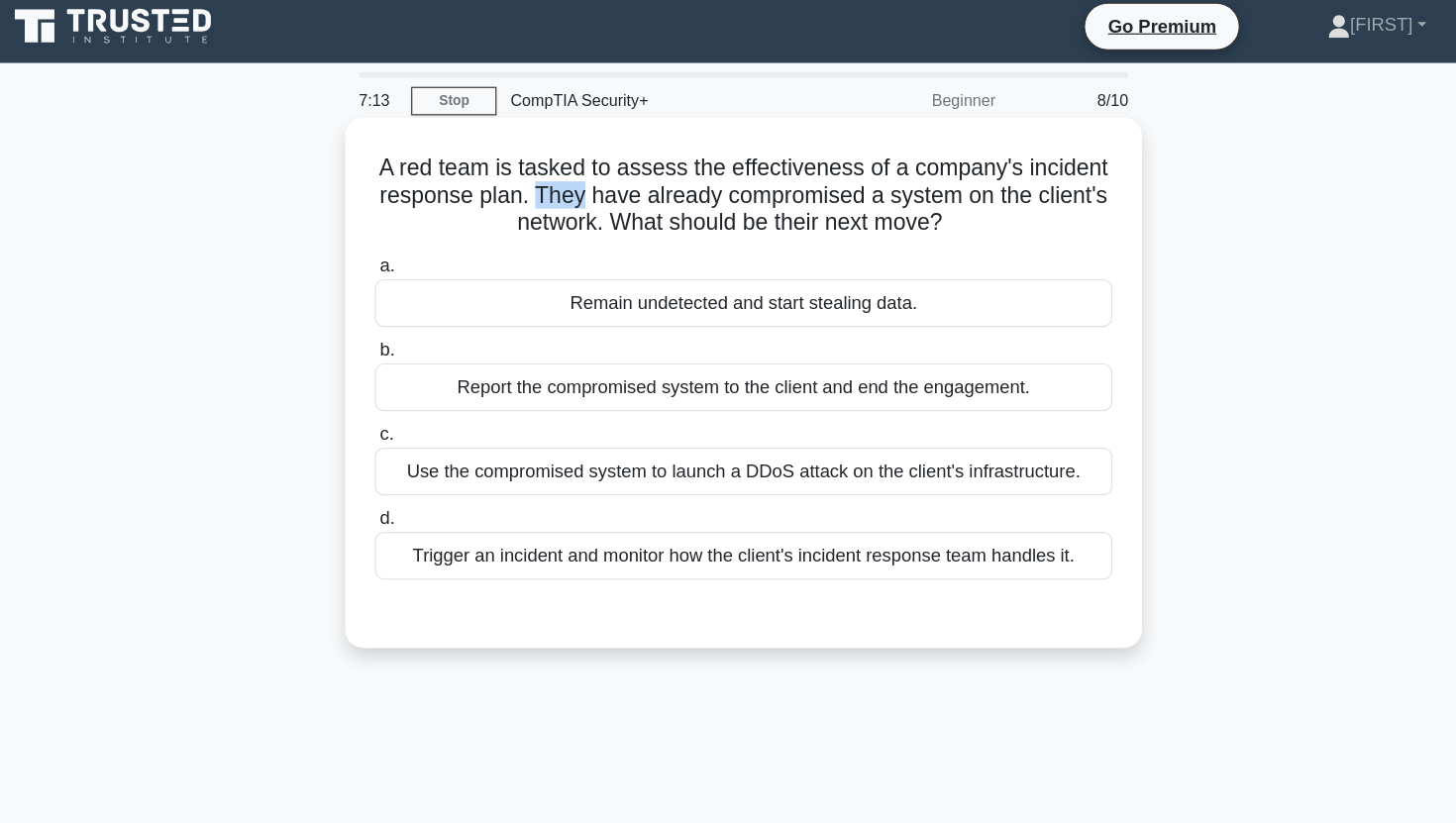 click on "A red team is tasked to assess the effectiveness of a company's incident response plan. They have already compromised a system on the client's network. What should be their next move?
.spinner_0XTQ{transform-origin:center;animation:spinner_y6GP .75s linear infinite}@keyframes spinner_y6GP{100%{transform:rotate(360deg)}}" at bounding box center [728, 179] 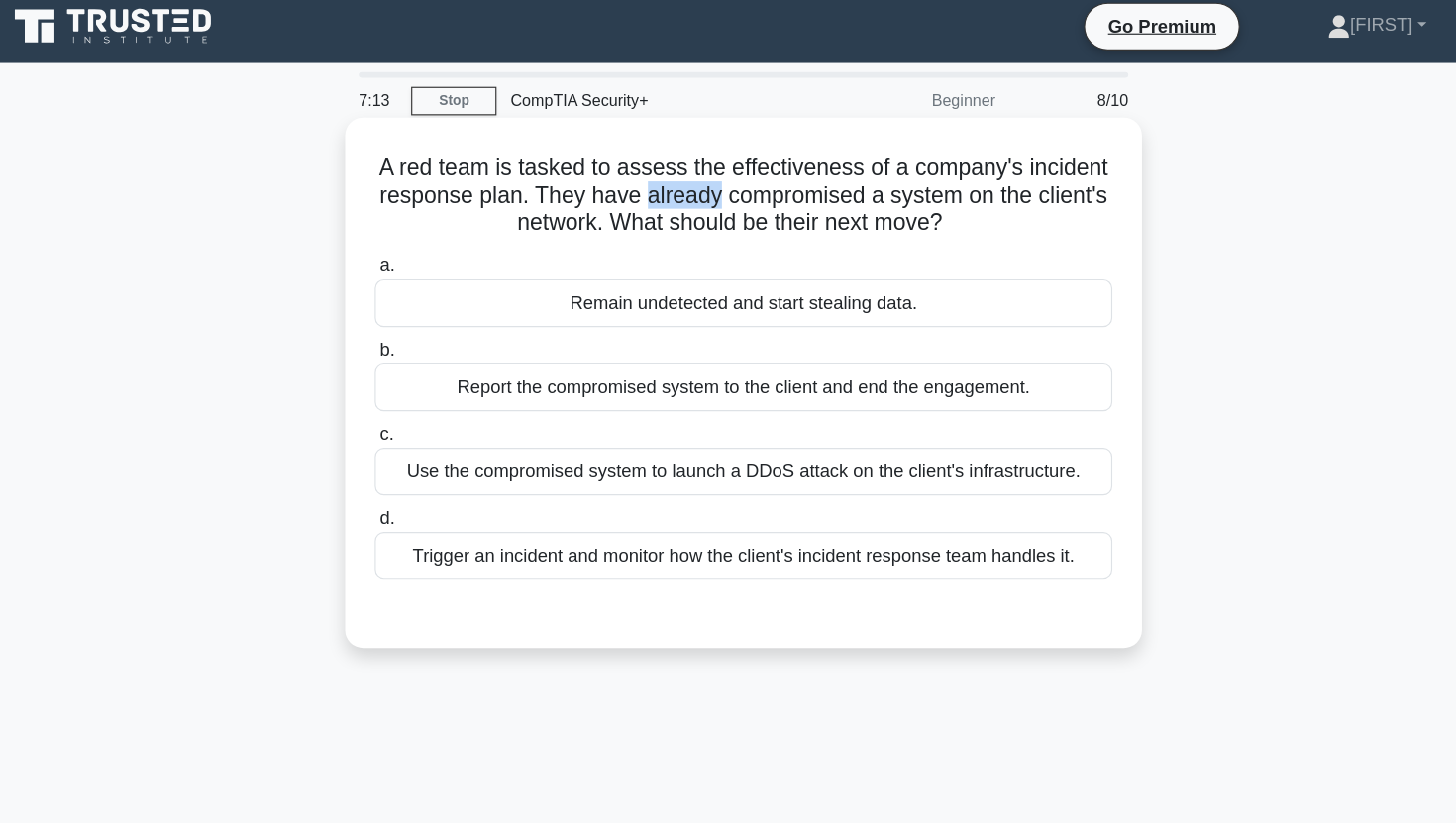 click on "A red team is tasked to assess the effectiveness of a company's incident response plan. They have already compromised a system on the client's network. What should be their next move?
.spinner_0XTQ{transform-origin:center;animation:spinner_y6GP .75s linear infinite}@keyframes spinner_y6GP{100%{transform:rotate(360deg)}}" at bounding box center (728, 179) 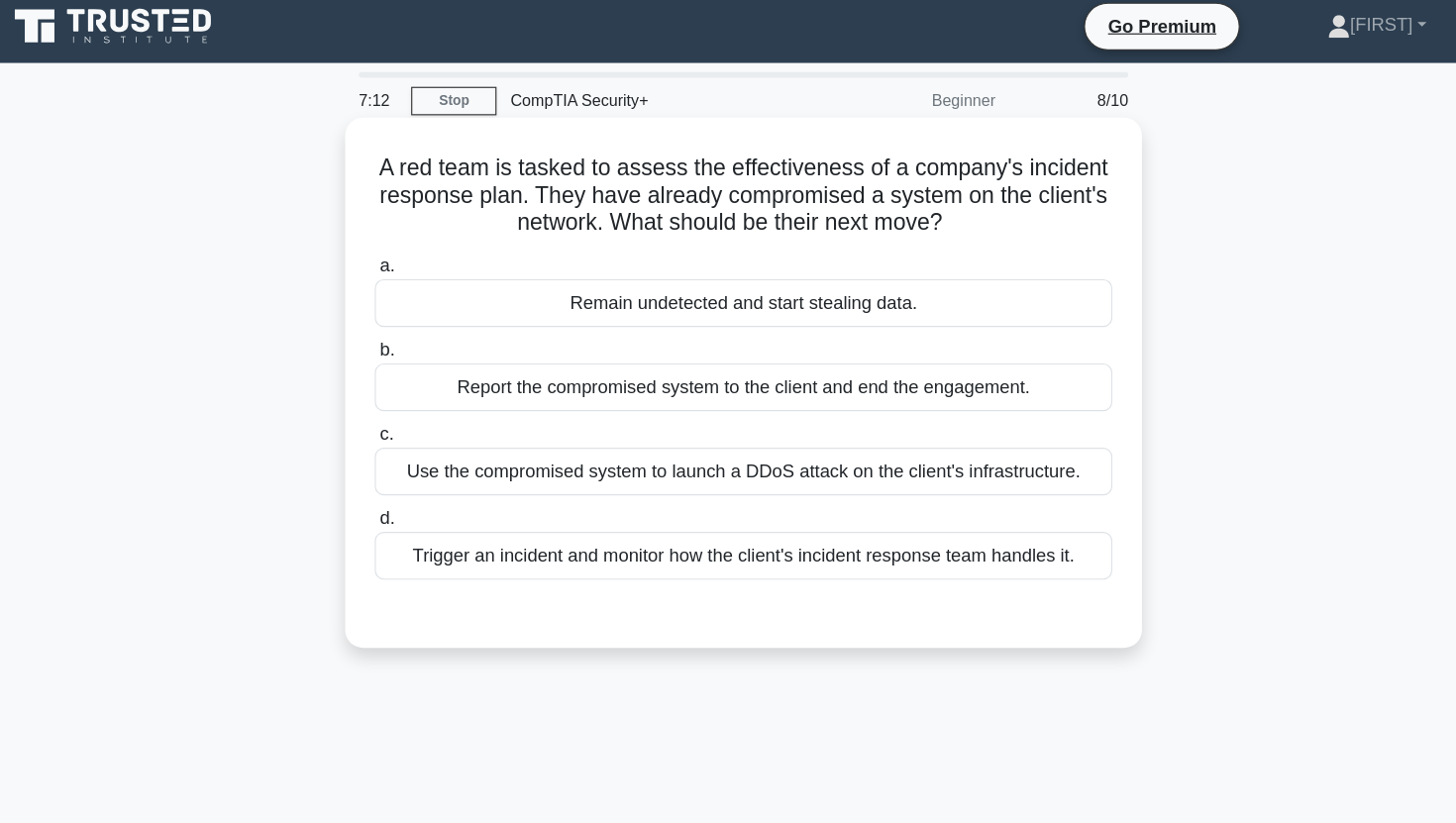 click on "A red team is tasked to assess the effectiveness of a company's incident response plan. They have already compromised a system on the client's network. What should be their next move?
.spinner_0XTQ{transform-origin:center;animation:spinner_y6GP .75s linear infinite}@keyframes spinner_y6GP{100%{transform:rotate(360deg)}}" at bounding box center (728, 179) 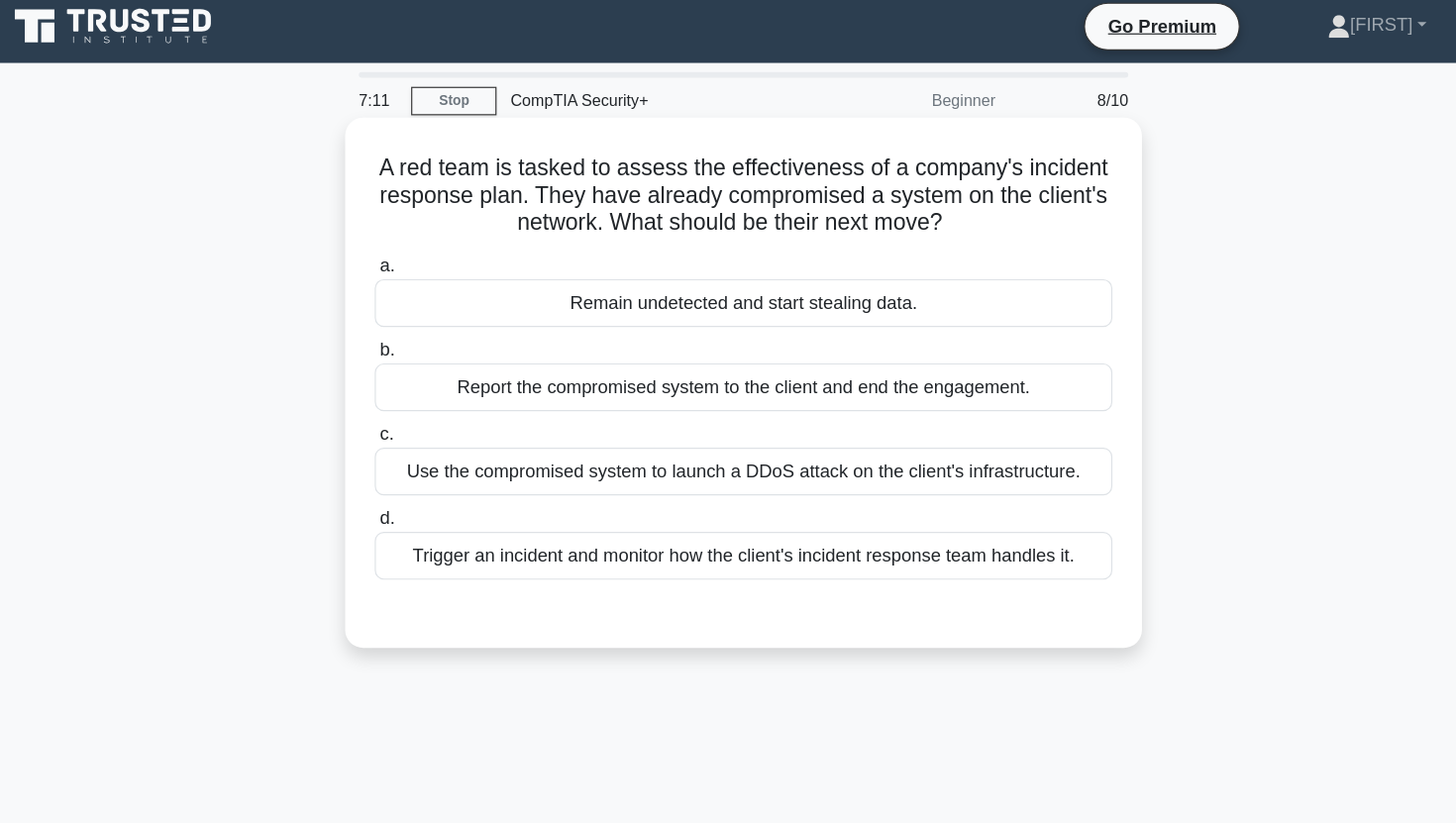 click on "A red team is tasked to assess the effectiveness of a company's incident response plan. They have already compromised a system on the client's network. What should be their next move?
.spinner_0XTQ{transform-origin:center;animation:spinner_y6GP .75s linear infinite}@keyframes spinner_y6GP{100%{transform:rotate(360deg)}}" at bounding box center (728, 179) 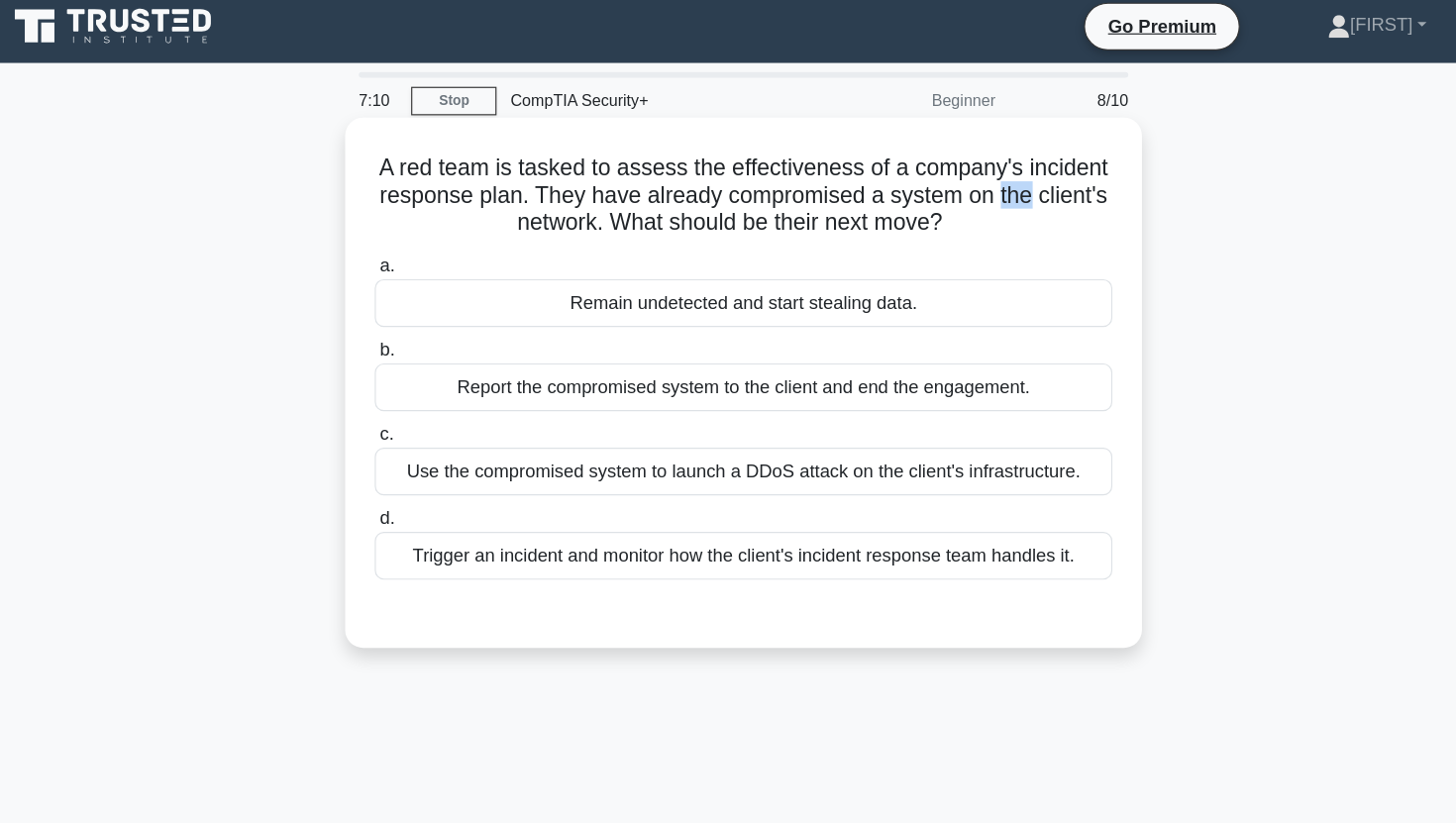 click on "A red team is tasked to assess the effectiveness of a company's incident response plan. They have already compromised a system on the client's network. What should be their next move?
.spinner_0XTQ{transform-origin:center;animation:spinner_y6GP .75s linear infinite}@keyframes spinner_y6GP{100%{transform:rotate(360deg)}}" at bounding box center (728, 179) 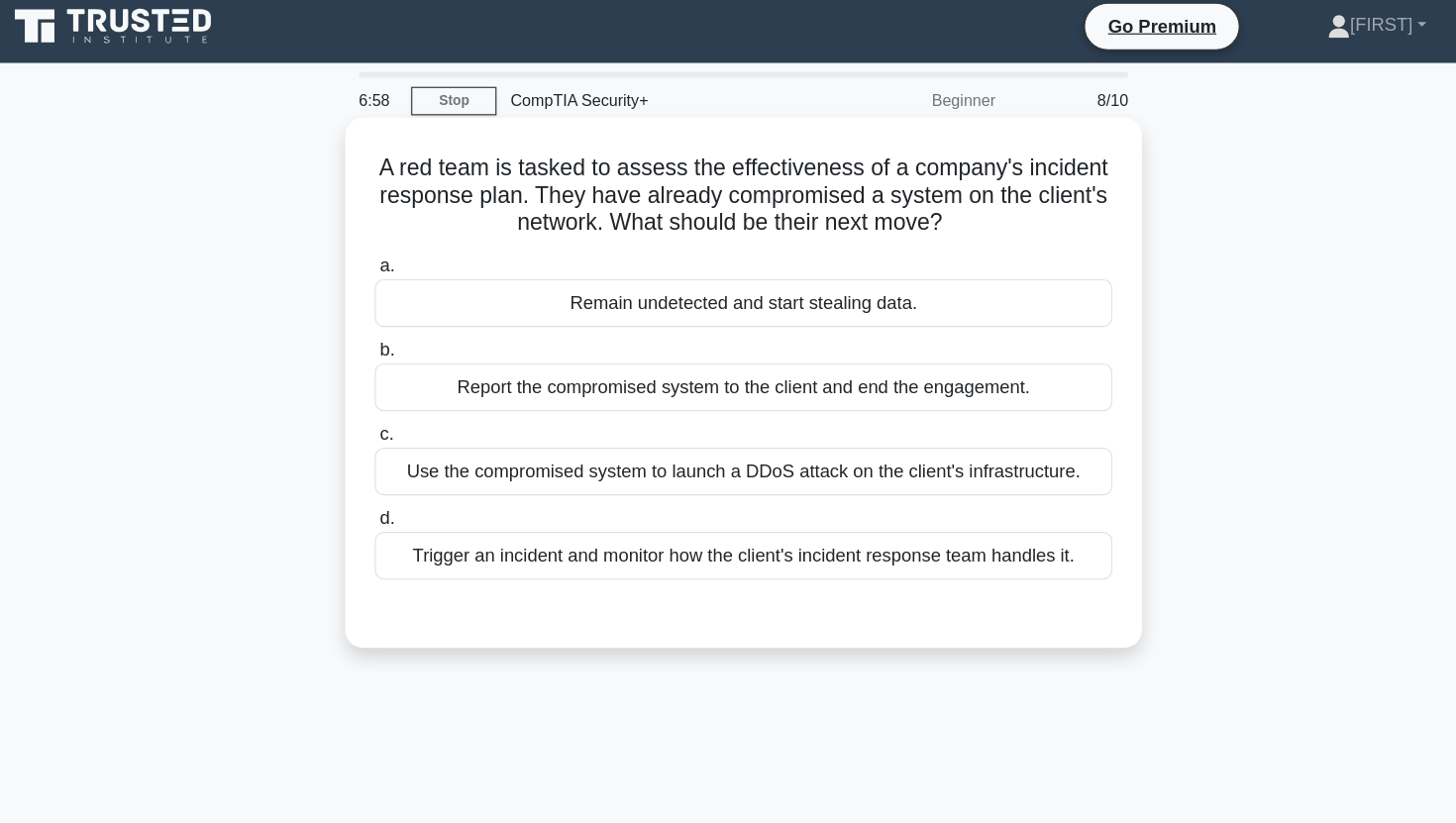 click on "Trigger an incident and monitor how the client's incident response team handles it." at bounding box center (728, 492) 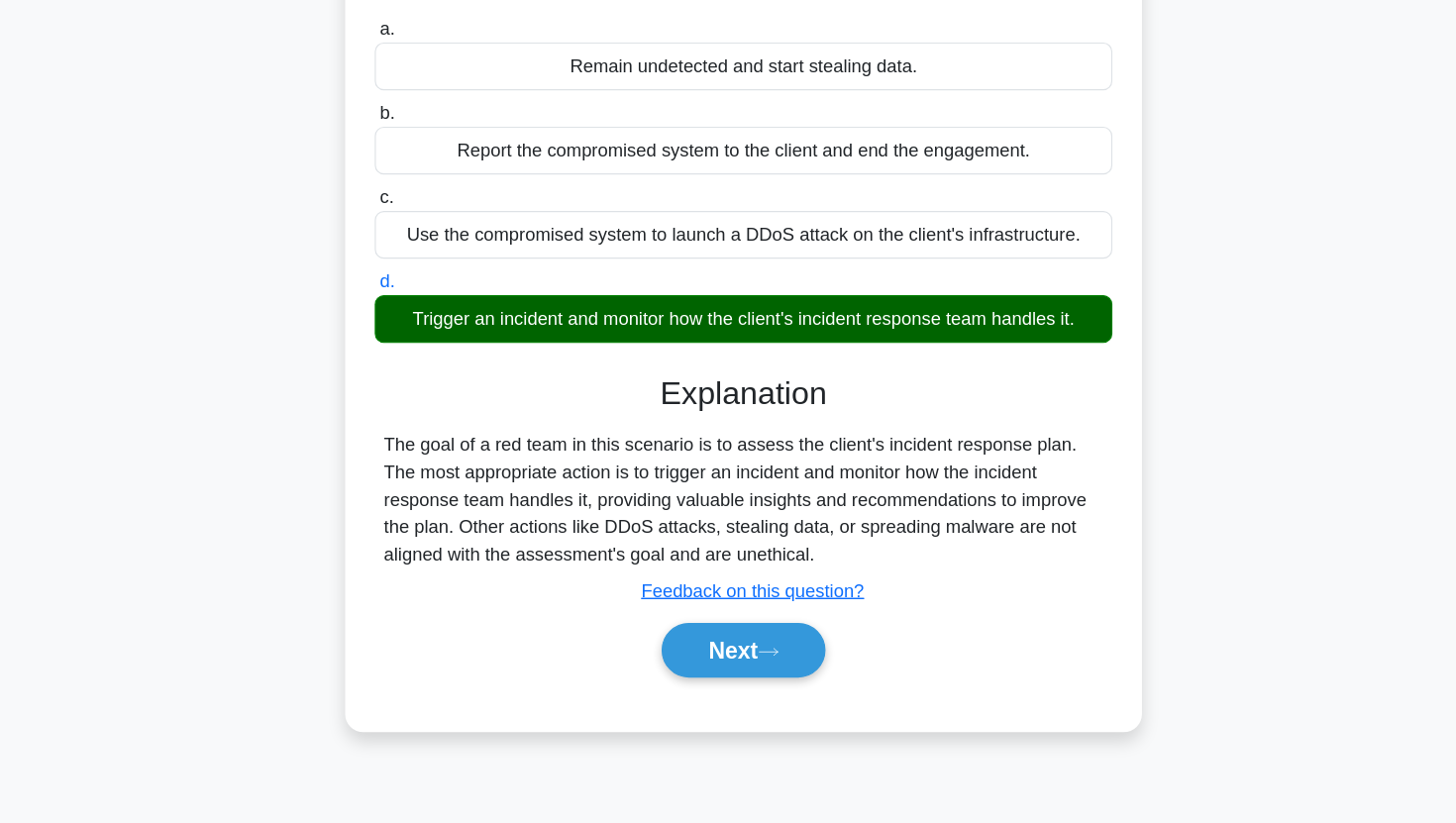 scroll, scrollTop: 247, scrollLeft: 0, axis: vertical 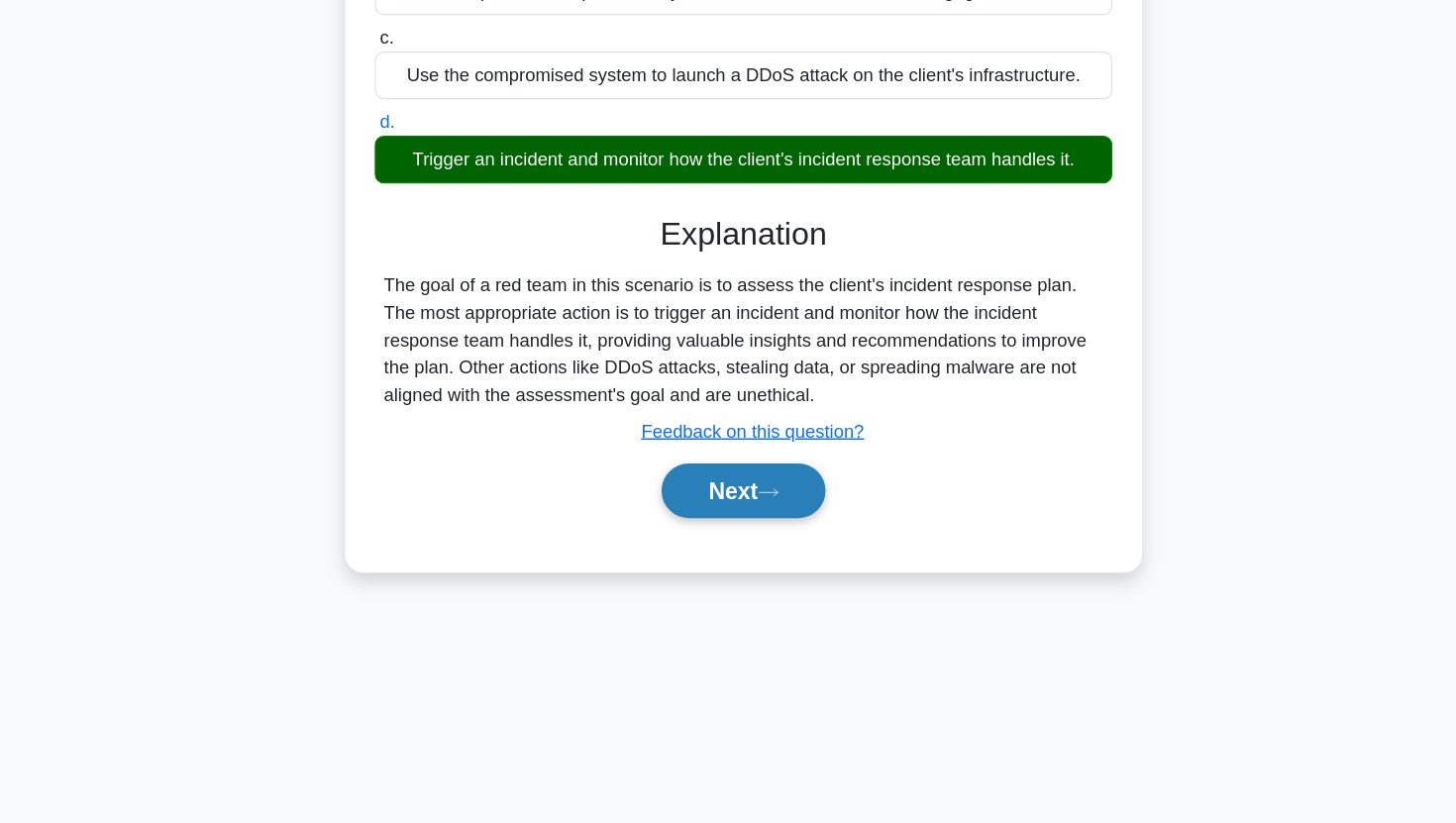 click on "Next" at bounding box center (727, 534) 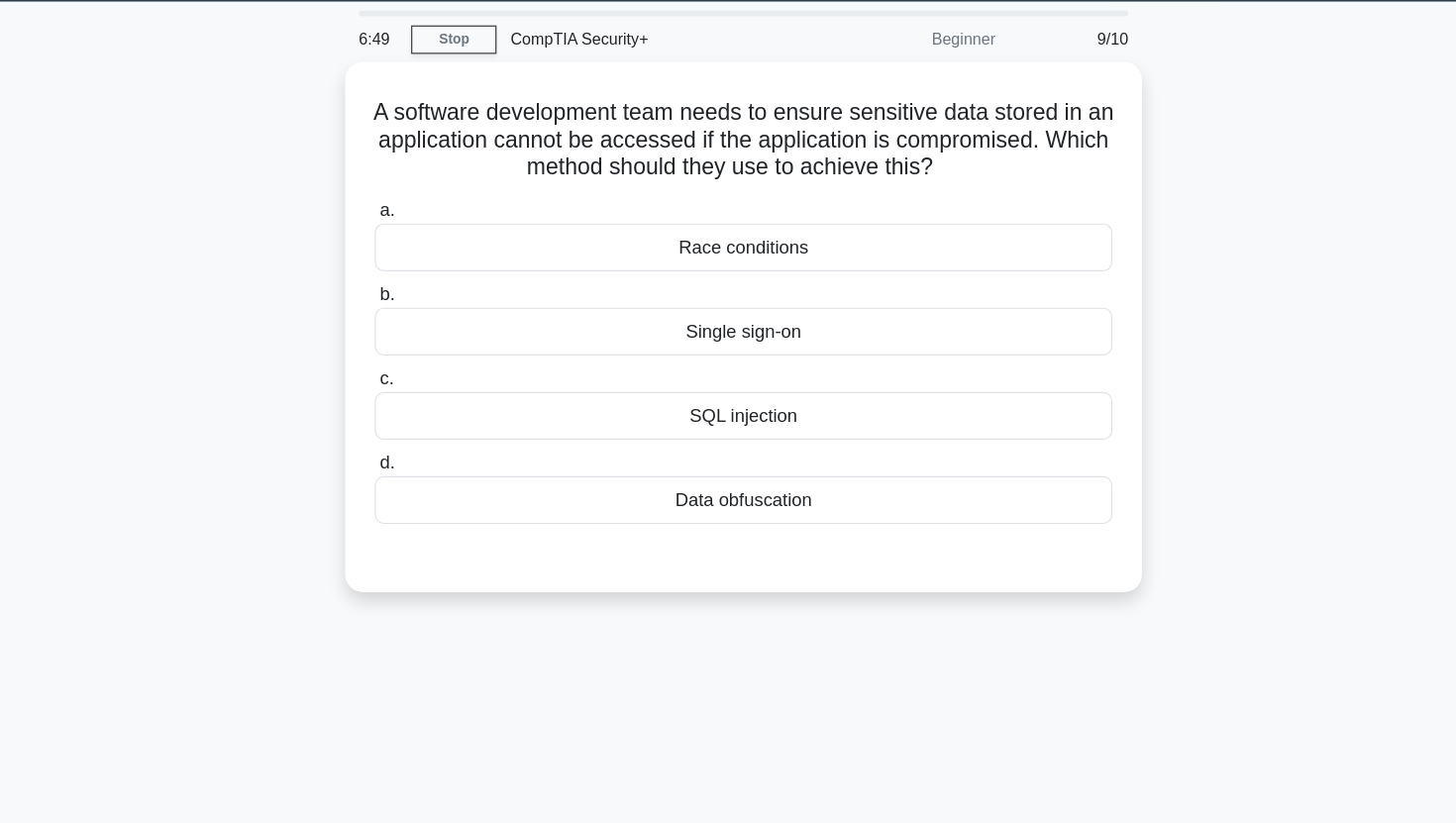 scroll, scrollTop: 0, scrollLeft: 0, axis: both 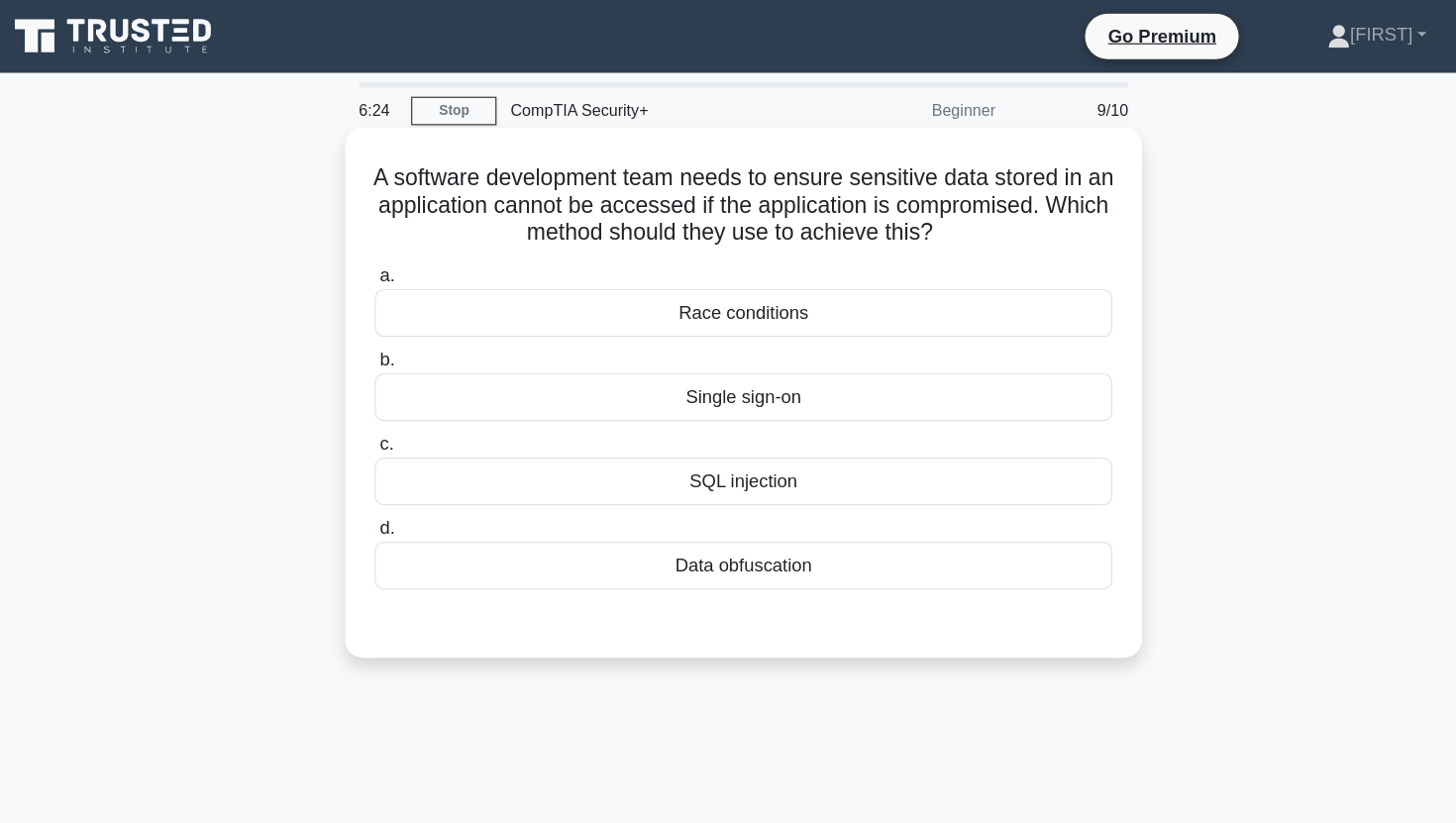 click on "Data obfuscation" at bounding box center [728, 492] 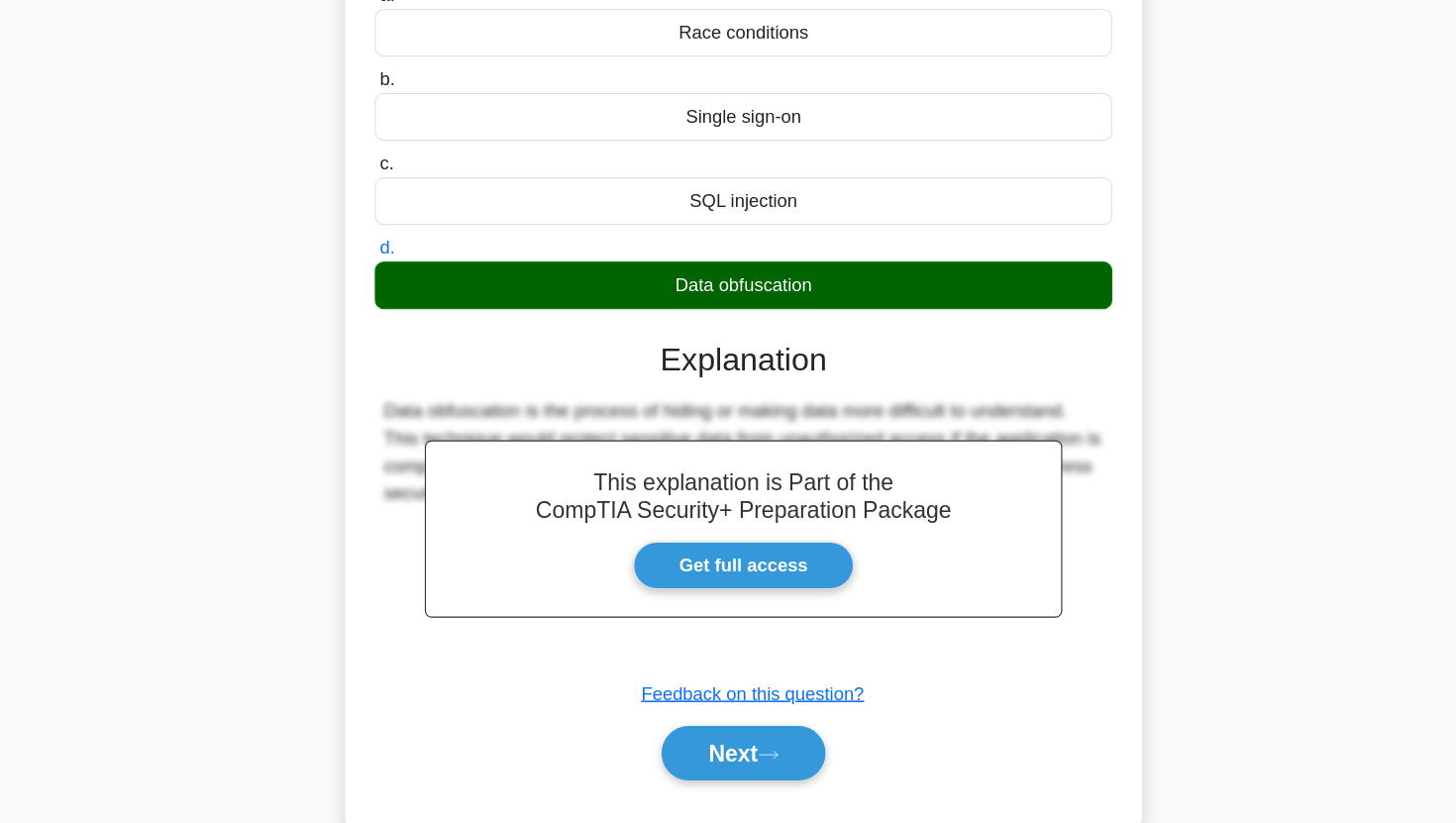 scroll, scrollTop: 247, scrollLeft: 0, axis: vertical 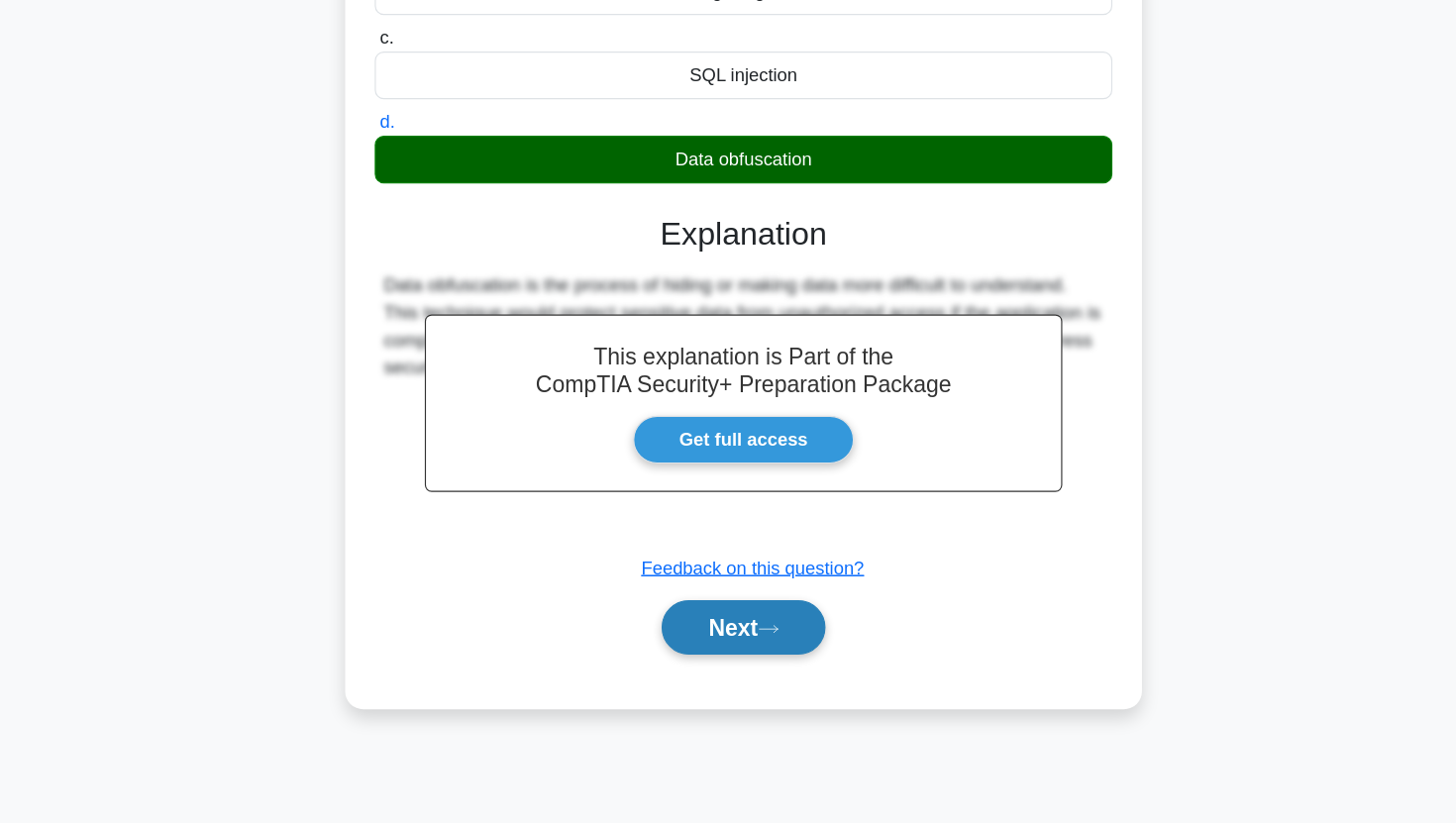 click on "Next" at bounding box center [727, 653] 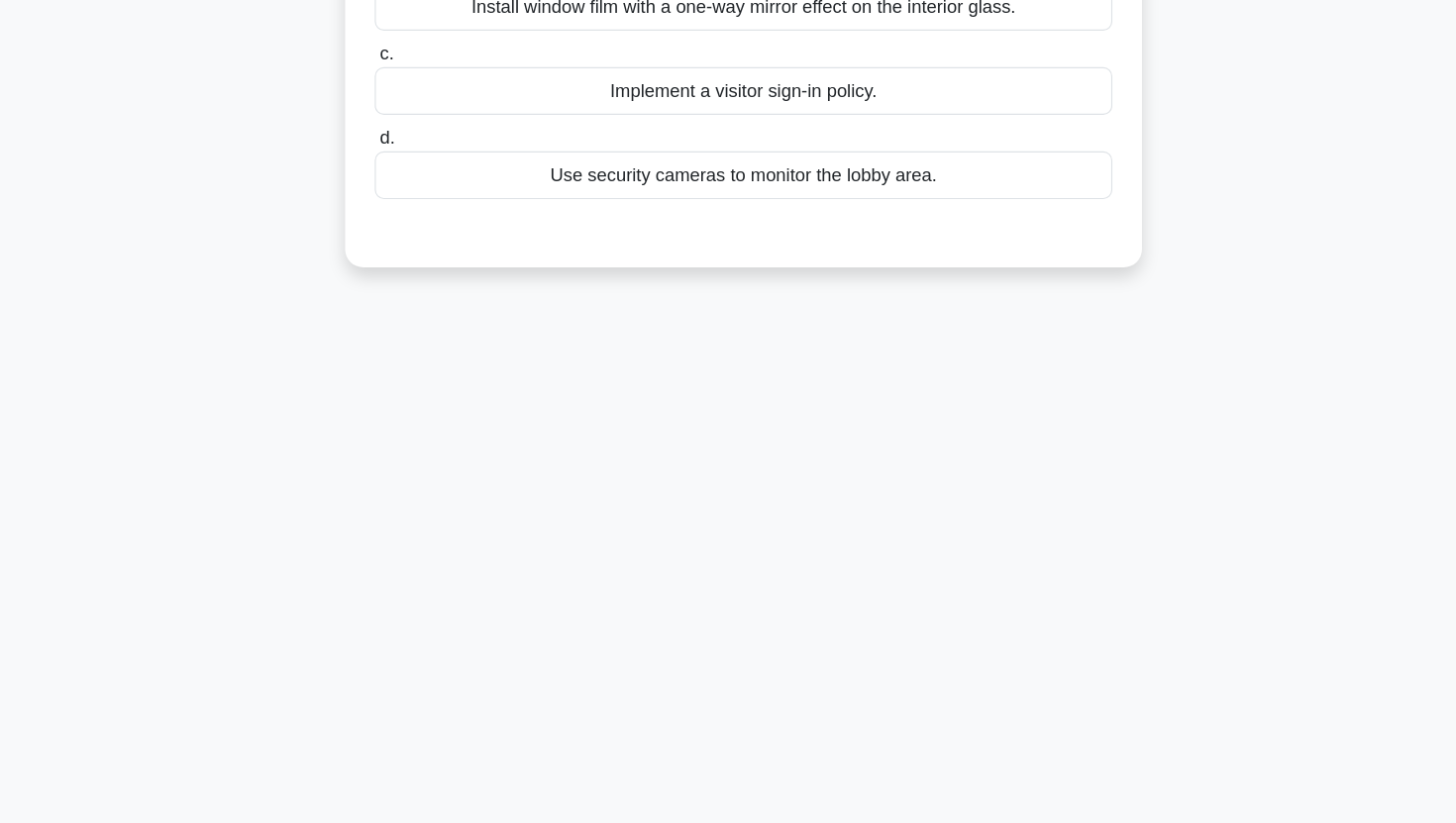 scroll, scrollTop: 0, scrollLeft: 0, axis: both 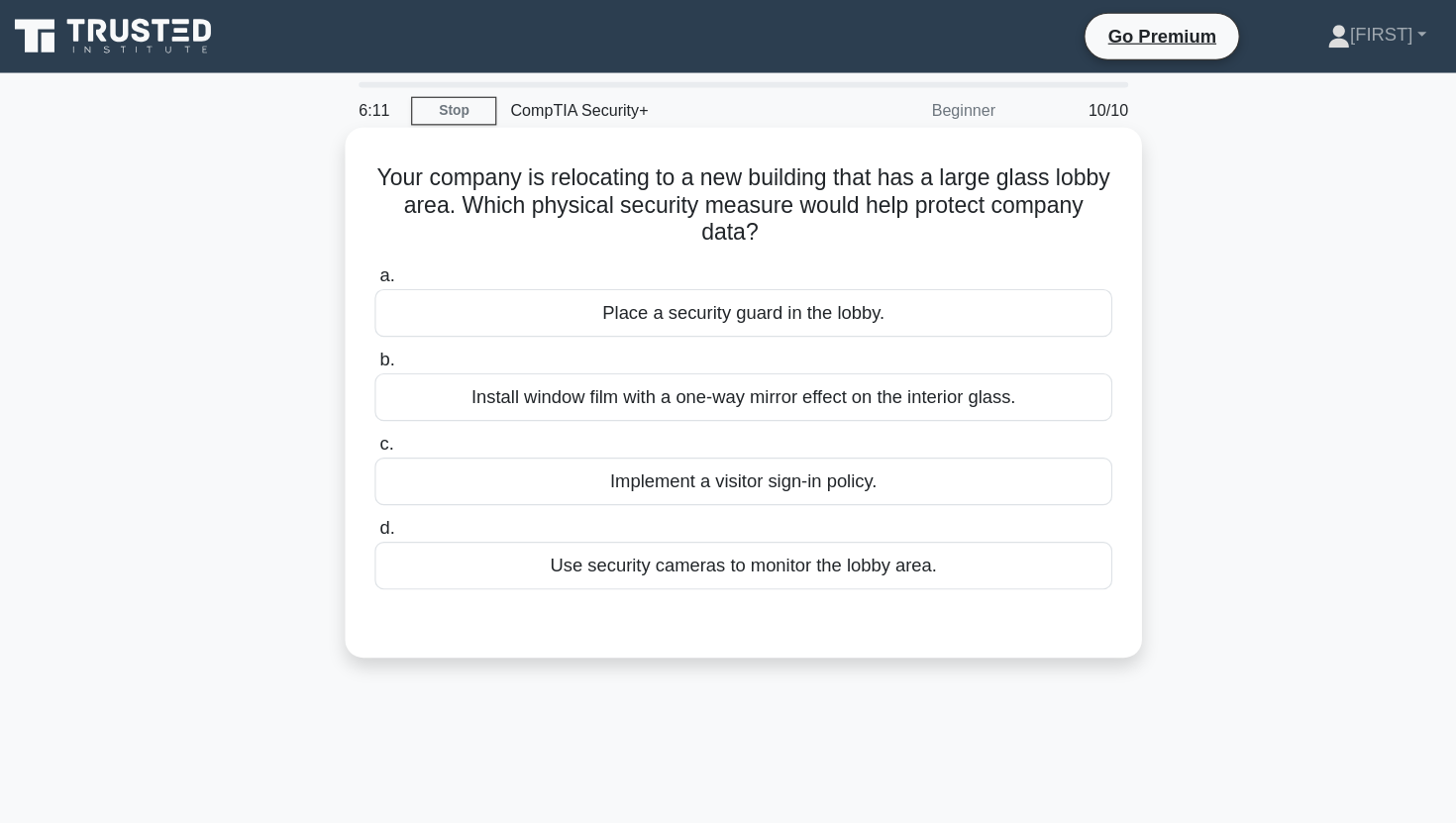click on "Your company is relocating to a new building that has a large glass lobby area. Which physical security measure would help protect company data?
.spinner_0XTQ{transform-origin:center;animation:spinner_y6GP .75s linear infinite}@keyframes spinner_y6GP{100%{transform:rotate(360deg)}}" at bounding box center [728, 179] 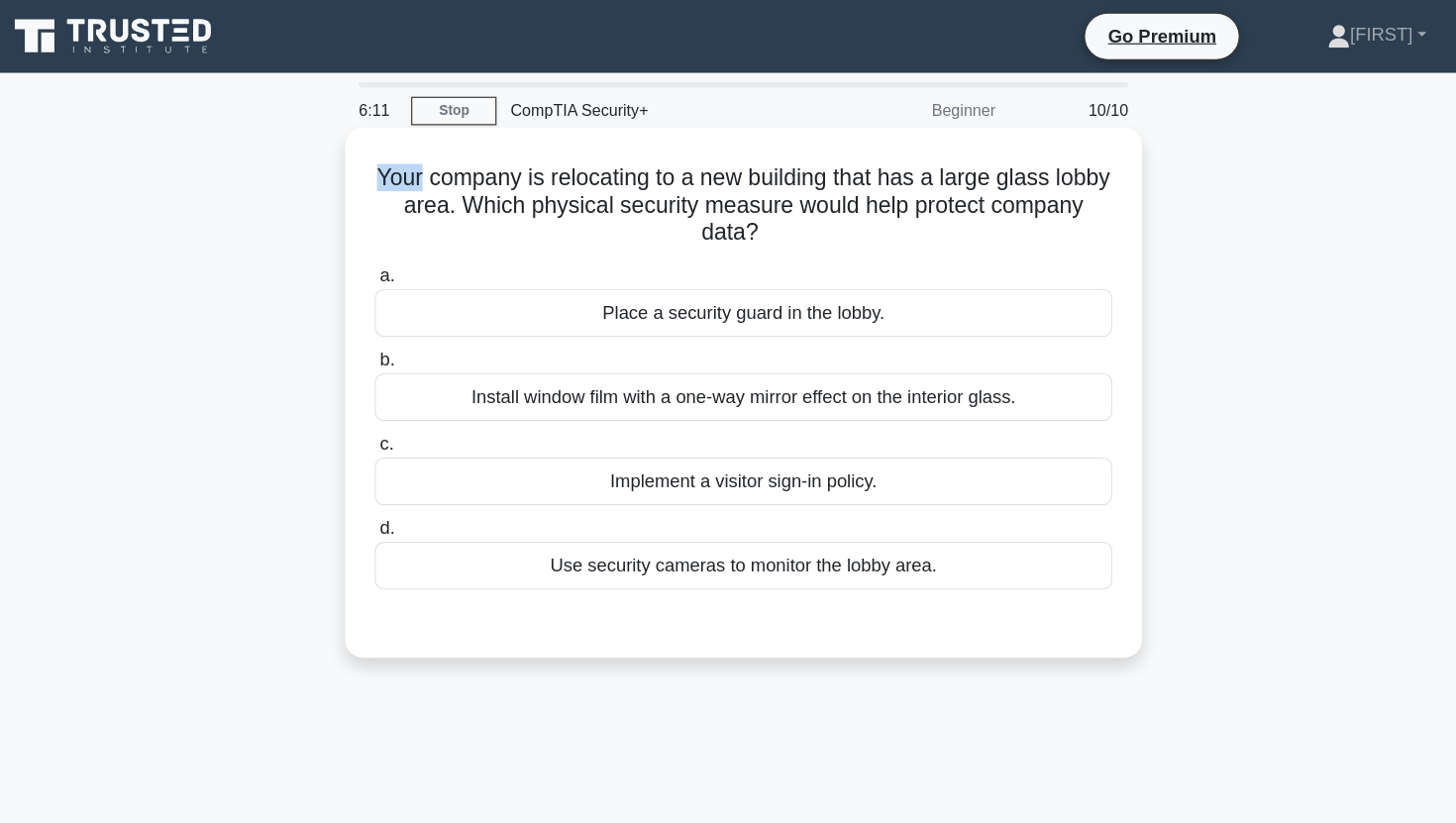click on "Your company is relocating to a new building that has a large glass lobby area. Which physical security measure would help protect company data?
.spinner_0XTQ{transform-origin:center;animation:spinner_y6GP .75s linear infinite}@keyframes spinner_y6GP{100%{transform:rotate(360deg)}}" at bounding box center (728, 179) 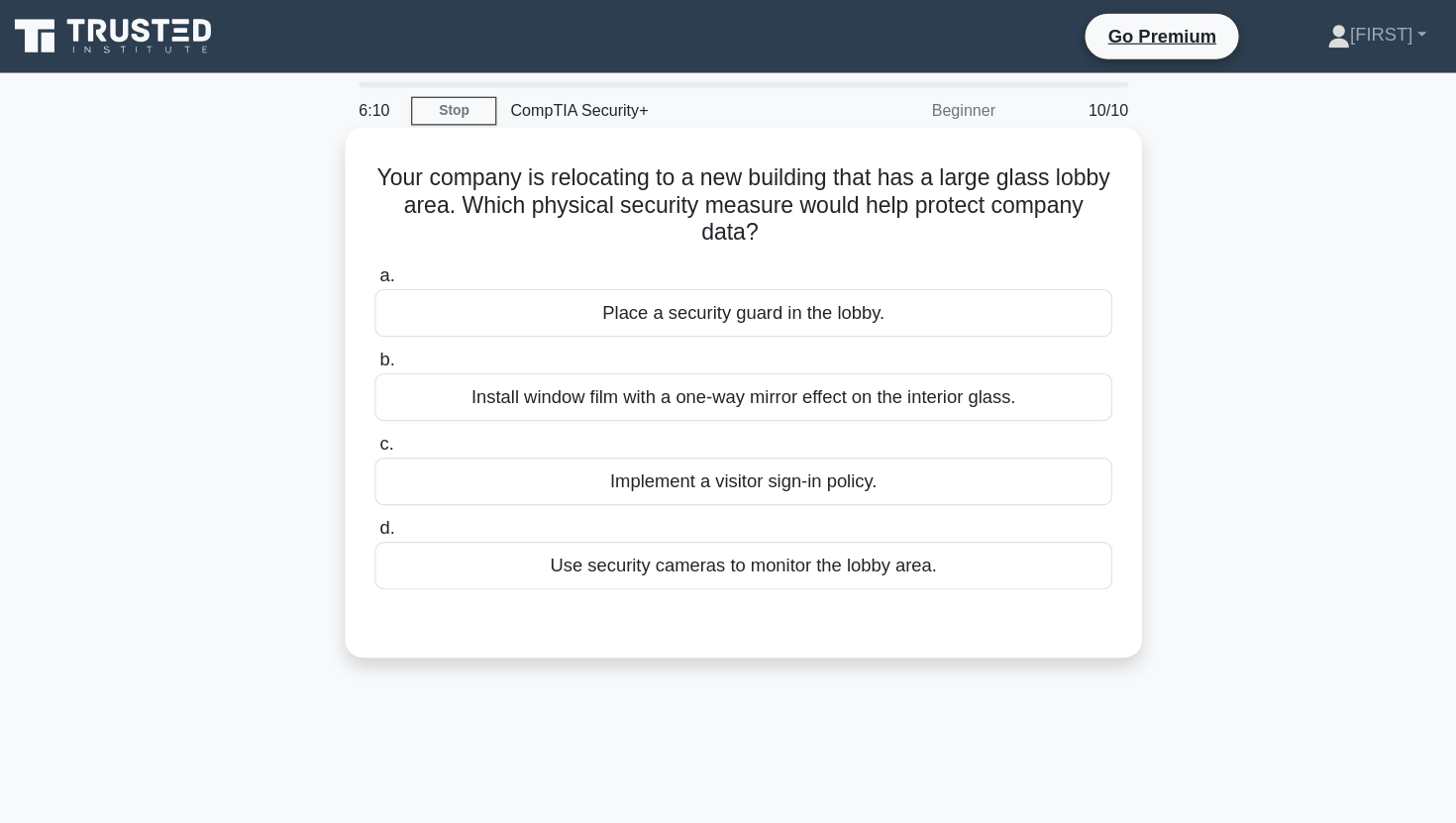 click on "Your company is relocating to a new building that has a large glass lobby area. Which physical security measure would help protect company data?
.spinner_0XTQ{transform-origin:center;animation:spinner_y6GP .75s linear infinite}@keyframes spinner_y6GP{100%{transform:rotate(360deg)}}" at bounding box center [728, 179] 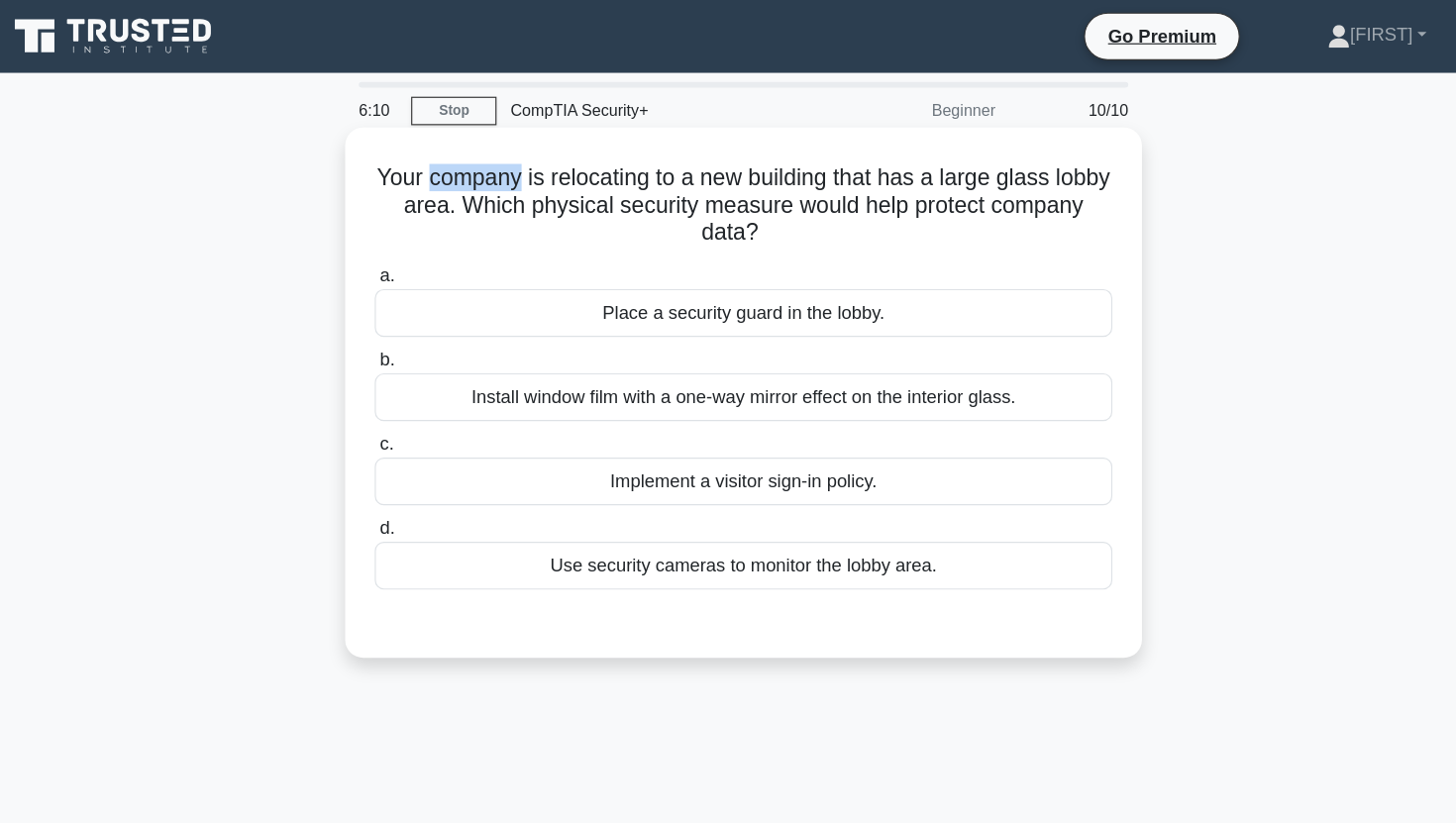 click on "Your company is relocating to a new building that has a large glass lobby area. Which physical security measure would help protect company data?
.spinner_0XTQ{transform-origin:center;animation:spinner_y6GP .75s linear infinite}@keyframes spinner_y6GP{100%{transform:rotate(360deg)}}" at bounding box center [728, 179] 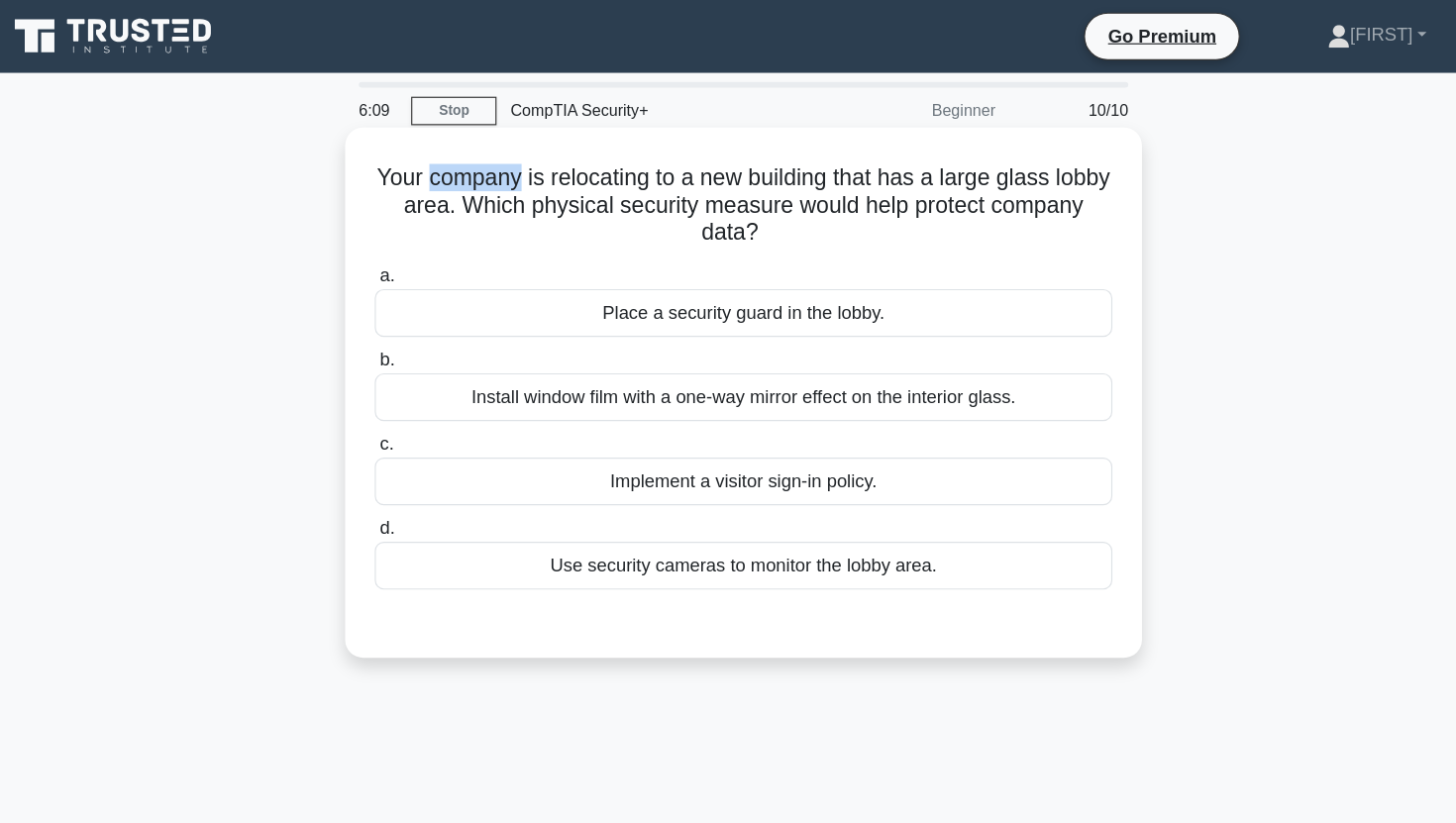 click on "Your company is relocating to a new building that has a large glass lobby area. Which physical security measure would help protect company data?
.spinner_0XTQ{transform-origin:center;animation:spinner_y6GP .75s linear infinite}@keyframes spinner_y6GP{100%{transform:rotate(360deg)}}" at bounding box center (728, 179) 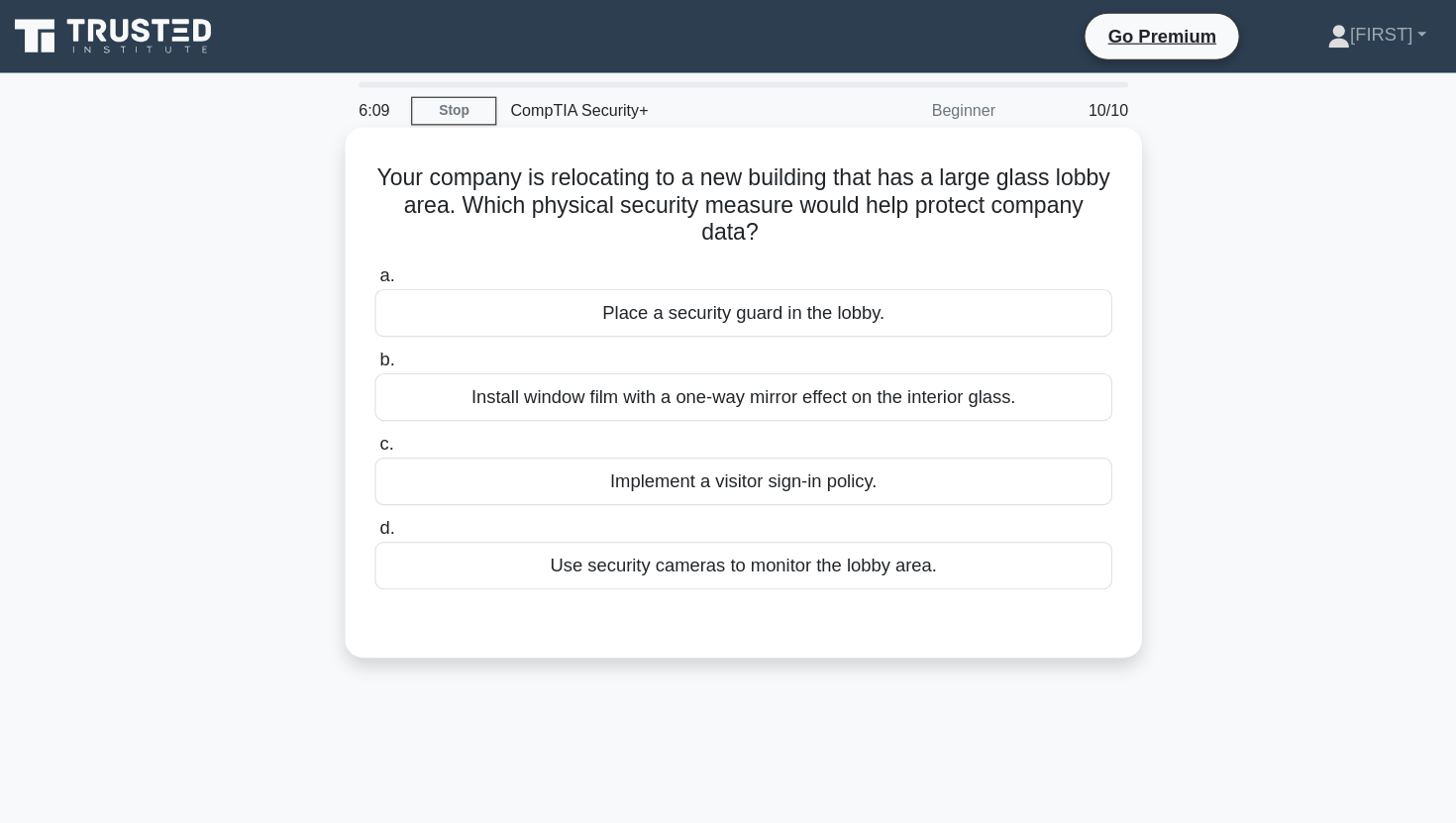 click on "Your company is relocating to a new building that has a large glass lobby area. Which physical security measure would help protect company data?
.spinner_0XTQ{transform-origin:center;animation:spinner_y6GP .75s linear infinite}@keyframes spinner_y6GP{100%{transform:rotate(360deg)}}" at bounding box center [728, 179] 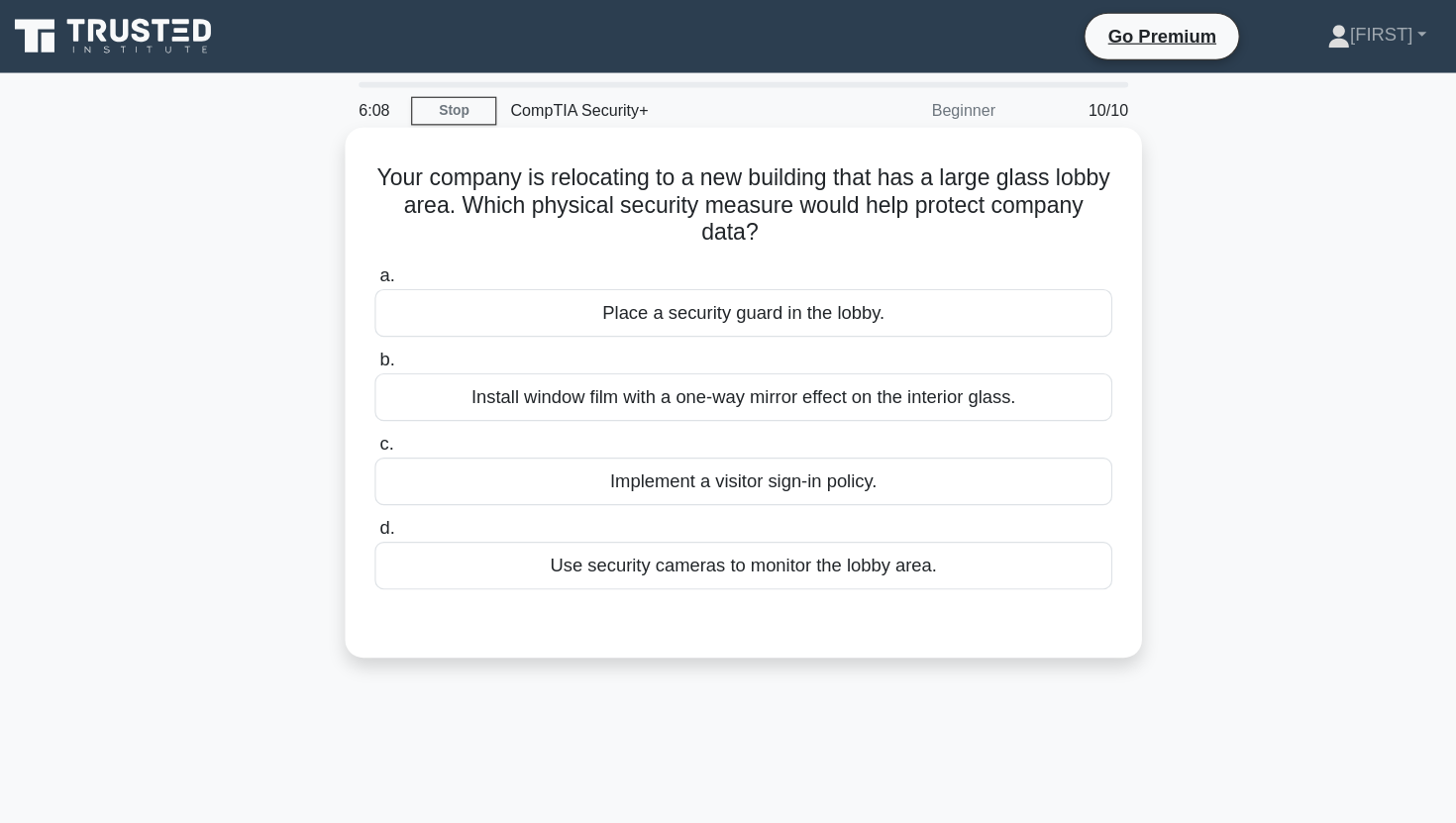 click on "Your company is relocating to a new building that has a large glass lobby area. Which physical security measure would help protect company data?
.spinner_0XTQ{transform-origin:center;animation:spinner_y6GP .75s linear infinite}@keyframes spinner_y6GP{100%{transform:rotate(360deg)}}" at bounding box center (728, 179) 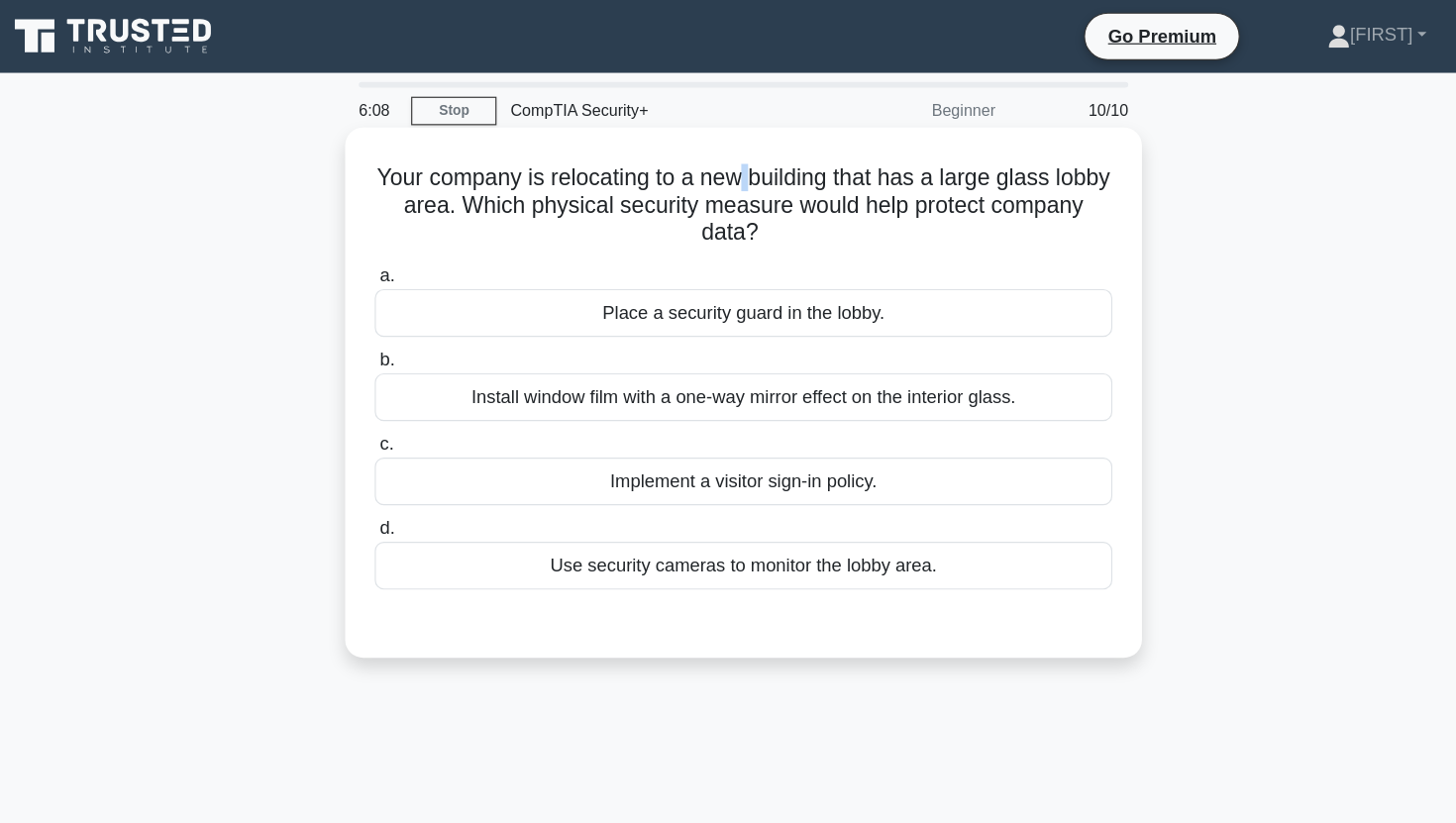 click on "Your company is relocating to a new building that has a large glass lobby area. Which physical security measure would help protect company data?
.spinner_0XTQ{transform-origin:center;animation:spinner_y6GP .75s linear infinite}@keyframes spinner_y6GP{100%{transform:rotate(360deg)}}" at bounding box center [728, 179] 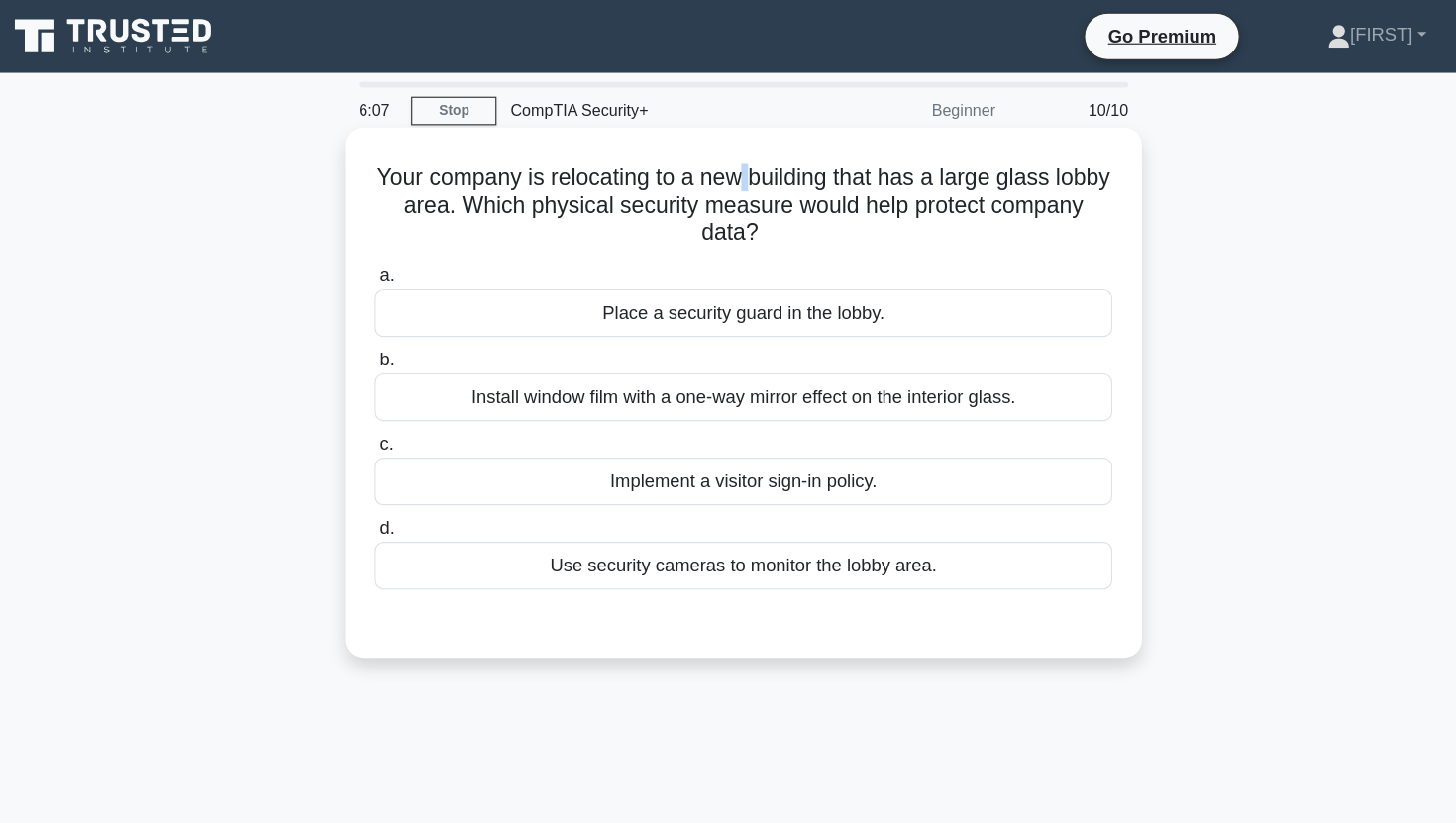 click on "Your company is relocating to a new building that has a large glass lobby area. Which physical security measure would help protect company data?
.spinner_0XTQ{transform-origin:center;animation:spinner_y6GP .75s linear infinite}@keyframes spinner_y6GP{100%{transform:rotate(360deg)}}" at bounding box center (728, 179) 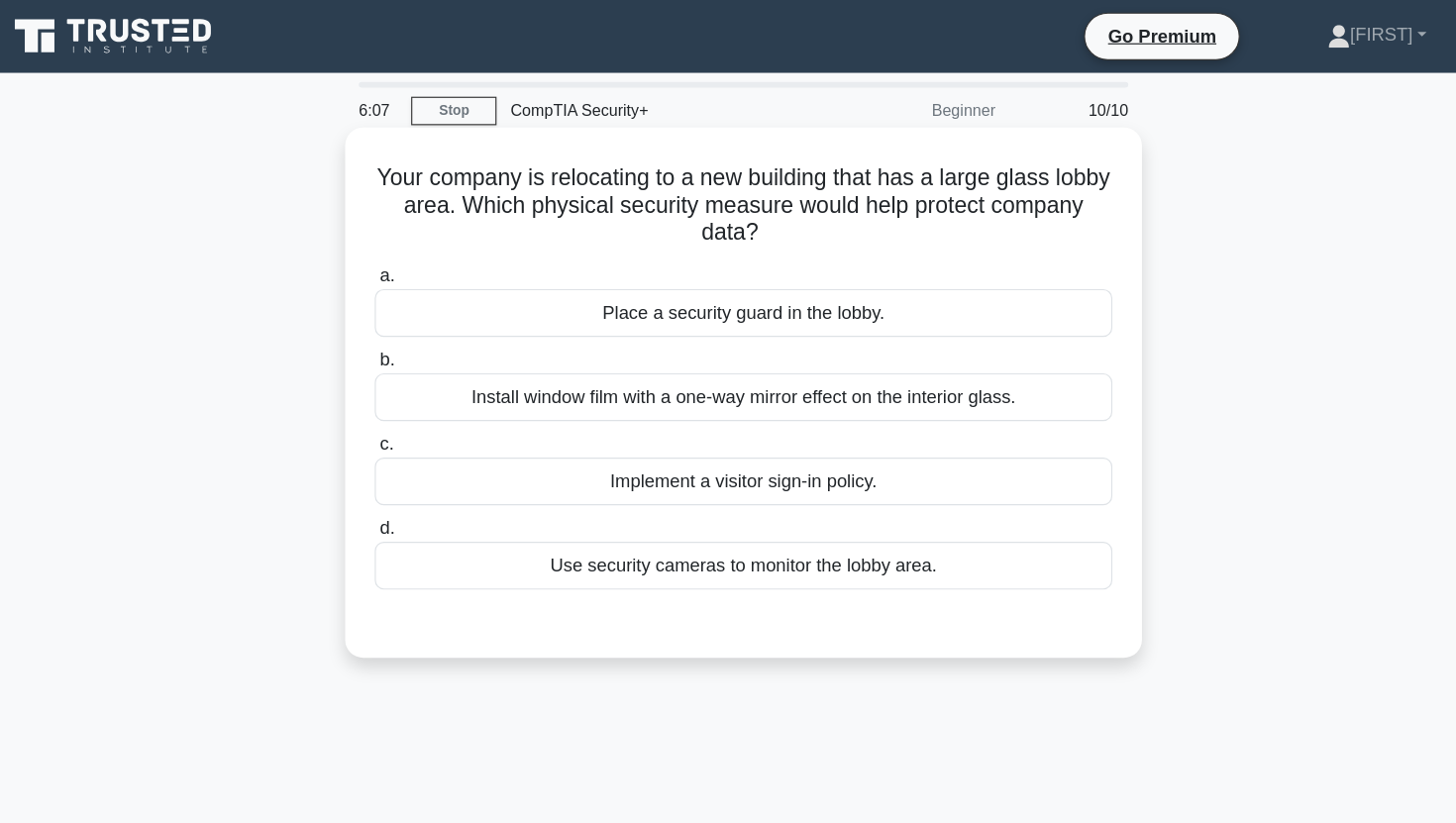 click on "Your company is relocating to a new building that has a large glass lobby area. Which physical security measure would help protect company data?
.spinner_0XTQ{transform-origin:center;animation:spinner_y6GP .75s linear infinite}@keyframes spinner_y6GP{100%{transform:rotate(360deg)}}" at bounding box center (728, 179) 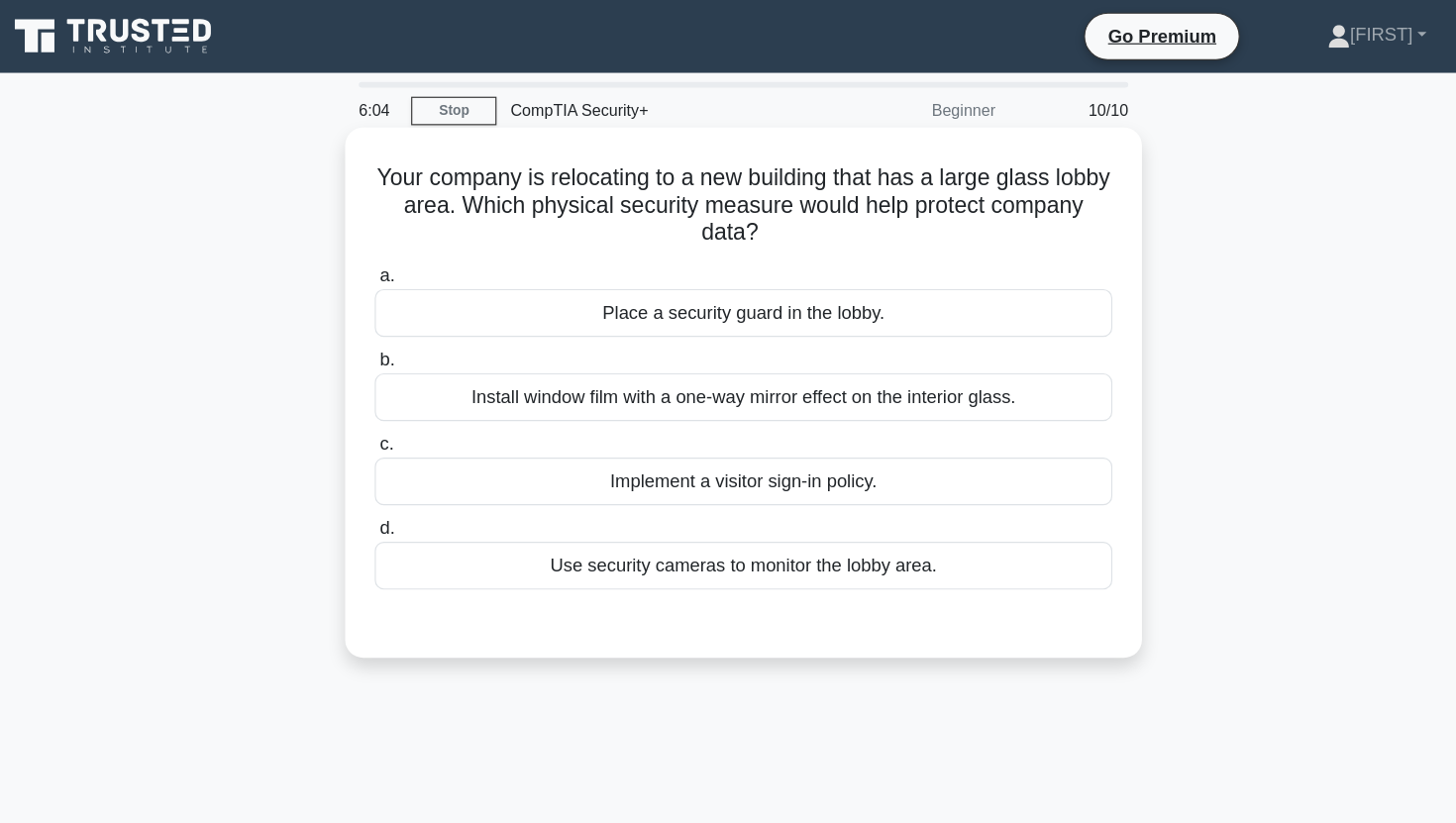 click on "Your company is relocating to a new building that has a large glass lobby area. Which physical security measure would help protect company data?
.spinner_0XTQ{transform-origin:center;animation:spinner_y6GP .75s linear infinite}@keyframes spinner_y6GP{100%{transform:rotate(360deg)}}" at bounding box center (728, 179) 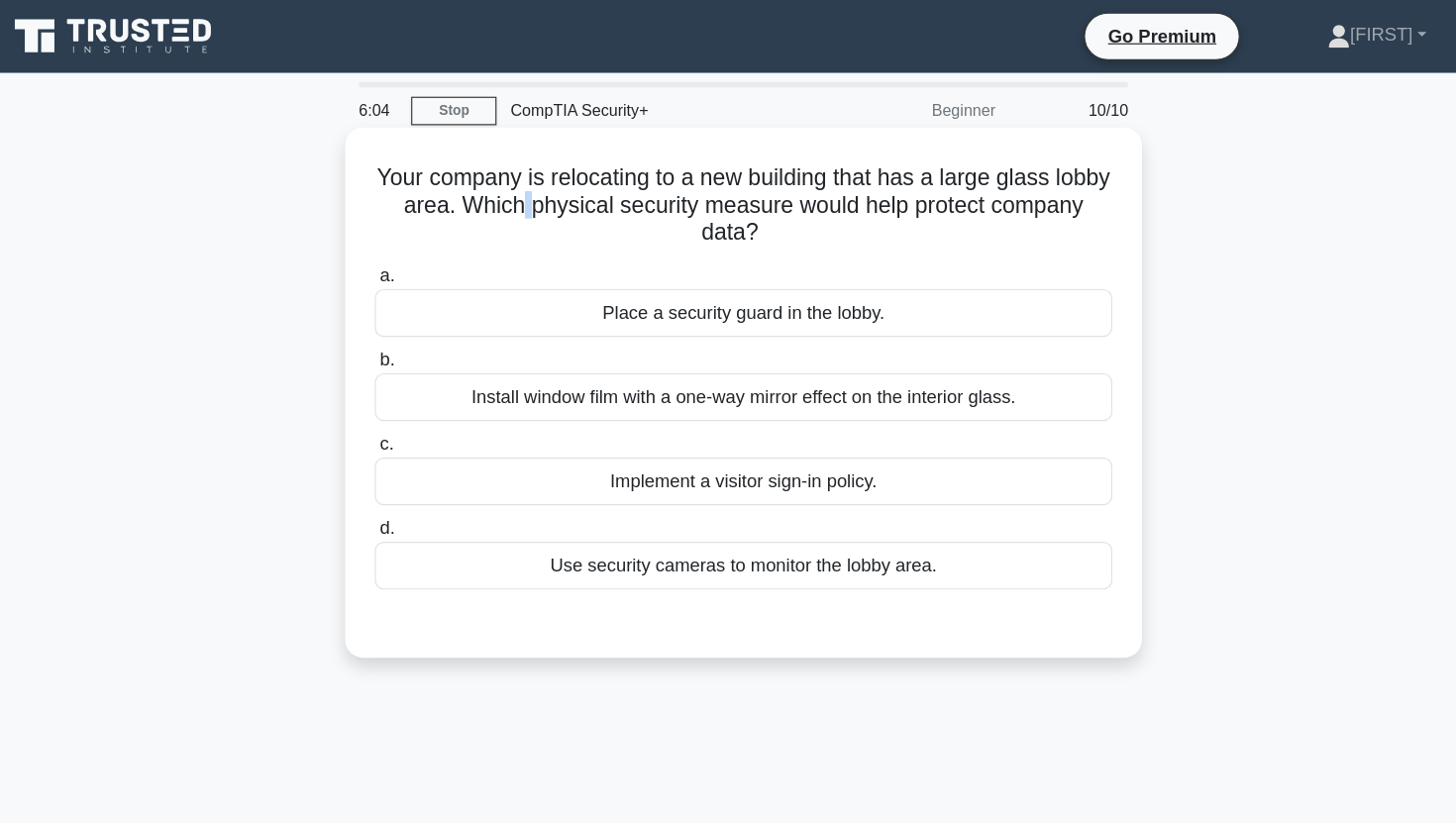click on "Your company is relocating to a new building that has a large glass lobby area. Which physical security measure would help protect company data?
.spinner_0XTQ{transform-origin:center;animation:spinner_y6GP .75s linear infinite}@keyframes spinner_y6GP{100%{transform:rotate(360deg)}}" at bounding box center (728, 179) 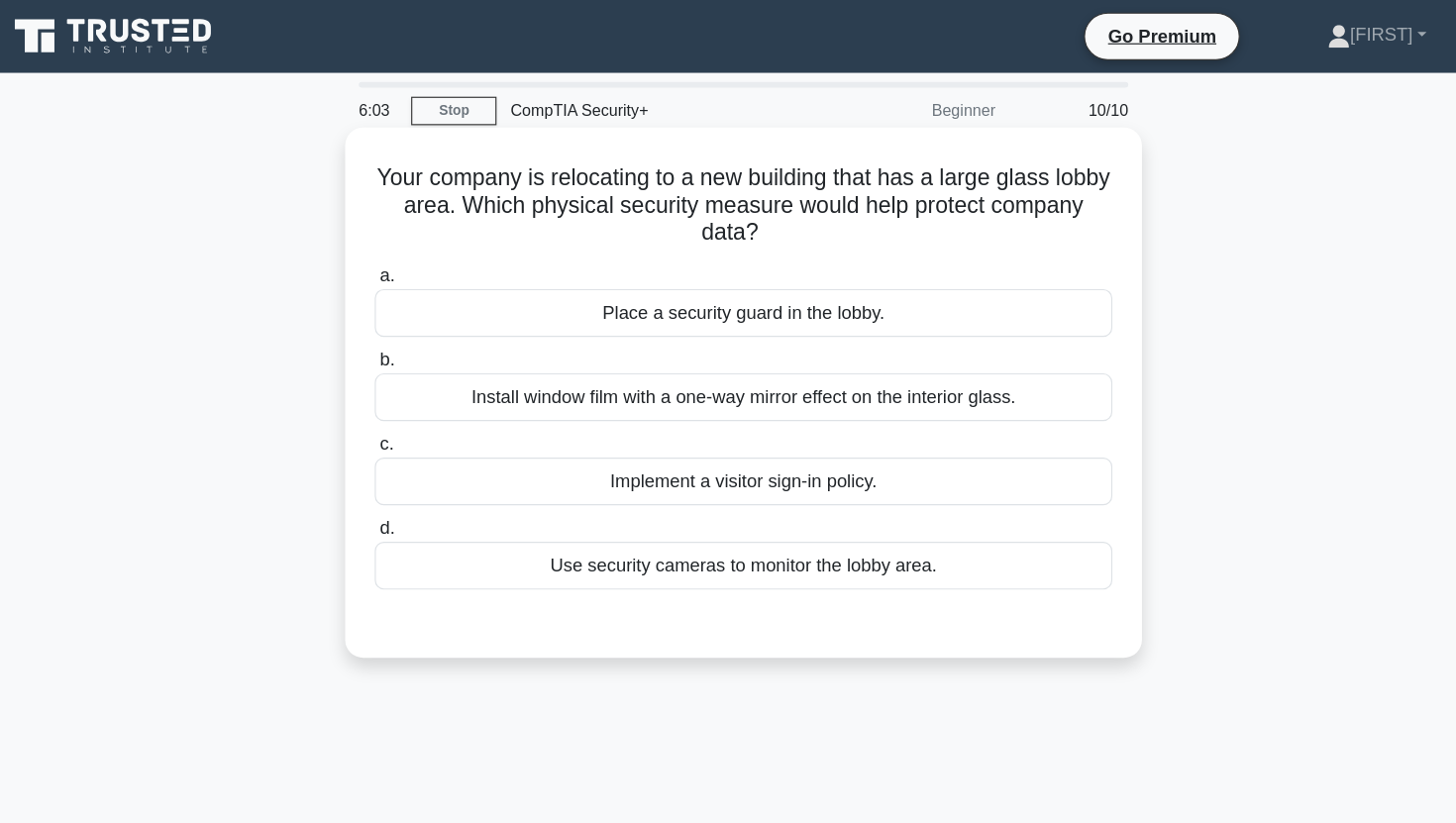 click on "Your company is relocating to a new building that has a large glass lobby area. Which physical security measure would help protect company data?
.spinner_0XTQ{transform-origin:center;animation:spinner_y6GP .75s linear infinite}@keyframes spinner_y6GP{100%{transform:rotate(360deg)}}" at bounding box center [728, 179] 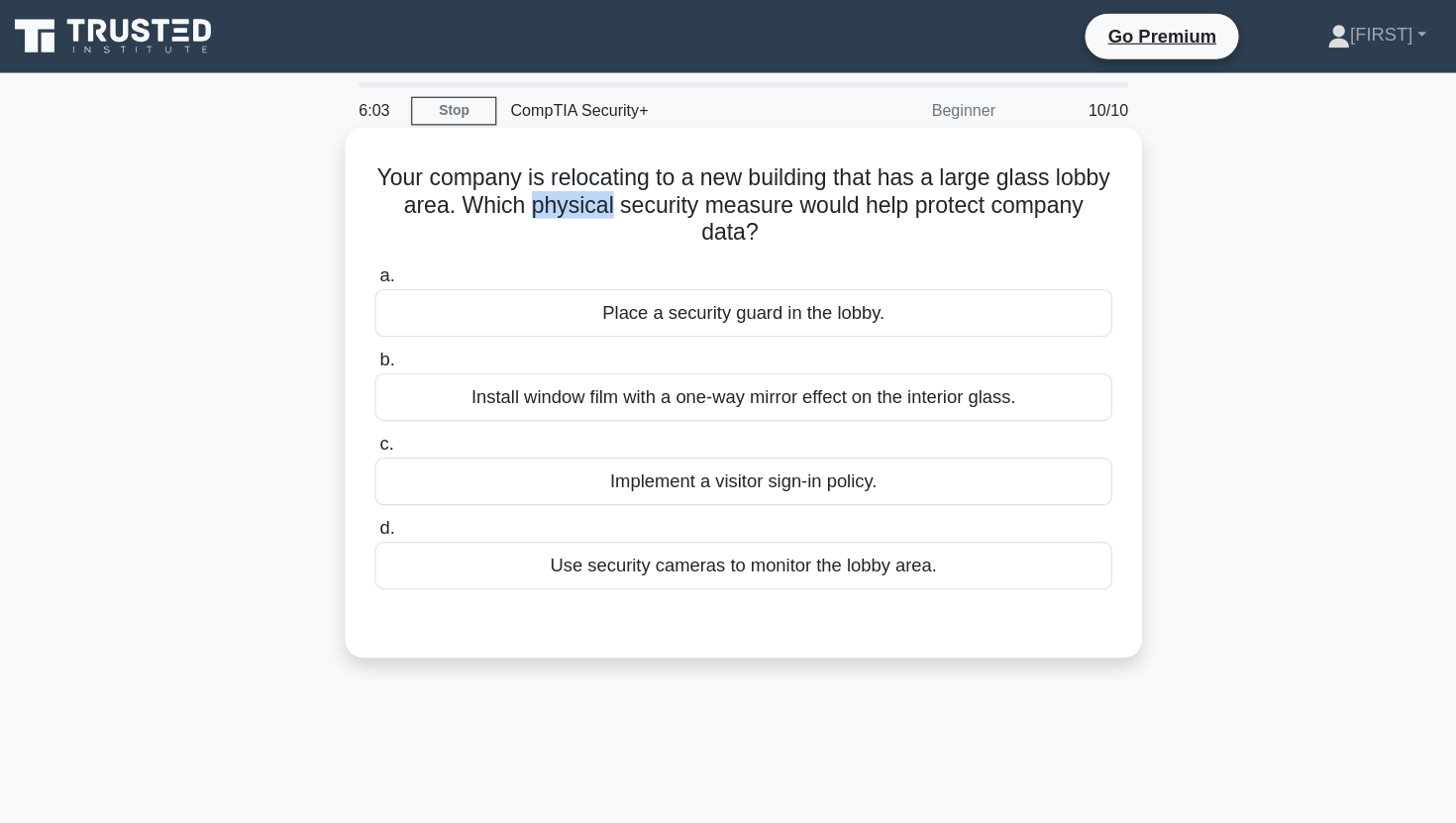 click on "Your company is relocating to a new building that has a large glass lobby area. Which physical security measure would help protect company data?
.spinner_0XTQ{transform-origin:center;animation:spinner_y6GP .75s linear infinite}@keyframes spinner_y6GP{100%{transform:rotate(360deg)}}" at bounding box center (728, 179) 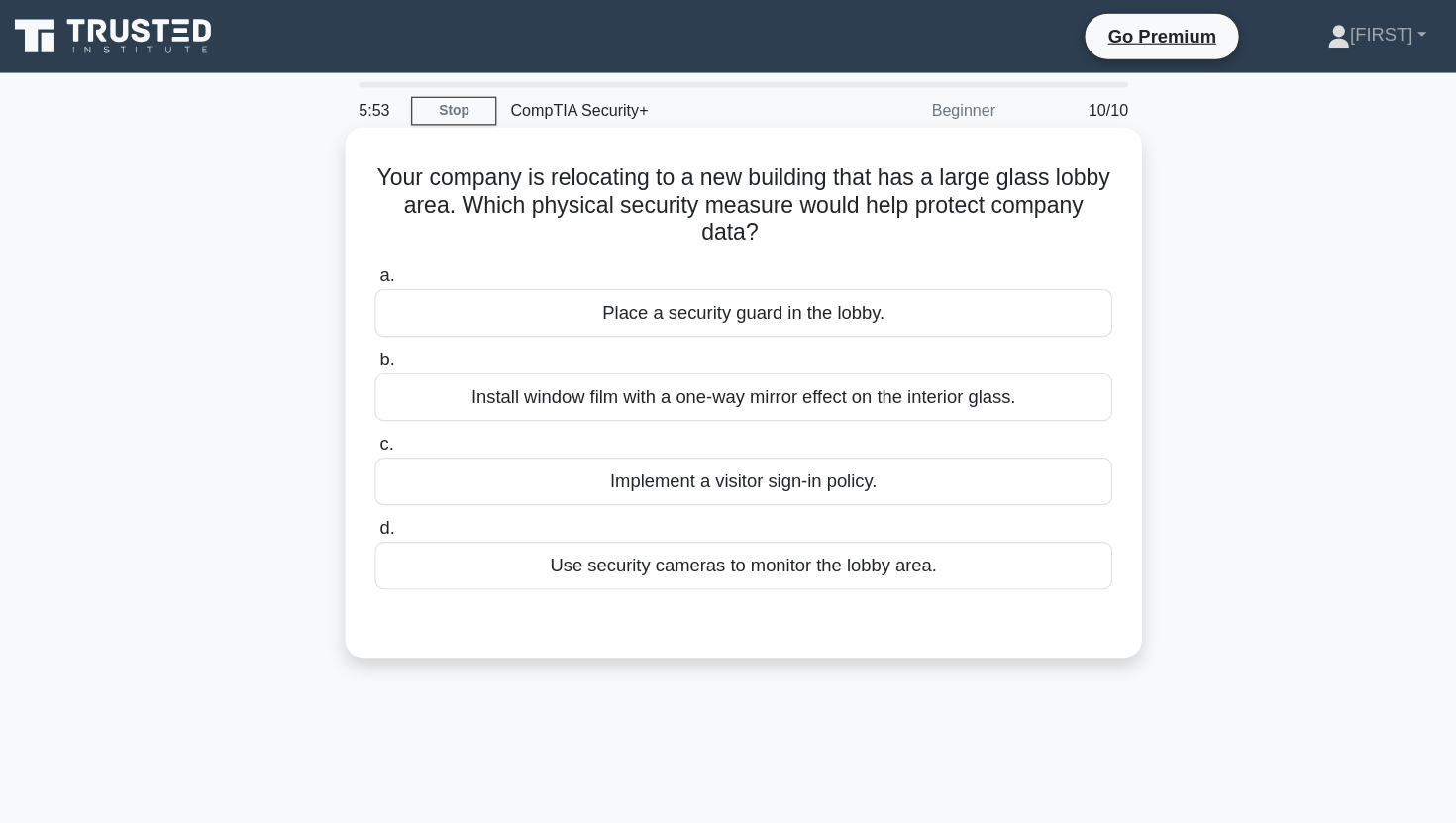 click on "Place a security guard in the lobby." at bounding box center (728, 272) 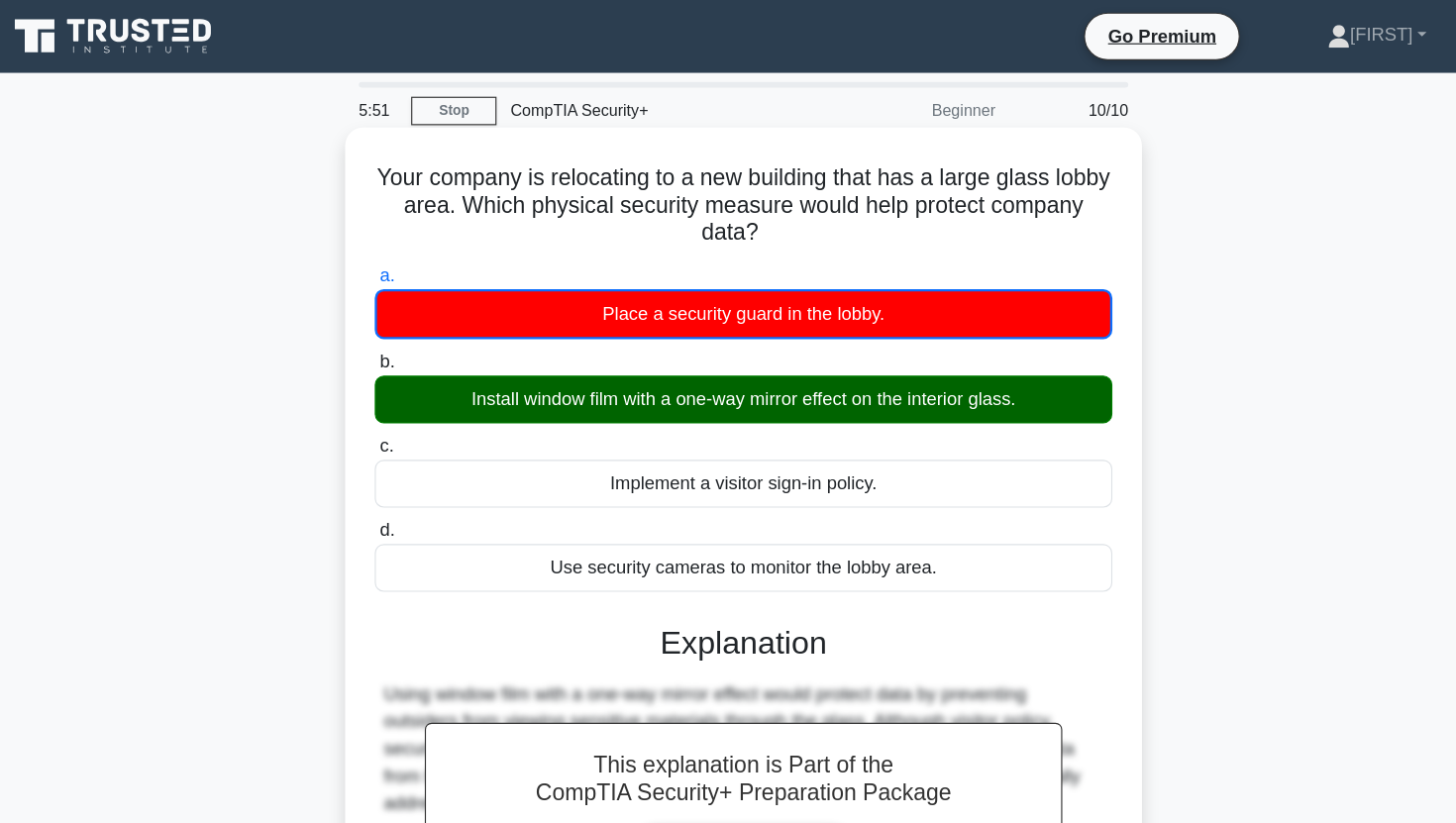 click on "Install window film with a one-way mirror effect on the interior glass." at bounding box center (728, 348) 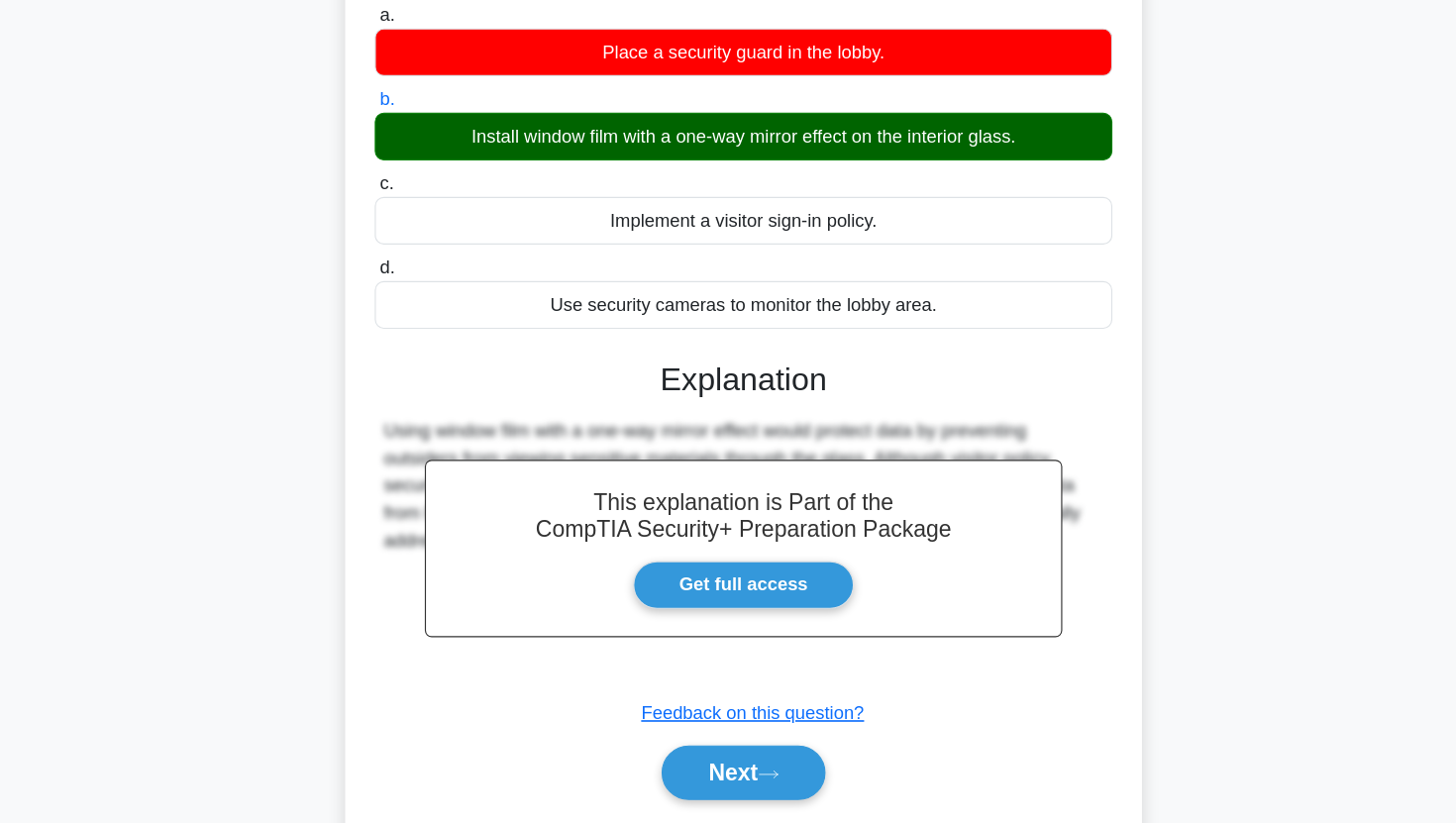 scroll, scrollTop: 129, scrollLeft: 0, axis: vertical 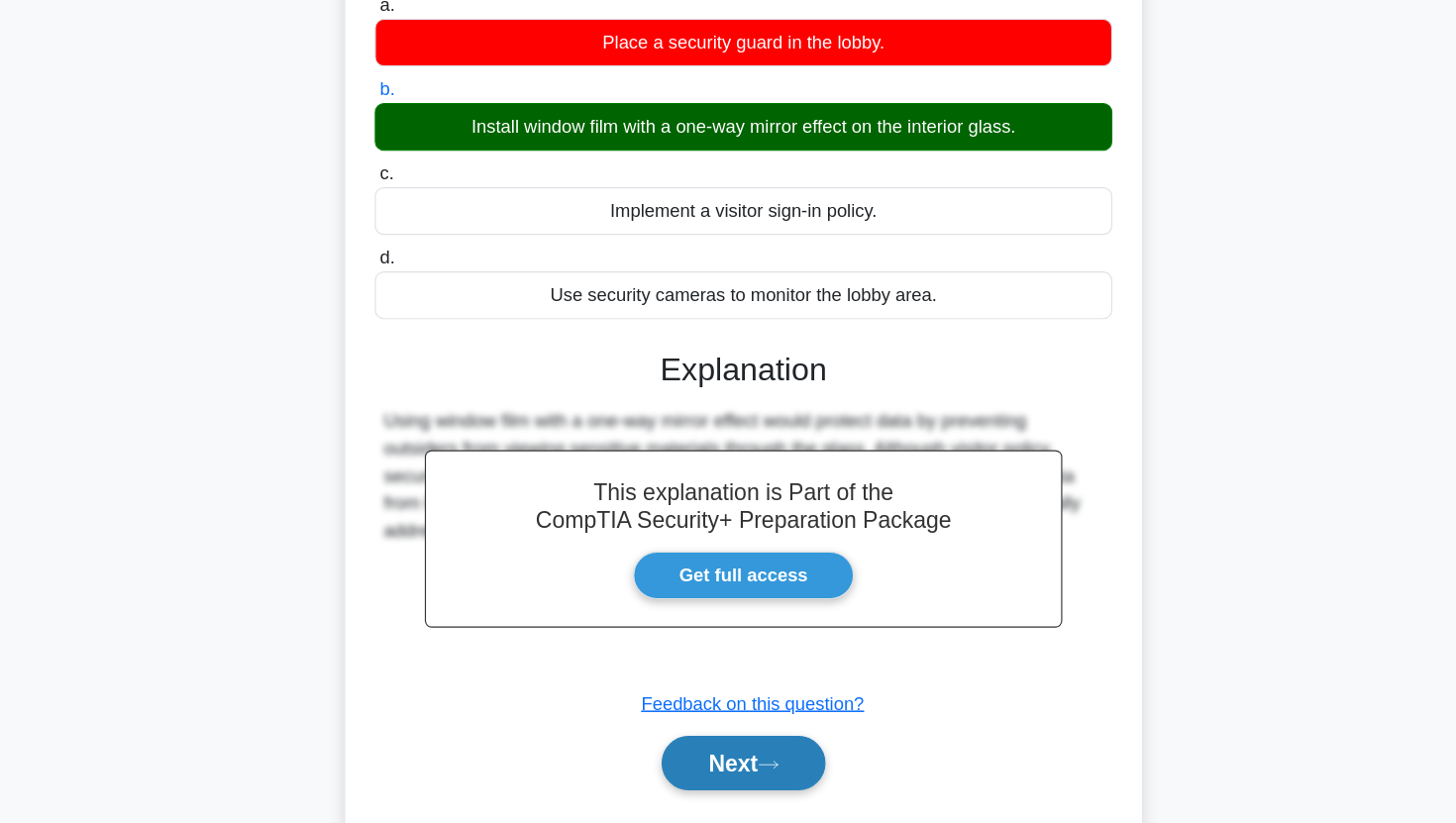 click on "Next" at bounding box center (727, 771) 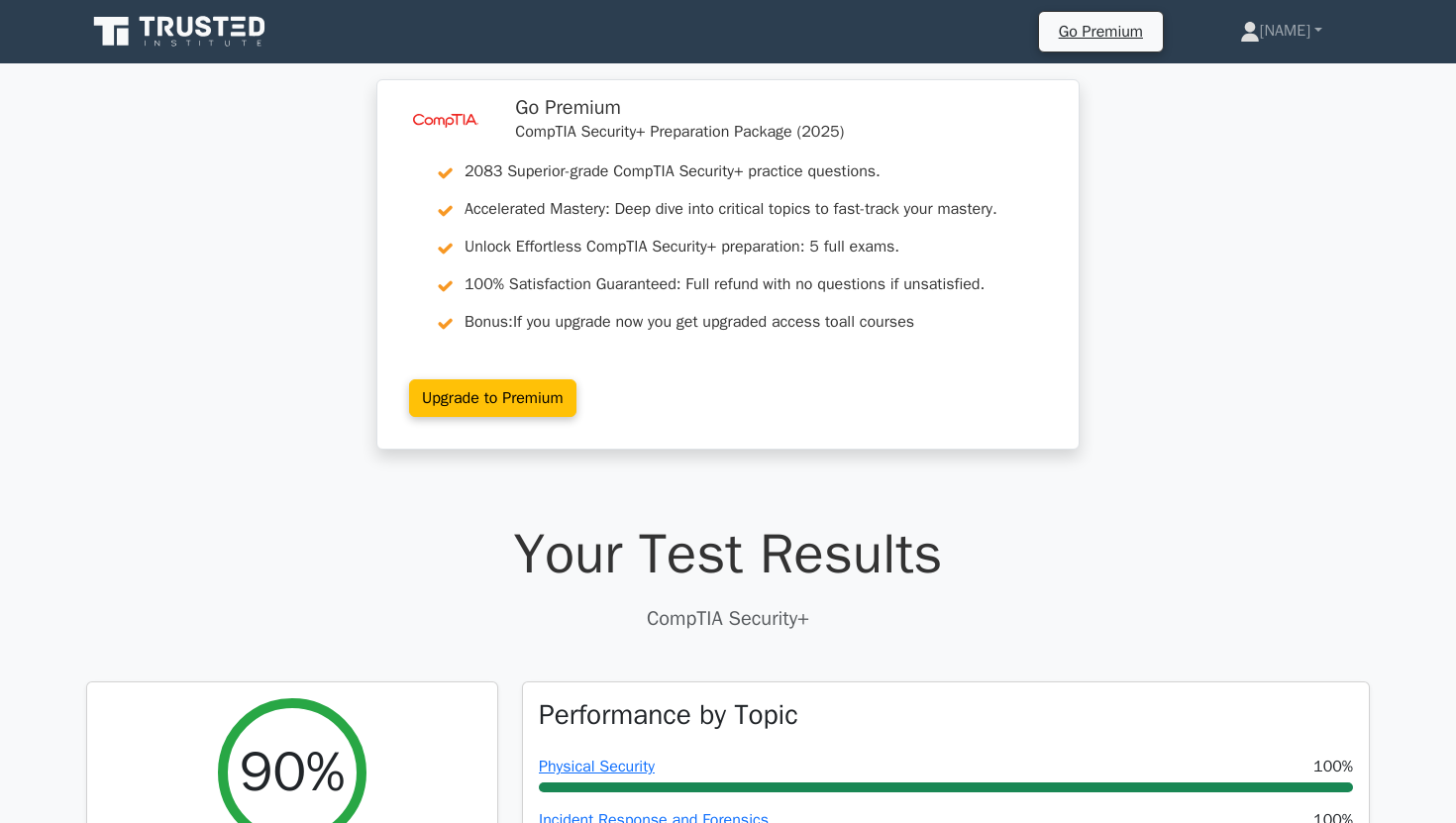 scroll, scrollTop: 0, scrollLeft: 0, axis: both 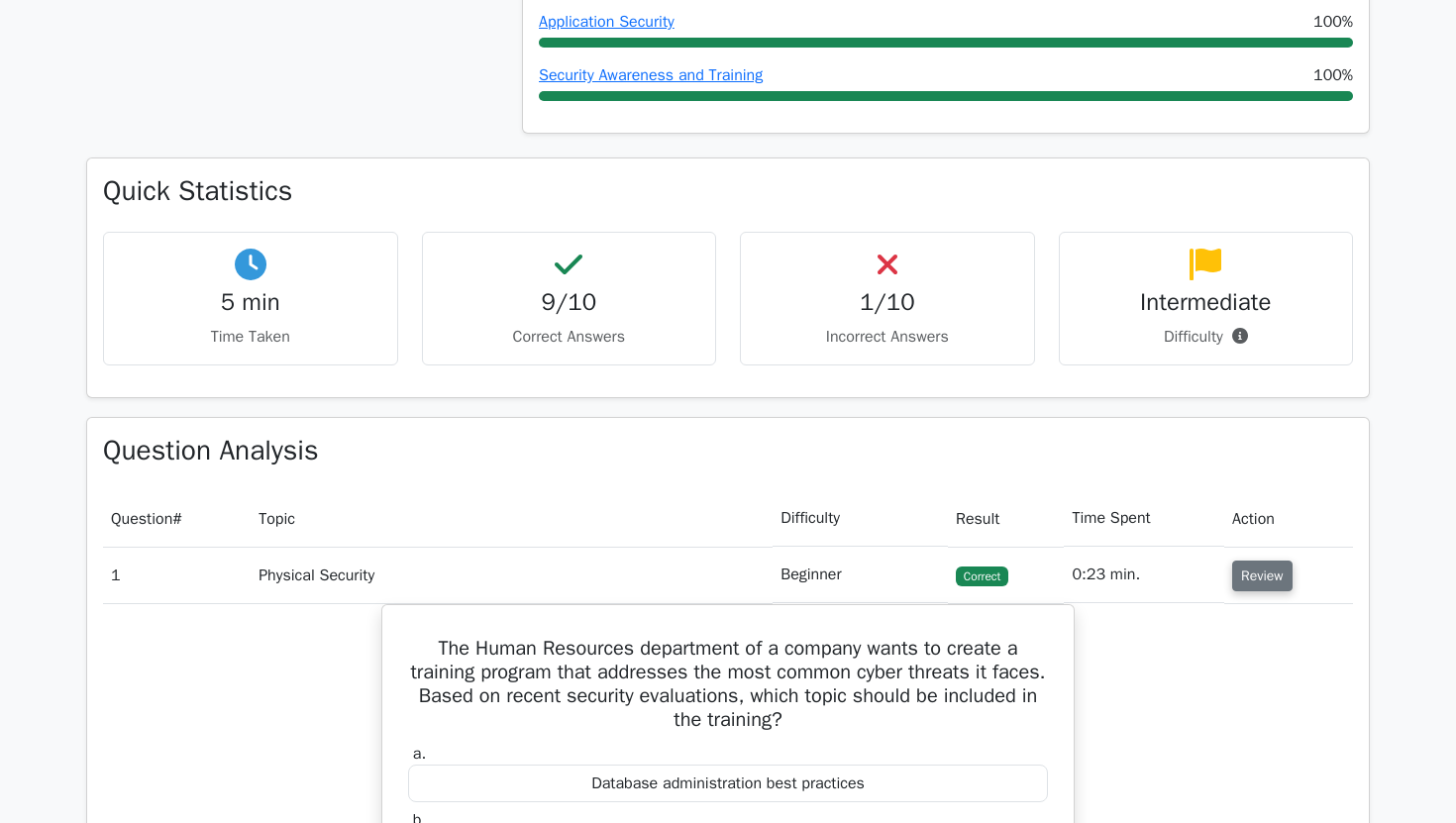 click on "Review" at bounding box center [1262, 575] 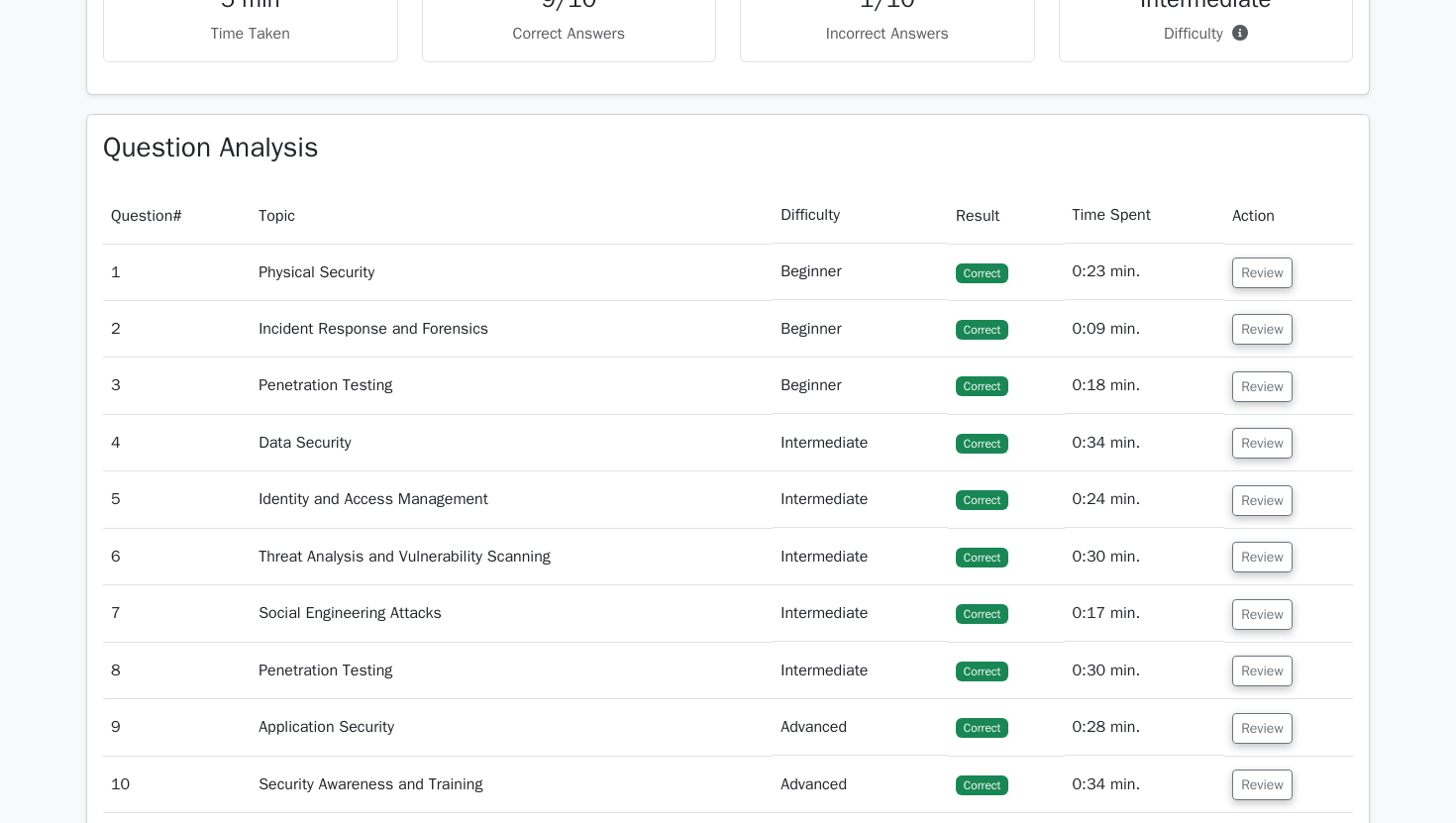 scroll, scrollTop: 1417, scrollLeft: 0, axis: vertical 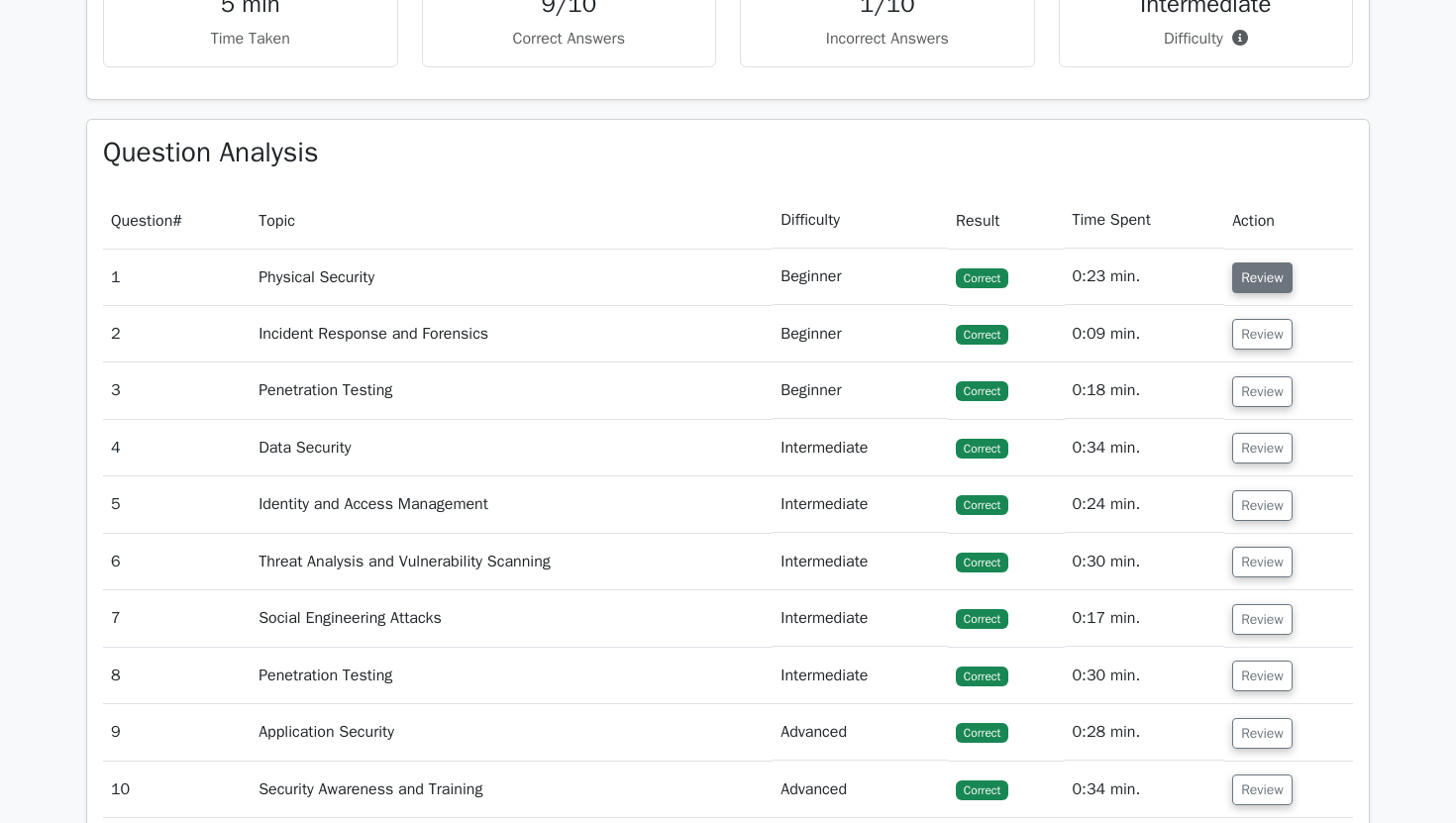 click on "Review" at bounding box center [1262, 277] 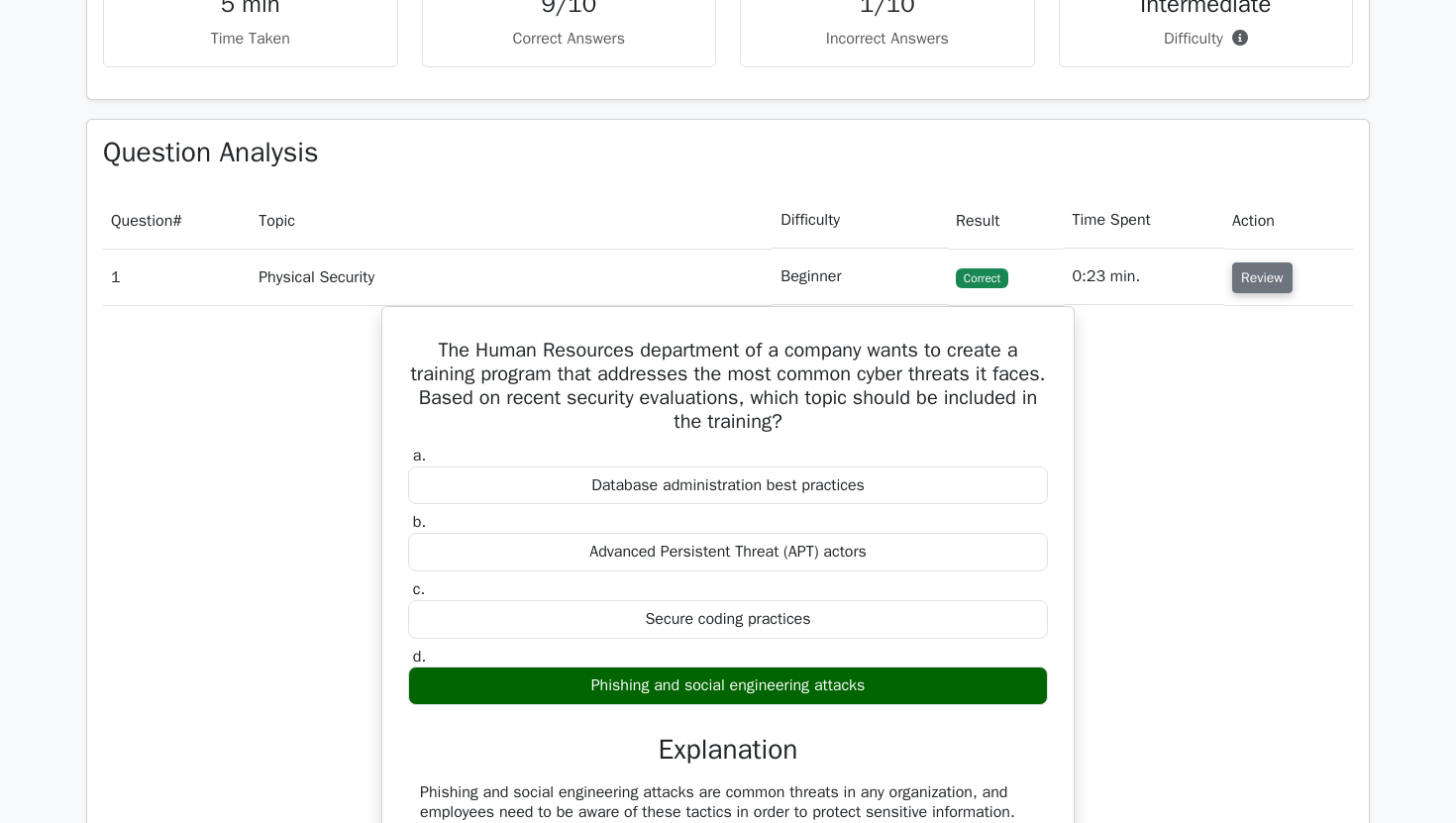 click on "Review" at bounding box center (1262, 277) 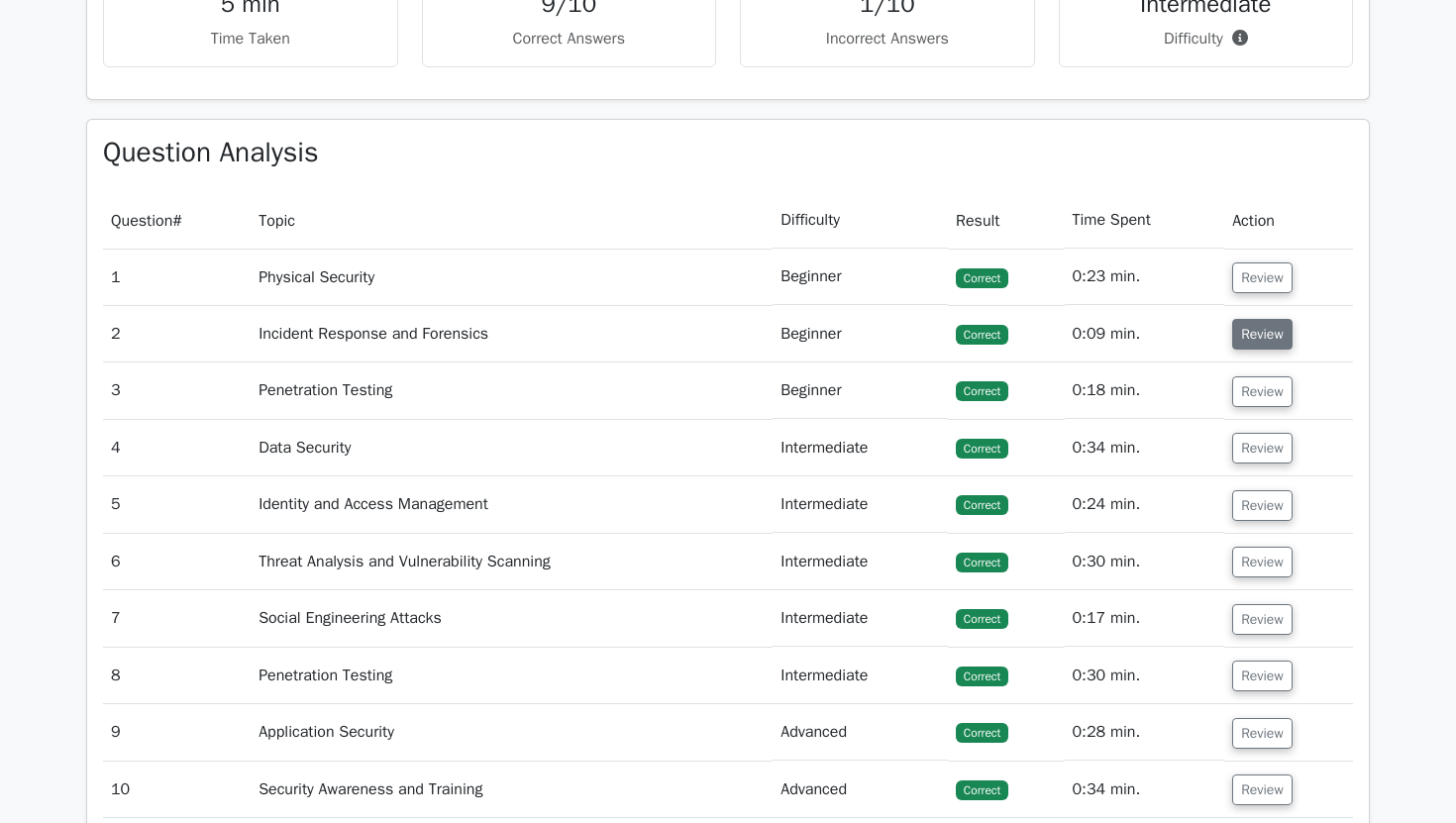 click on "Review" at bounding box center [1262, 334] 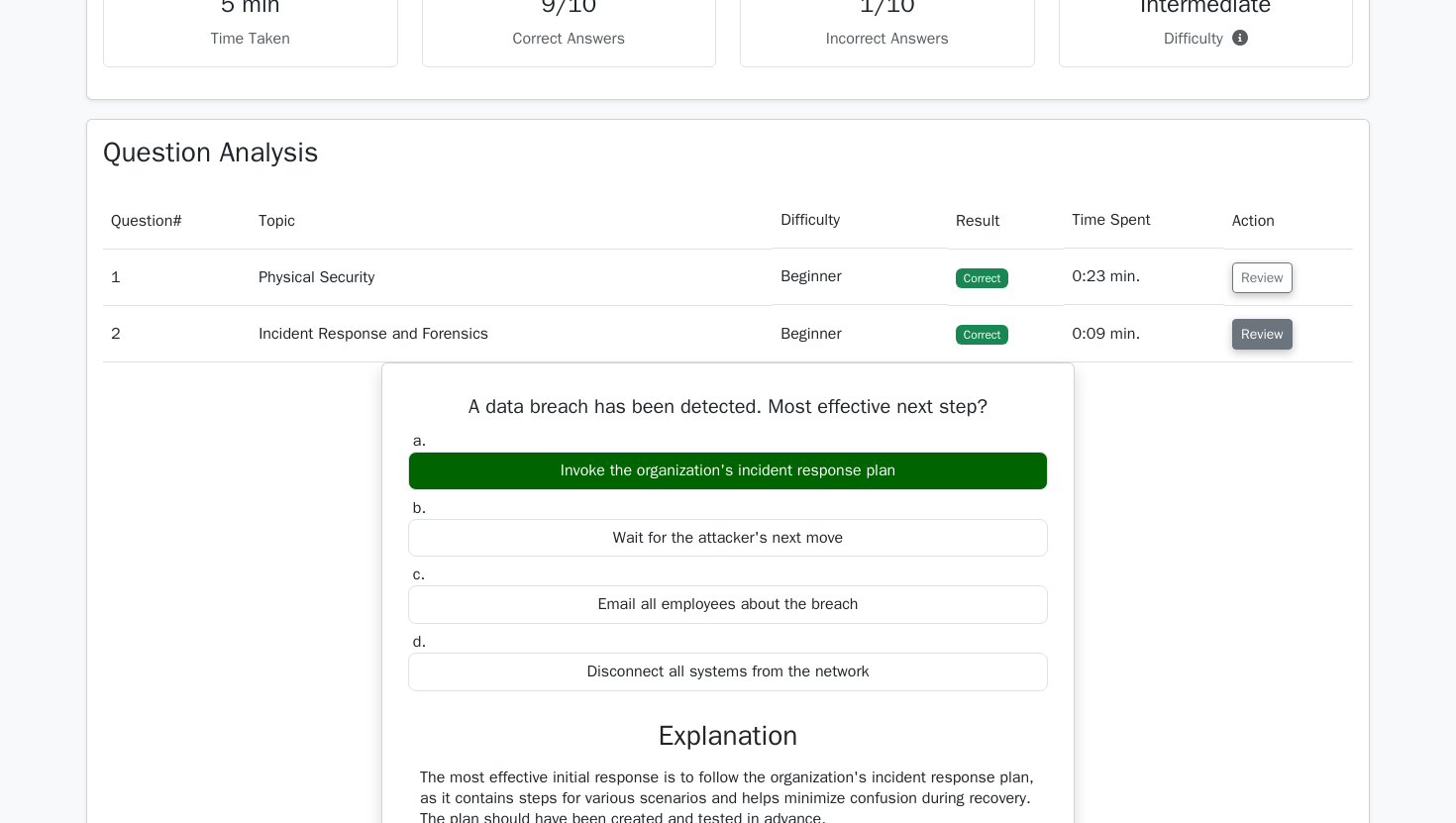 click on "Review" at bounding box center [1262, 334] 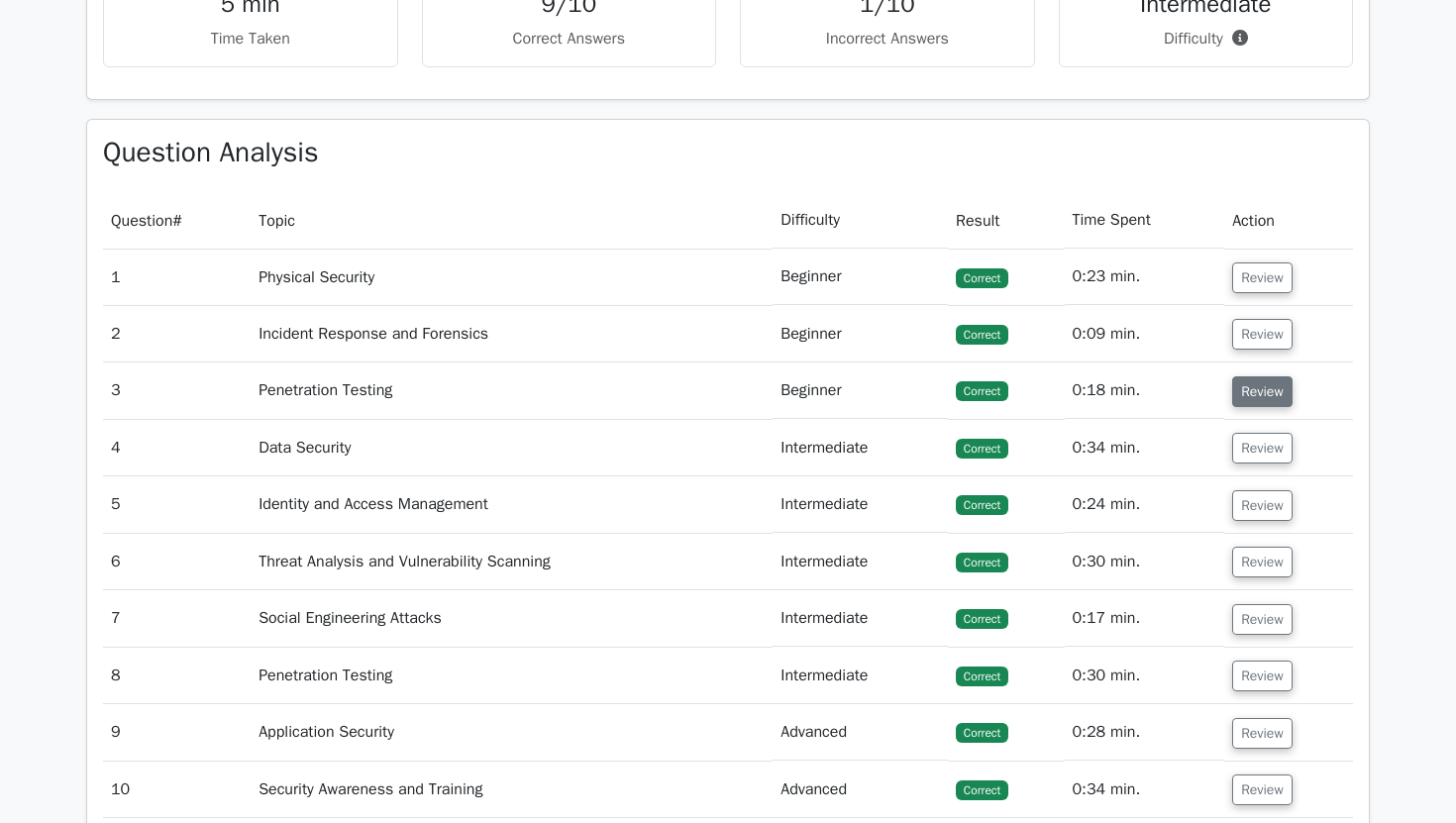 click on "Review" at bounding box center [1262, 391] 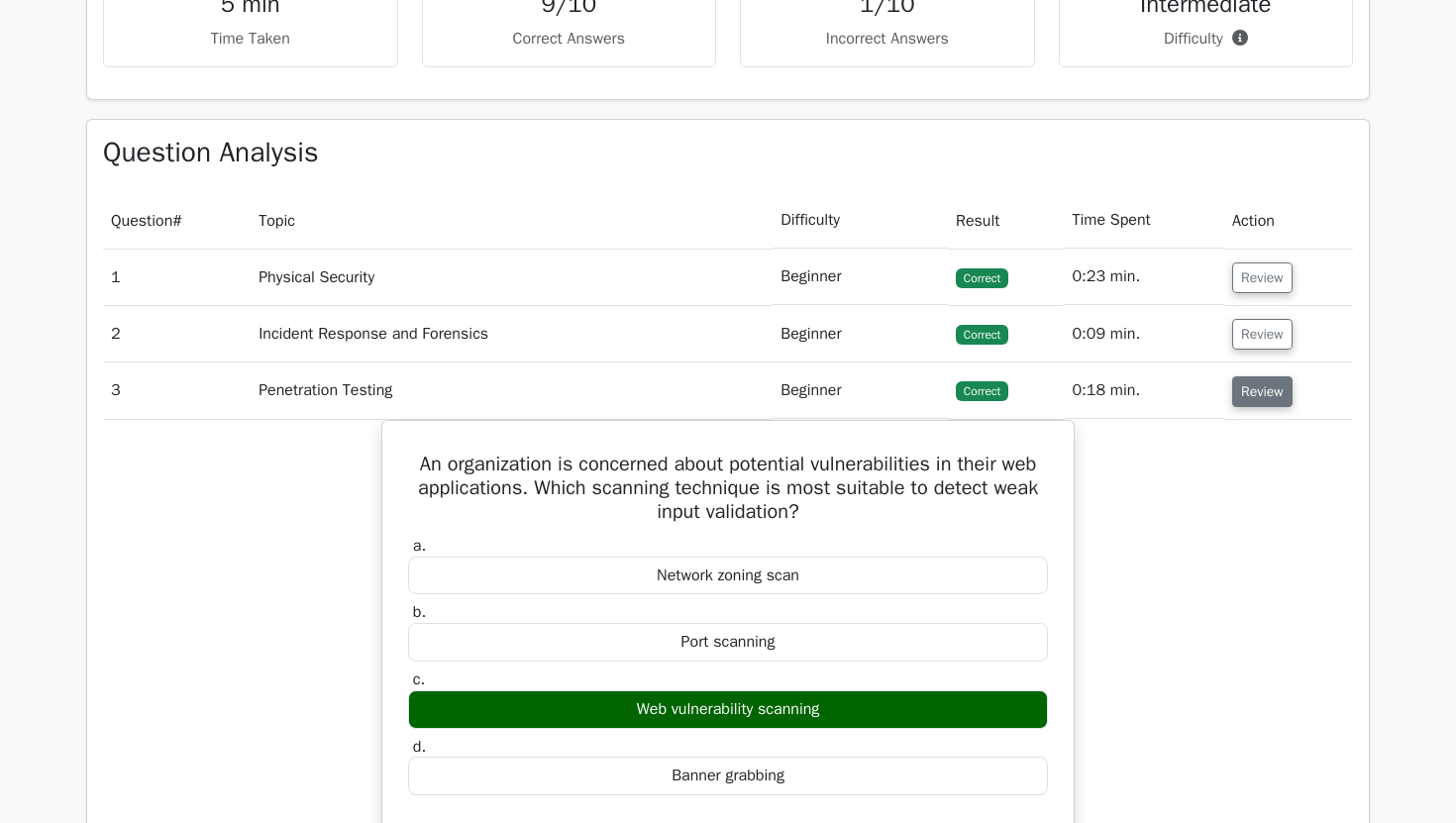 click on "Review" at bounding box center [1262, 391] 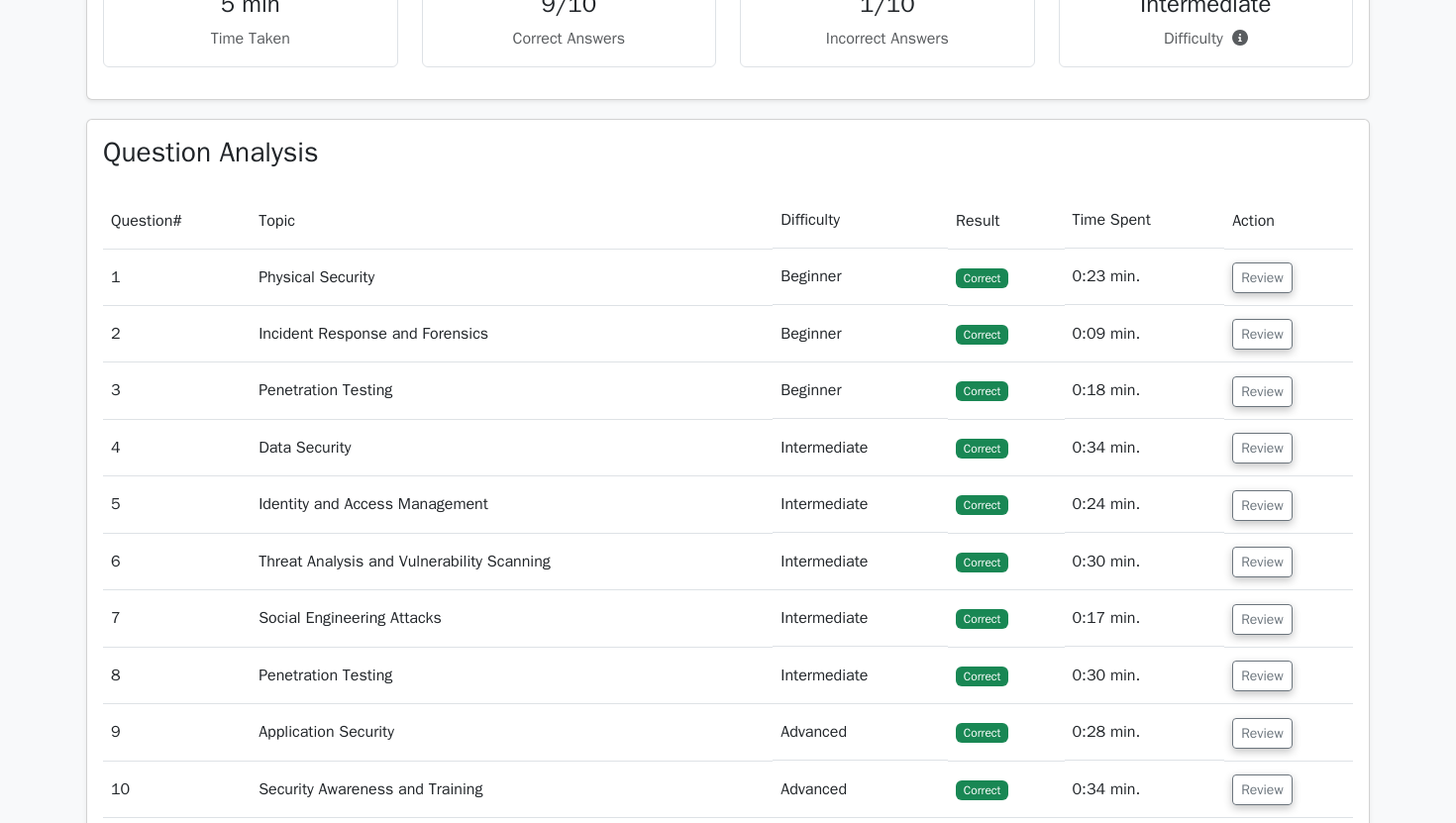 click on "Review" at bounding box center [1289, 448] 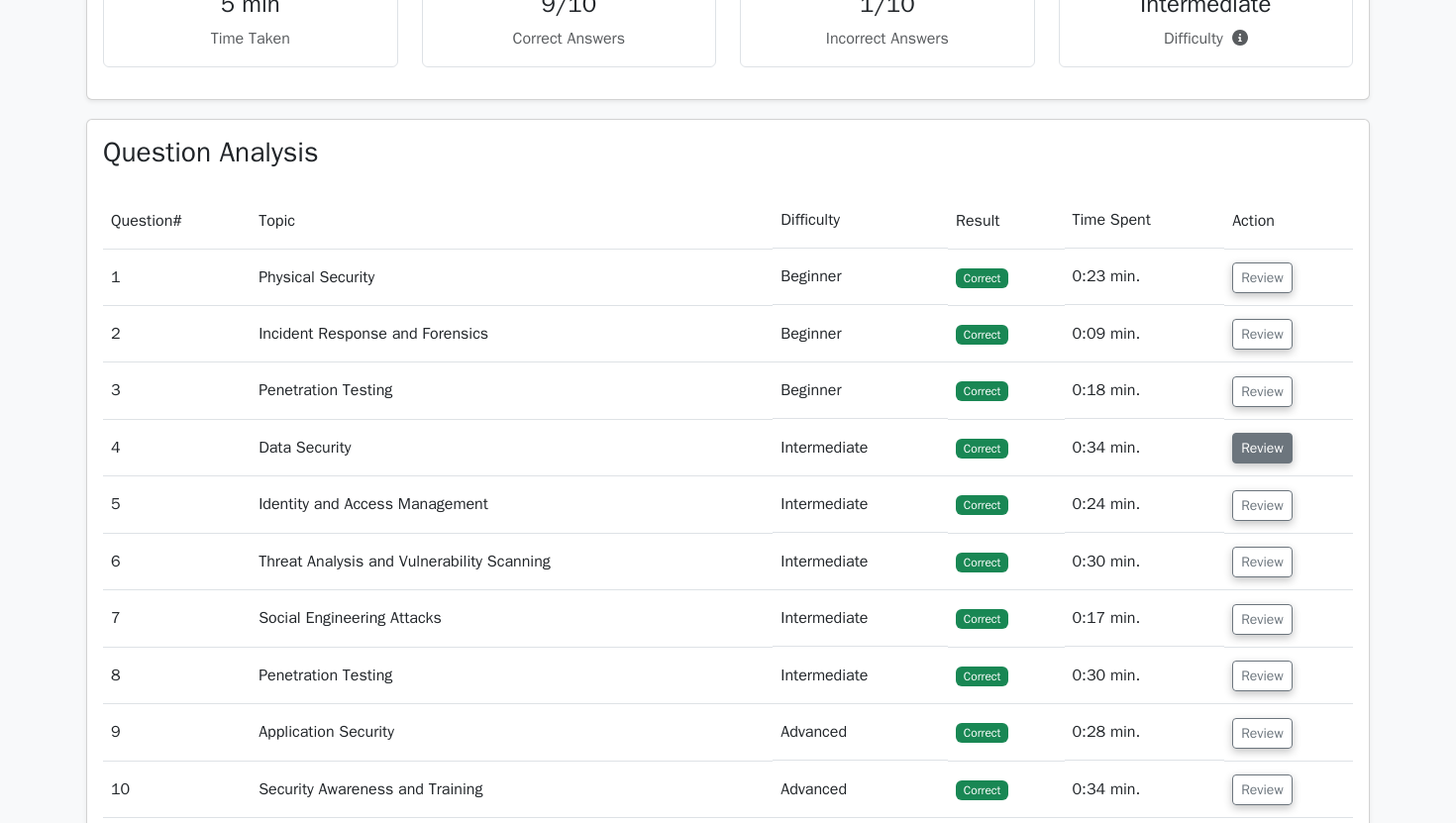 click on "Review" at bounding box center [1262, 448] 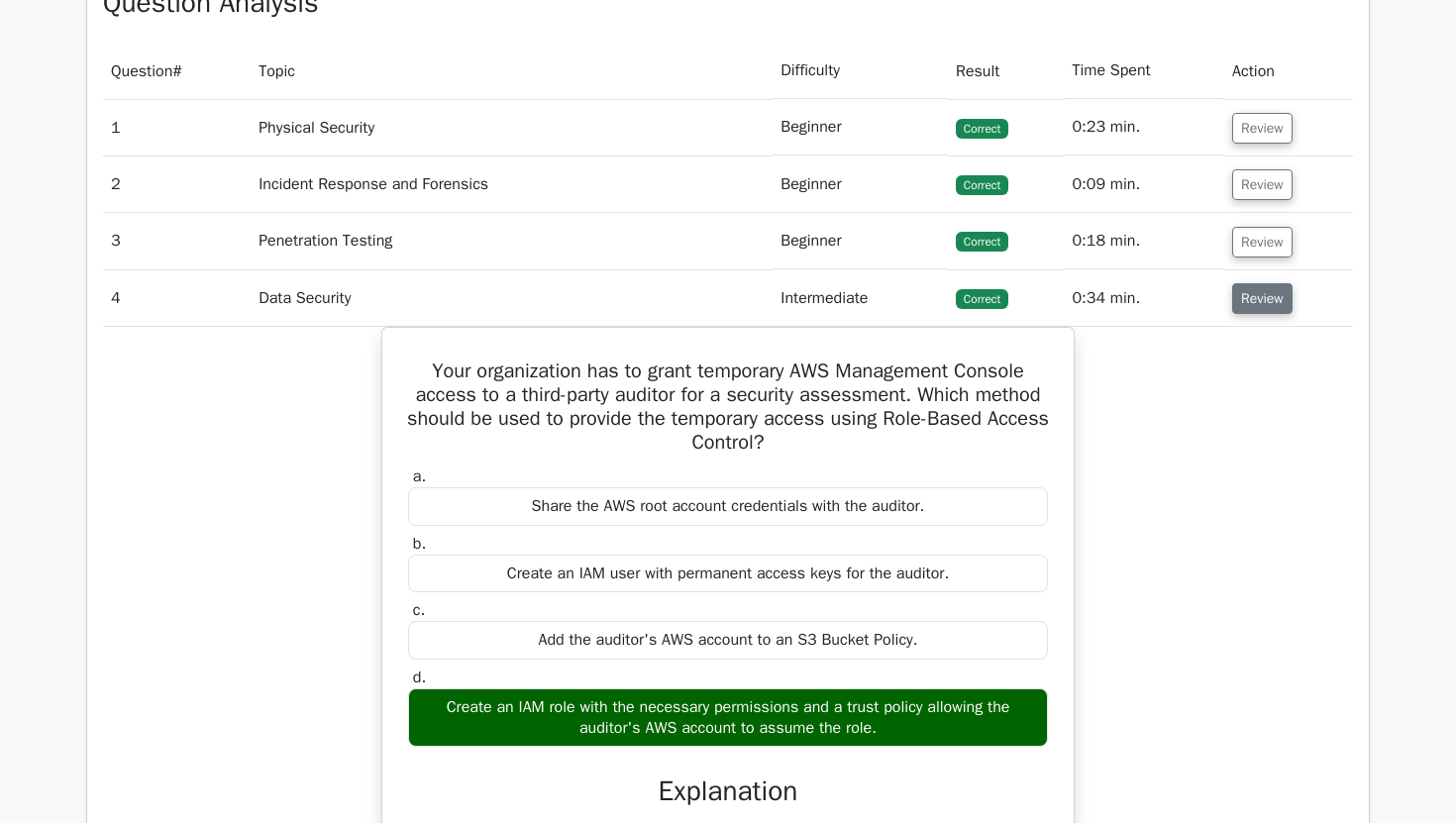 scroll, scrollTop: 1623, scrollLeft: 0, axis: vertical 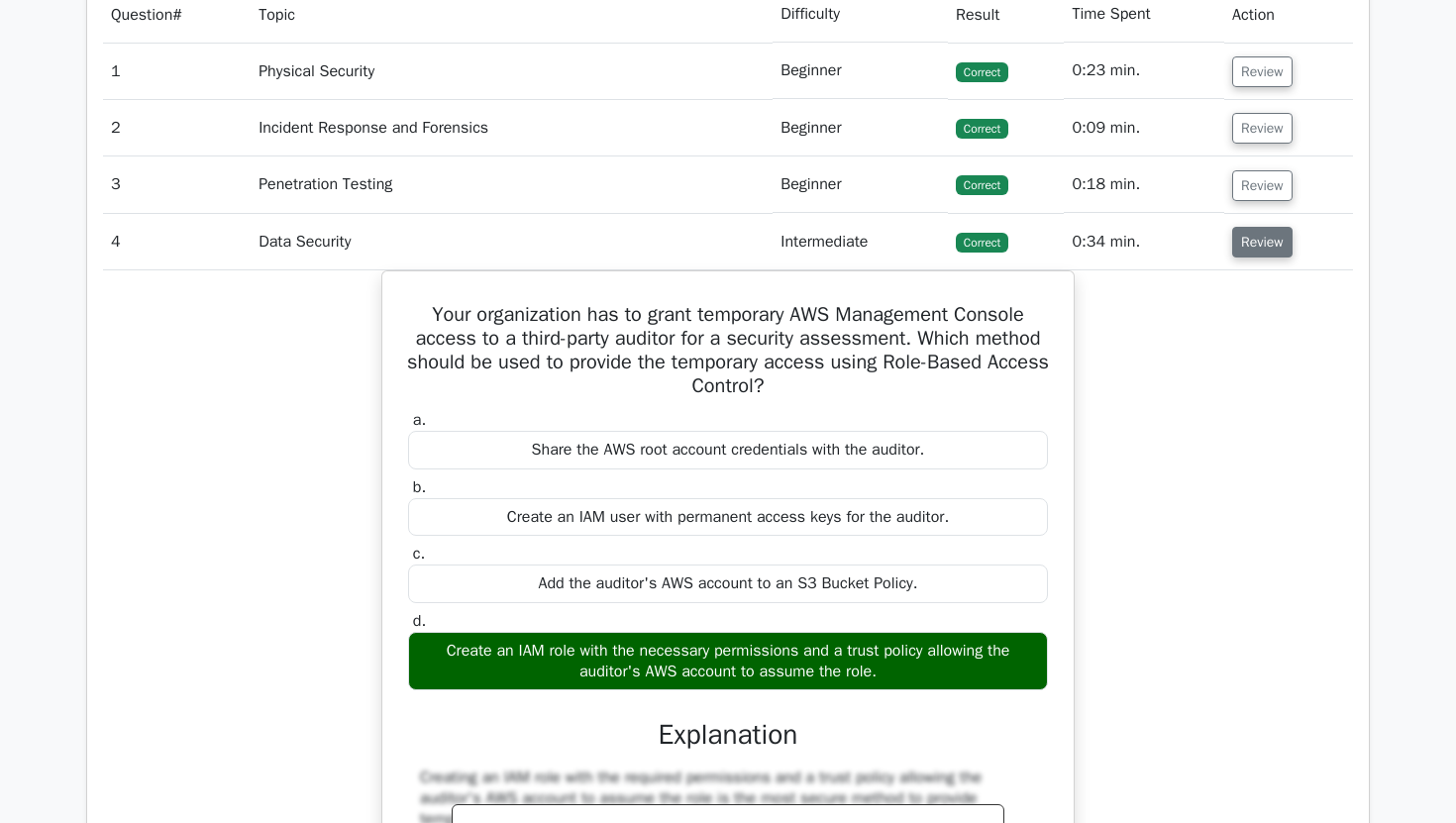 click on "Review" at bounding box center [1262, 242] 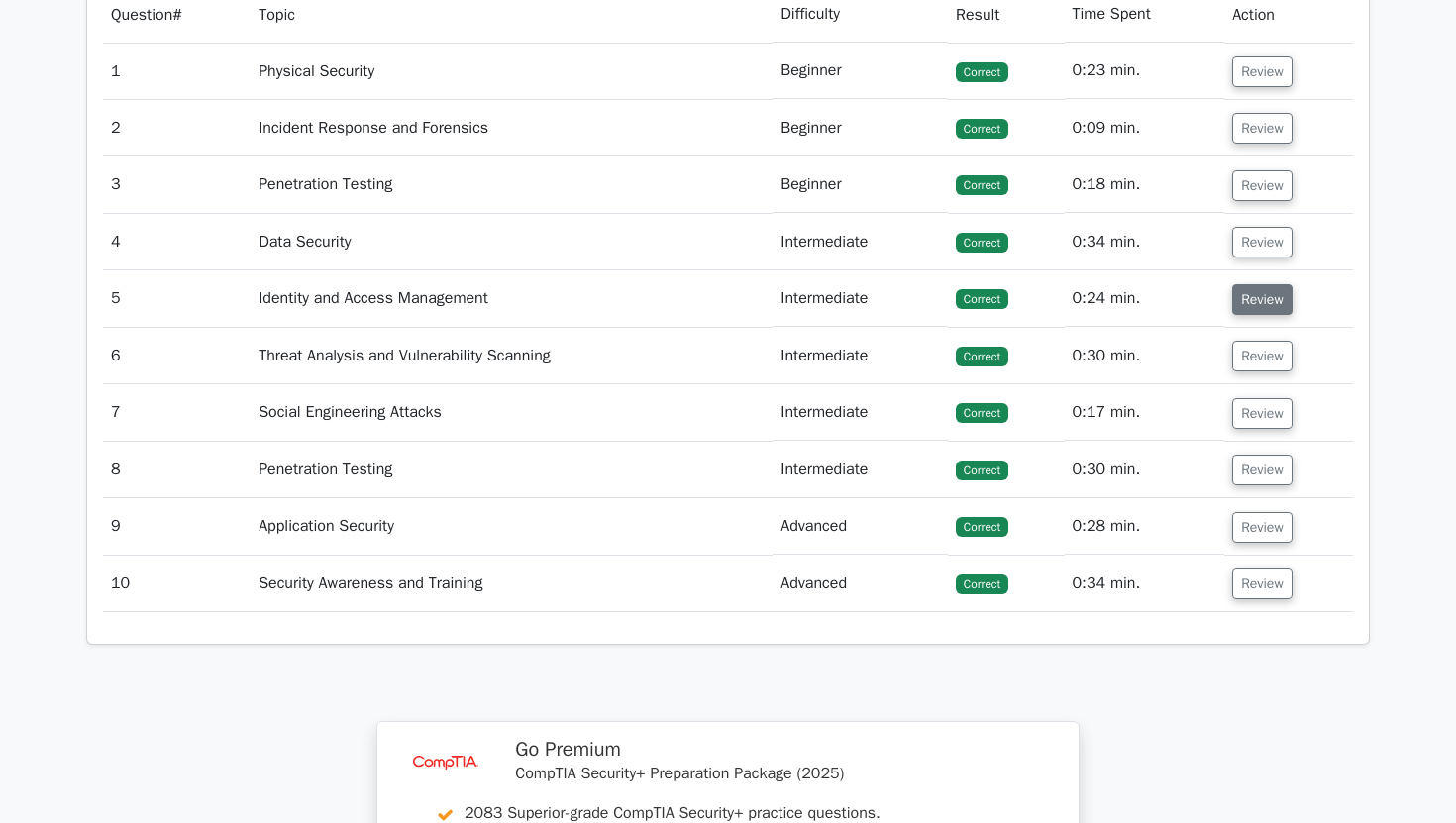click on "Review" at bounding box center [1262, 299] 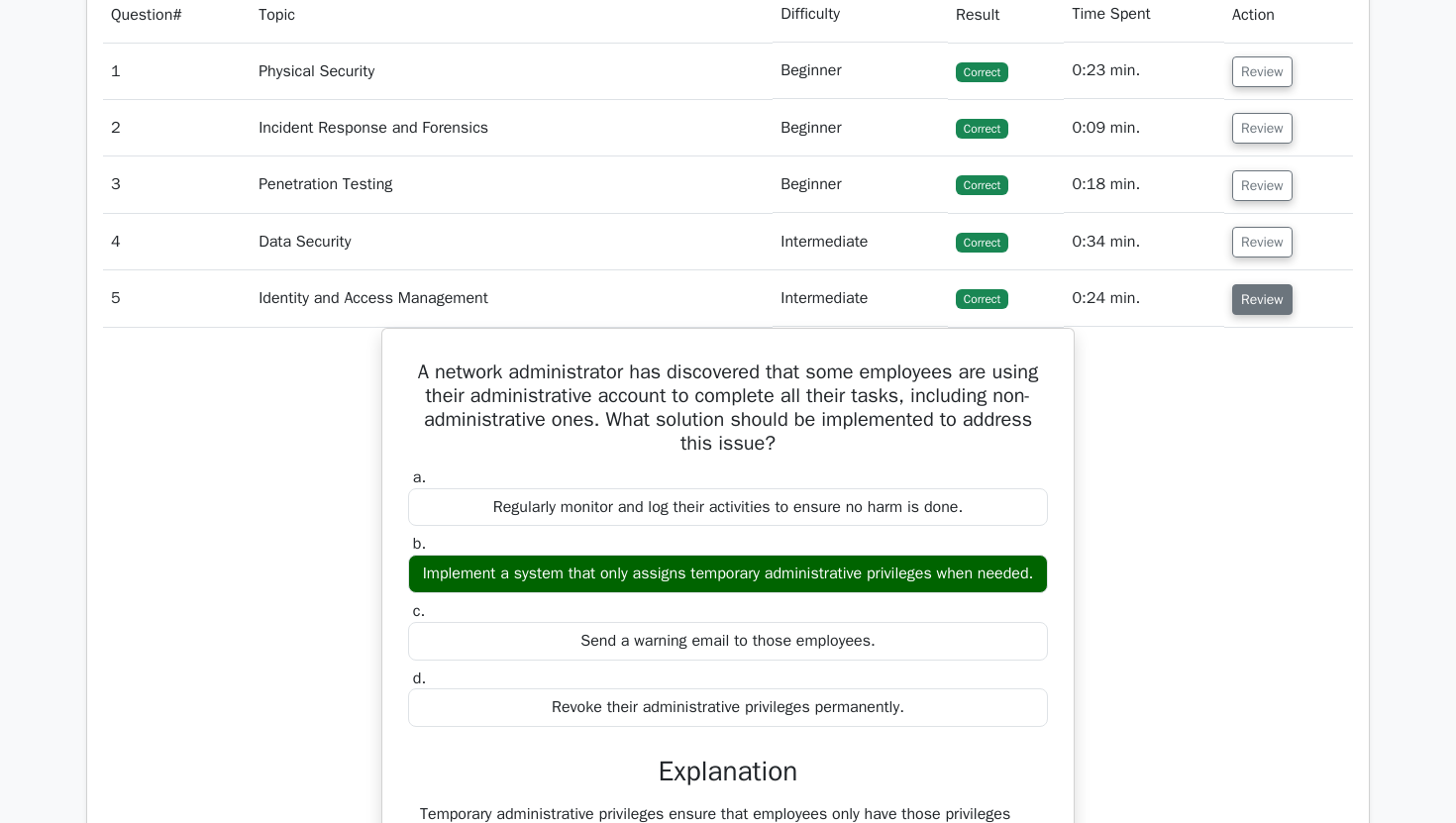 click on "Review" at bounding box center [1262, 299] 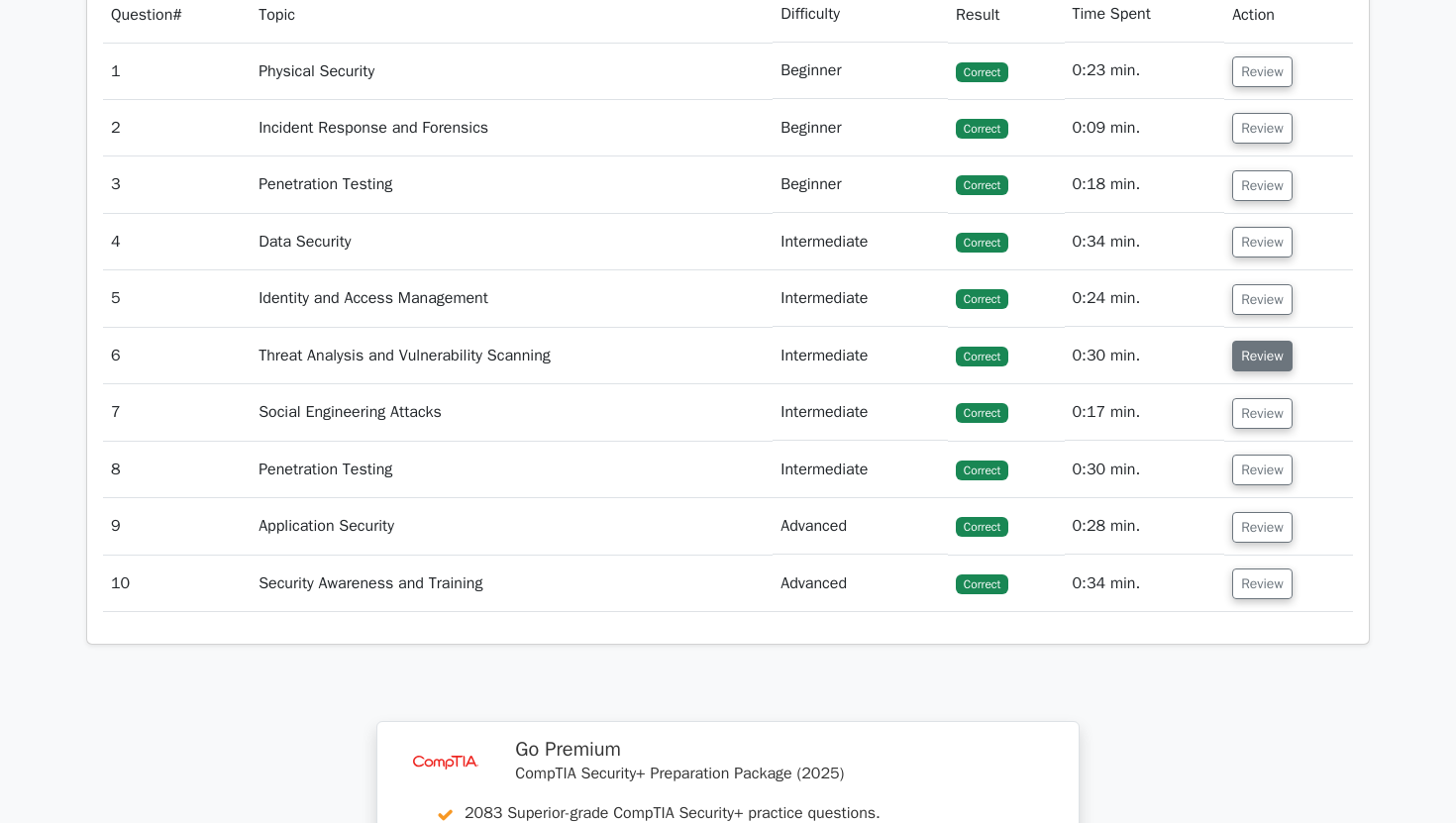 click on "Review" at bounding box center (1262, 356) 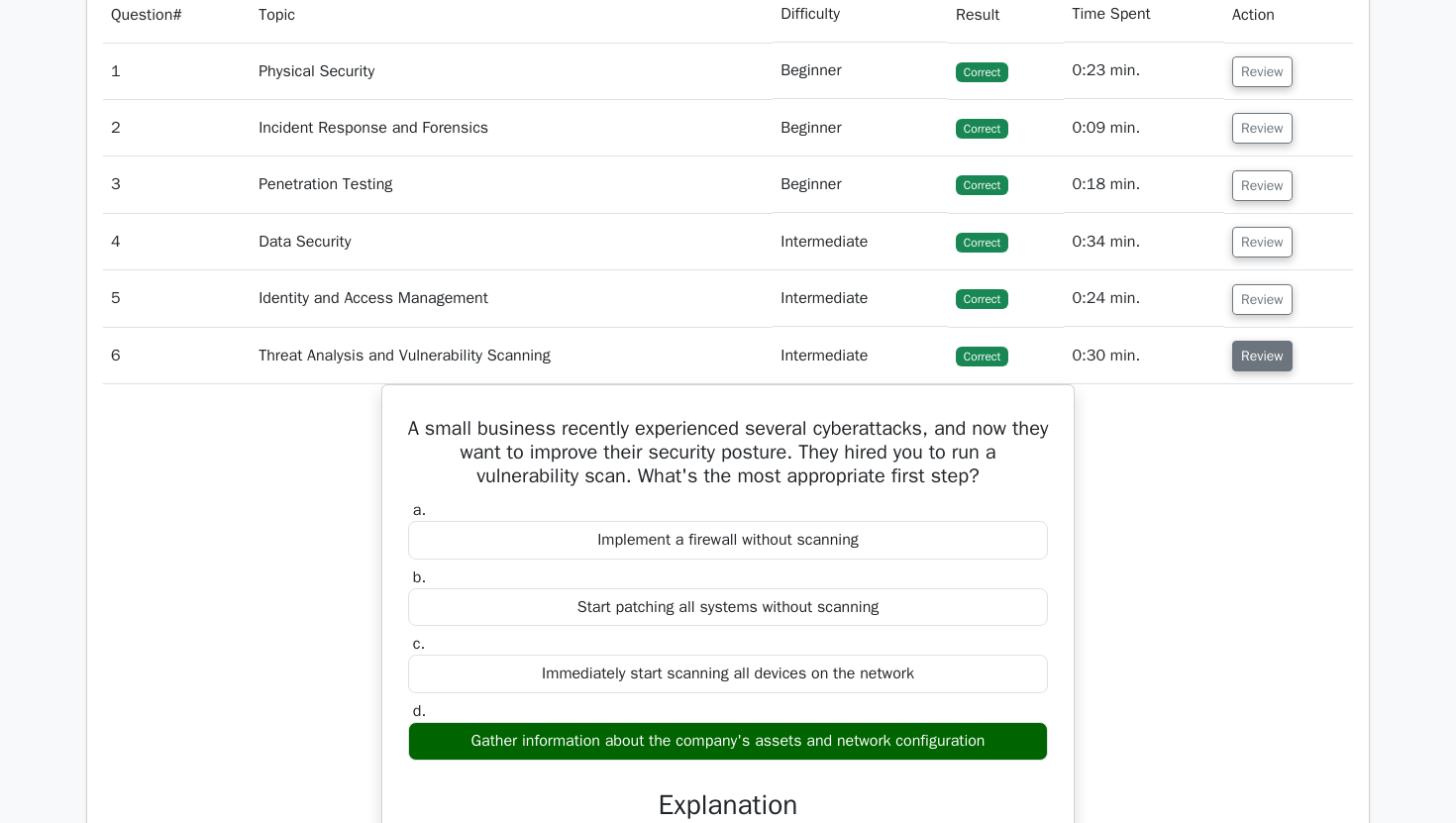 click on "Review" at bounding box center (1262, 356) 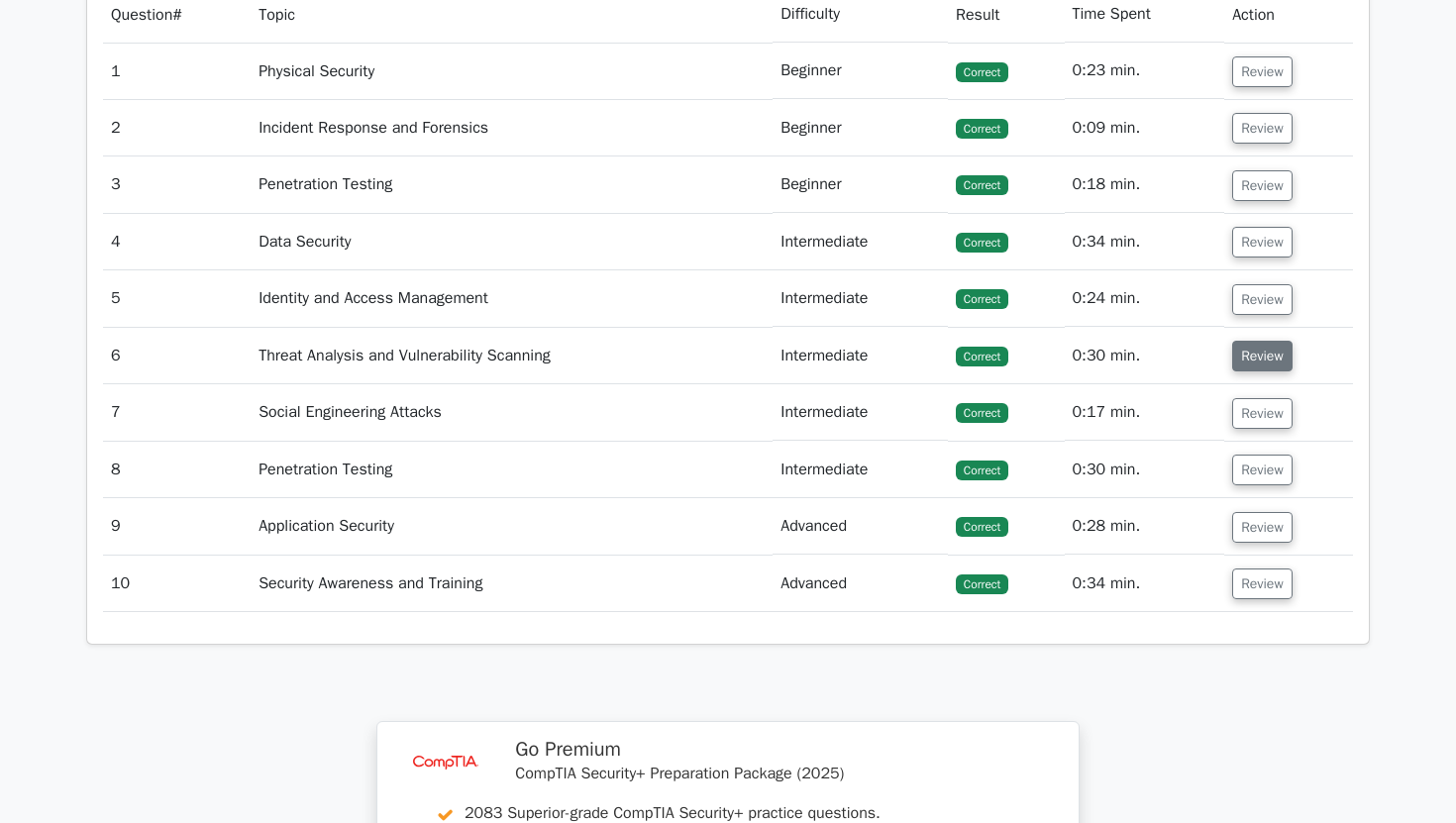 scroll, scrollTop: 1672, scrollLeft: 0, axis: vertical 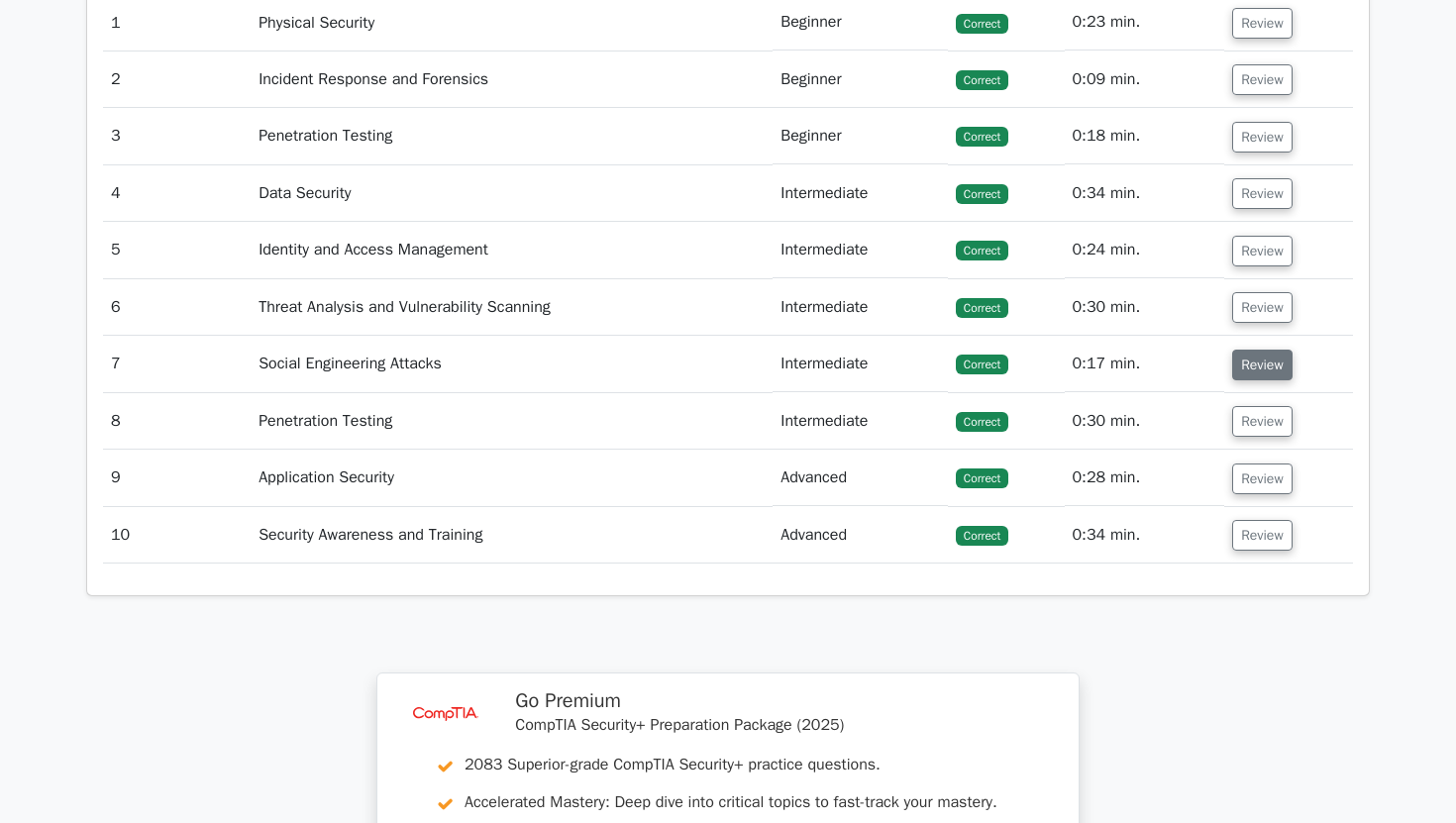 click on "Review" at bounding box center [1262, 364] 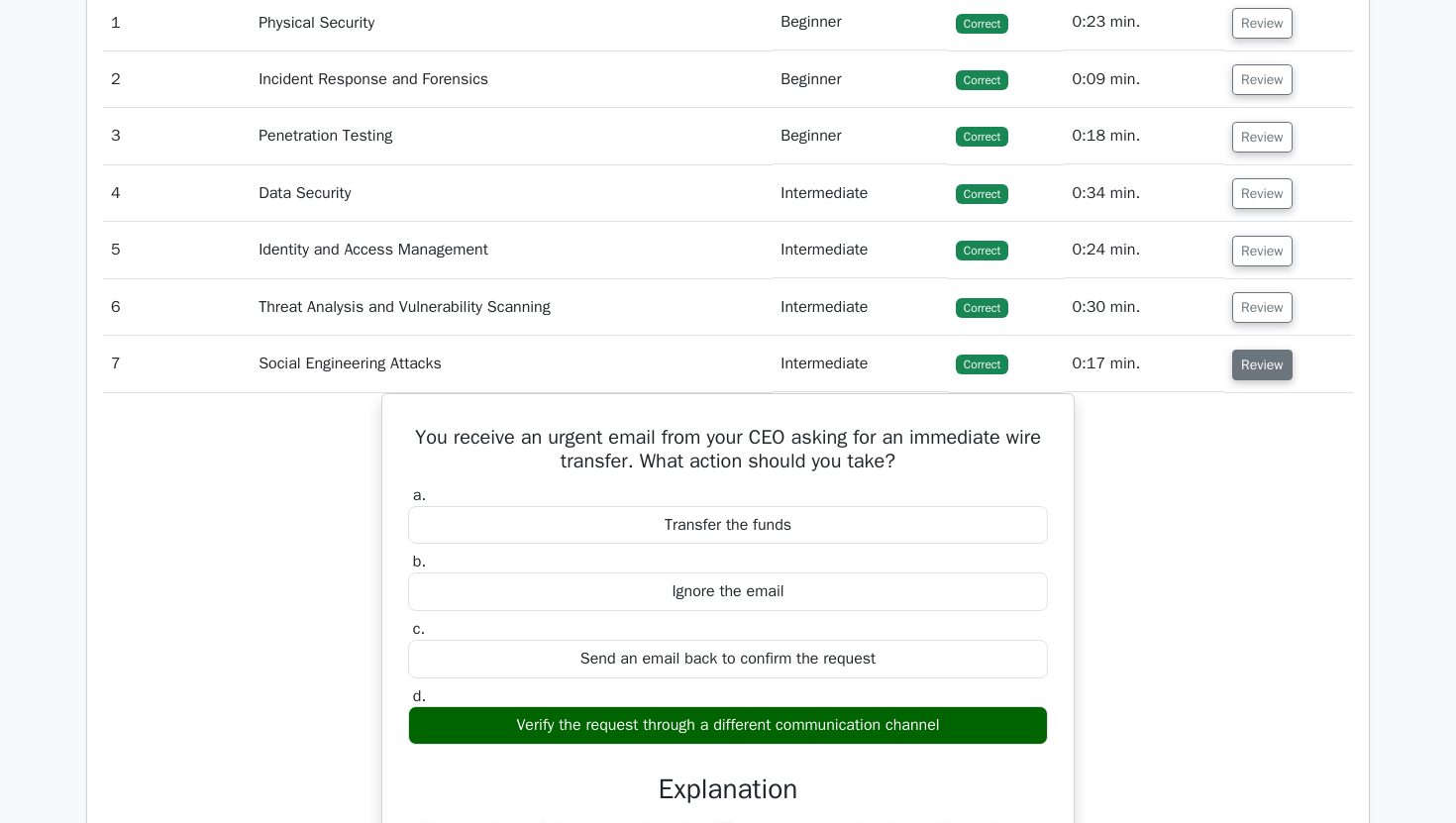 click on "Review" at bounding box center [1262, 364] 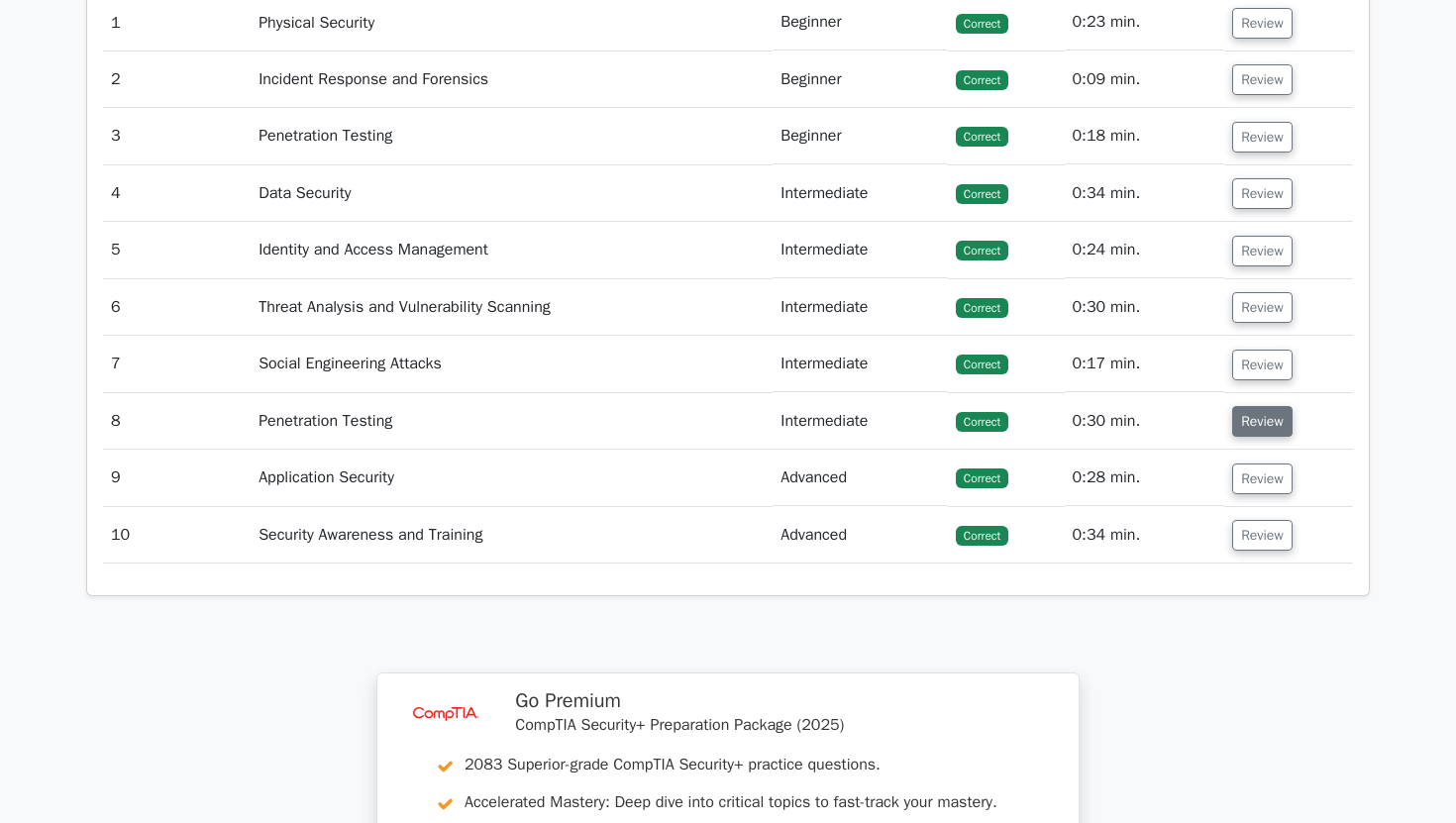 click on "Review" at bounding box center (1262, 421) 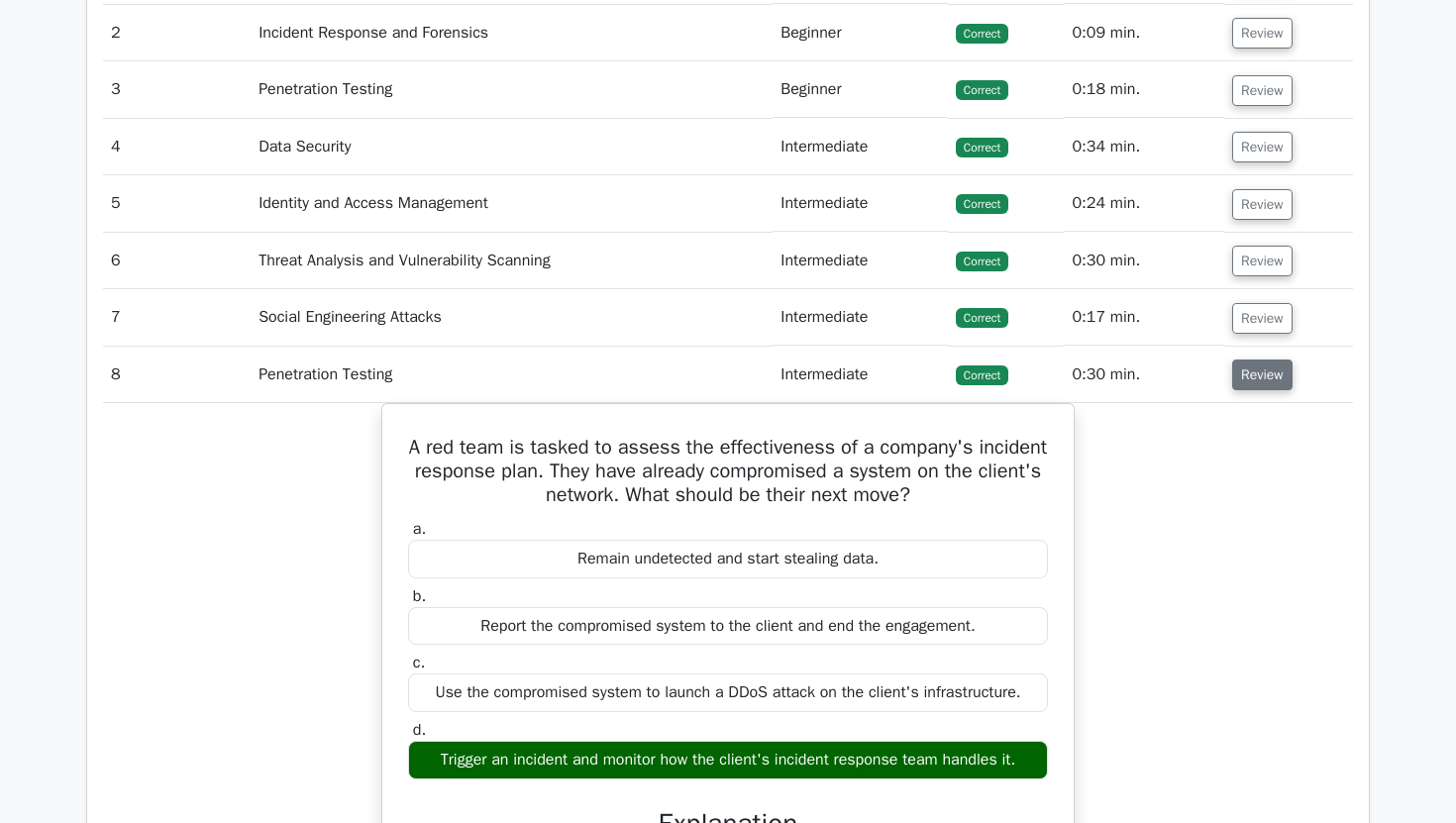 scroll, scrollTop: 1736, scrollLeft: 0, axis: vertical 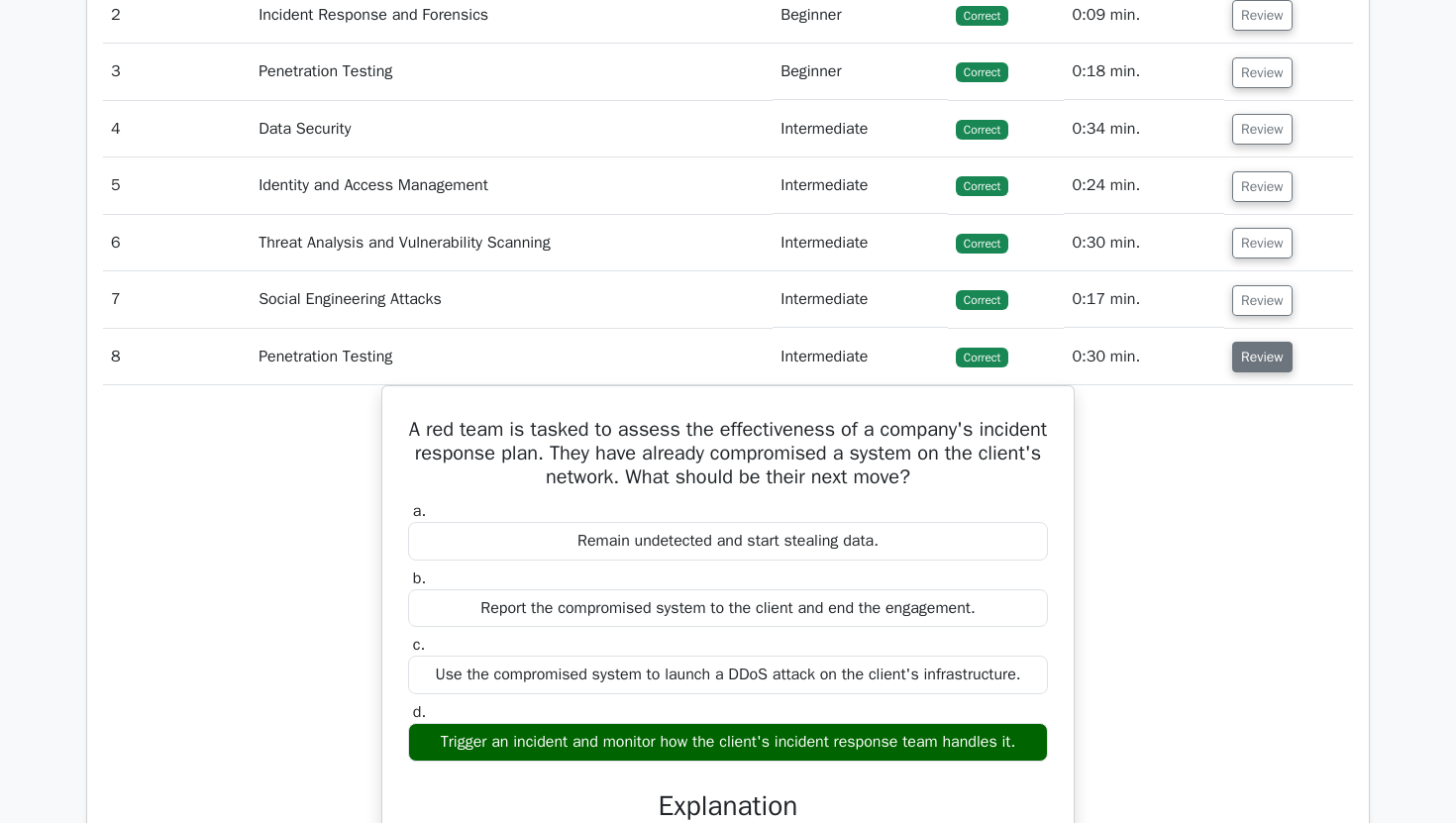 click on "Review" at bounding box center (1262, 357) 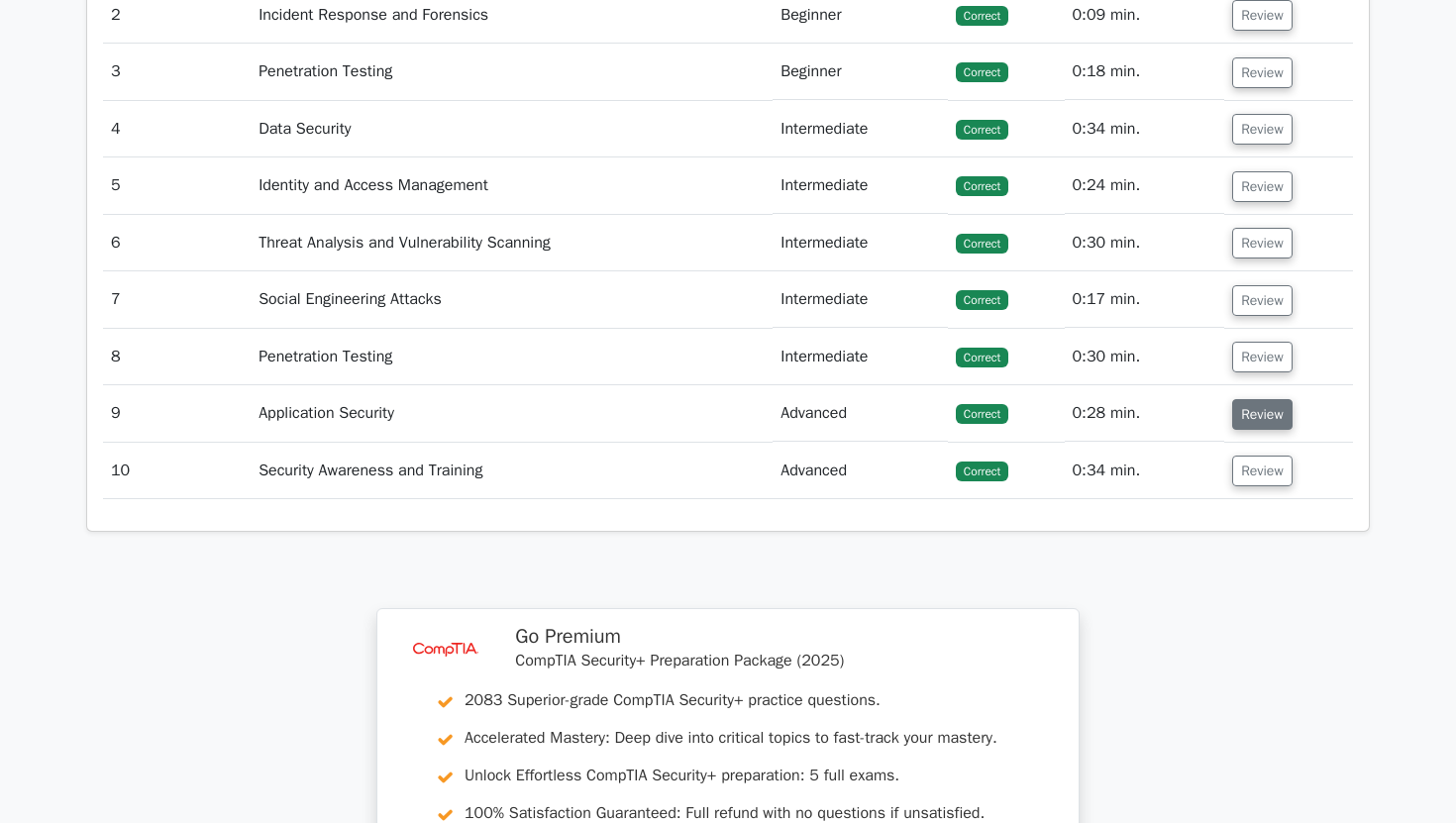 click on "Review" at bounding box center (1262, 414) 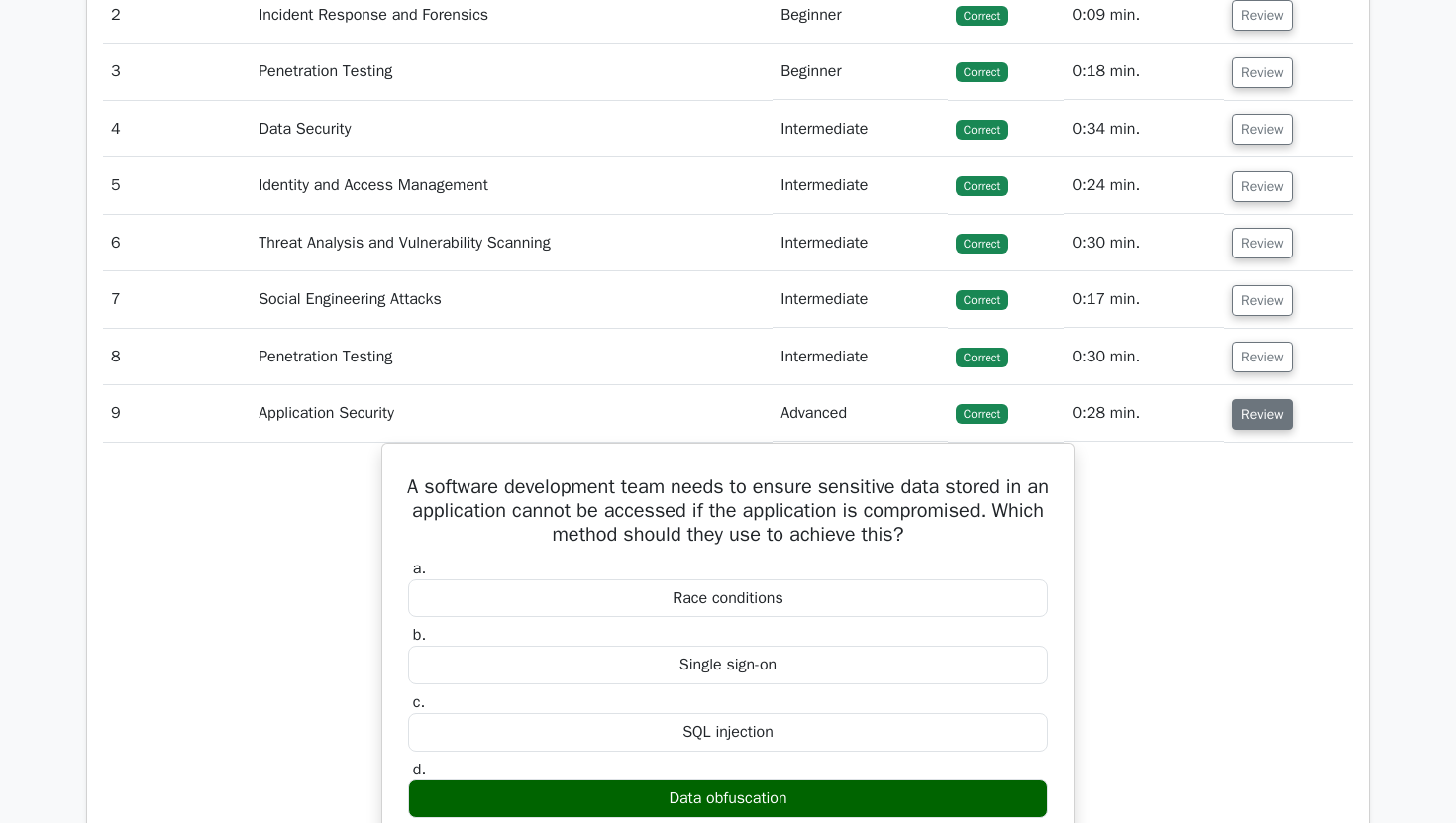 click on "Review" at bounding box center [1262, 414] 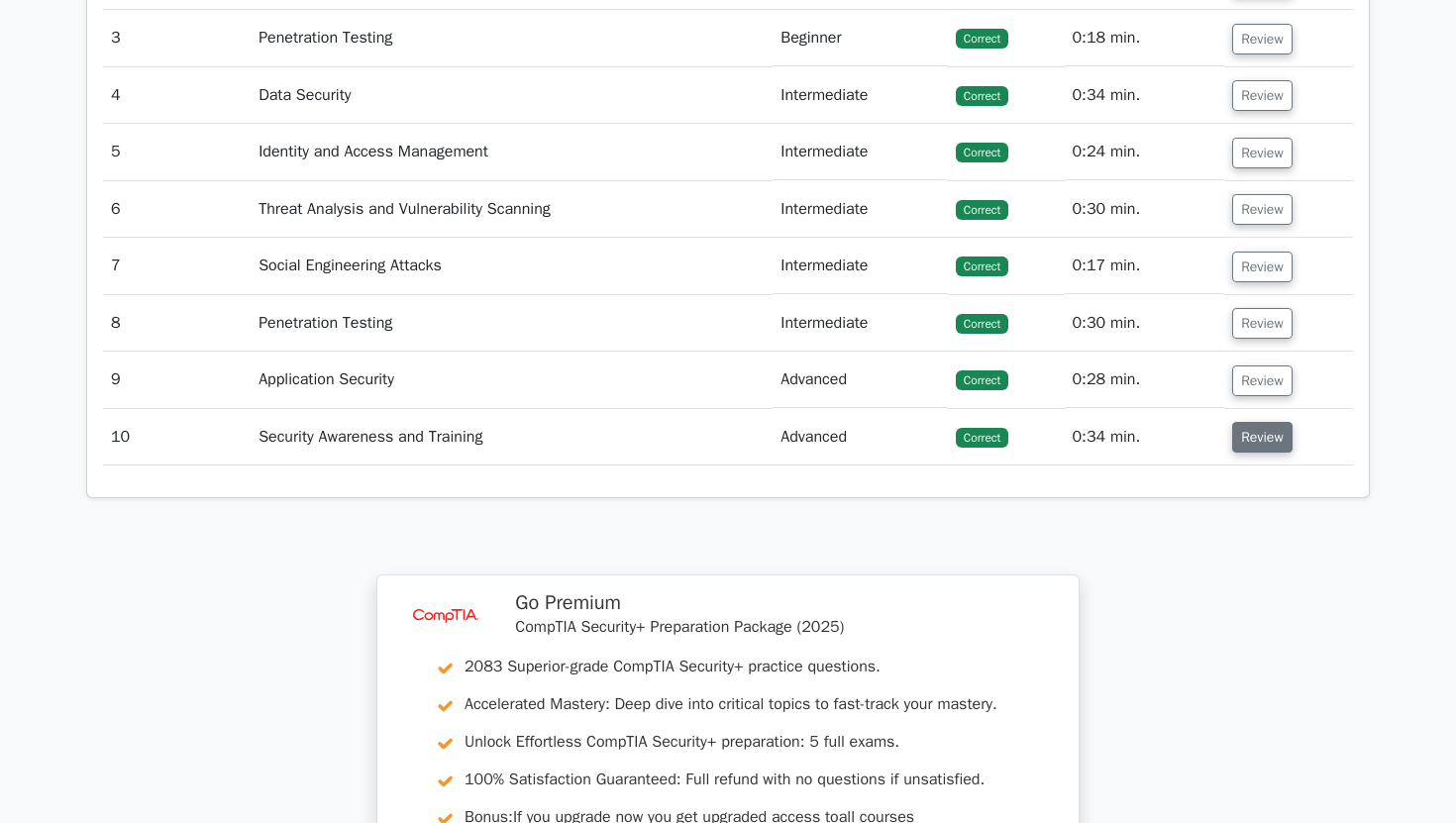 scroll, scrollTop: 1774, scrollLeft: 0, axis: vertical 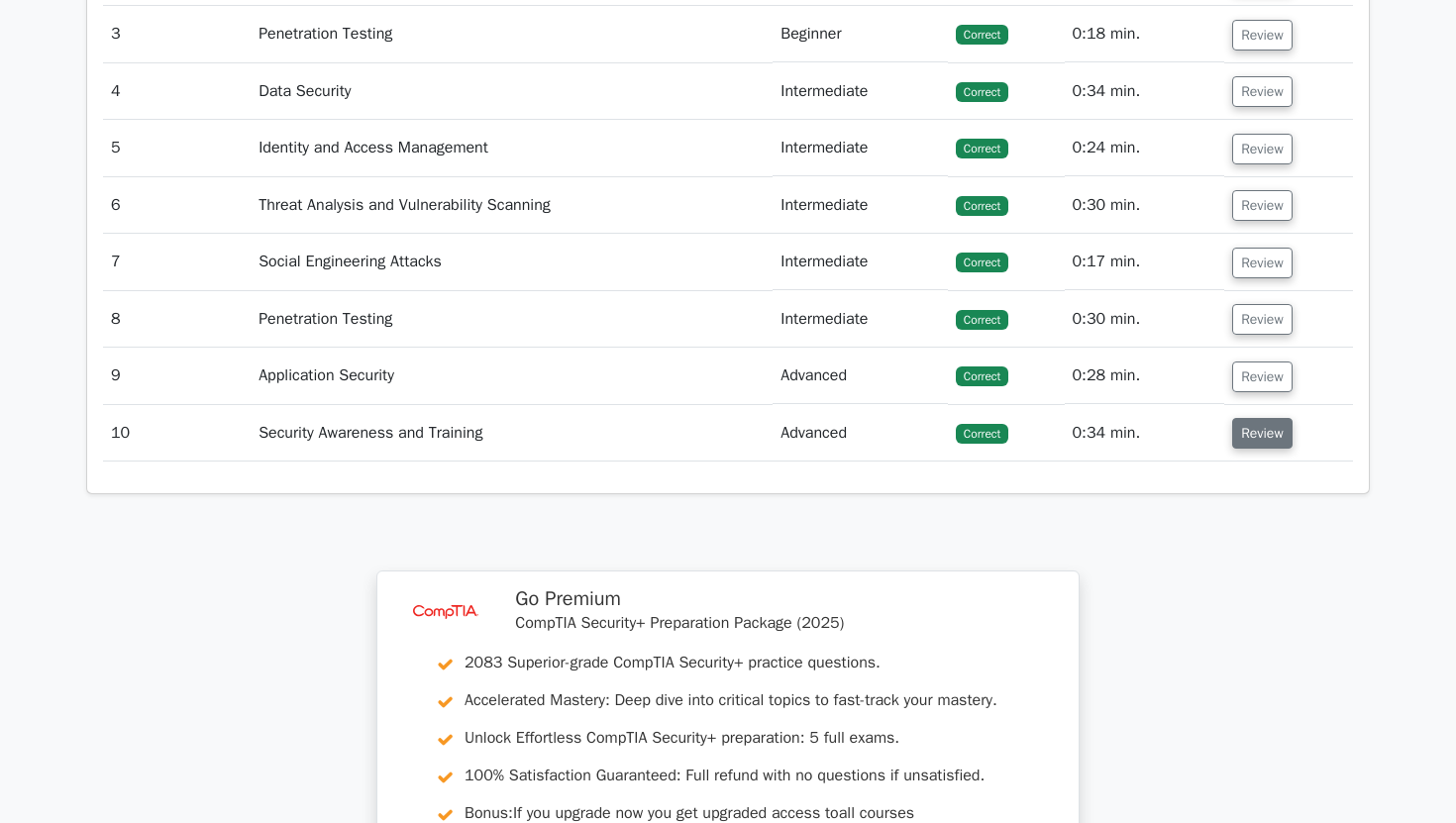 click on "Review" at bounding box center (1262, 433) 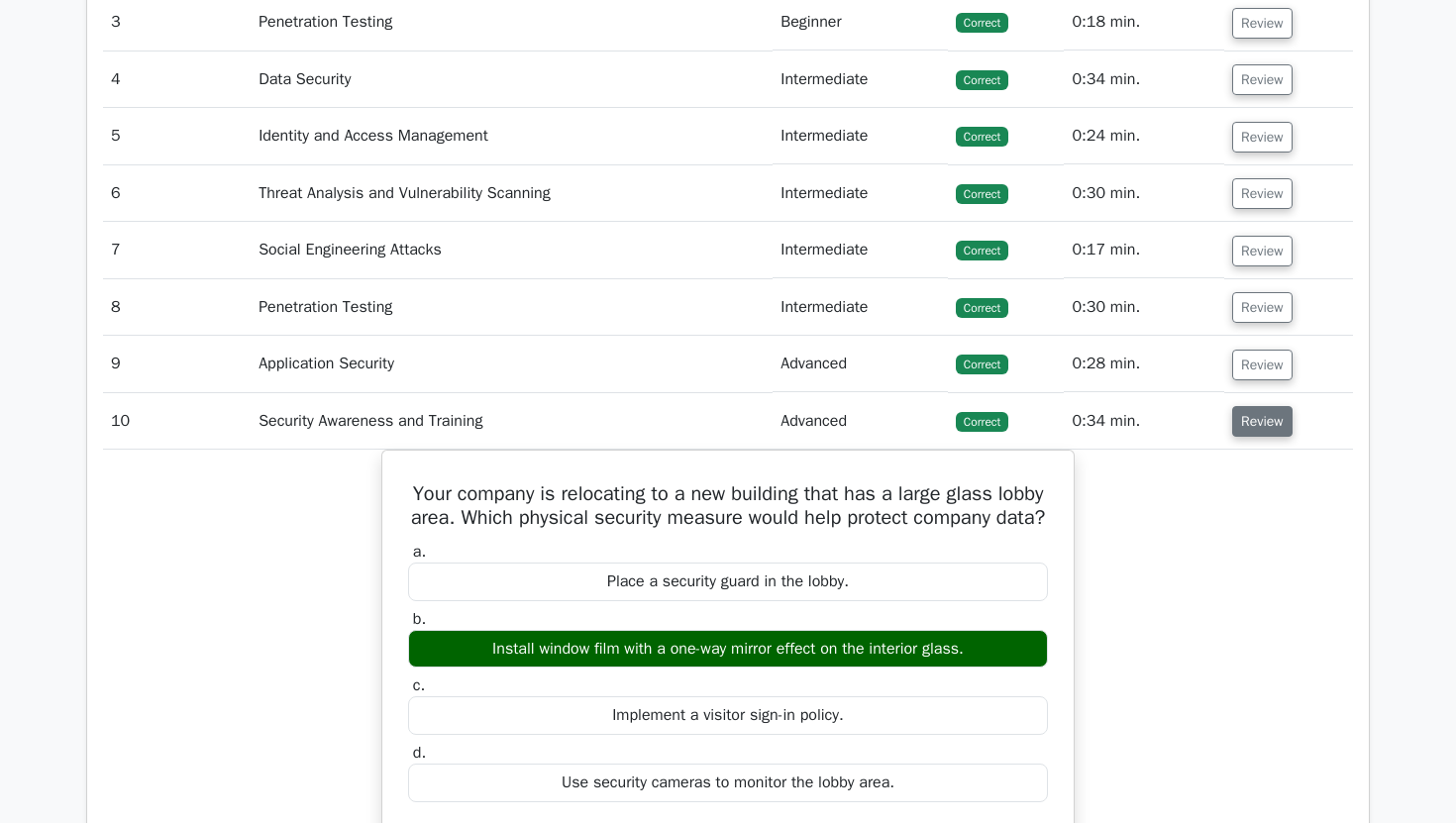 click on "Review" at bounding box center (1262, 421) 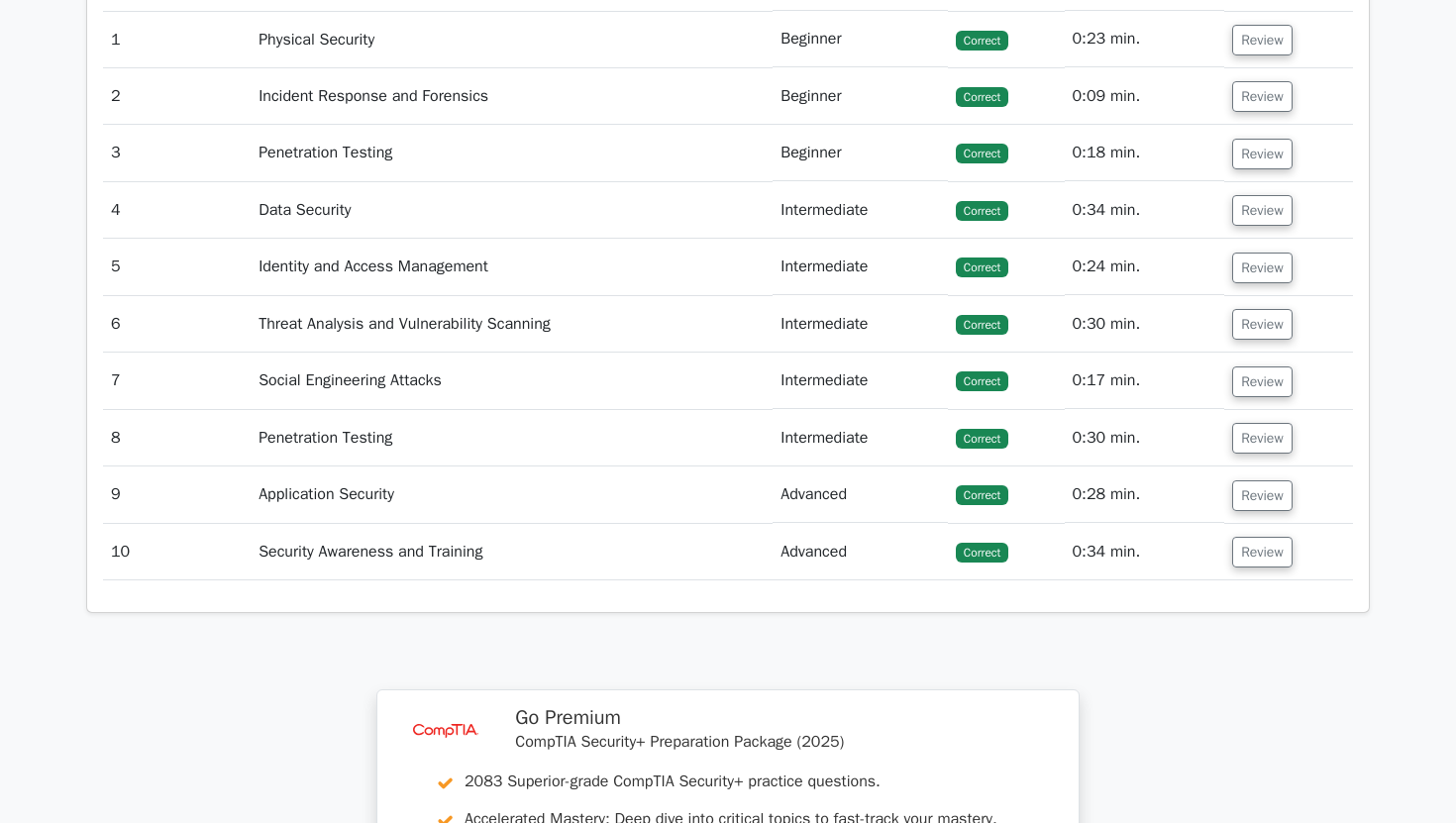 scroll, scrollTop: 1648, scrollLeft: 0, axis: vertical 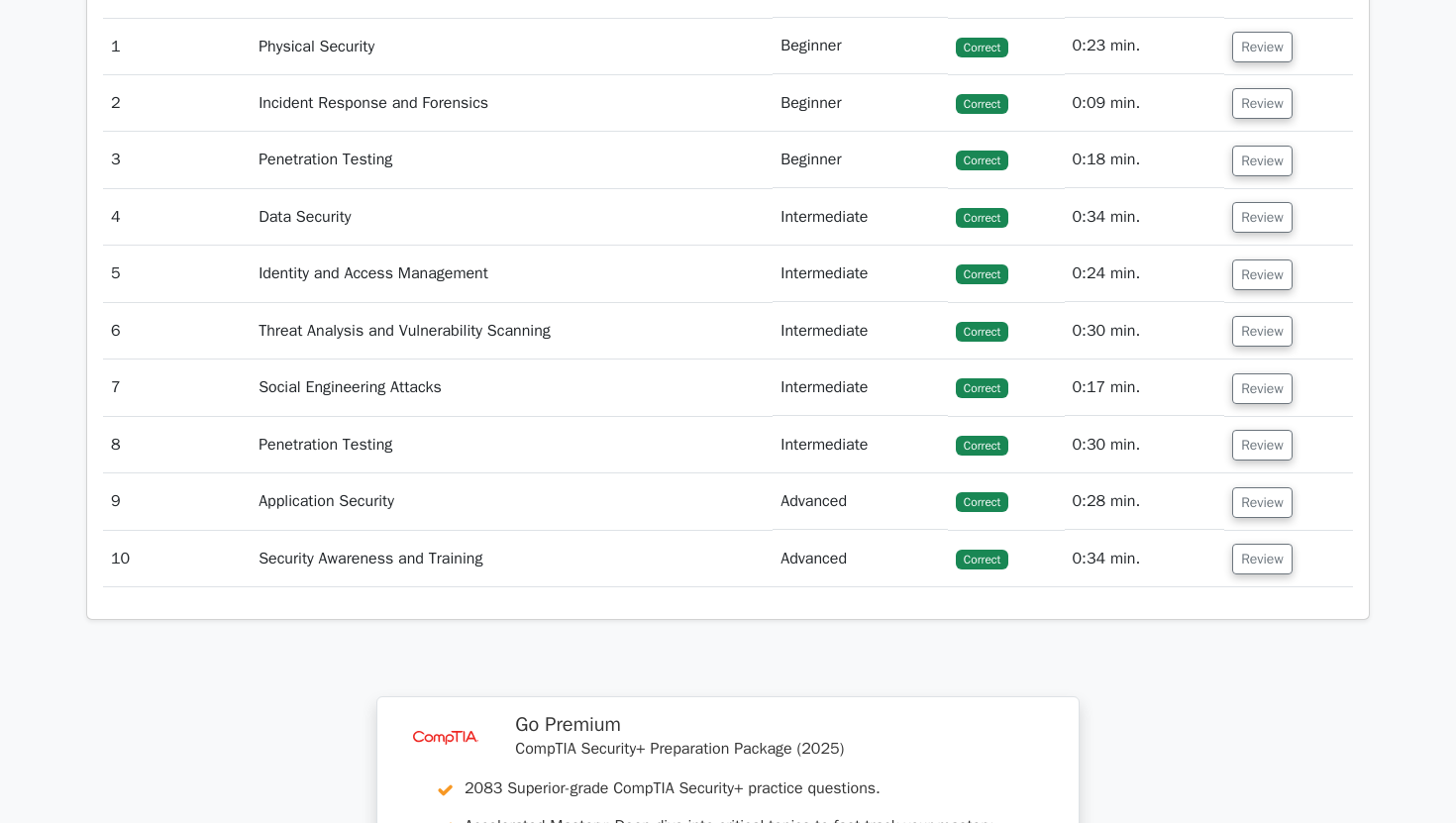click on "Review" at bounding box center [1289, 331] 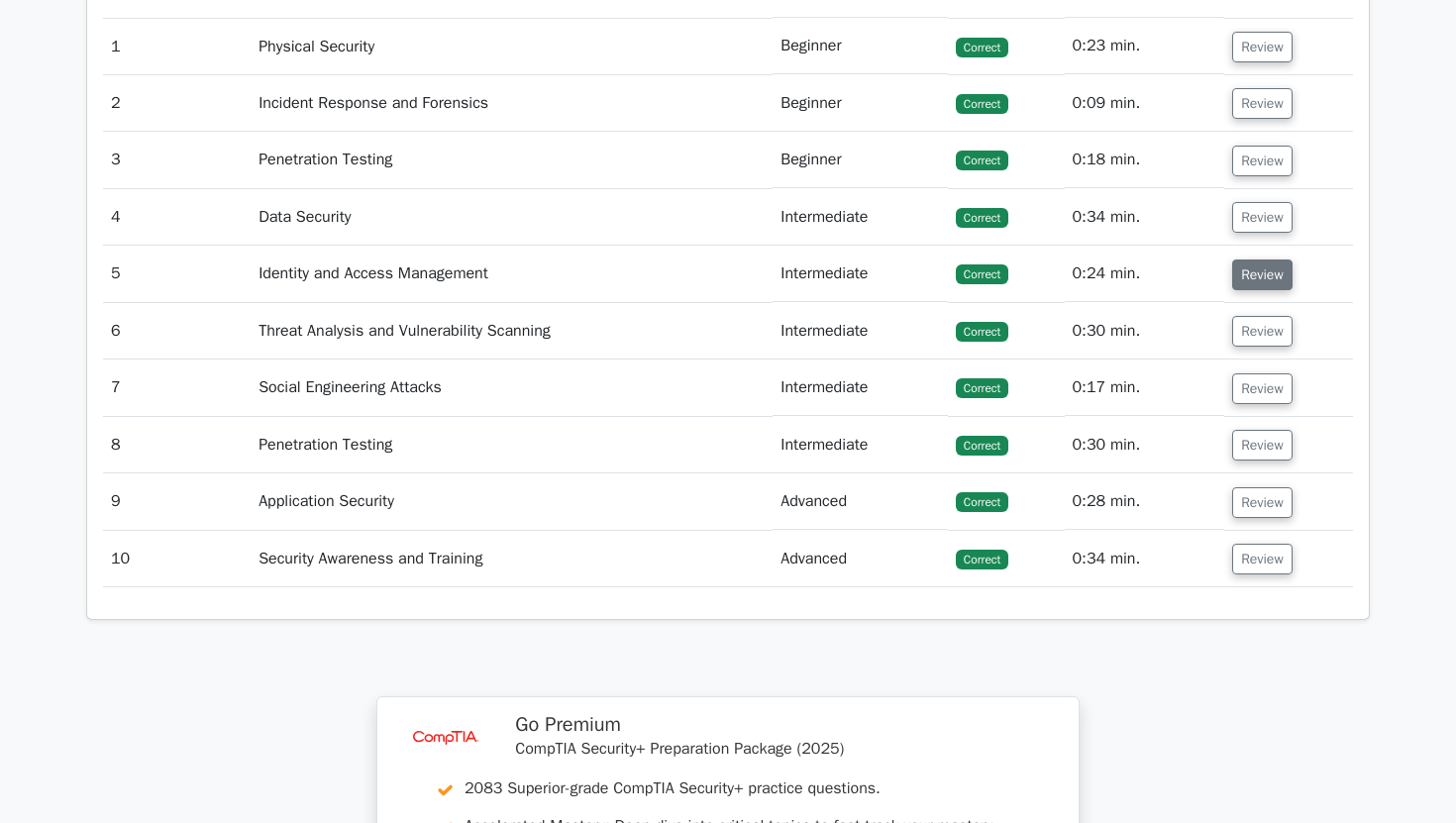 click on "Review" at bounding box center [1262, 274] 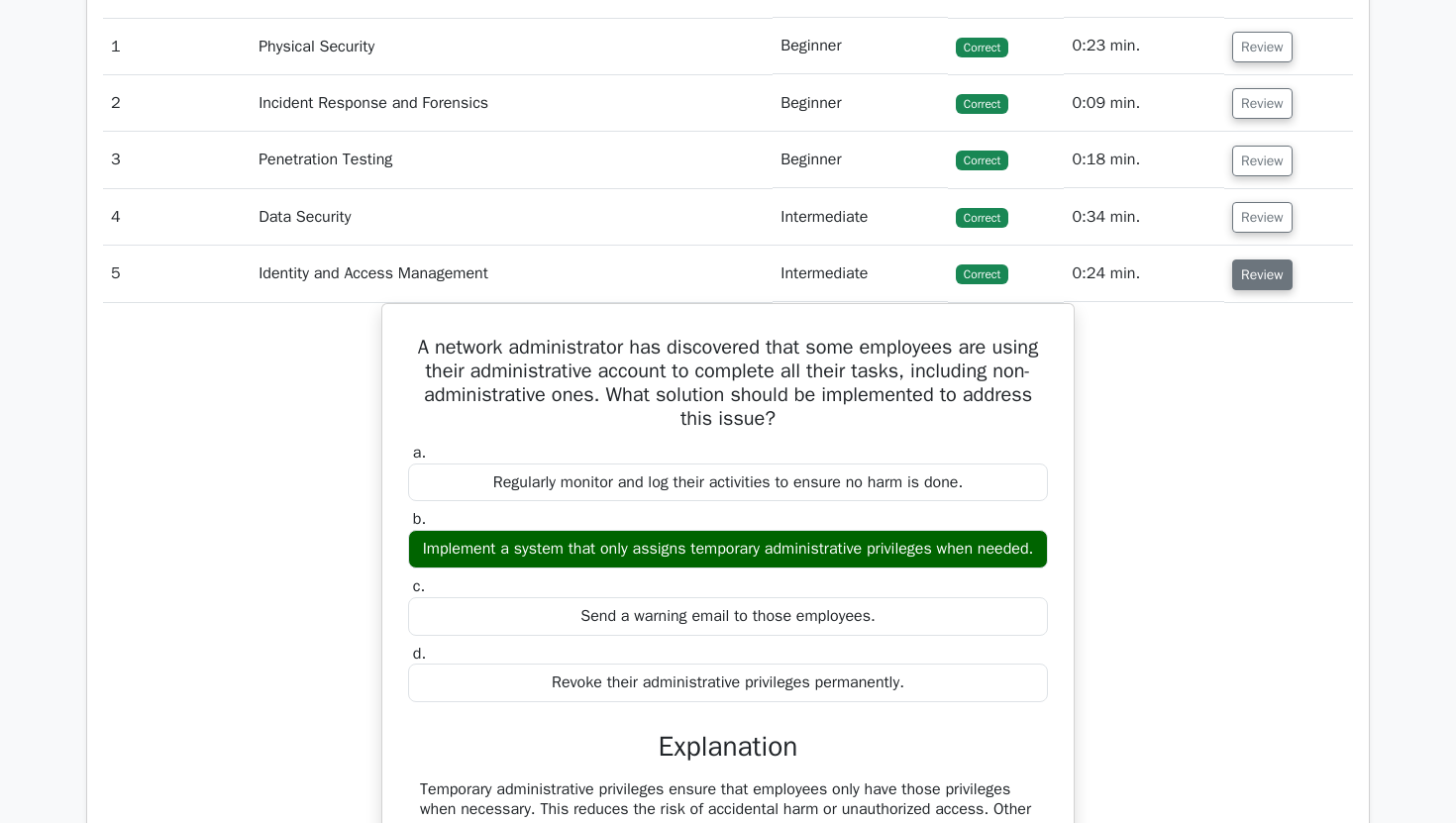 click on "Review" at bounding box center (1262, 274) 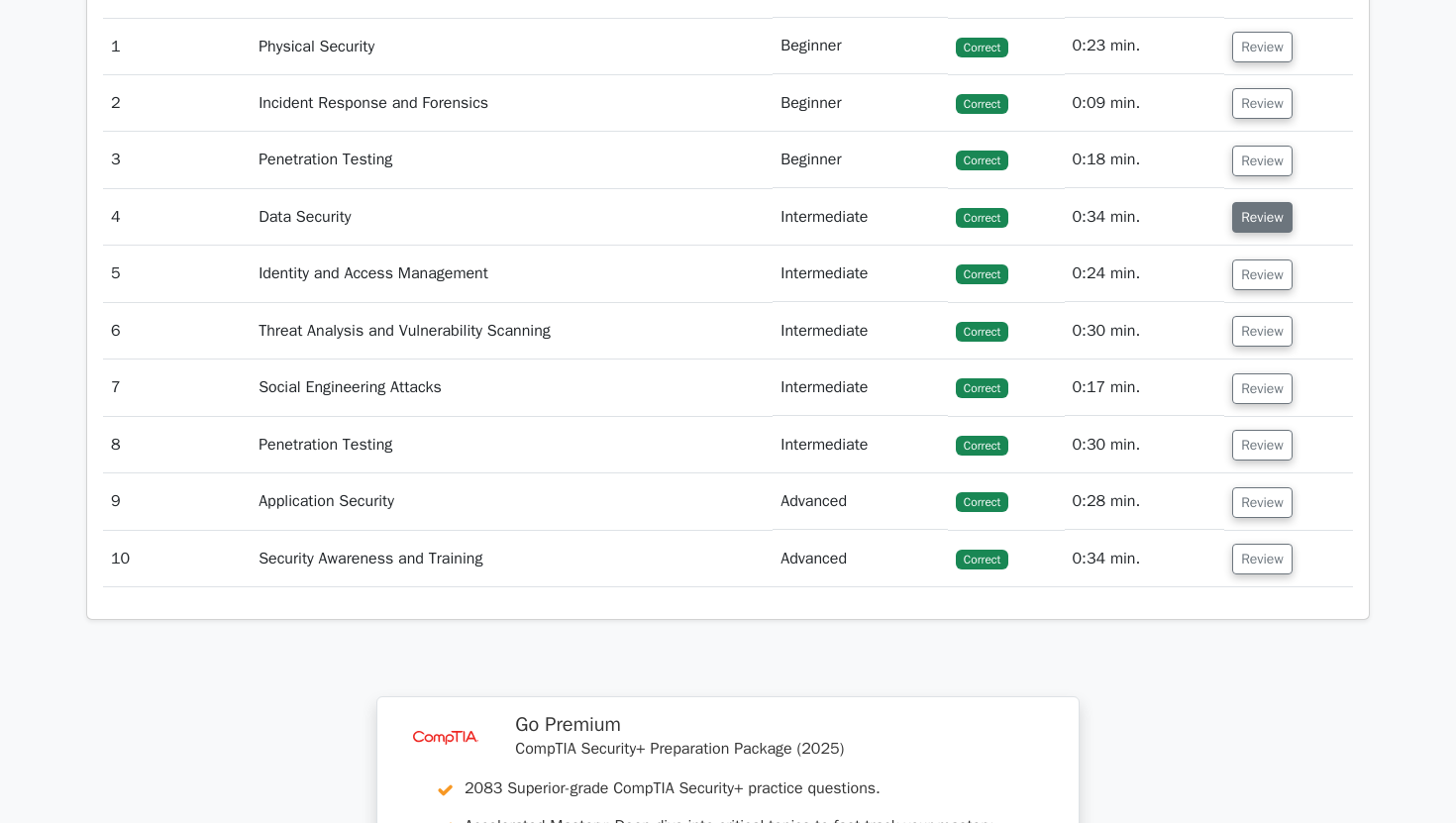 click on "Review" at bounding box center [1262, 217] 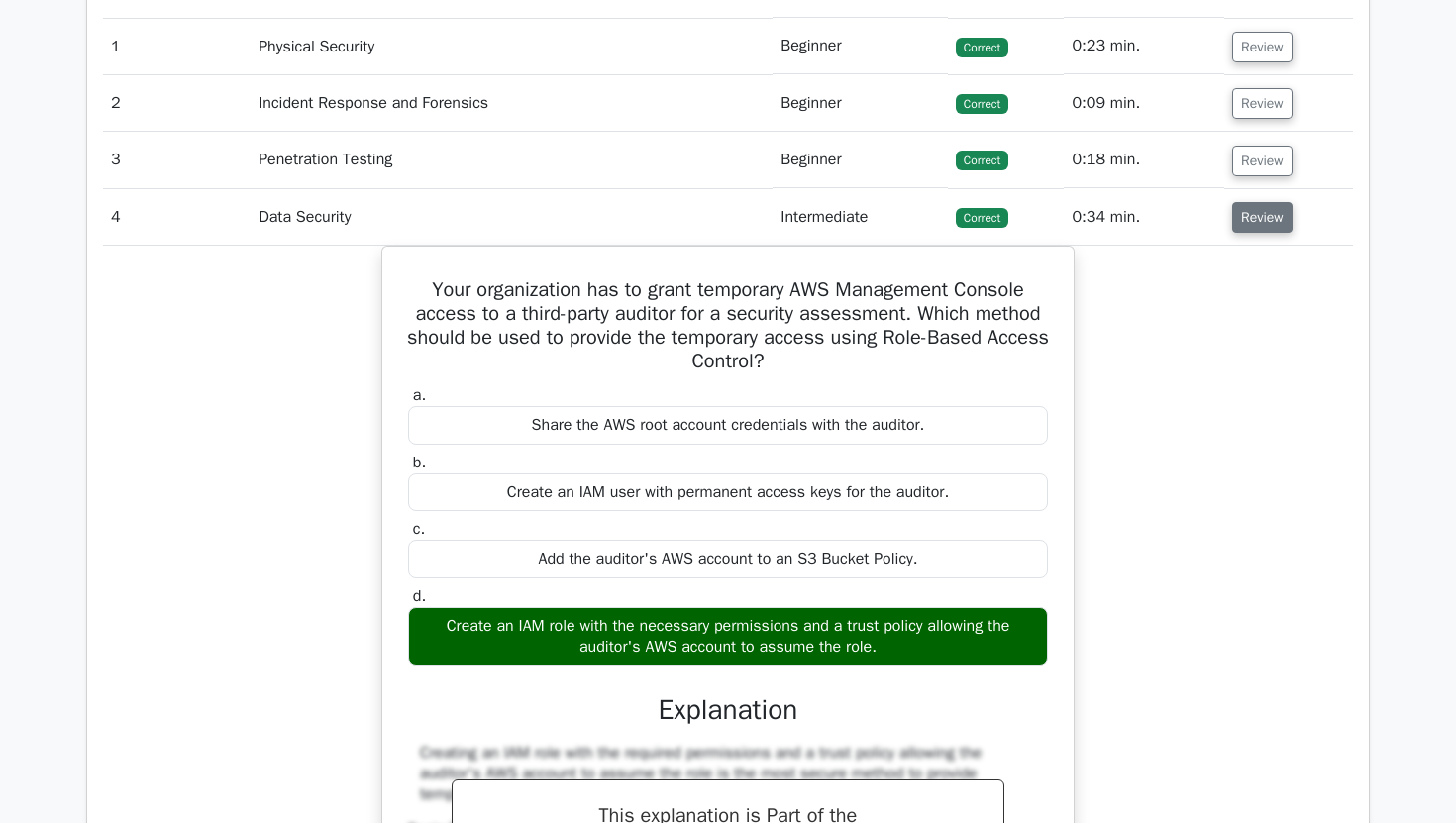 click on "Review" at bounding box center [1262, 217] 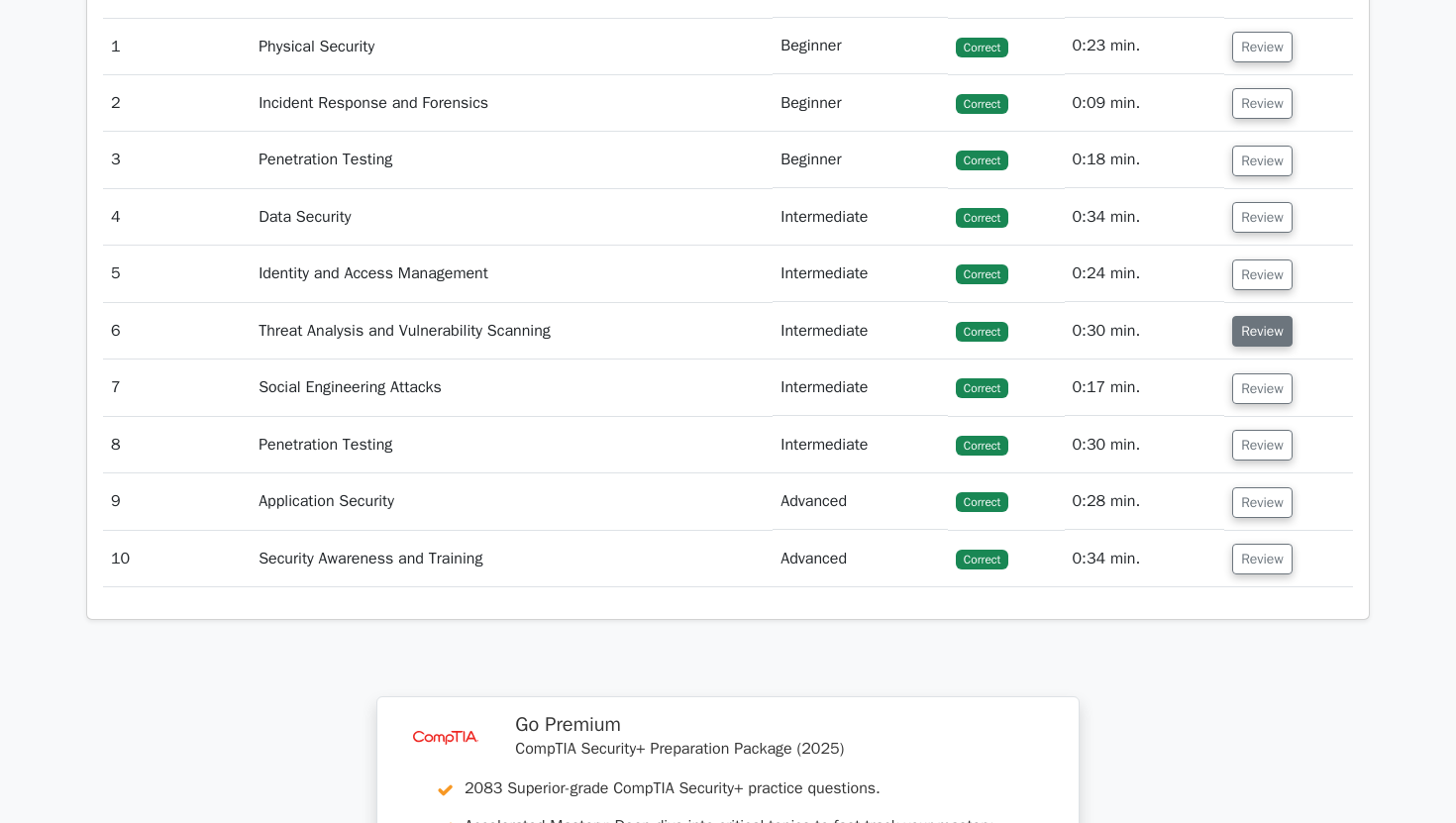 click on "Review" at bounding box center [1262, 331] 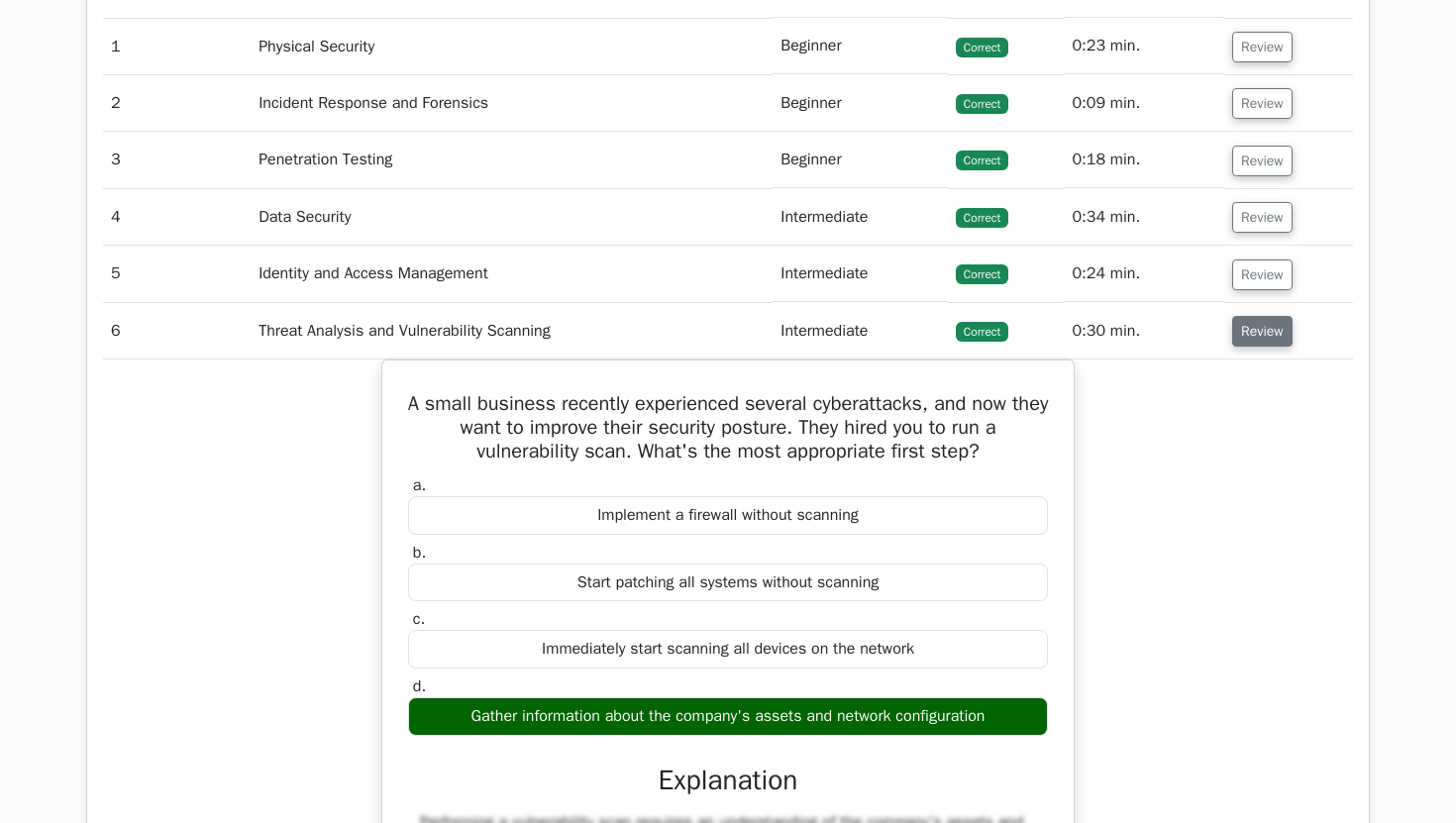 click on "Review" at bounding box center (1262, 331) 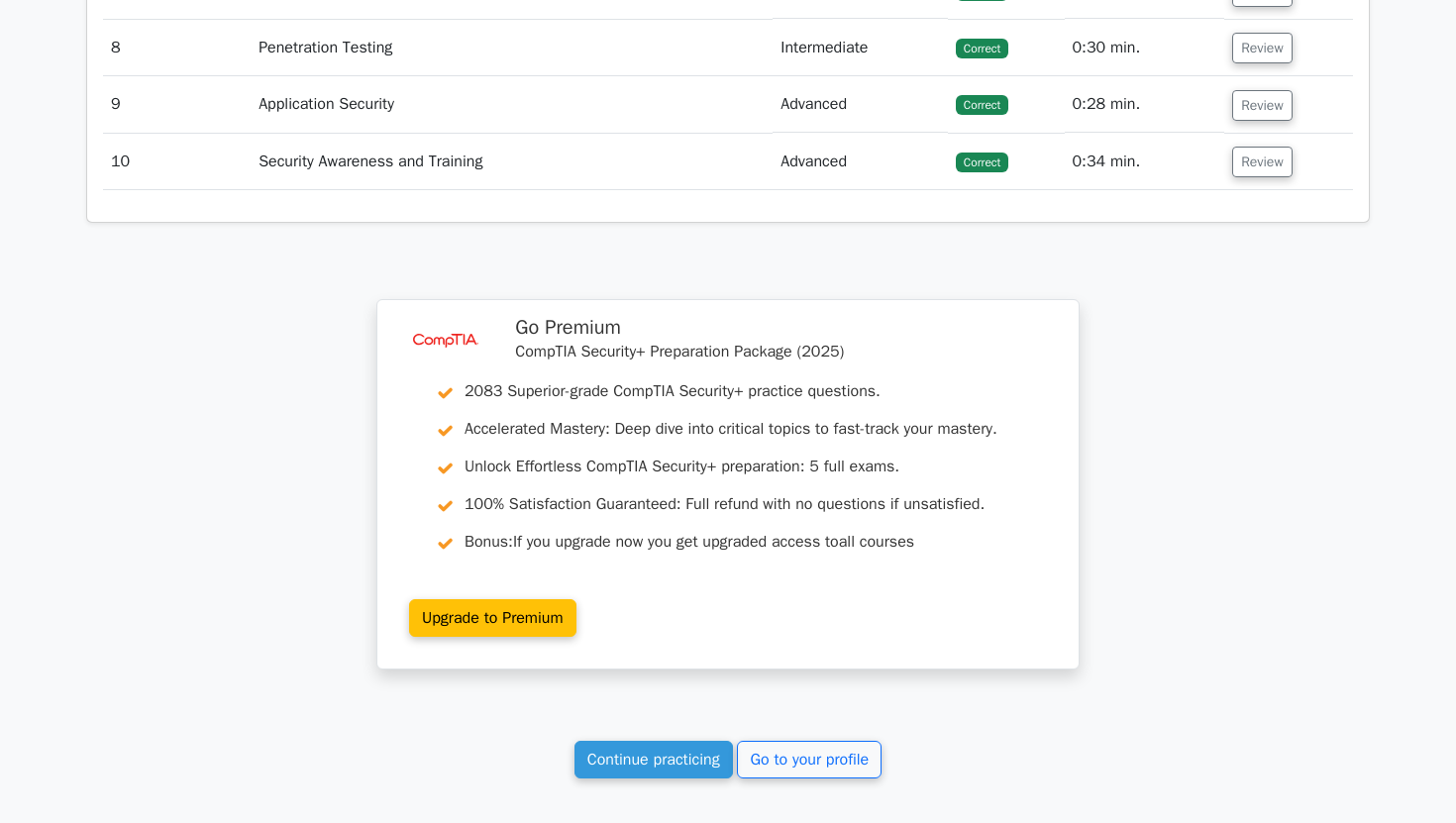 scroll, scrollTop: 2283, scrollLeft: 0, axis: vertical 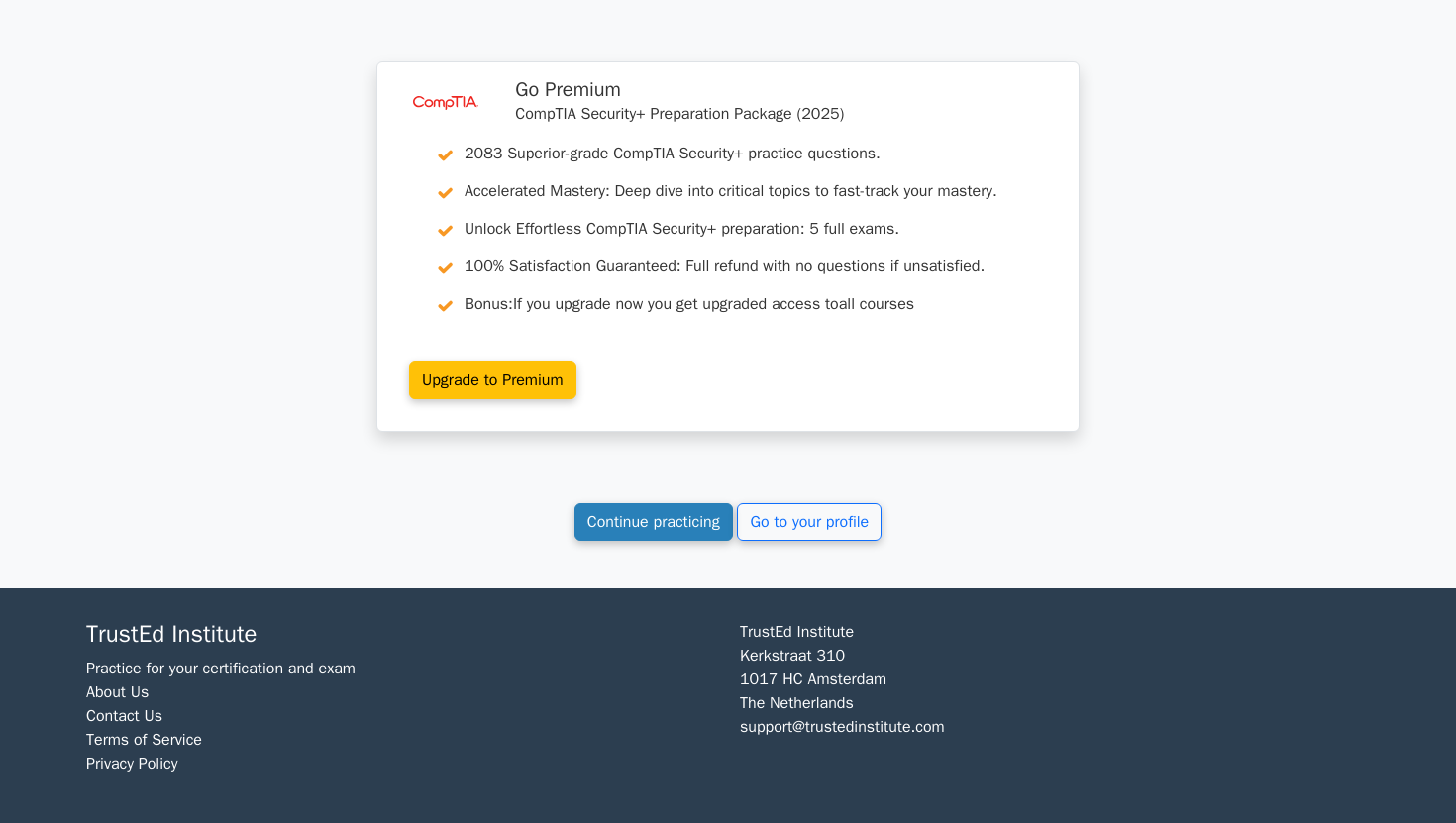 click on "Continue practicing" at bounding box center (654, 522) 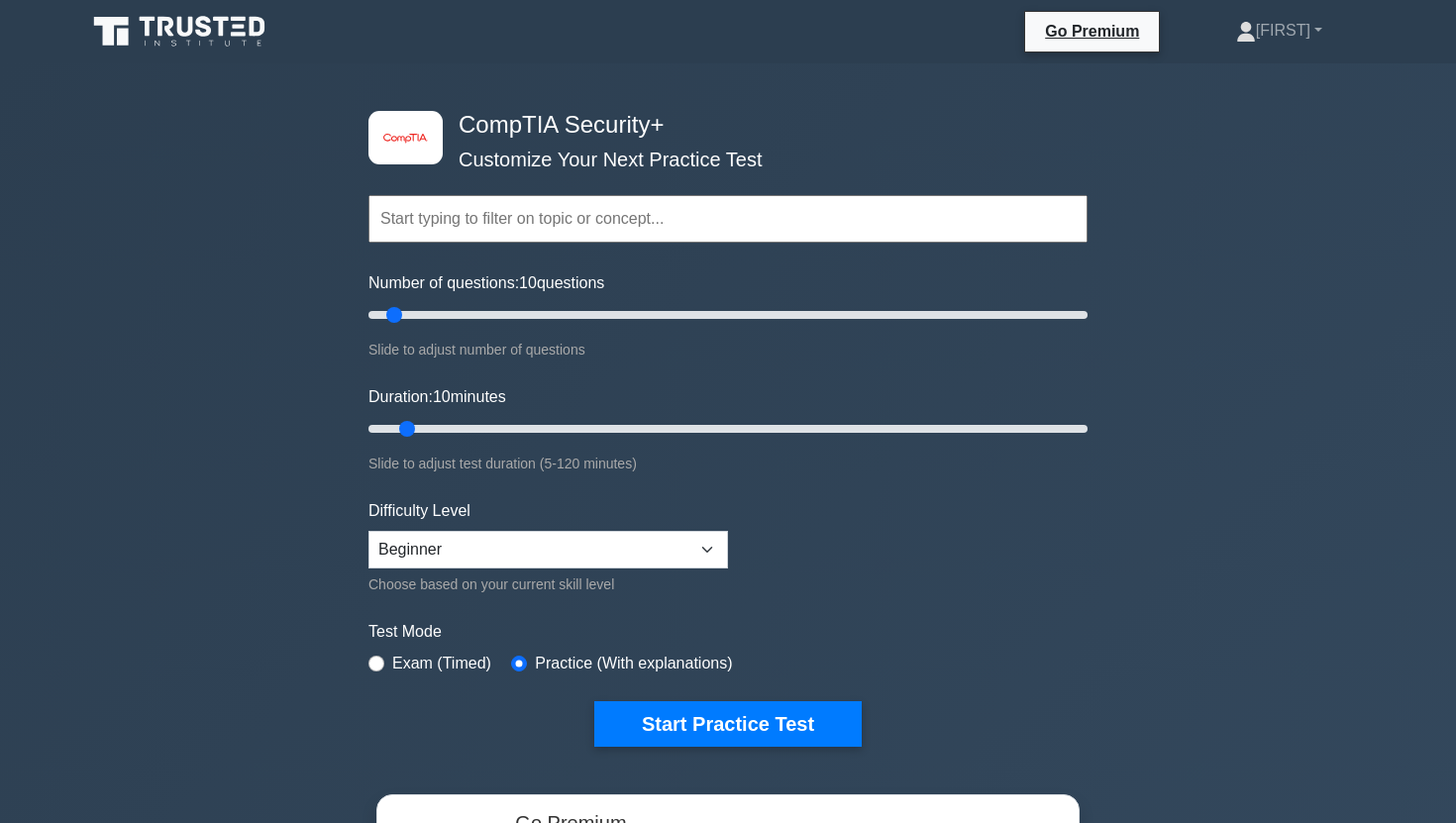 scroll, scrollTop: 0, scrollLeft: 0, axis: both 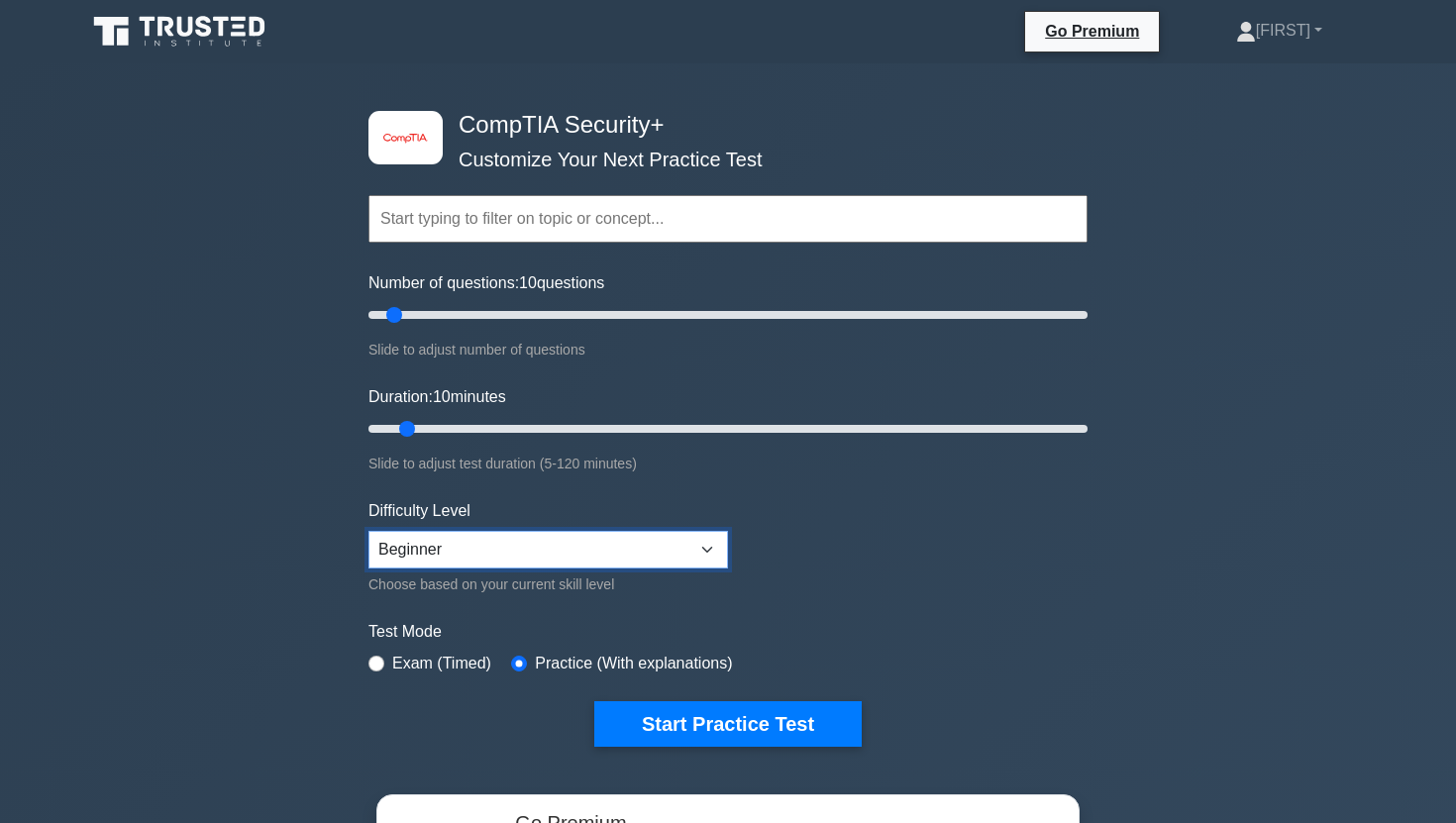 click on "Beginner
Intermediate
Expert" at bounding box center [548, 550] 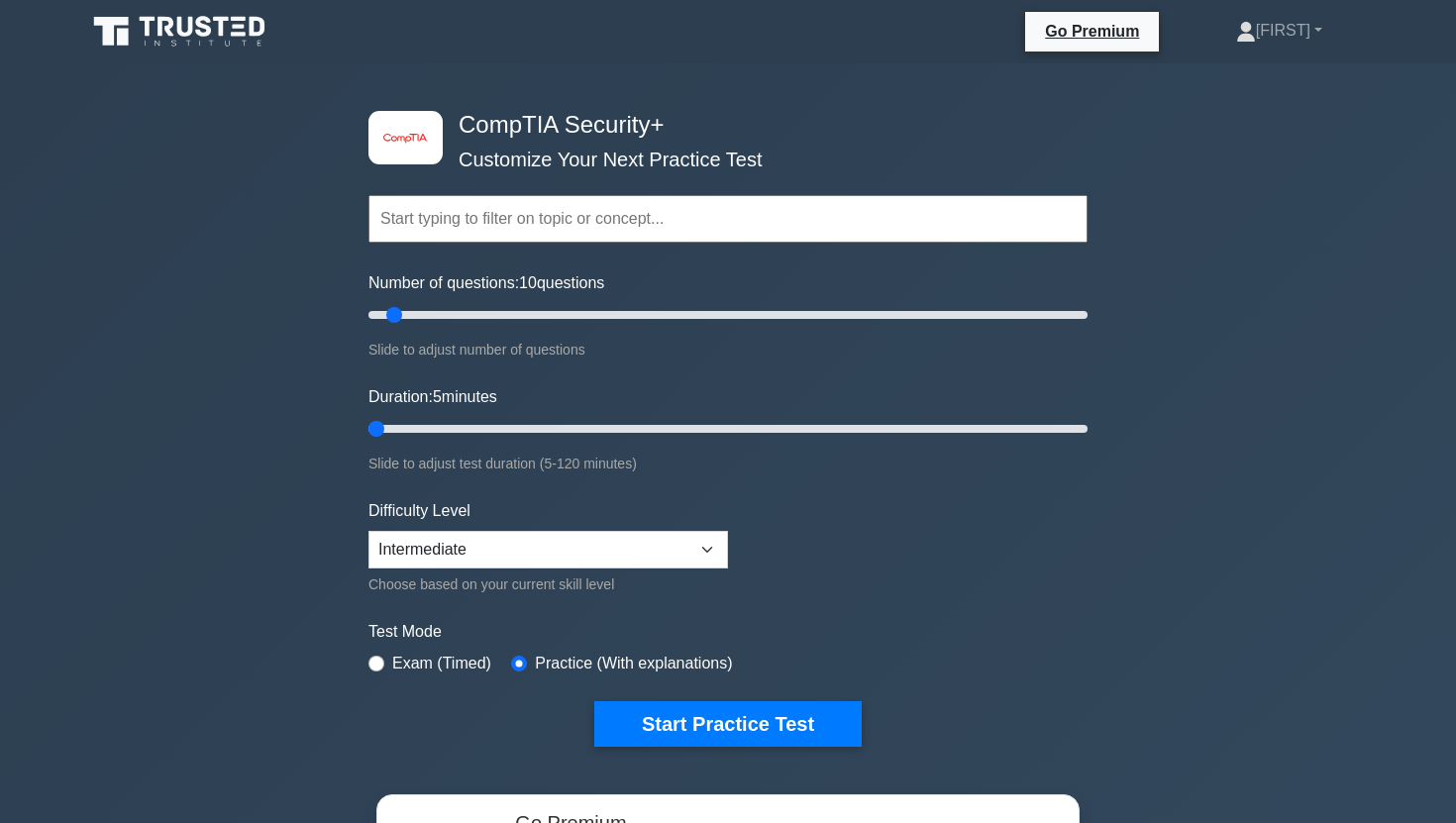 type on "5" 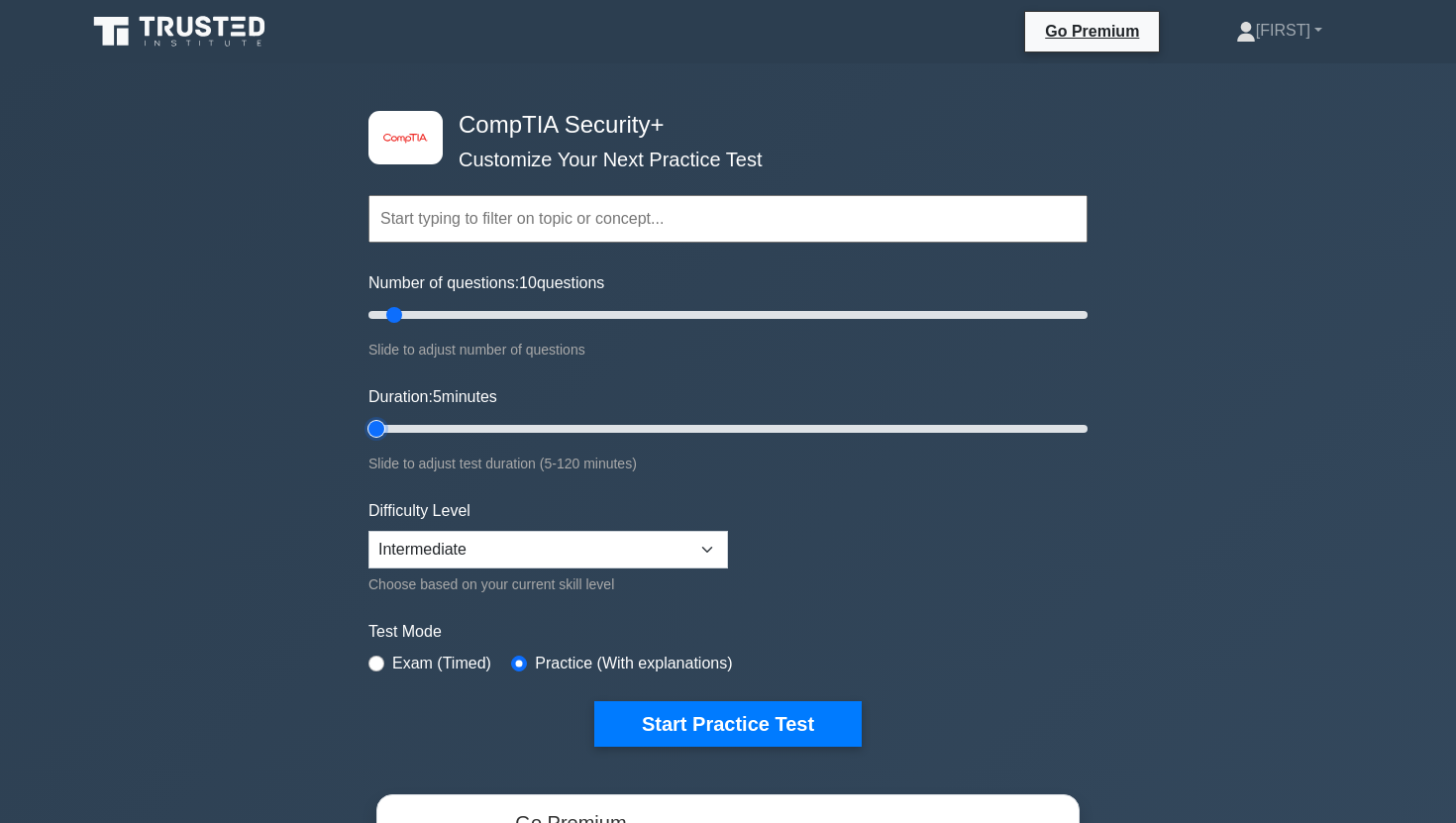 drag, startPoint x: 405, startPoint y: 425, endPoint x: 358, endPoint y: 424, distance: 47.010637 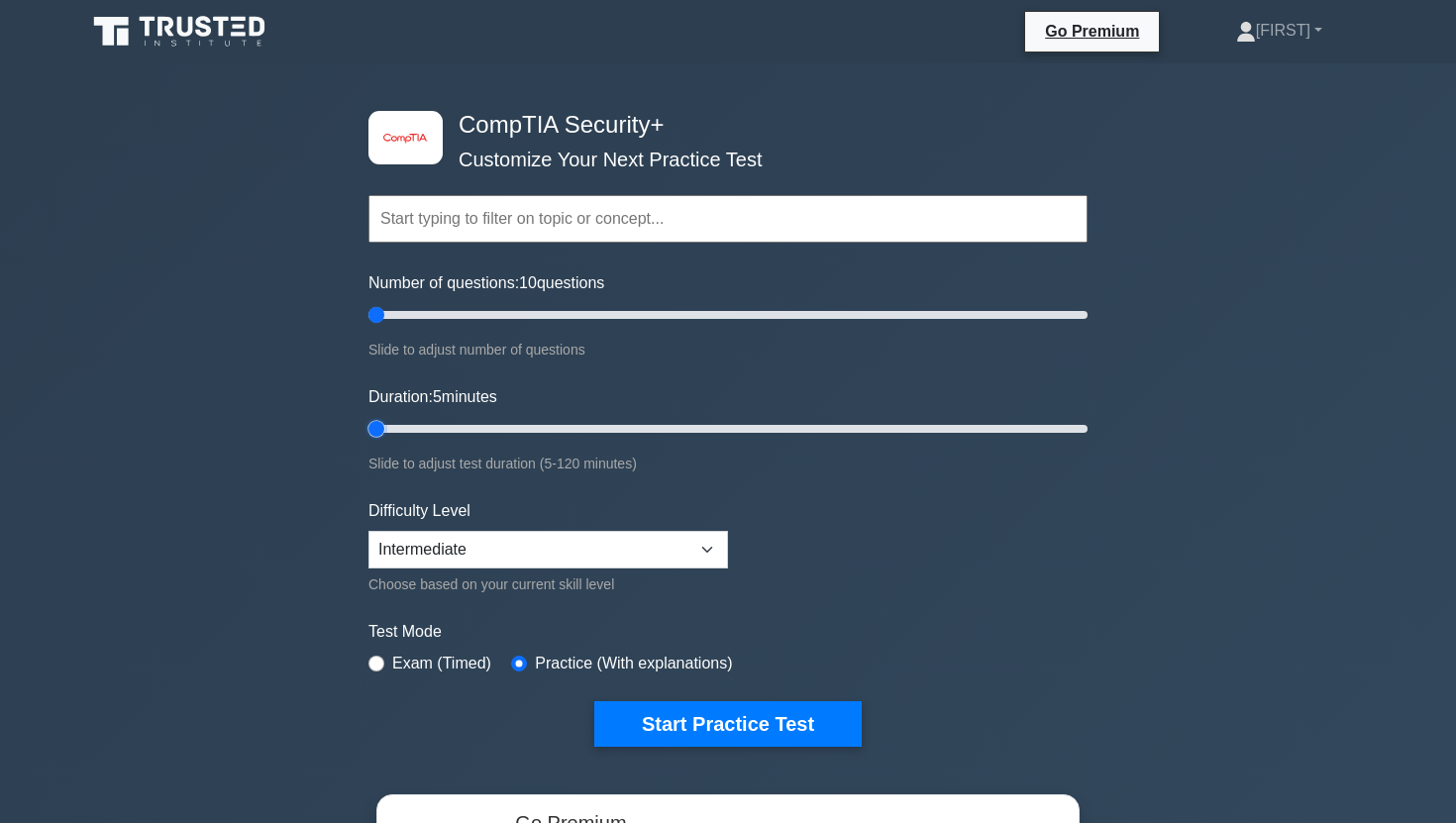 drag, startPoint x: 396, startPoint y: 316, endPoint x: 353, endPoint y: 316, distance: 43 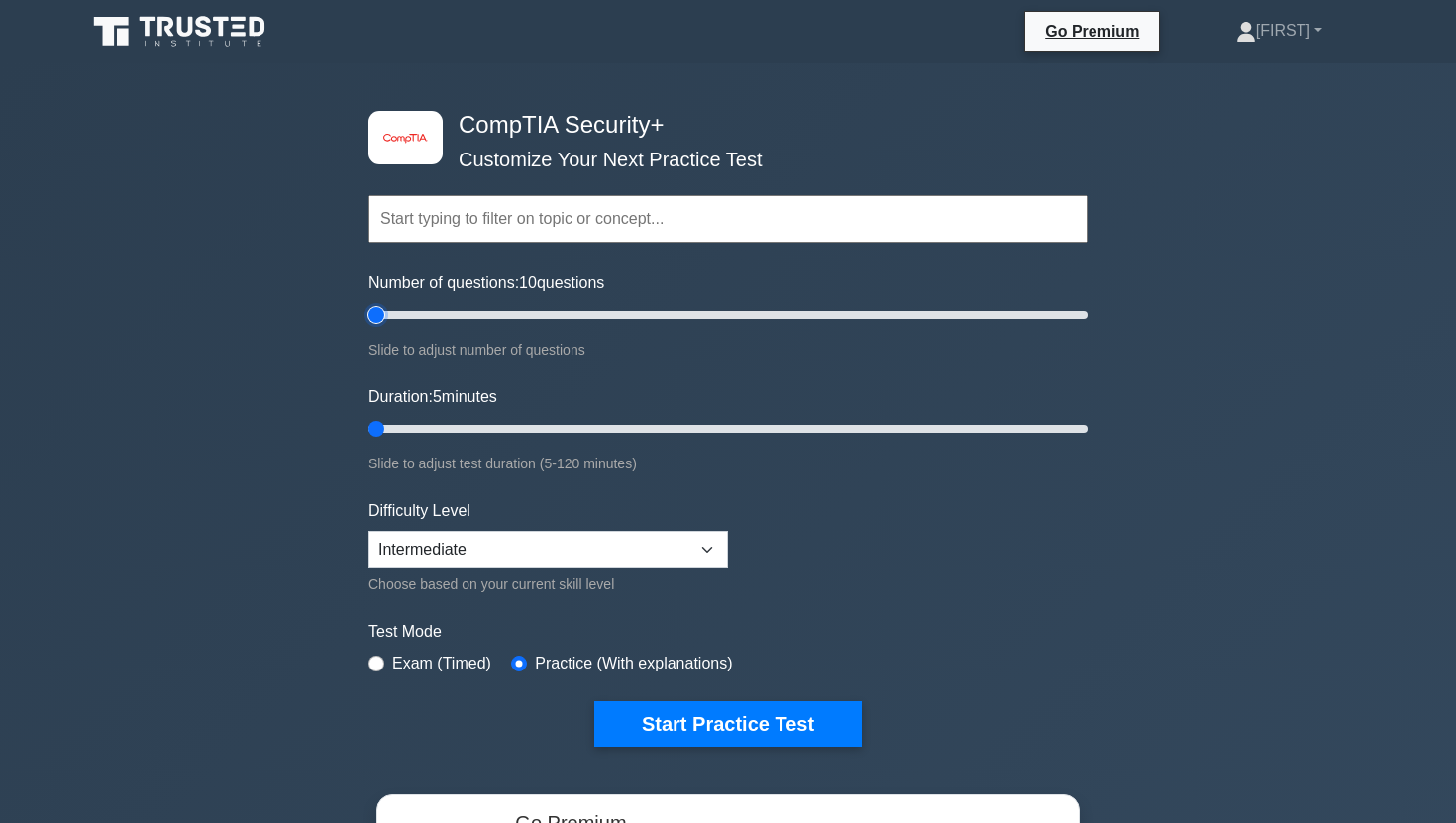 type on "5" 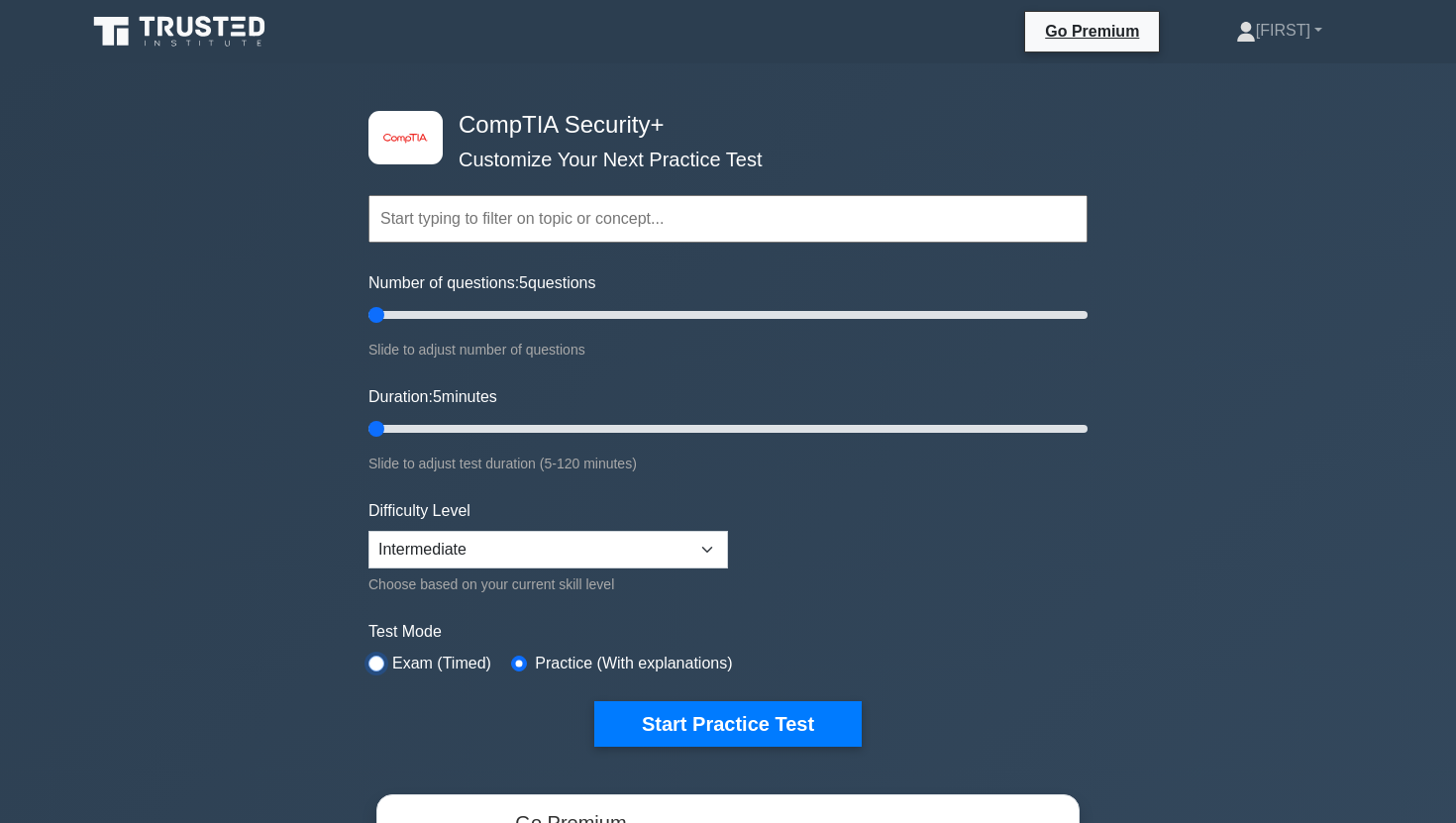 click at bounding box center [376, 664] 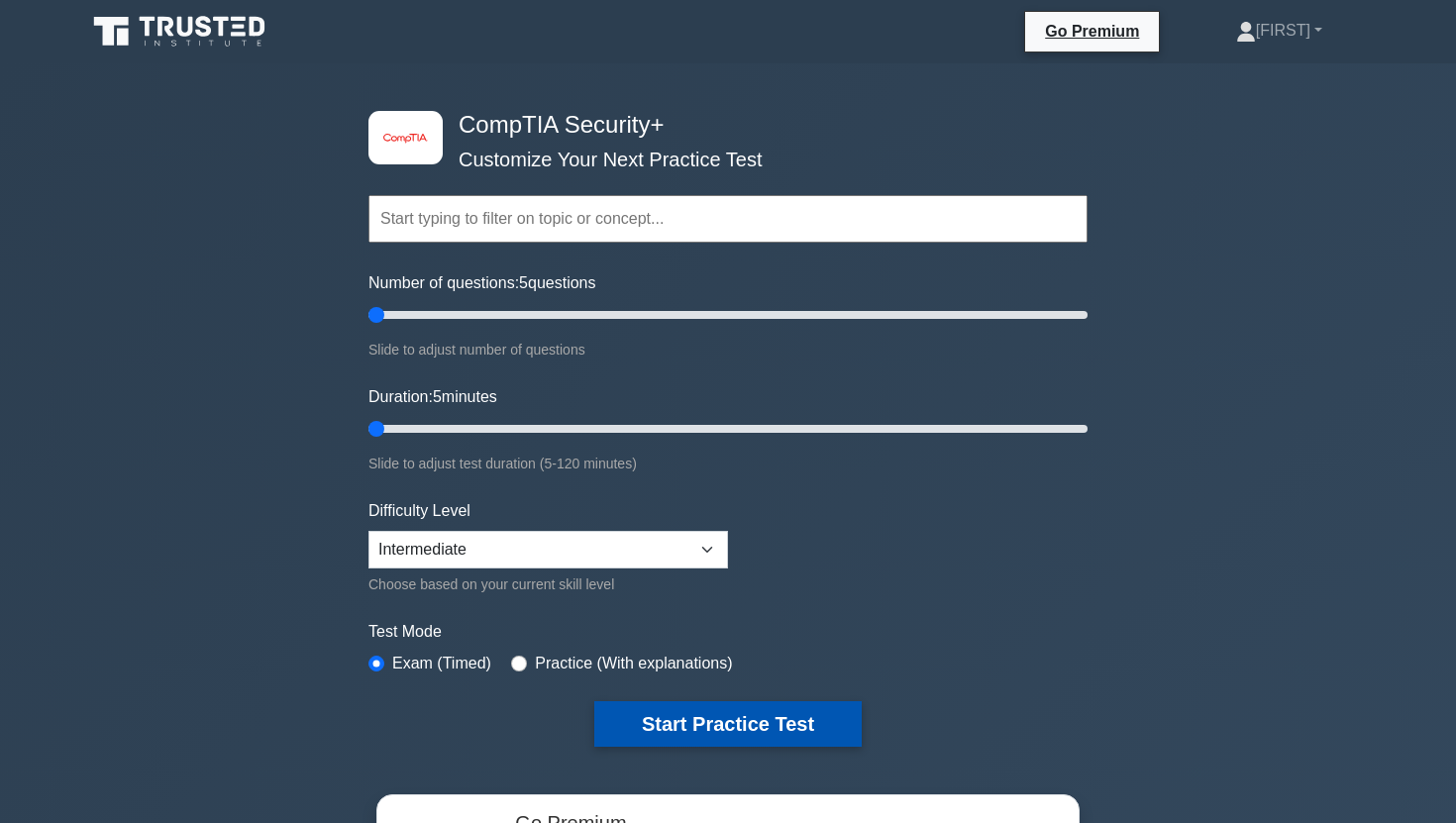 click on "Start Practice Test" at bounding box center [728, 724] 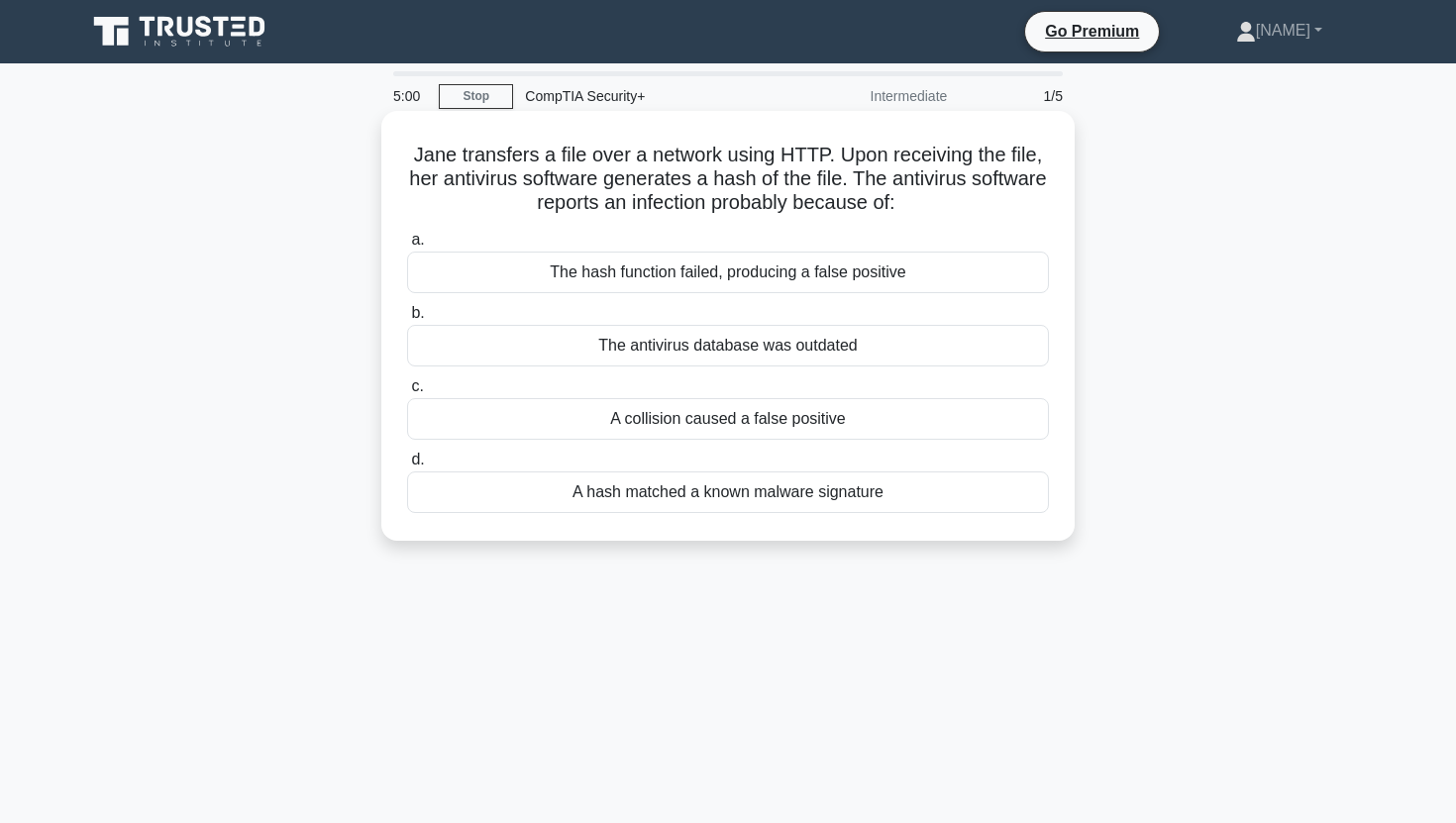 scroll, scrollTop: 0, scrollLeft: 0, axis: both 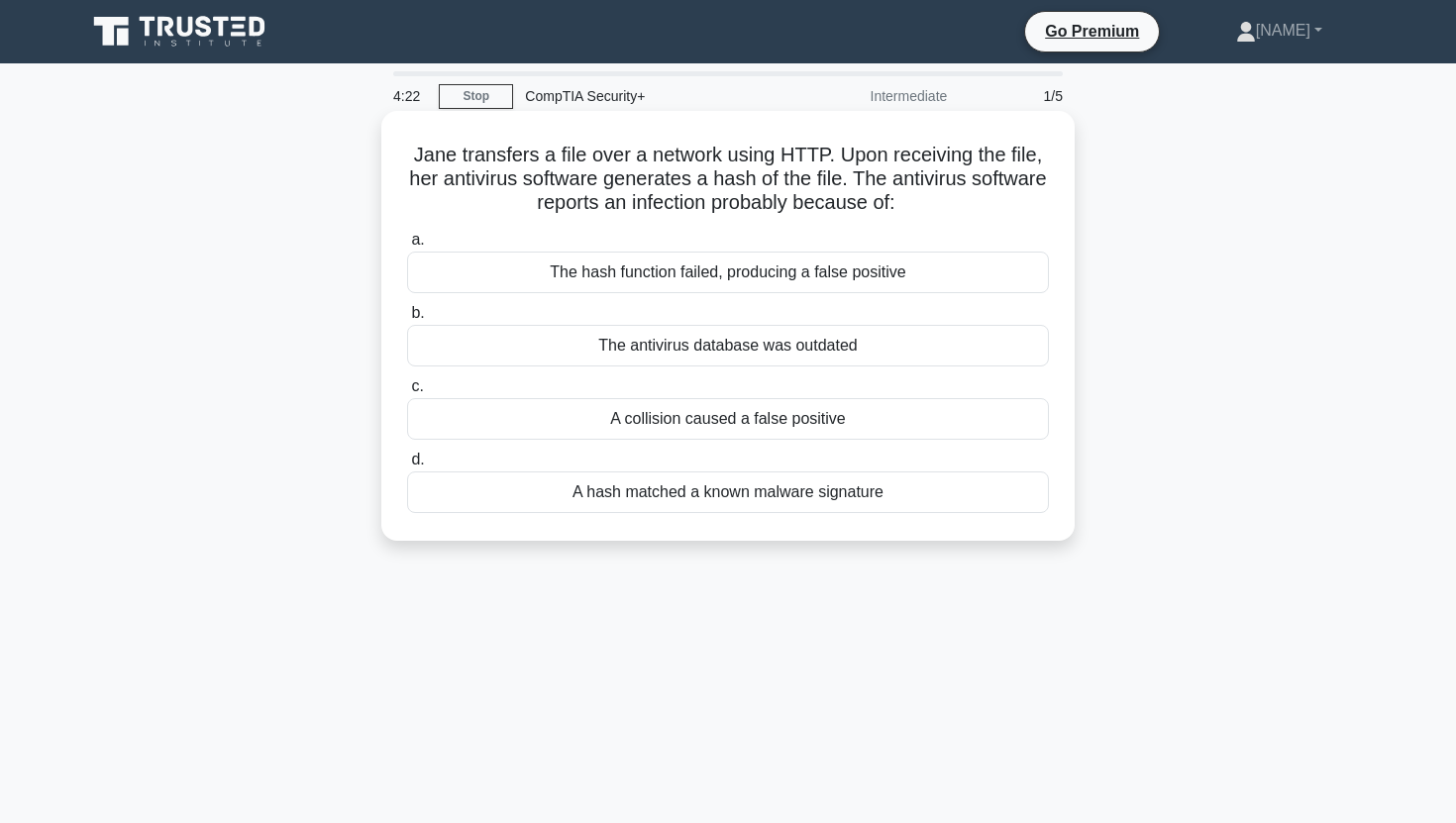 click on "A collision caused a false positive" at bounding box center [728, 419] 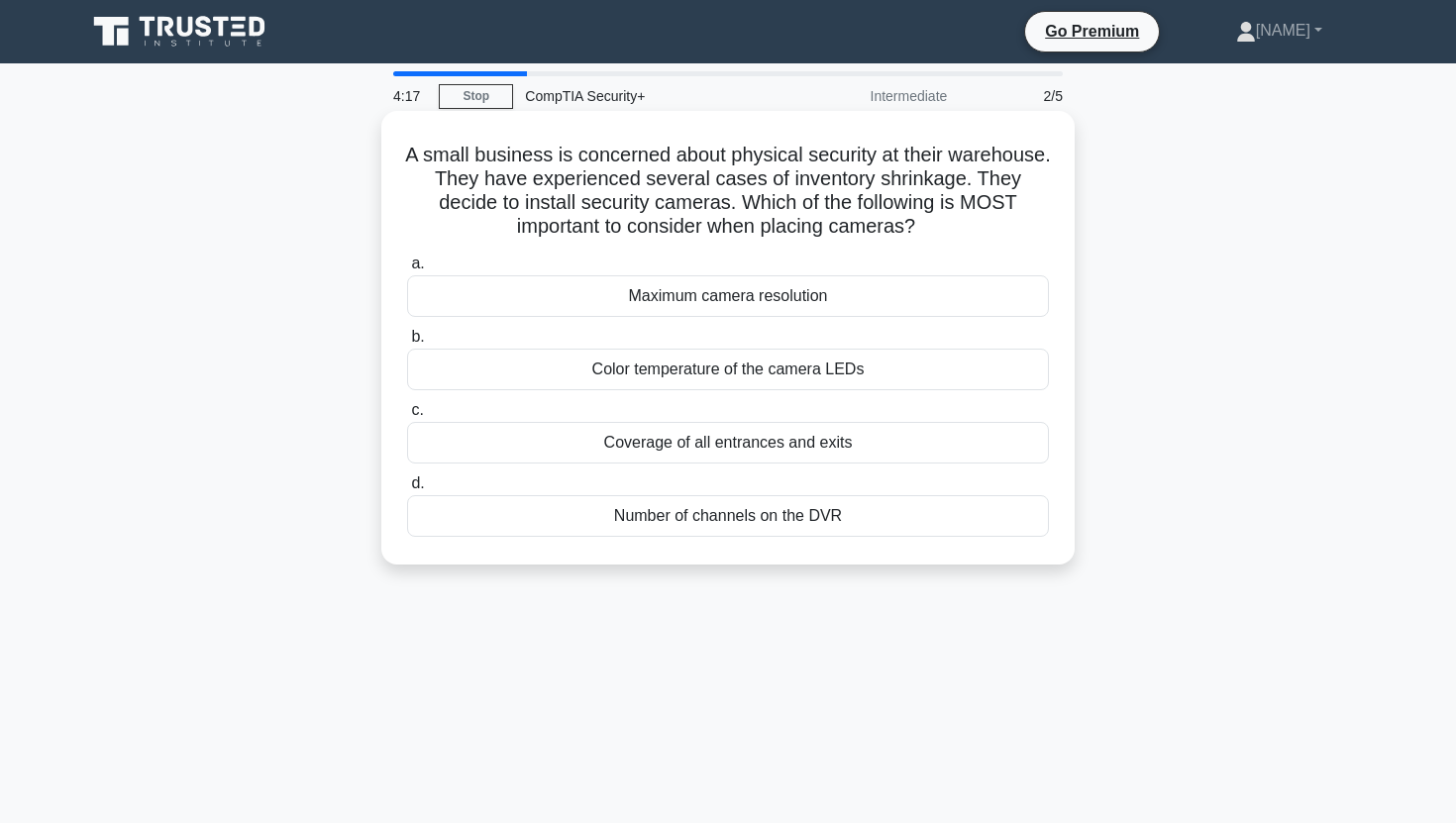 click on "A small business is concerned about physical security at their warehouse. They have experienced several cases of inventory shrinkage. They decide to install security cameras. Which of the following is MOST important to consider when placing cameras?
.spinner_0XTQ{transform-origin:center;animation:spinner_y6GP .75s linear infinite}@keyframes spinner_y6GP{100%{transform:rotate(360deg)}}" at bounding box center [728, 191] 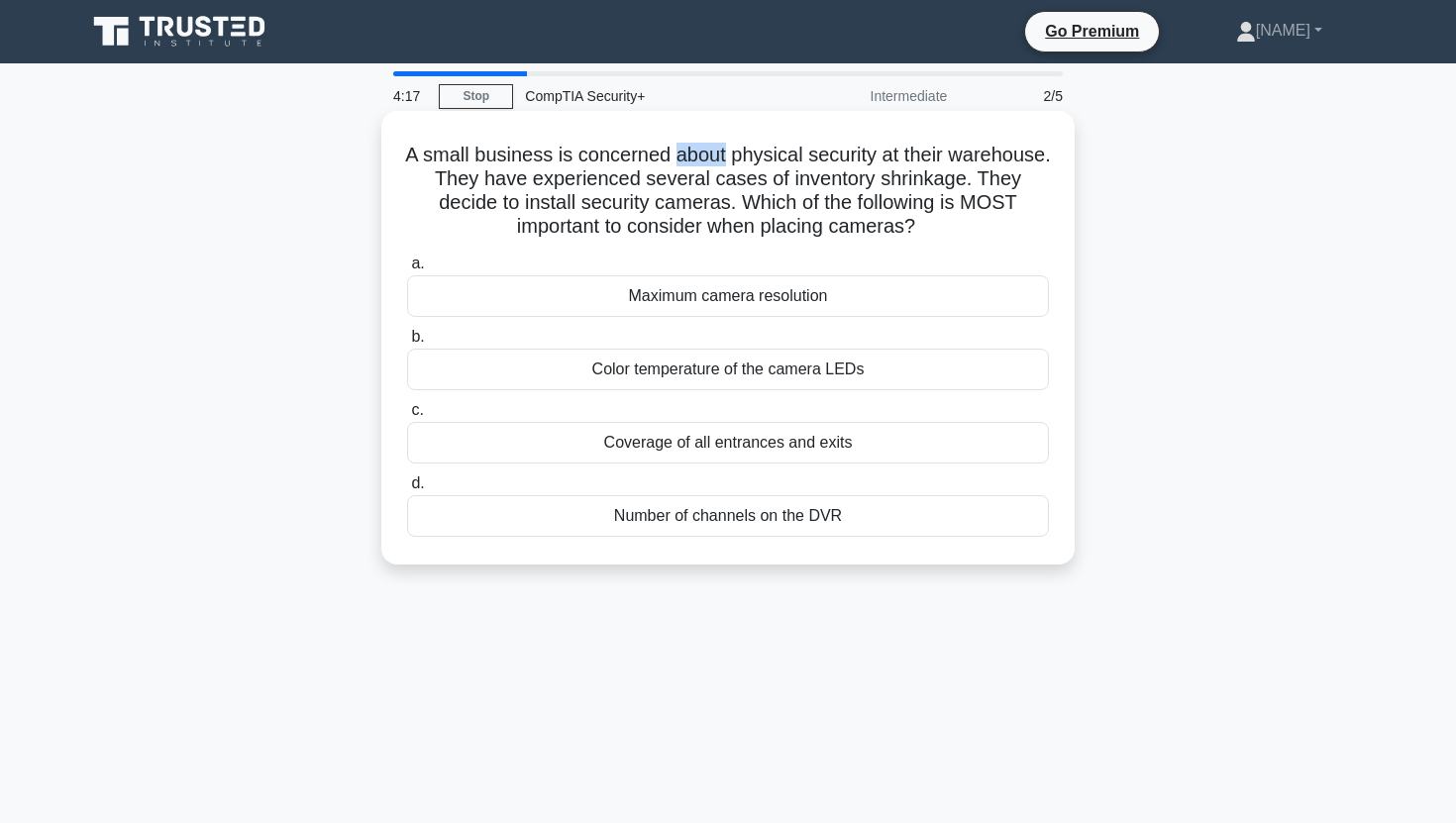 click on "A small business is concerned about physical security at their warehouse. They have experienced several cases of inventory shrinkage. They decide to install security cameras. Which of the following is MOST important to consider when placing cameras?
.spinner_0XTQ{transform-origin:center;animation:spinner_y6GP .75s linear infinite}@keyframes spinner_y6GP{100%{transform:rotate(360deg)}}" at bounding box center (728, 191) 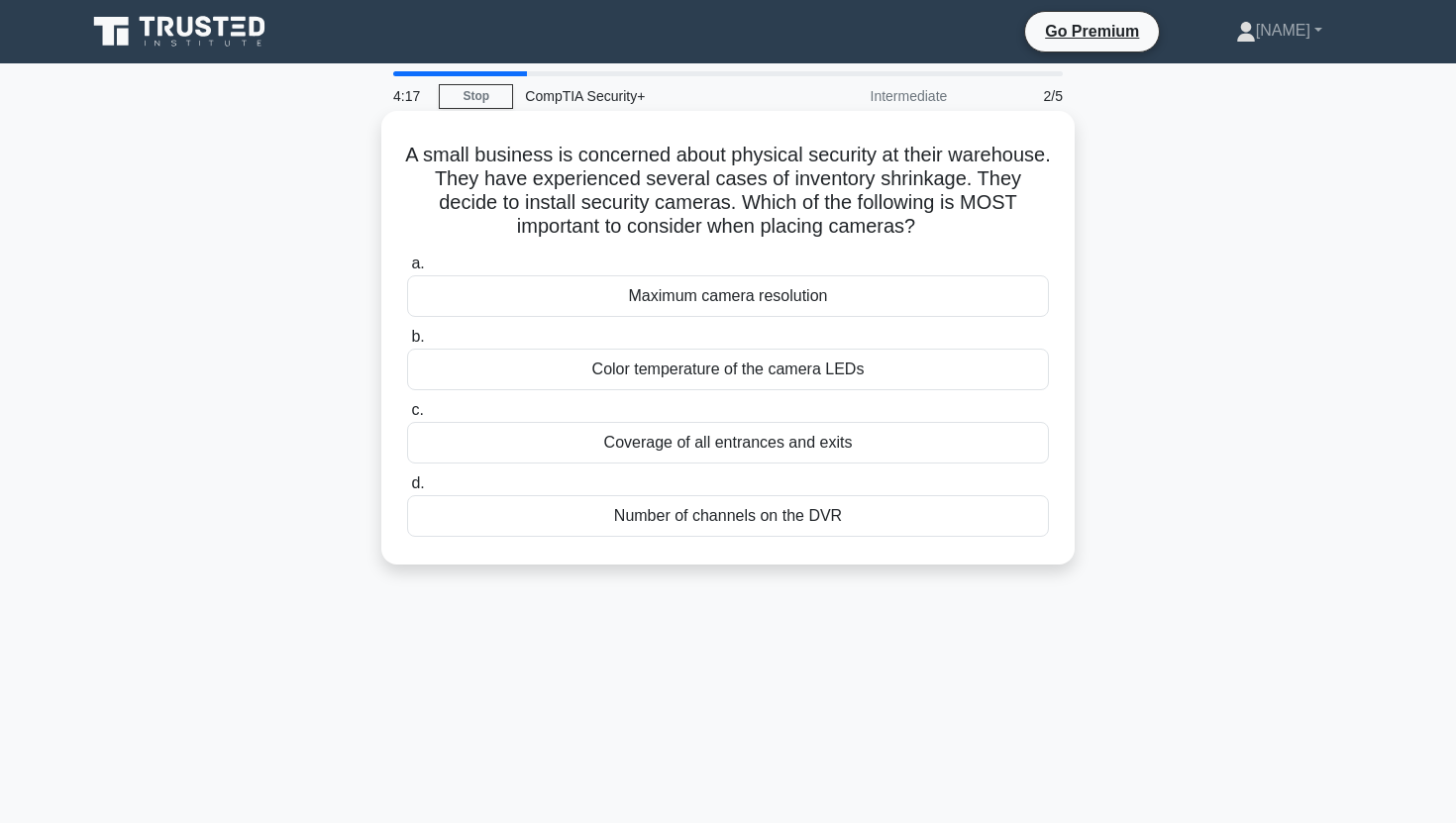 click on "A small business is concerned about physical security at their warehouse. They have experienced several cases of inventory shrinkage. They decide to install security cameras. Which of the following is MOST important to consider when placing cameras?
.spinner_0XTQ{transform-origin:center;animation:spinner_y6GP .75s linear infinite}@keyframes spinner_y6GP{100%{transform:rotate(360deg)}}" at bounding box center [728, 191] 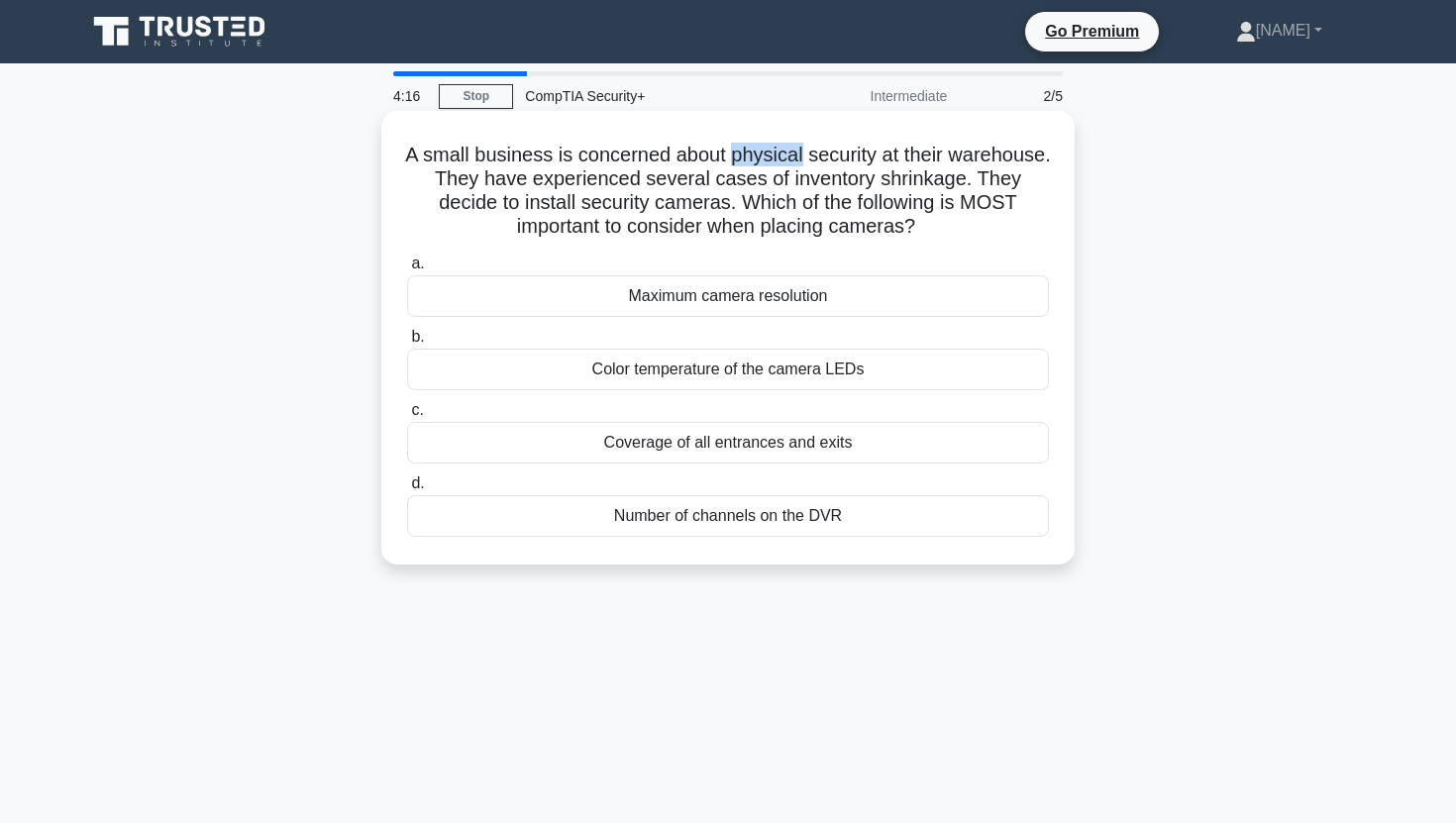 click on "A small business is concerned about physical security at their warehouse. They have experienced several cases of inventory shrinkage. They decide to install security cameras. Which of the following is MOST important to consider when placing cameras?
.spinner_0XTQ{transform-origin:center;animation:spinner_y6GP .75s linear infinite}@keyframes spinner_y6GP{100%{transform:rotate(360deg)}}" at bounding box center (728, 191) 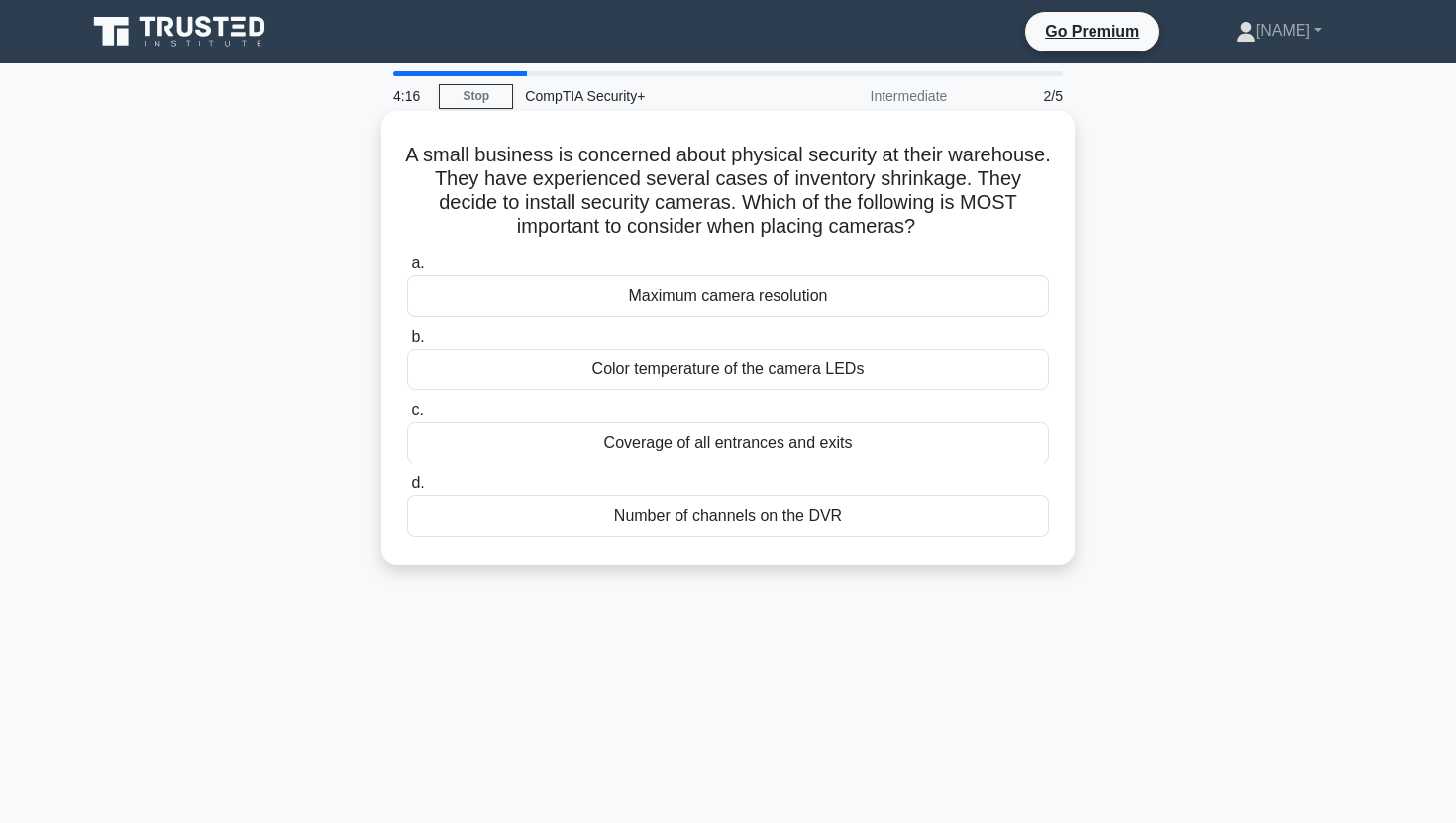 click on "A small business is concerned about physical security at their warehouse. They have experienced several cases of inventory shrinkage. They decide to install security cameras. Which of the following is MOST important to consider when placing cameras?
.spinner_0XTQ{transform-origin:center;animation:spinner_y6GP .75s linear infinite}@keyframes spinner_y6GP{100%{transform:rotate(360deg)}}" at bounding box center [728, 191] 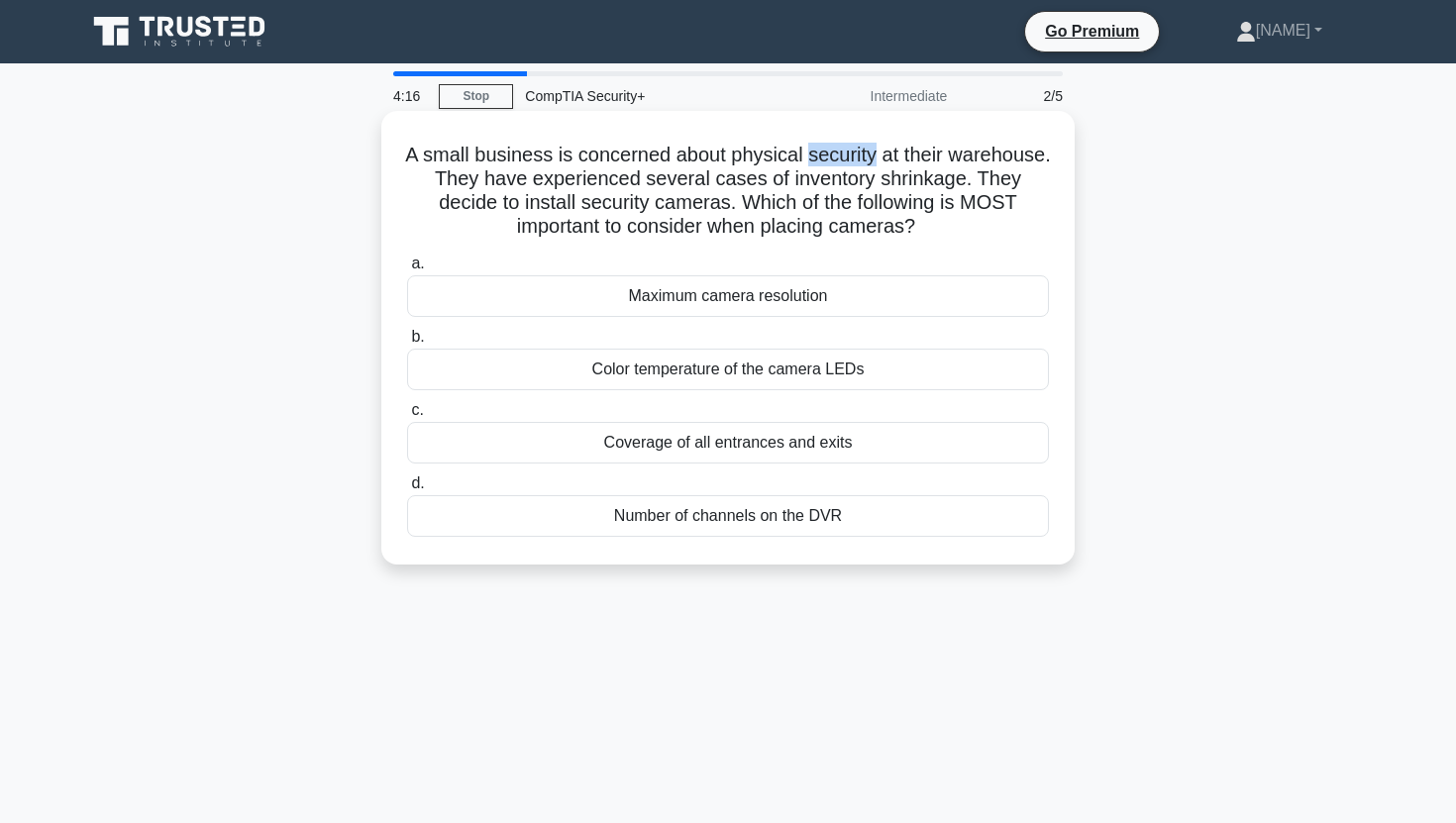 click on "A small business is concerned about physical security at their warehouse. They have experienced several cases of inventory shrinkage. They decide to install security cameras. Which of the following is MOST important to consider when placing cameras?
.spinner_0XTQ{transform-origin:center;animation:spinner_y6GP .75s linear infinite}@keyframes spinner_y6GP{100%{transform:rotate(360deg)}}" at bounding box center (728, 191) 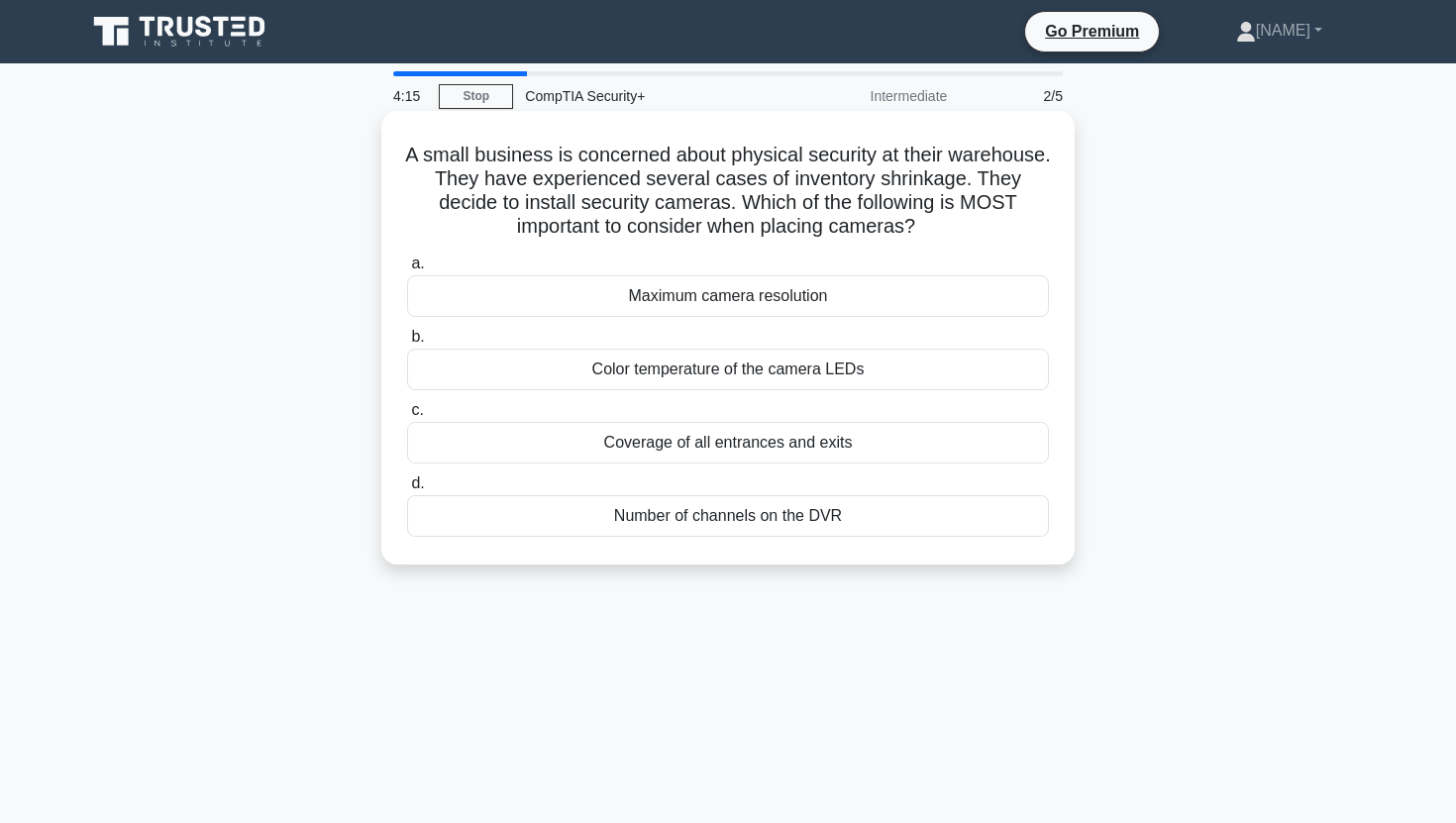 click on "A small business is concerned about physical security at their warehouse. They have experienced several cases of inventory shrinkage. They decide to install security cameras. Which of the following is MOST important to consider when placing cameras?
.spinner_0XTQ{transform-origin:center;animation:spinner_y6GP .75s linear infinite}@keyframes spinner_y6GP{100%{transform:rotate(360deg)}}" at bounding box center (728, 191) 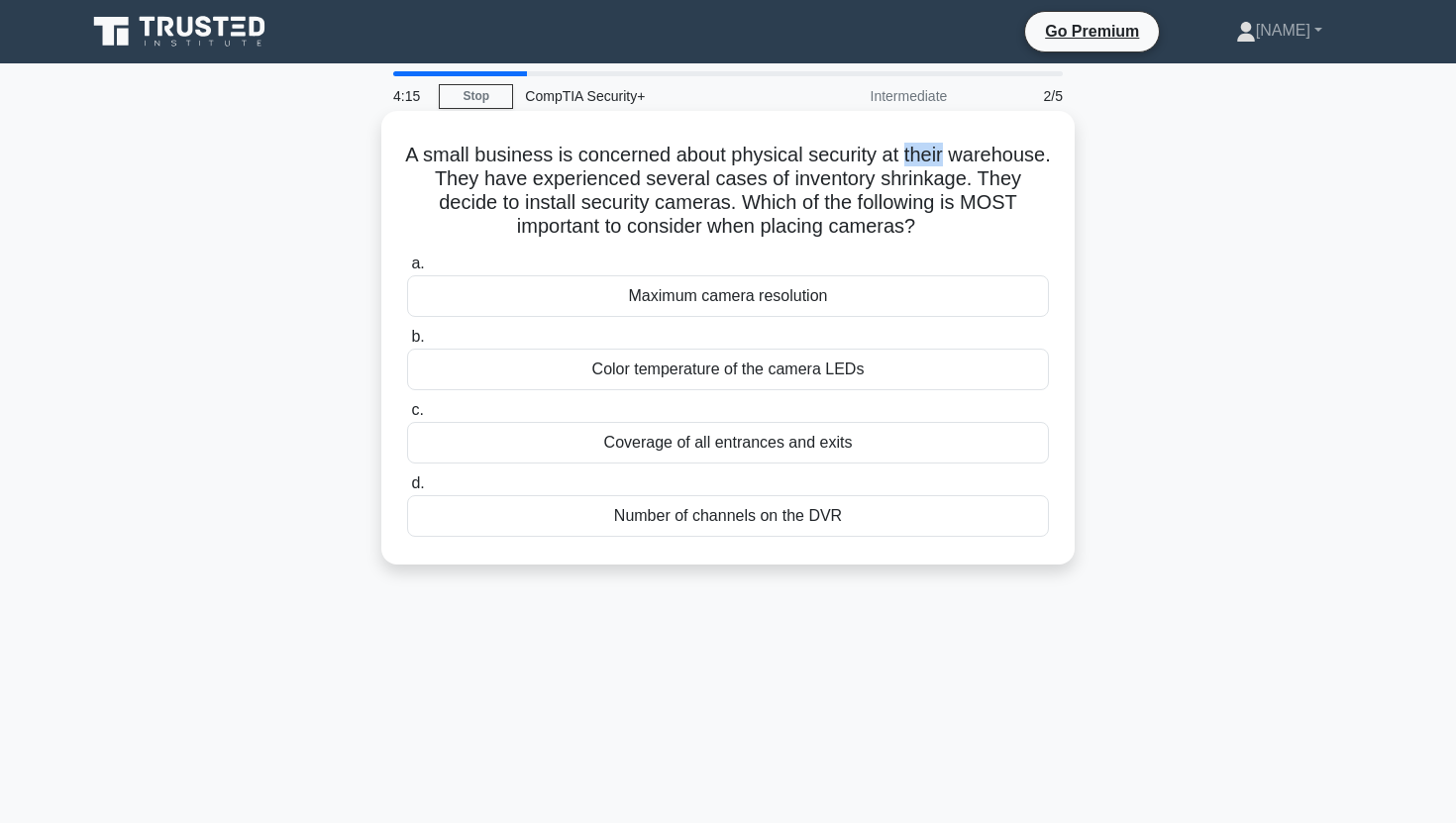 click on "A small business is concerned about physical security at their warehouse. They have experienced several cases of inventory shrinkage. They decide to install security cameras. Which of the following is MOST important to consider when placing cameras?
.spinner_0XTQ{transform-origin:center;animation:spinner_y6GP .75s linear infinite}@keyframes spinner_y6GP{100%{transform:rotate(360deg)}}" at bounding box center [728, 191] 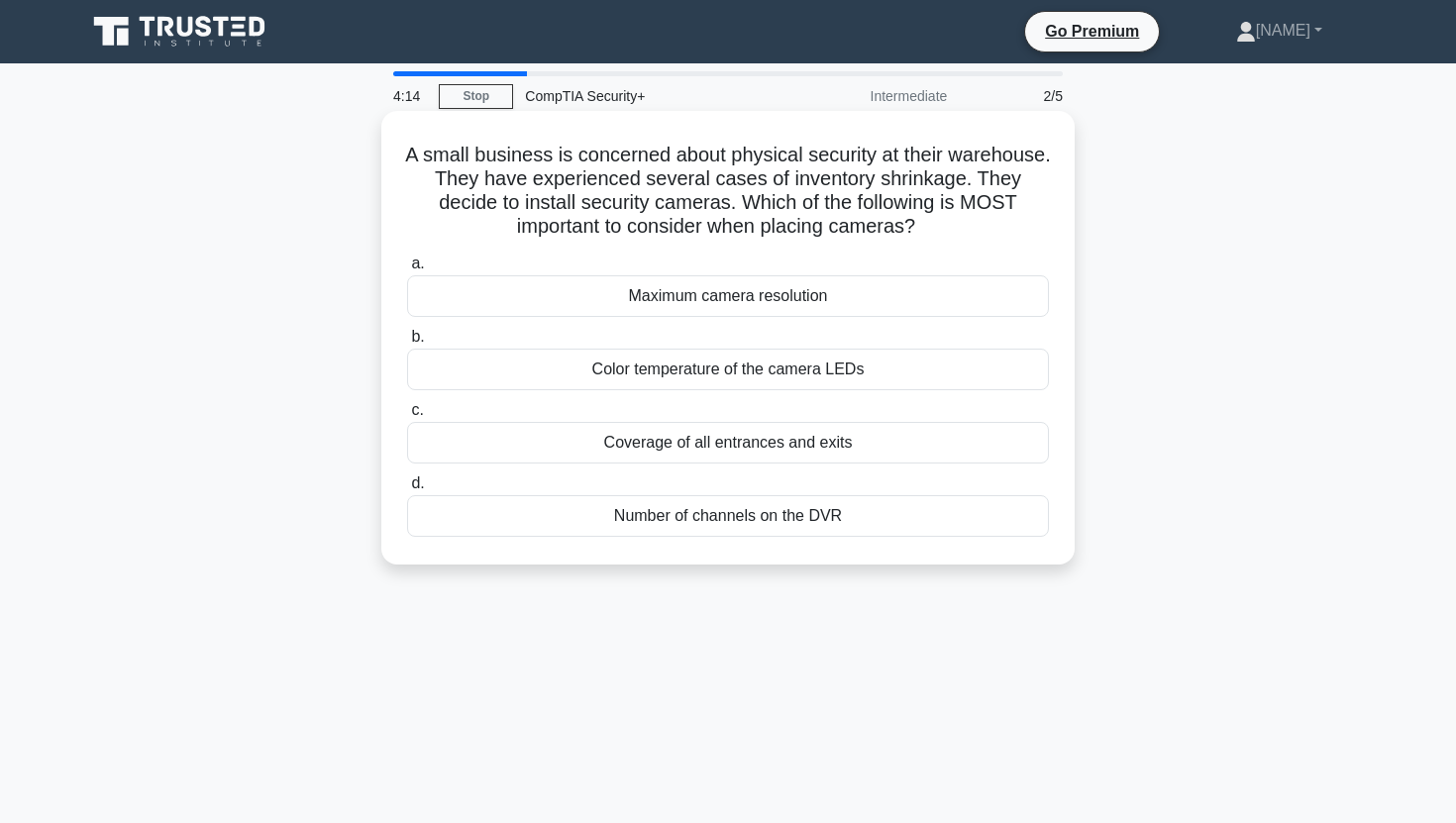 click on "A small business is concerned about physical security at their warehouse. They have experienced several cases of inventory shrinkage. They decide to install security cameras. Which of the following is MOST important to consider when placing cameras?
.spinner_0XTQ{transform-origin:center;animation:spinner_y6GP .75s linear infinite}@keyframes spinner_y6GP{100%{transform:rotate(360deg)}}" at bounding box center [728, 191] 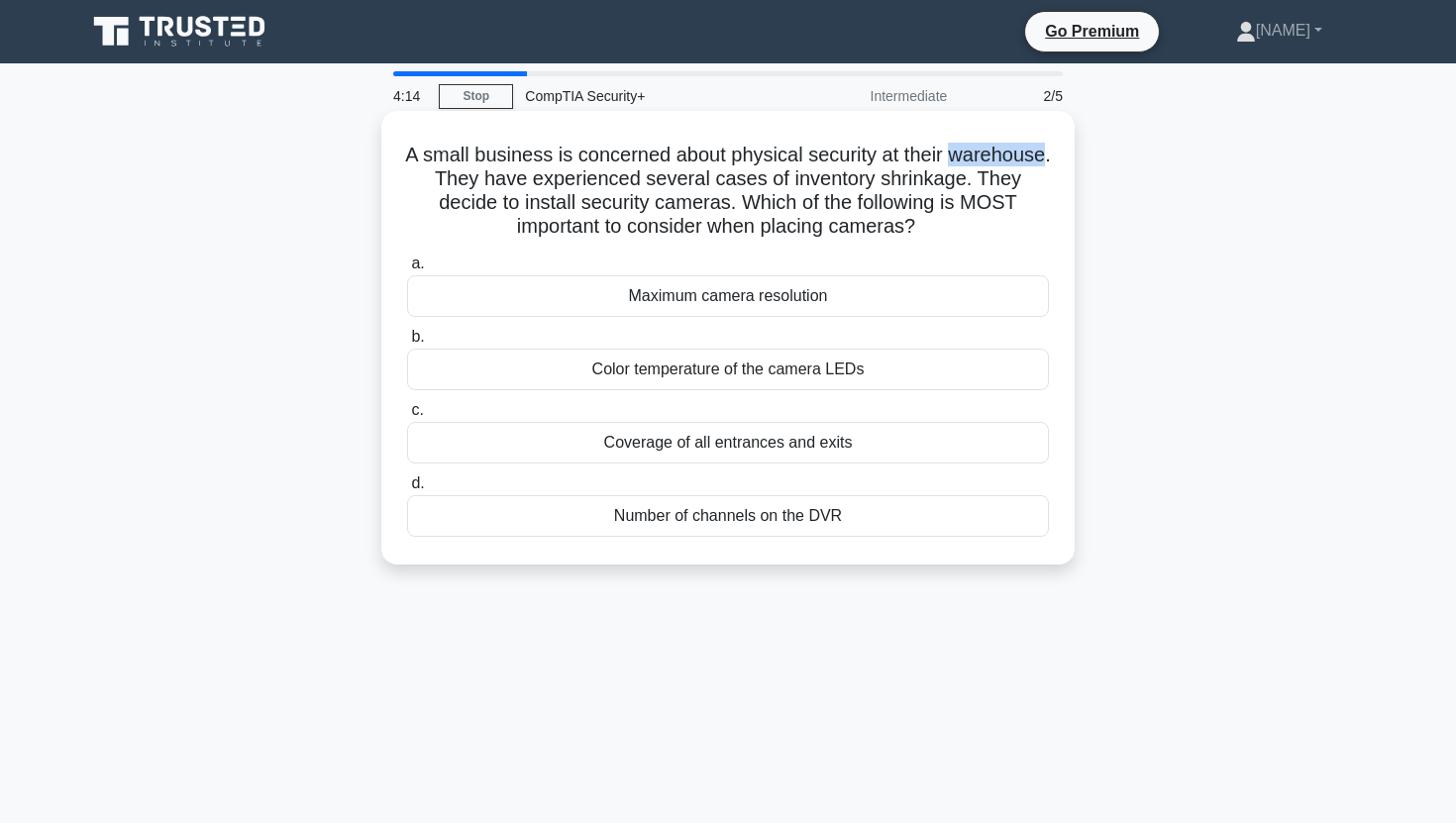 click on "A small business is concerned about physical security at their warehouse. They have experienced several cases of inventory shrinkage. They decide to install security cameras. Which of the following is MOST important to consider when placing cameras?
.spinner_0XTQ{transform-origin:center;animation:spinner_y6GP .75s linear infinite}@keyframes spinner_y6GP{100%{transform:rotate(360deg)}}" at bounding box center [728, 191] 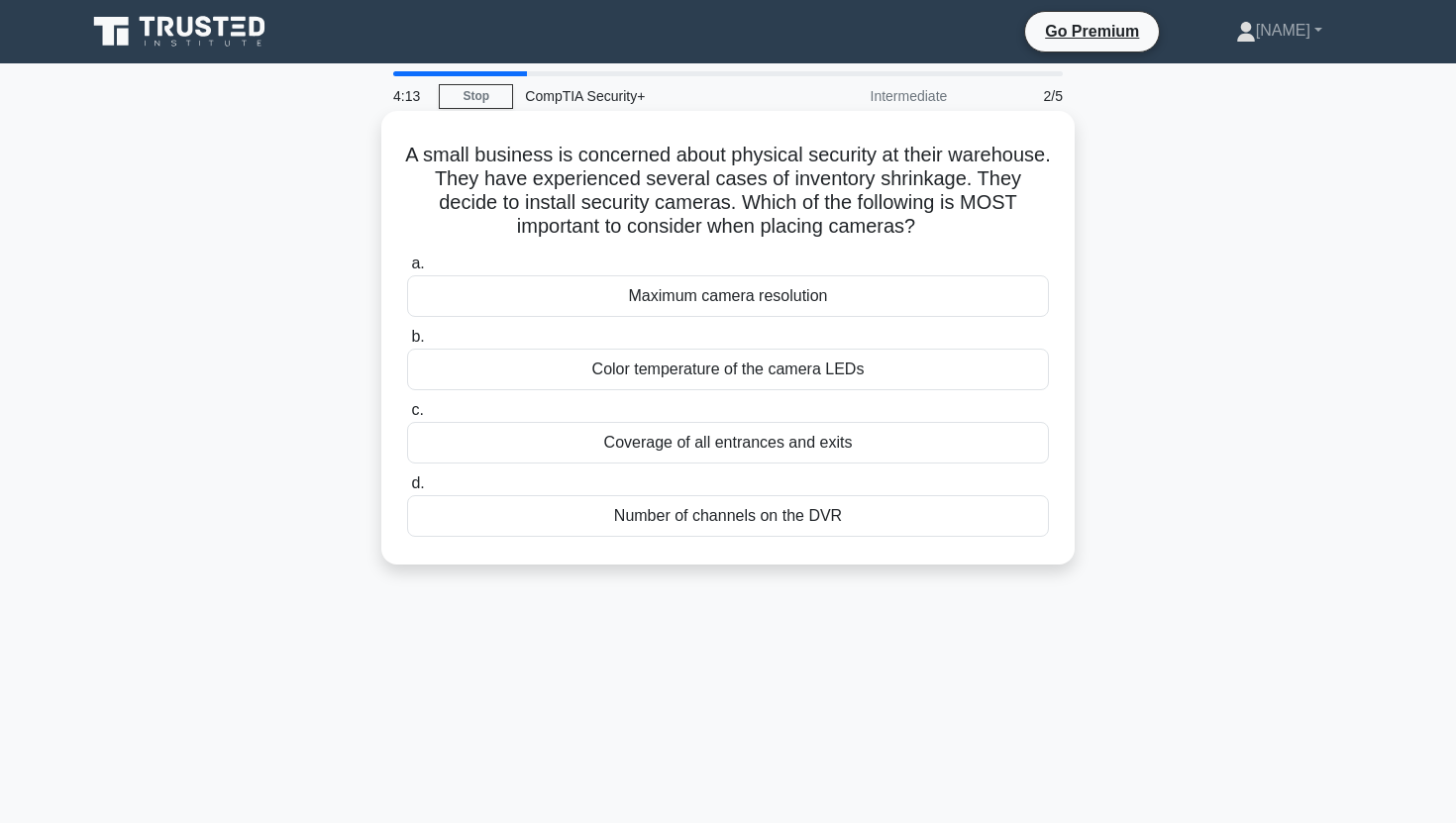 click on "A small business is concerned about physical security at their warehouse. They have experienced several cases of inventory shrinkage. They decide to install security cameras. Which of the following is MOST important to consider when placing cameras?
.spinner_0XTQ{transform-origin:center;animation:spinner_y6GP .75s linear infinite}@keyframes spinner_y6GP{100%{transform:rotate(360deg)}}" at bounding box center (728, 191) 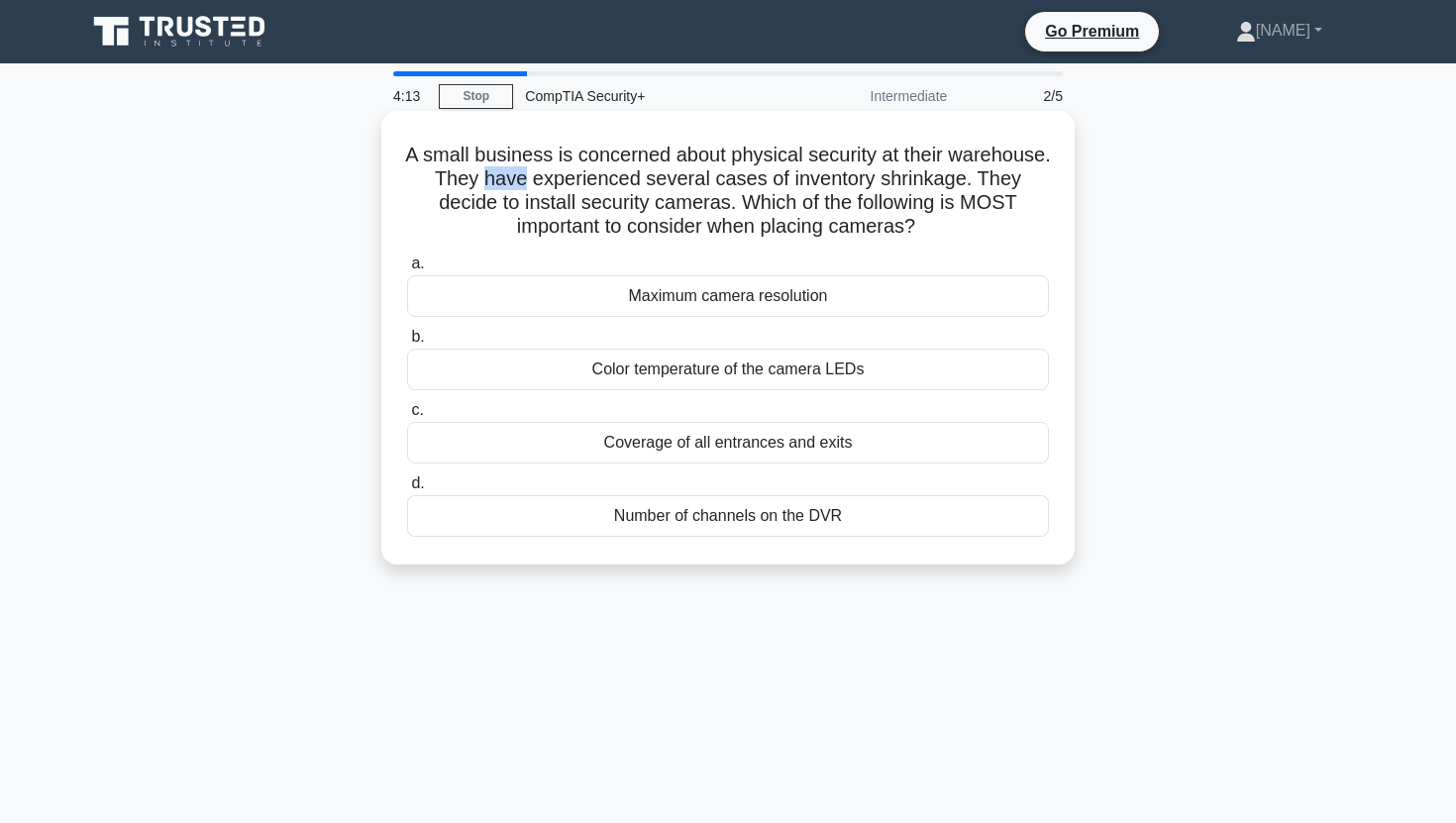 click on "A small business is concerned about physical security at their warehouse. They have experienced several cases of inventory shrinkage. They decide to install security cameras. Which of the following is MOST important to consider when placing cameras?
.spinner_0XTQ{transform-origin:center;animation:spinner_y6GP .75s linear infinite}@keyframes spinner_y6GP{100%{transform:rotate(360deg)}}" at bounding box center [728, 191] 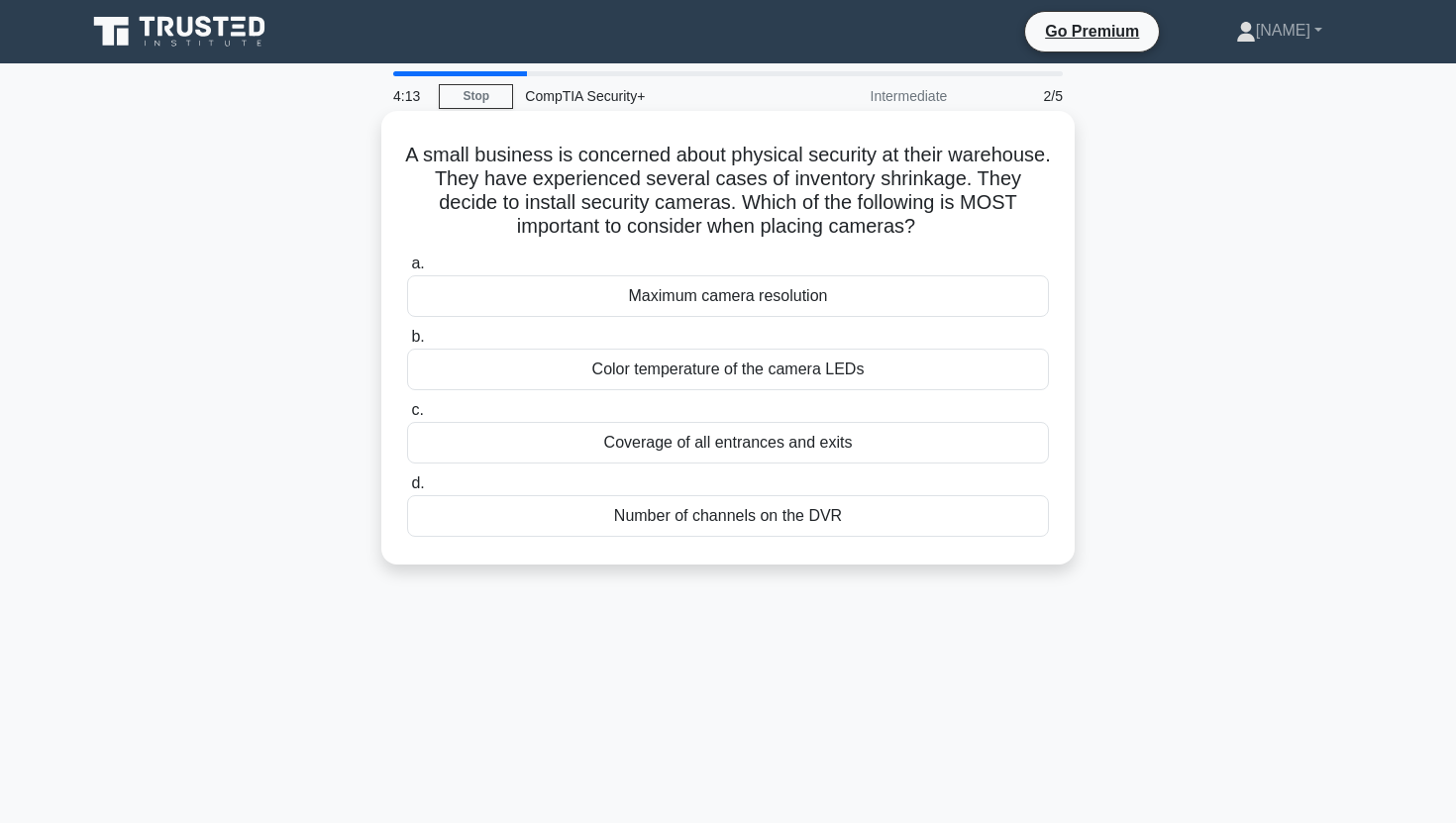 click on "A small business is concerned about physical security at their warehouse. They have experienced several cases of inventory shrinkage. They decide to install security cameras. Which of the following is MOST important to consider when placing cameras?
.spinner_0XTQ{transform-origin:center;animation:spinner_y6GP .75s linear infinite}@keyframes spinner_y6GP{100%{transform:rotate(360deg)}}" at bounding box center (728, 191) 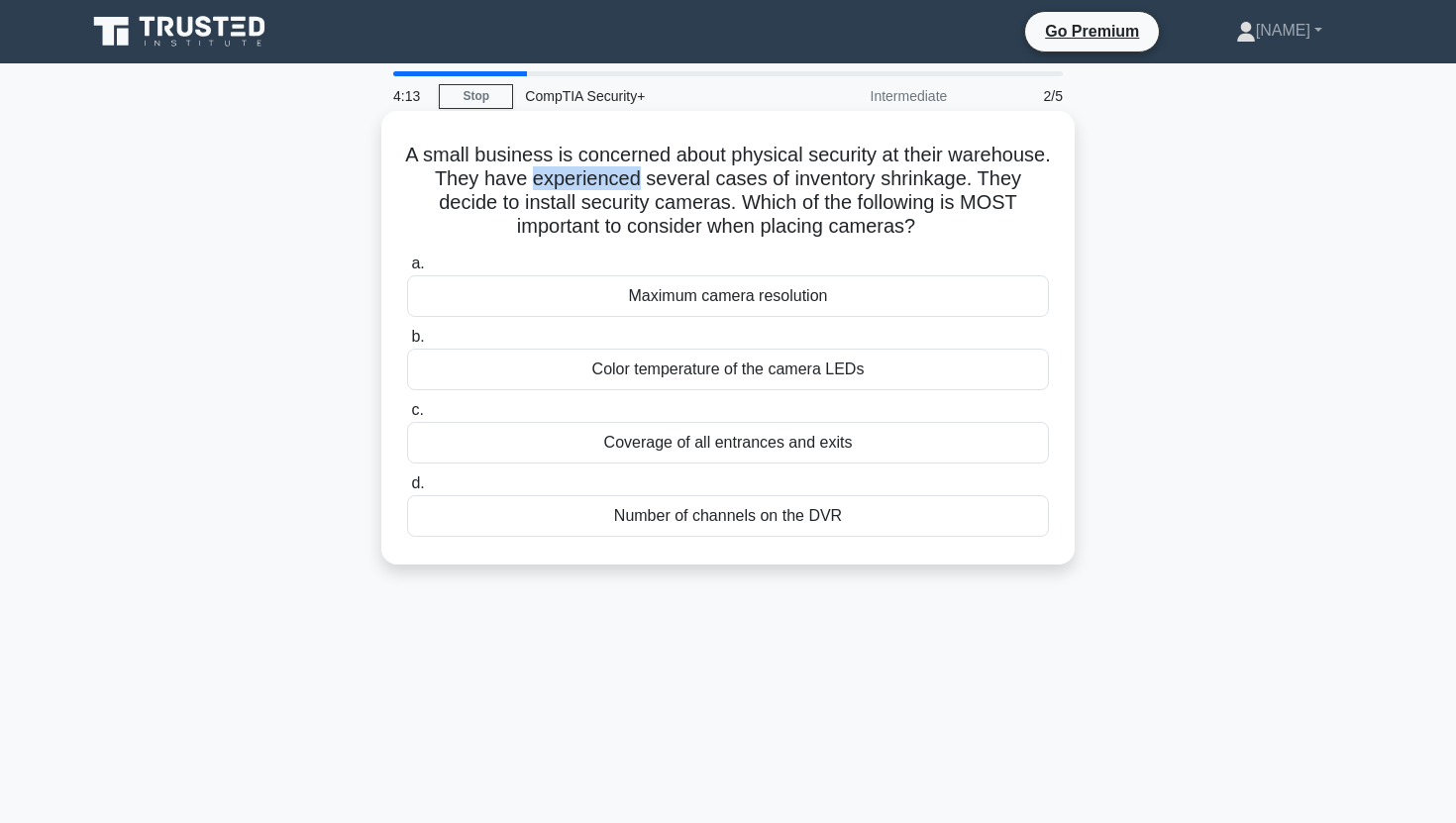 click on "A small business is concerned about physical security at their warehouse. They have experienced several cases of inventory shrinkage. They decide to install security cameras. Which of the following is MOST important to consider when placing cameras?
.spinner_0XTQ{transform-origin:center;animation:spinner_y6GP .75s linear infinite}@keyframes spinner_y6GP{100%{transform:rotate(360deg)}}" at bounding box center (728, 191) 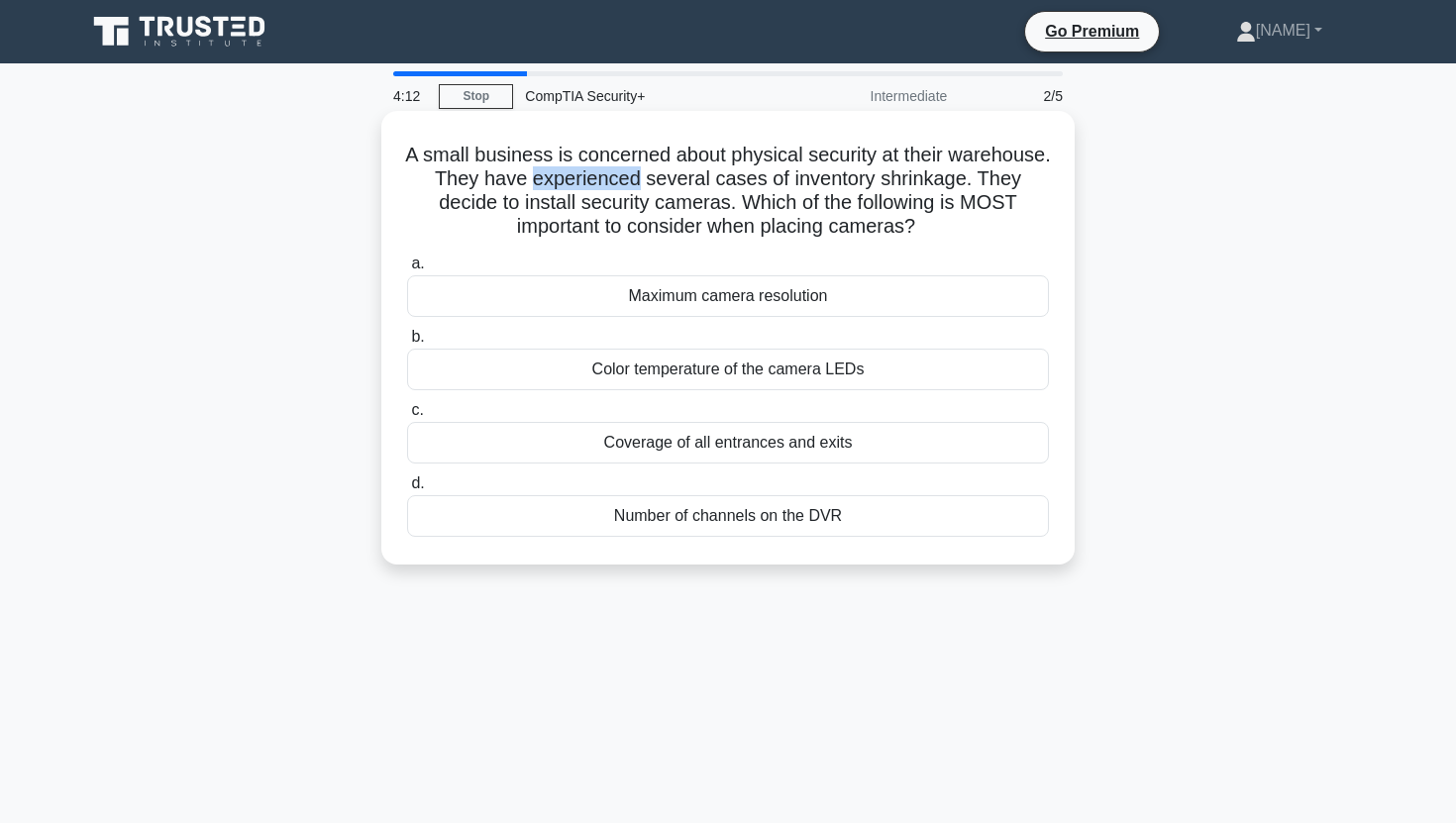 click on "A small business is concerned about physical security at their warehouse. They have experienced several cases of inventory shrinkage. They decide to install security cameras. Which of the following is MOST important to consider when placing cameras?
.spinner_0XTQ{transform-origin:center;animation:spinner_y6GP .75s linear infinite}@keyframes spinner_y6GP{100%{transform:rotate(360deg)}}" at bounding box center (728, 191) 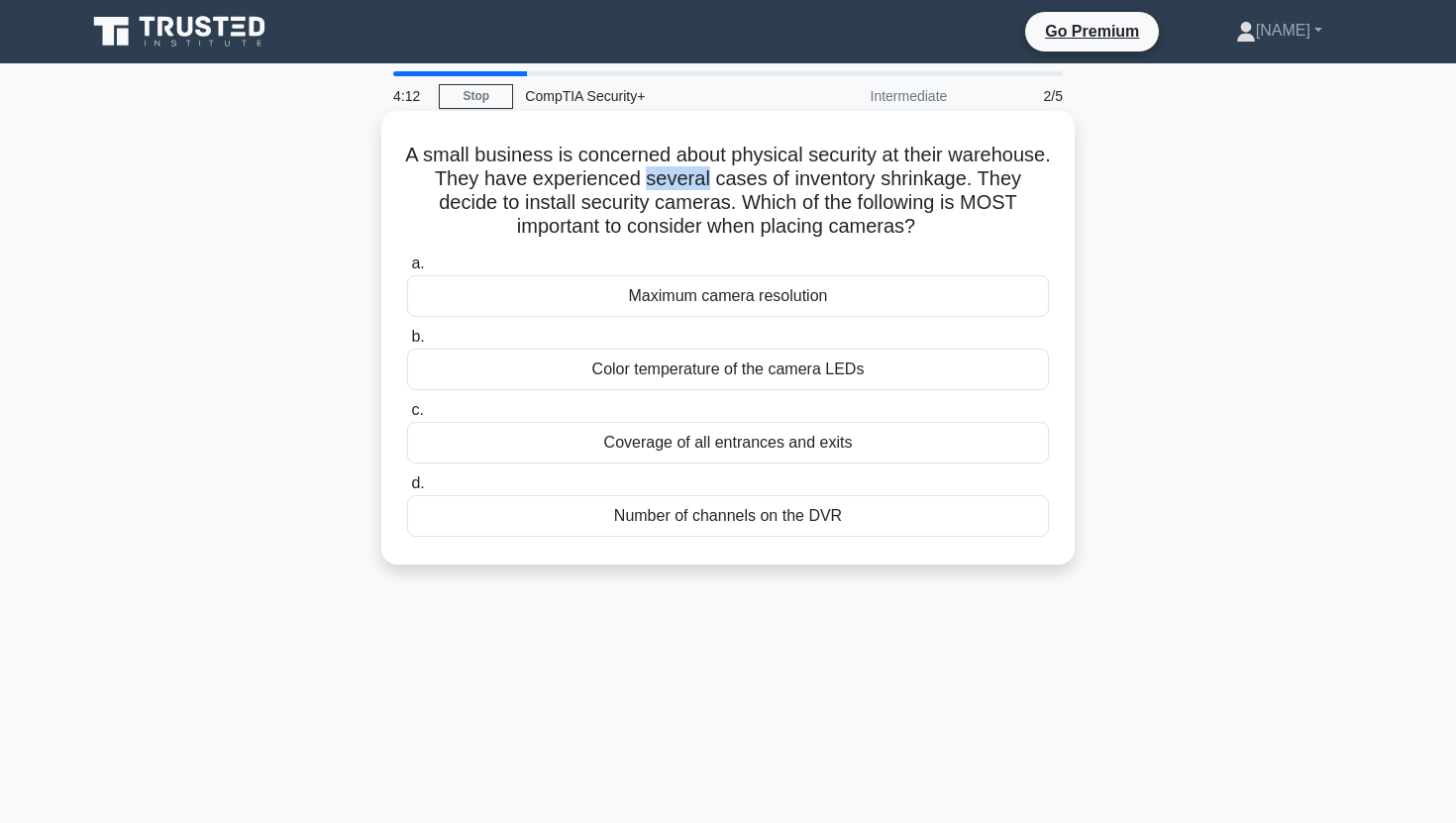 click on "A small business is concerned about physical security at their warehouse. They have experienced several cases of inventory shrinkage. They decide to install security cameras. Which of the following is MOST important to consider when placing cameras?
.spinner_0XTQ{transform-origin:center;animation:spinner_y6GP .75s linear infinite}@keyframes spinner_y6GP{100%{transform:rotate(360deg)}}" at bounding box center [728, 191] 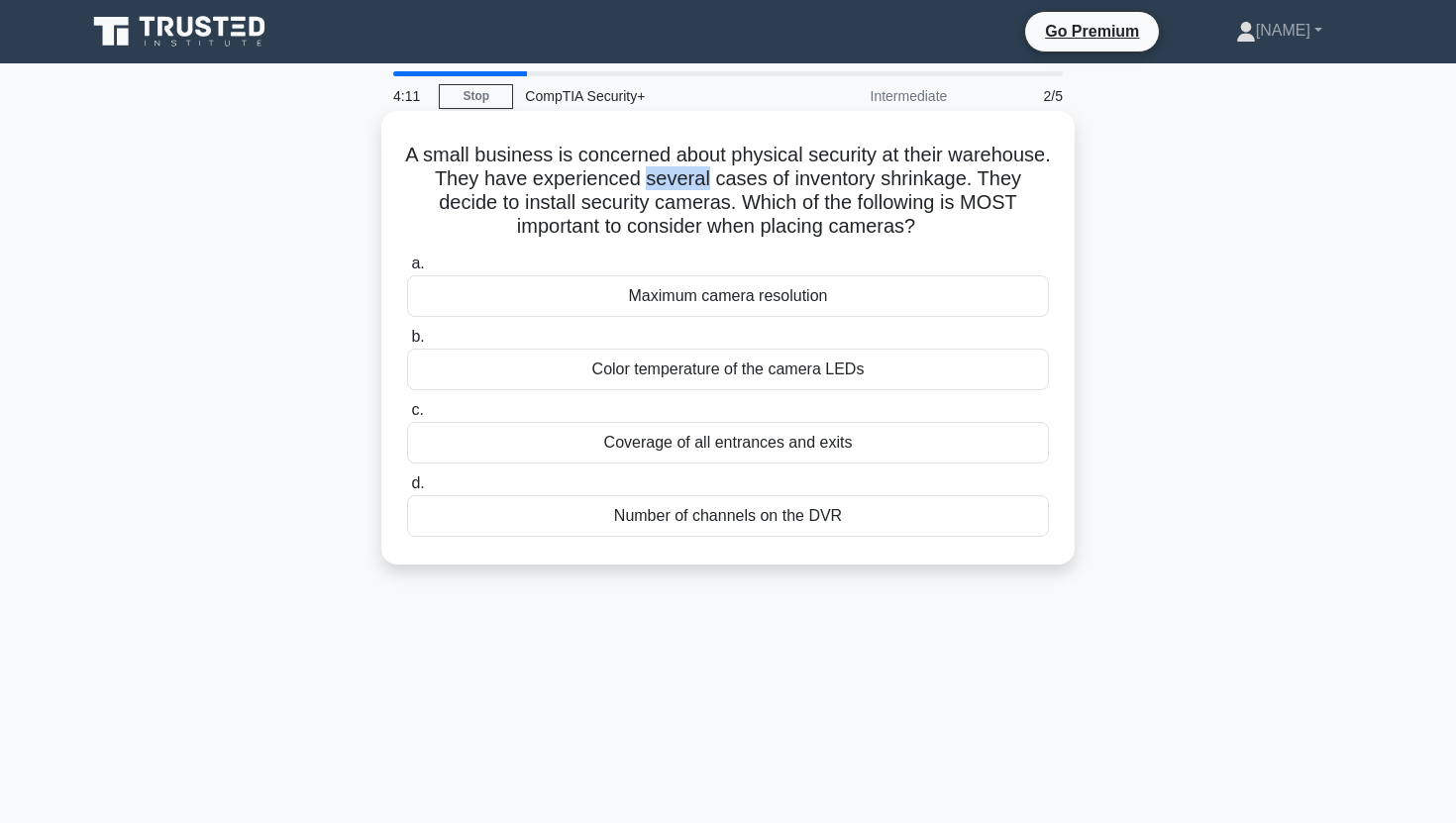 click on "A small business is concerned about physical security at their warehouse. They have experienced several cases of inventory shrinkage. They decide to install security cameras. Which of the following is MOST important to consider when placing cameras?
.spinner_0XTQ{transform-origin:center;animation:spinner_y6GP .75s linear infinite}@keyframes spinner_y6GP{100%{transform:rotate(360deg)}}" at bounding box center [728, 191] 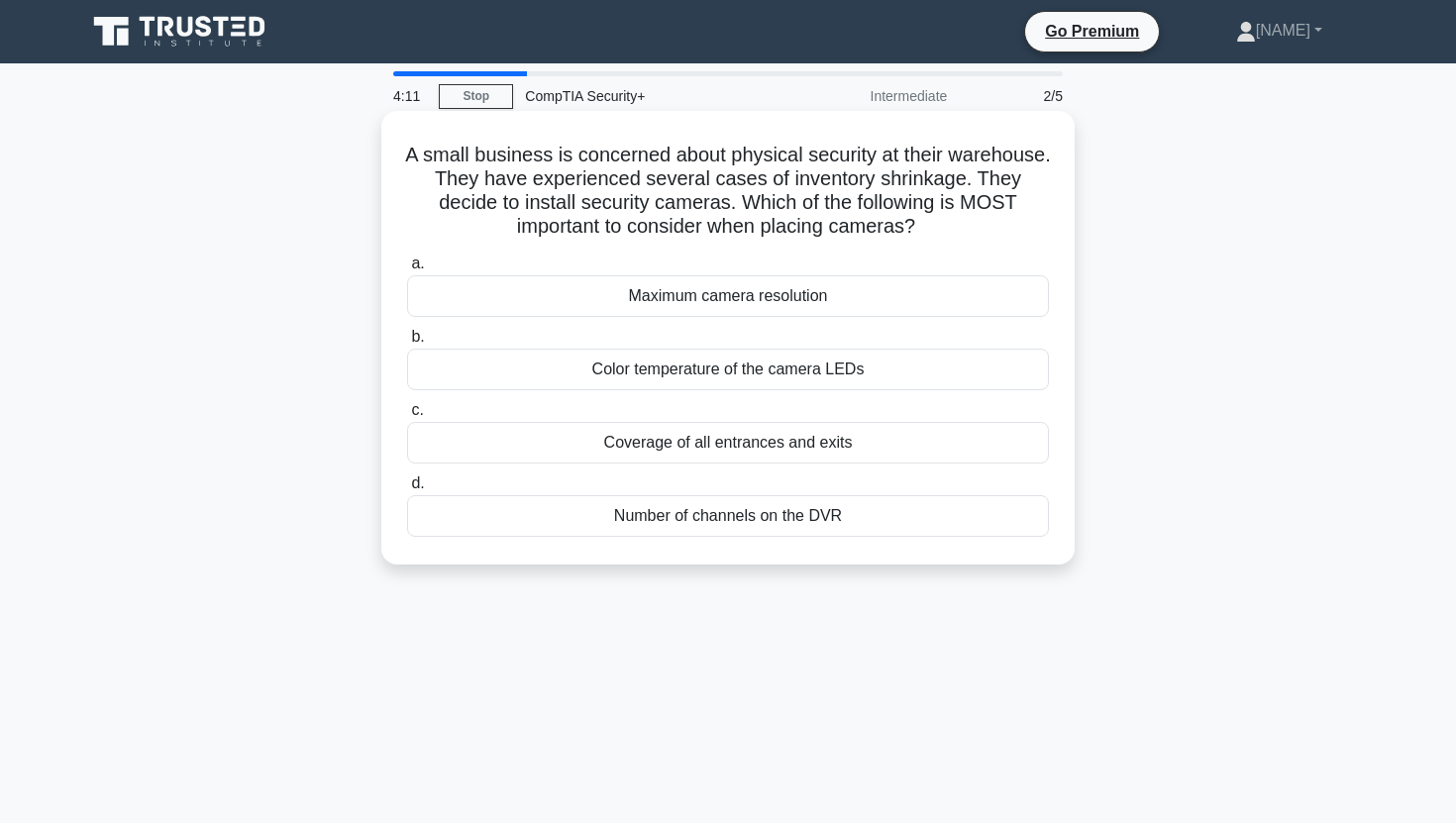 click on "A small business is concerned about physical security at their warehouse. They have experienced several cases of inventory shrinkage. They decide to install security cameras. Which of the following is MOST important to consider when placing cameras?
.spinner_0XTQ{transform-origin:center;animation:spinner_y6GP .75s linear infinite}@keyframes spinner_y6GP{100%{transform:rotate(360deg)}}" at bounding box center [728, 191] 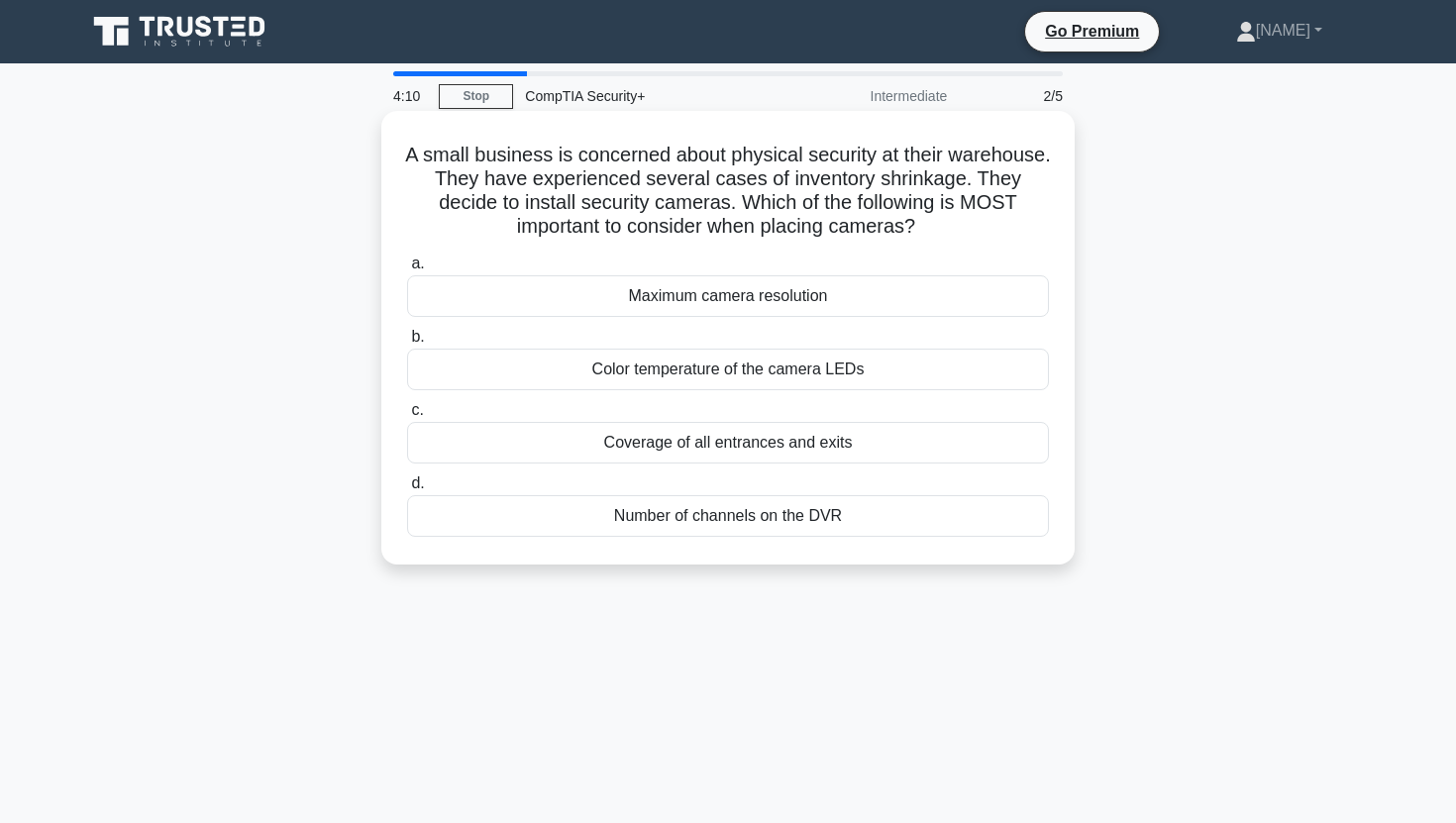 click on "A small business is concerned about physical security at their warehouse. They have experienced several cases of inventory shrinkage. They decide to install security cameras. Which of the following is MOST important to consider when placing cameras?
.spinner_0XTQ{transform-origin:center;animation:spinner_y6GP .75s linear infinite}@keyframes spinner_y6GP{100%{transform:rotate(360deg)}}" at bounding box center (728, 191) 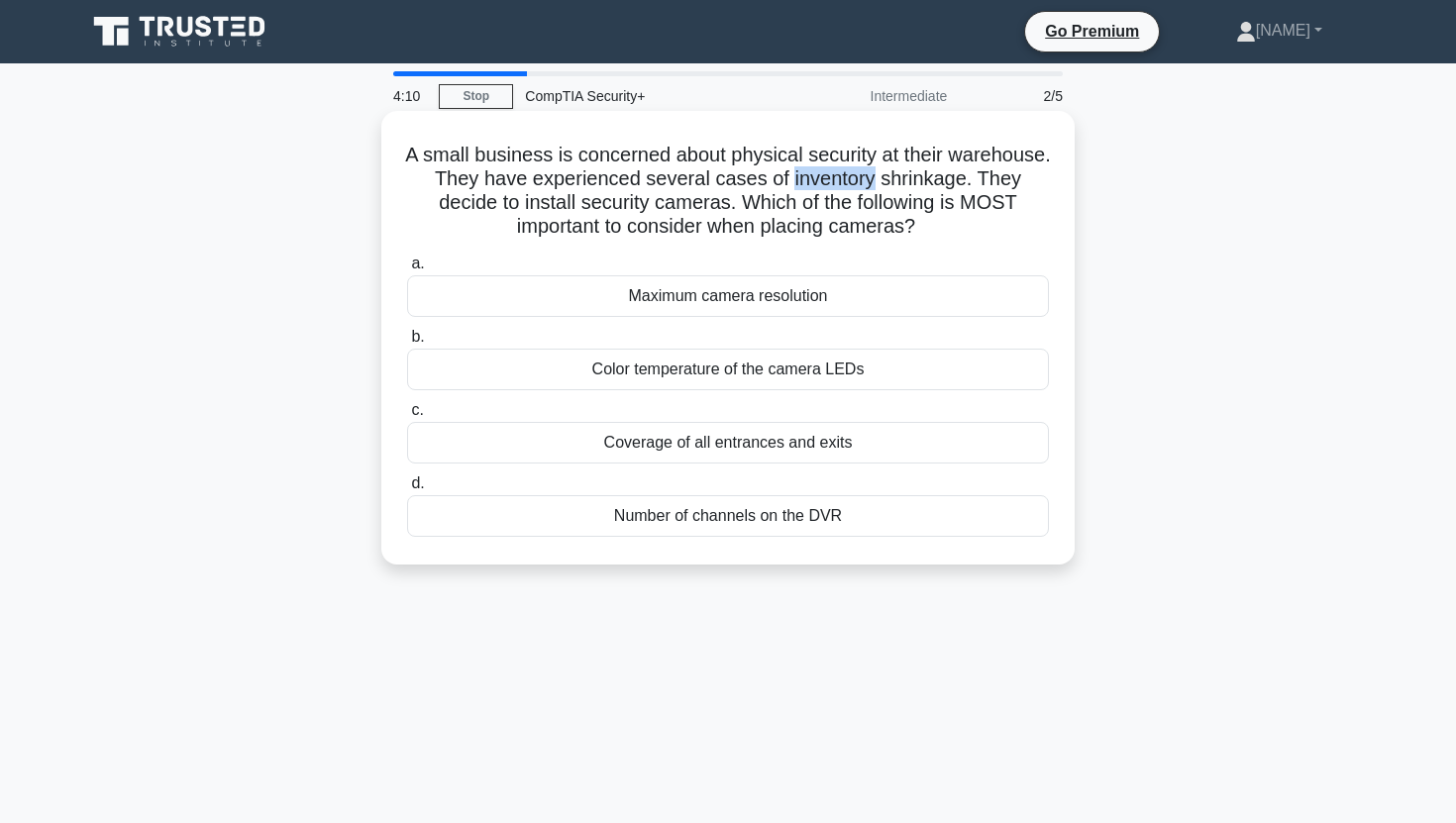click on "A small business is concerned about physical security at their warehouse. They have experienced several cases of inventory shrinkage. They decide to install security cameras. Which of the following is MOST important to consider when placing cameras?
.spinner_0XTQ{transform-origin:center;animation:spinner_y6GP .75s linear infinite}@keyframes spinner_y6GP{100%{transform:rotate(360deg)}}" at bounding box center (728, 191) 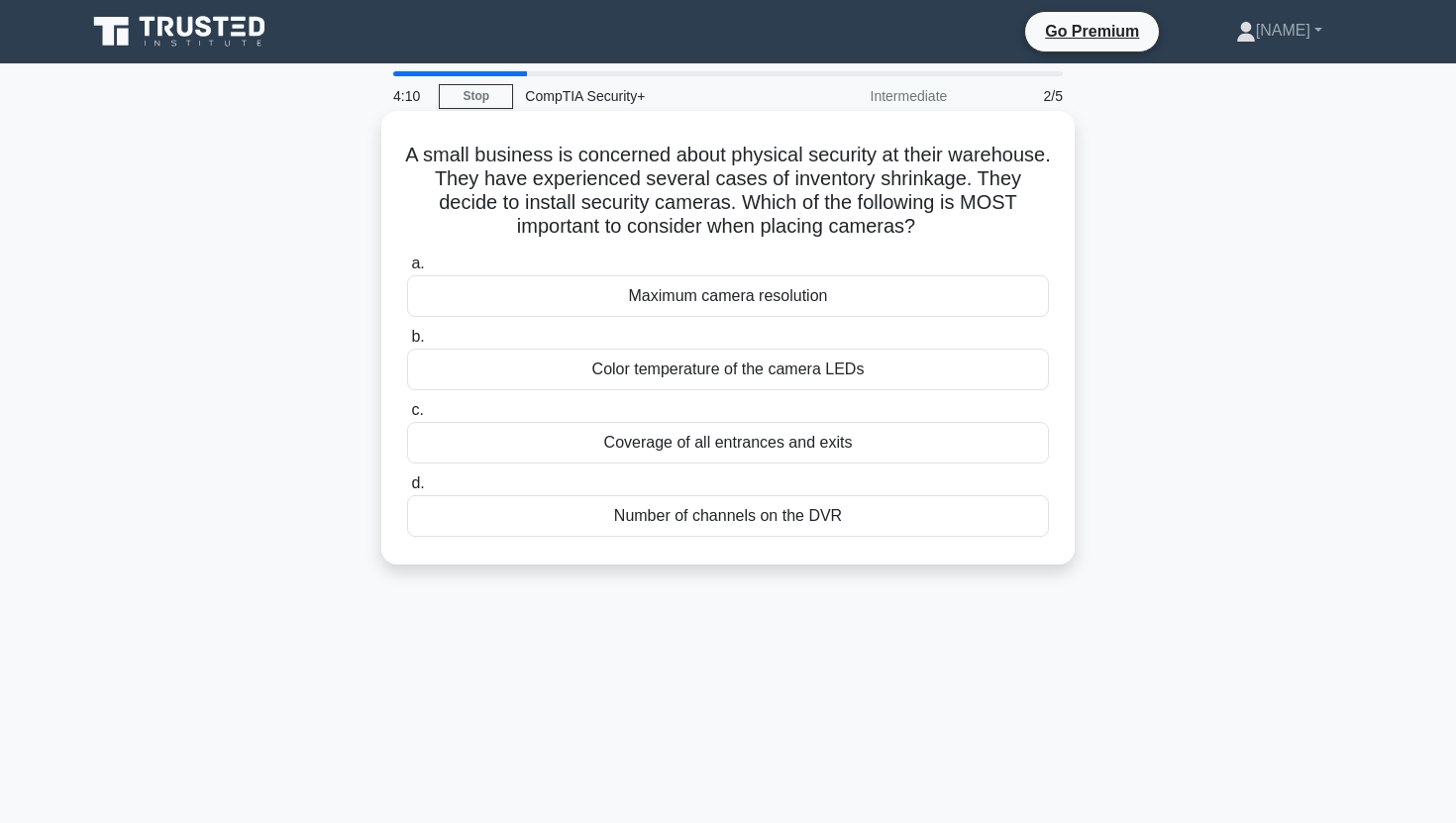 click on "A small business is concerned about physical security at their warehouse. They have experienced several cases of inventory shrinkage. They decide to install security cameras. Which of the following is MOST important to consider when placing cameras?
.spinner_0XTQ{transform-origin:center;animation:spinner_y6GP .75s linear infinite}@keyframes spinner_y6GP{100%{transform:rotate(360deg)}}" at bounding box center [728, 191] 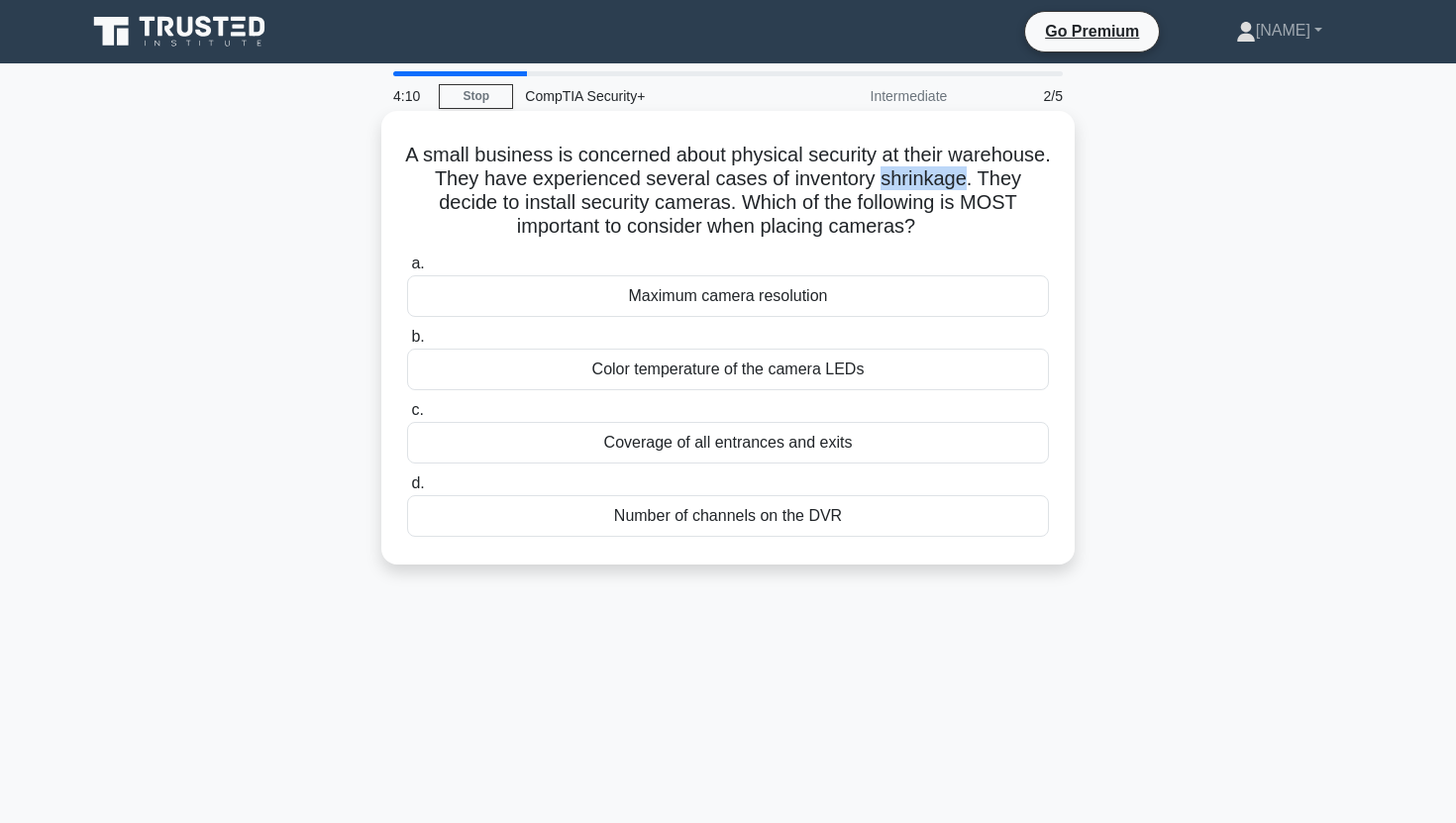 click on "A small business is concerned about physical security at their warehouse. They have experienced several cases of inventory shrinkage. They decide to install security cameras. Which of the following is MOST important to consider when placing cameras?
.spinner_0XTQ{transform-origin:center;animation:spinner_y6GP .75s linear infinite}@keyframes spinner_y6GP{100%{transform:rotate(360deg)}}" at bounding box center [728, 191] 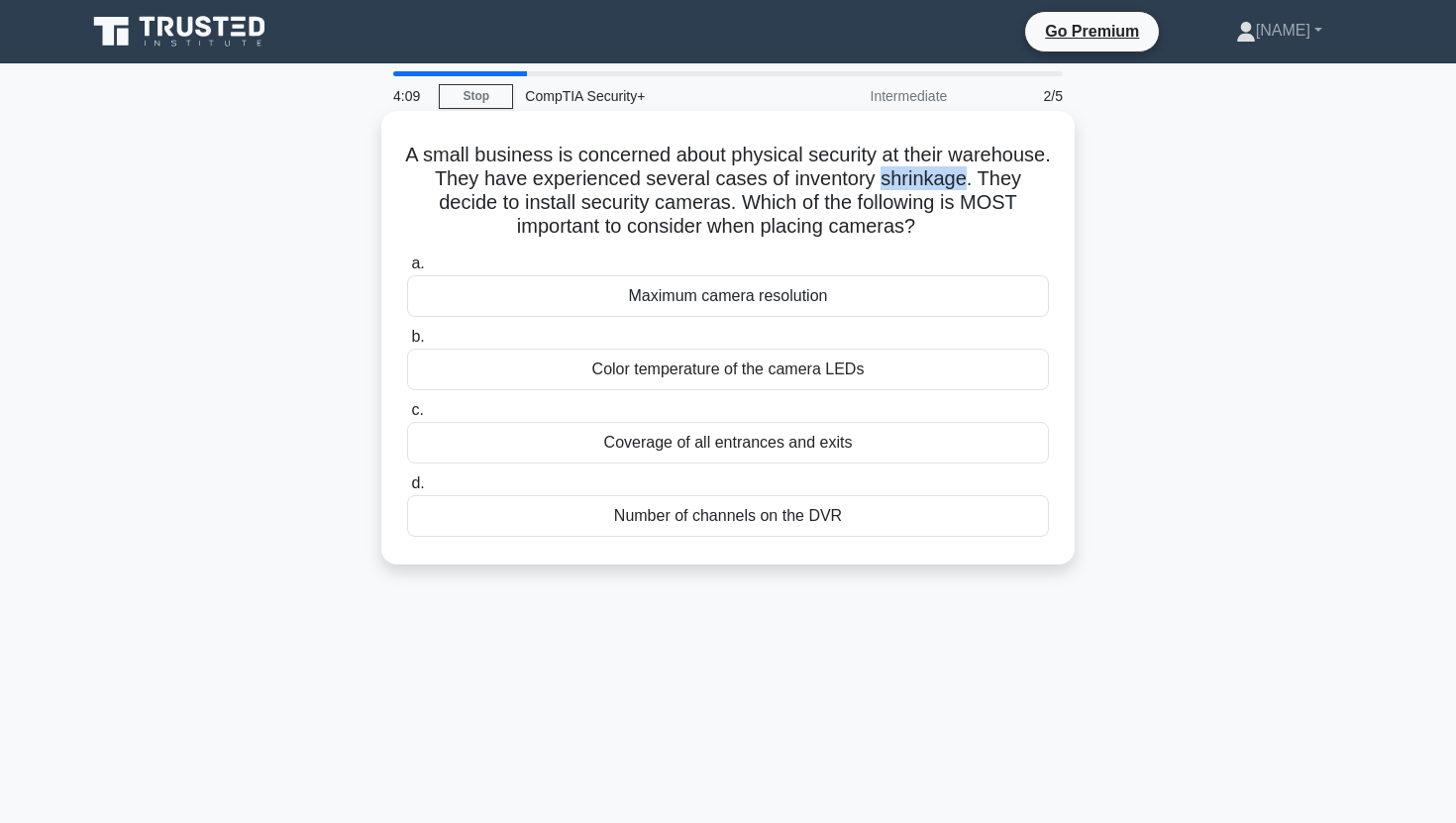 click on "A small business is concerned about physical security at their warehouse. They have experienced several cases of inventory shrinkage. They decide to install security cameras. Which of the following is MOST important to consider when placing cameras?
.spinner_0XTQ{transform-origin:center;animation:spinner_y6GP .75s linear infinite}@keyframes spinner_y6GP{100%{transform:rotate(360deg)}}" at bounding box center (728, 191) 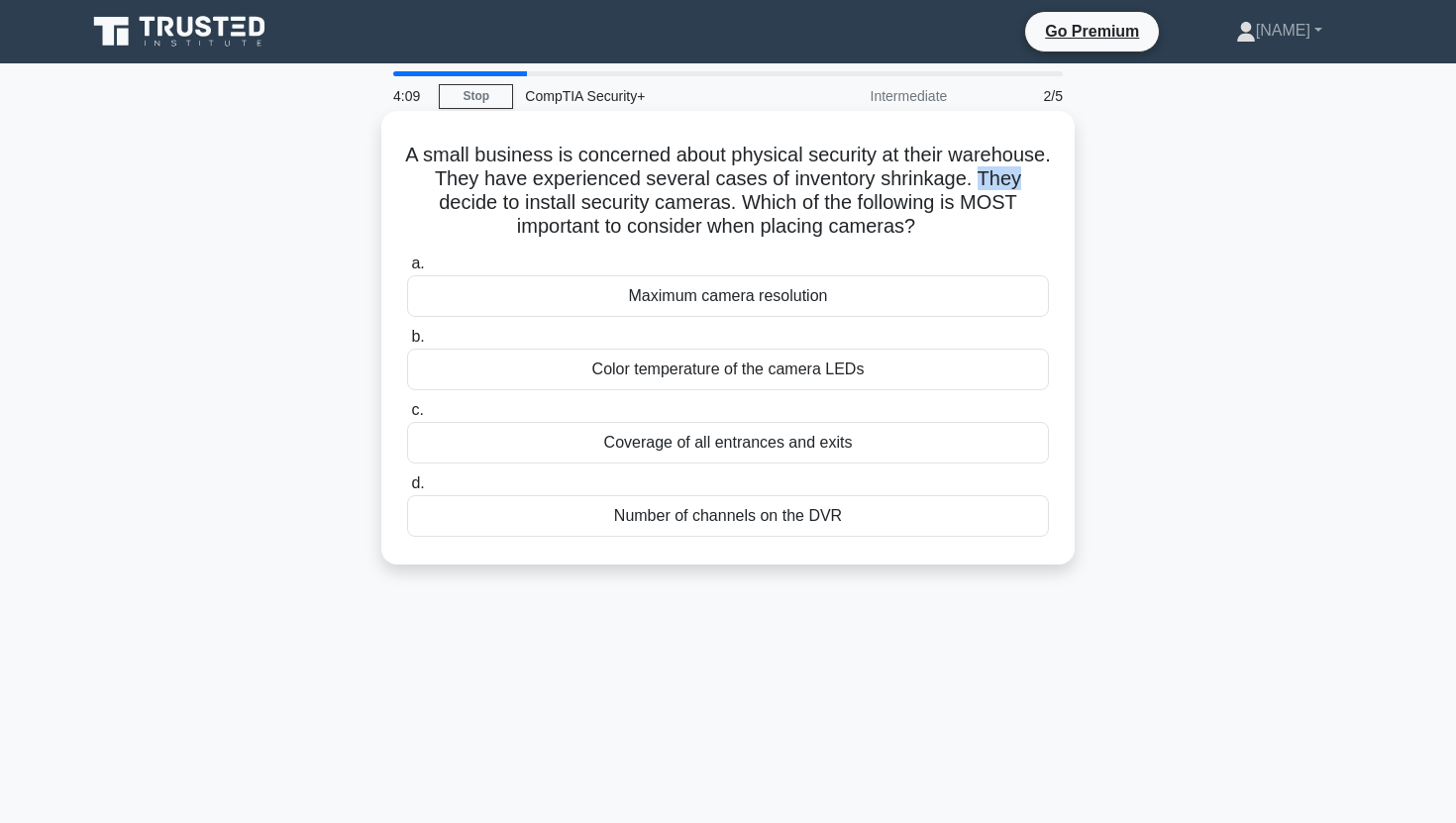 click on "A small business is concerned about physical security at their warehouse. They have experienced several cases of inventory shrinkage. They decide to install security cameras. Which of the following is MOST important to consider when placing cameras?
.spinner_0XTQ{transform-origin:center;animation:spinner_y6GP .75s linear infinite}@keyframes spinner_y6GP{100%{transform:rotate(360deg)}}" at bounding box center (728, 191) 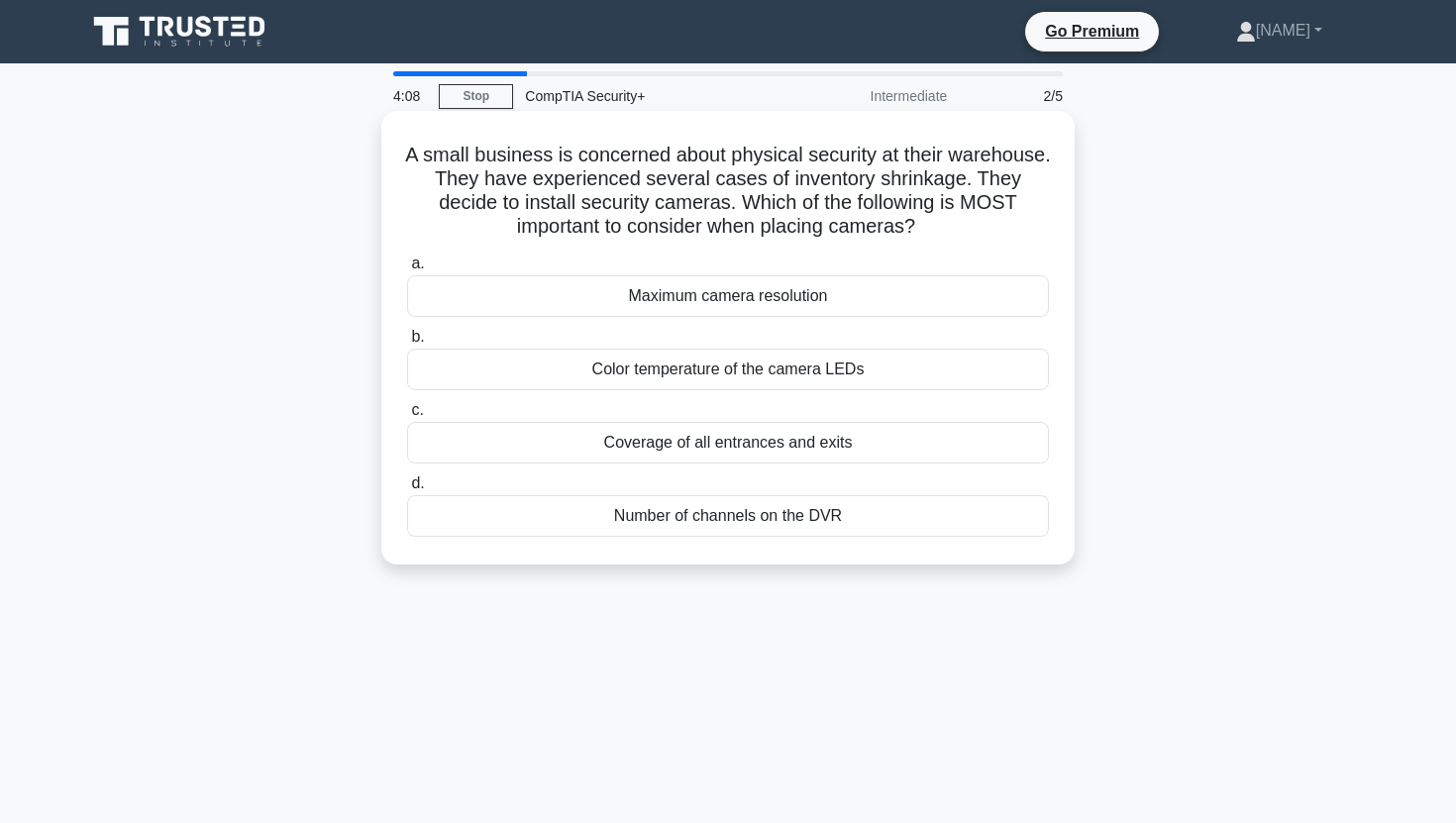 click on "A small business is concerned about physical security at their warehouse. They have experienced several cases of inventory shrinkage. They decide to install security cameras. Which of the following is MOST important to consider when placing cameras?
.spinner_0XTQ{transform-origin:center;animation:spinner_y6GP .75s linear infinite}@keyframes spinner_y6GP{100%{transform:rotate(360deg)}}" at bounding box center [728, 191] 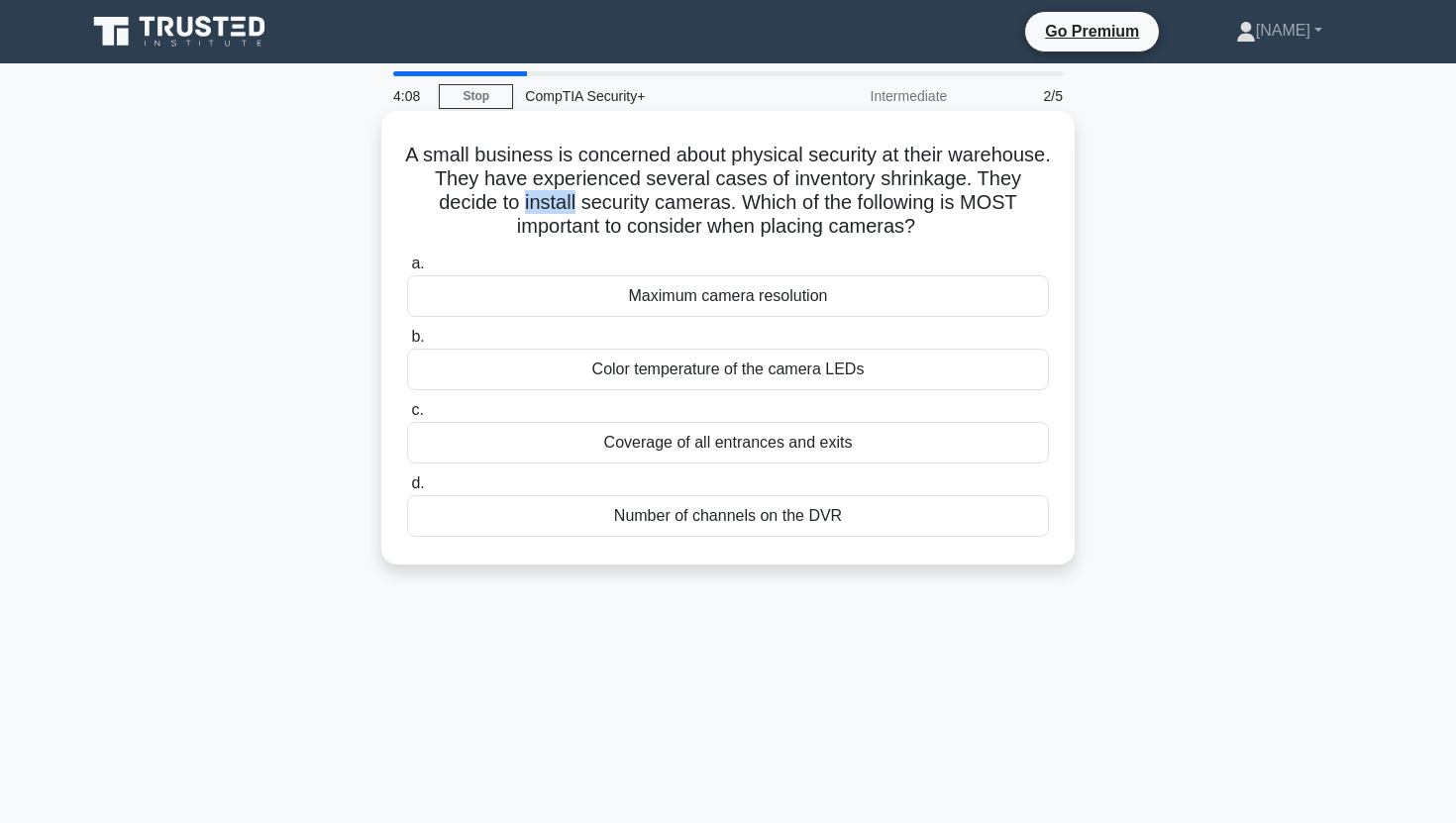 click on "A small business is concerned about physical security at their warehouse. They have experienced several cases of inventory shrinkage. They decide to install security cameras. Which of the following is MOST important to consider when placing cameras?
.spinner_0XTQ{transform-origin:center;animation:spinner_y6GP .75s linear infinite}@keyframes spinner_y6GP{100%{transform:rotate(360deg)}}" at bounding box center (728, 191) 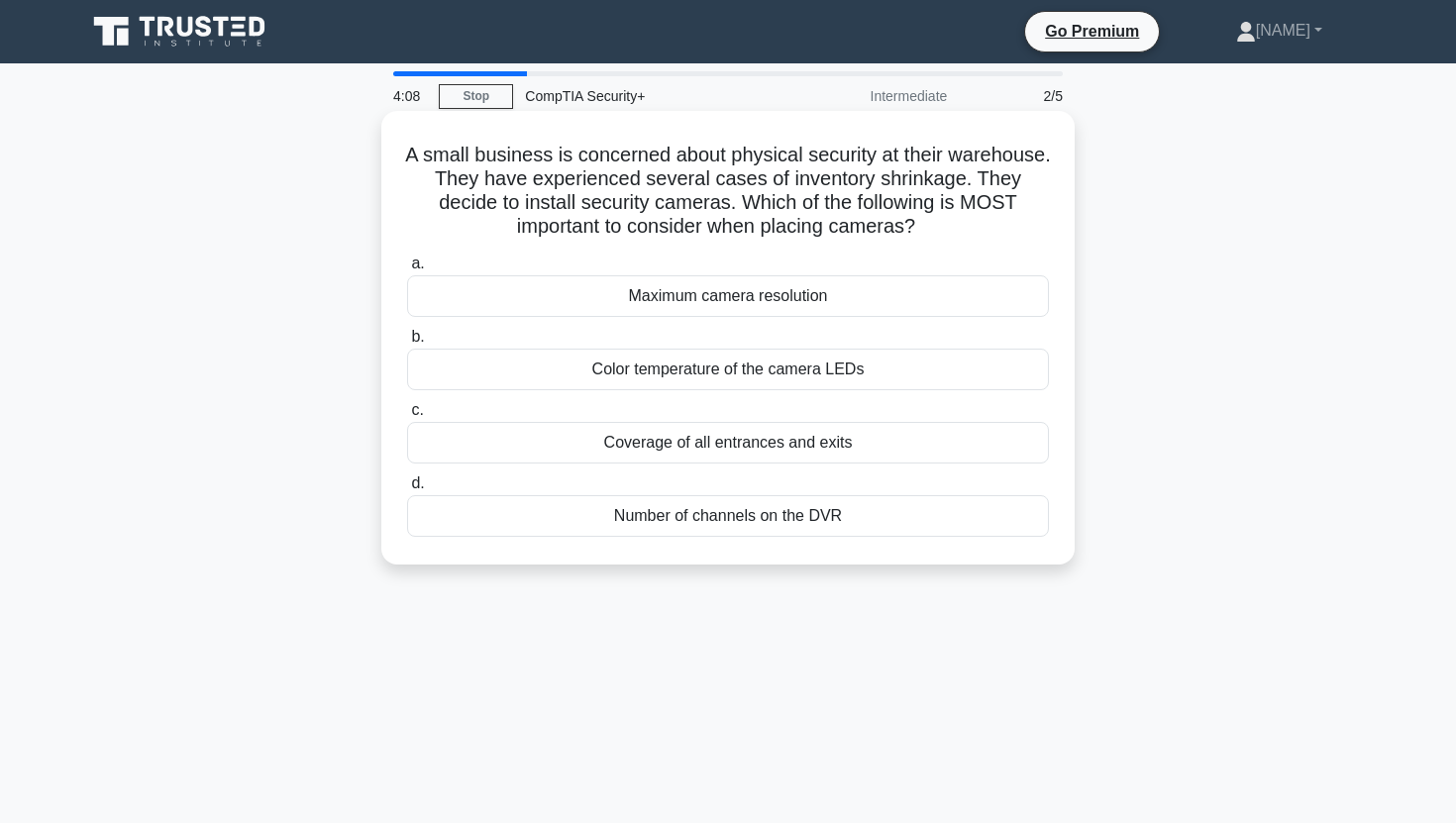 click on "A small business is concerned about physical security at their warehouse. They have experienced several cases of inventory shrinkage. They decide to install security cameras. Which of the following is MOST important to consider when placing cameras?
.spinner_0XTQ{transform-origin:center;animation:spinner_y6GP .75s linear infinite}@keyframes spinner_y6GP{100%{transform:rotate(360deg)}}" at bounding box center (728, 191) 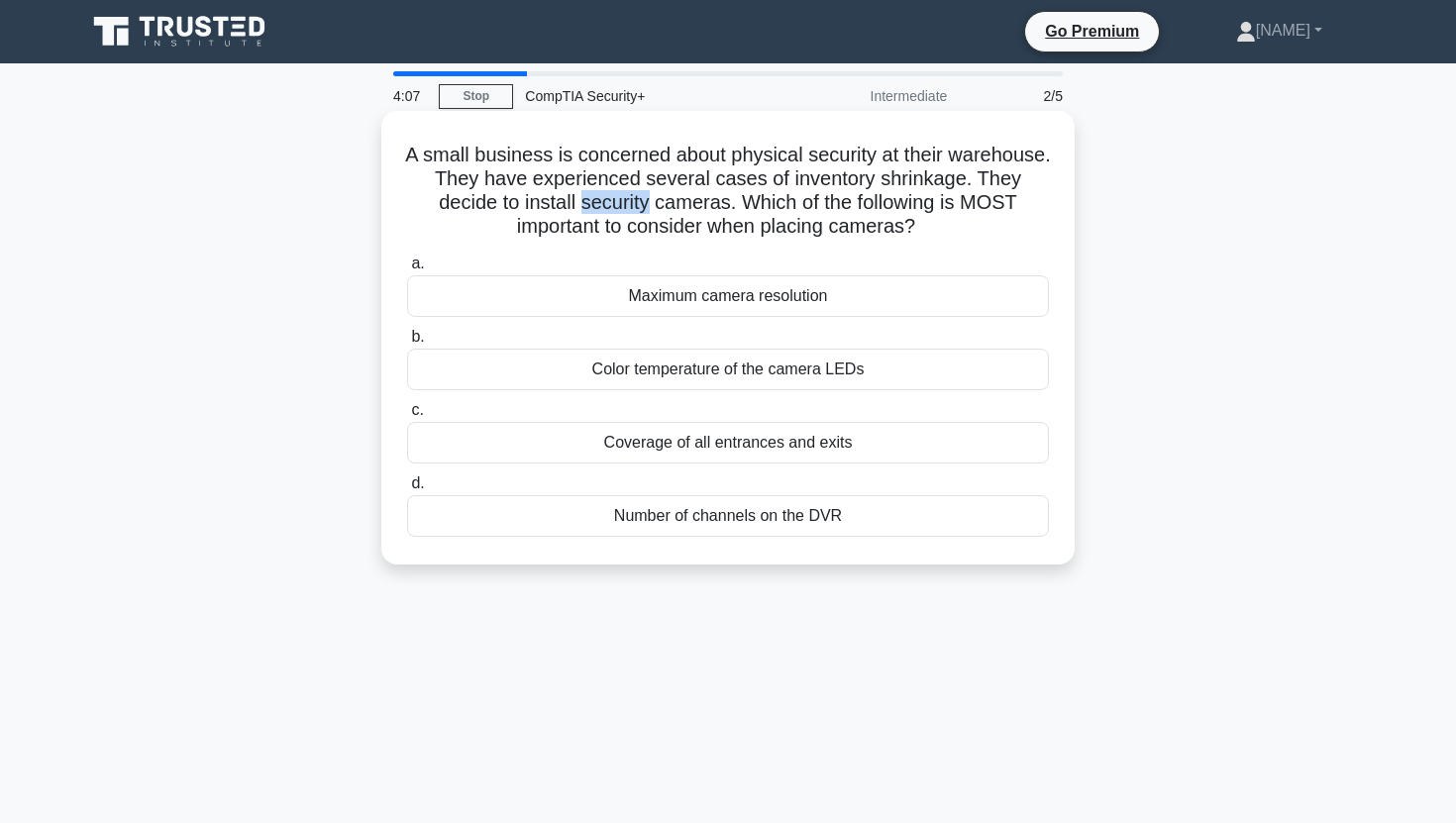 click on "A small business is concerned about physical security at their warehouse. They have experienced several cases of inventory shrinkage. They decide to install security cameras. Which of the following is MOST important to consider when placing cameras?
.spinner_0XTQ{transform-origin:center;animation:spinner_y6GP .75s linear infinite}@keyframes spinner_y6GP{100%{transform:rotate(360deg)}}" at bounding box center [728, 191] 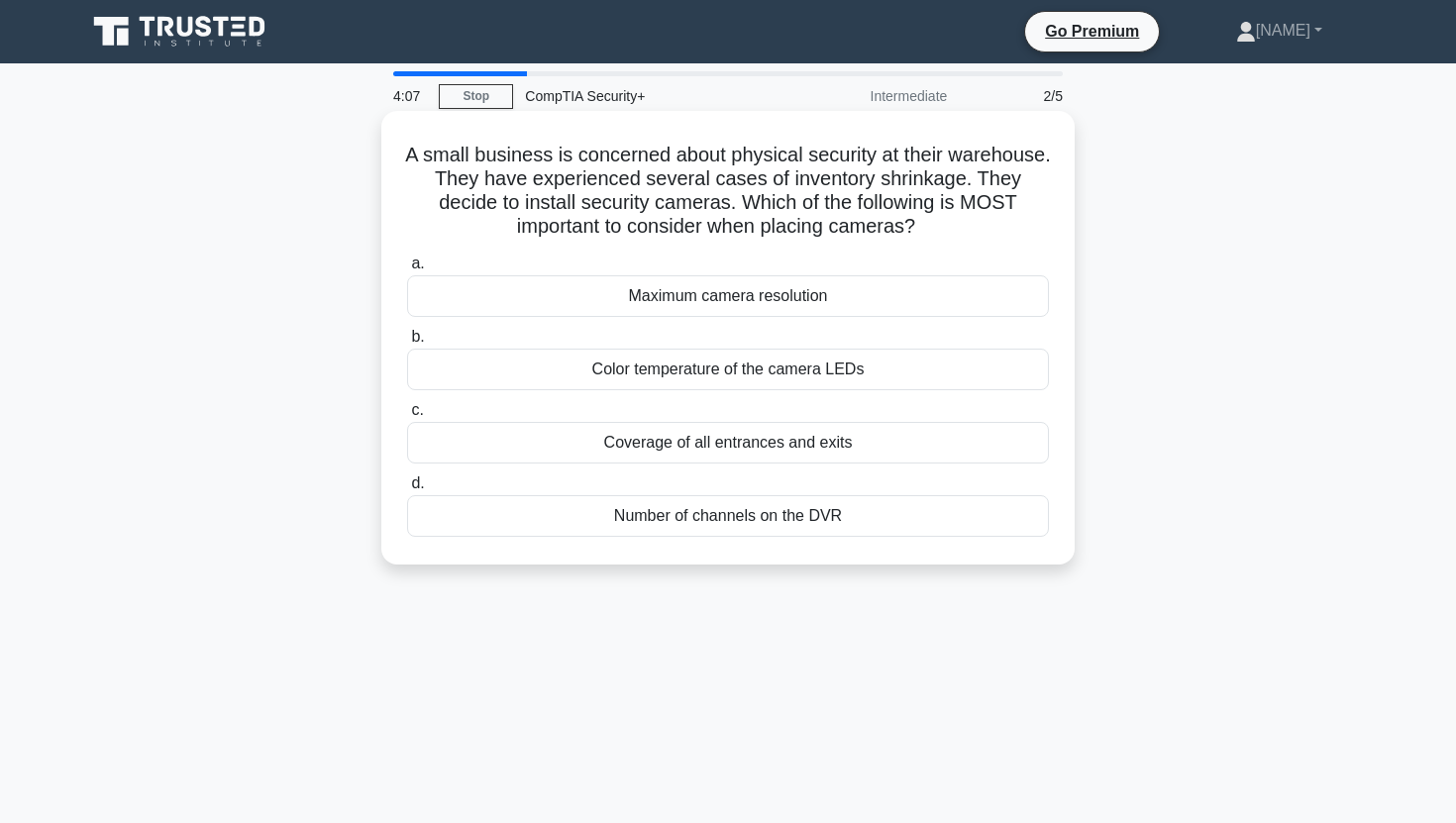 click on "A small business is concerned about physical security at their warehouse. They have experienced several cases of inventory shrinkage. They decide to install security cameras. Which of the following is MOST important to consider when placing cameras?
.spinner_0XTQ{transform-origin:center;animation:spinner_y6GP .75s linear infinite}@keyframes spinner_y6GP{100%{transform:rotate(360deg)}}" at bounding box center [728, 191] 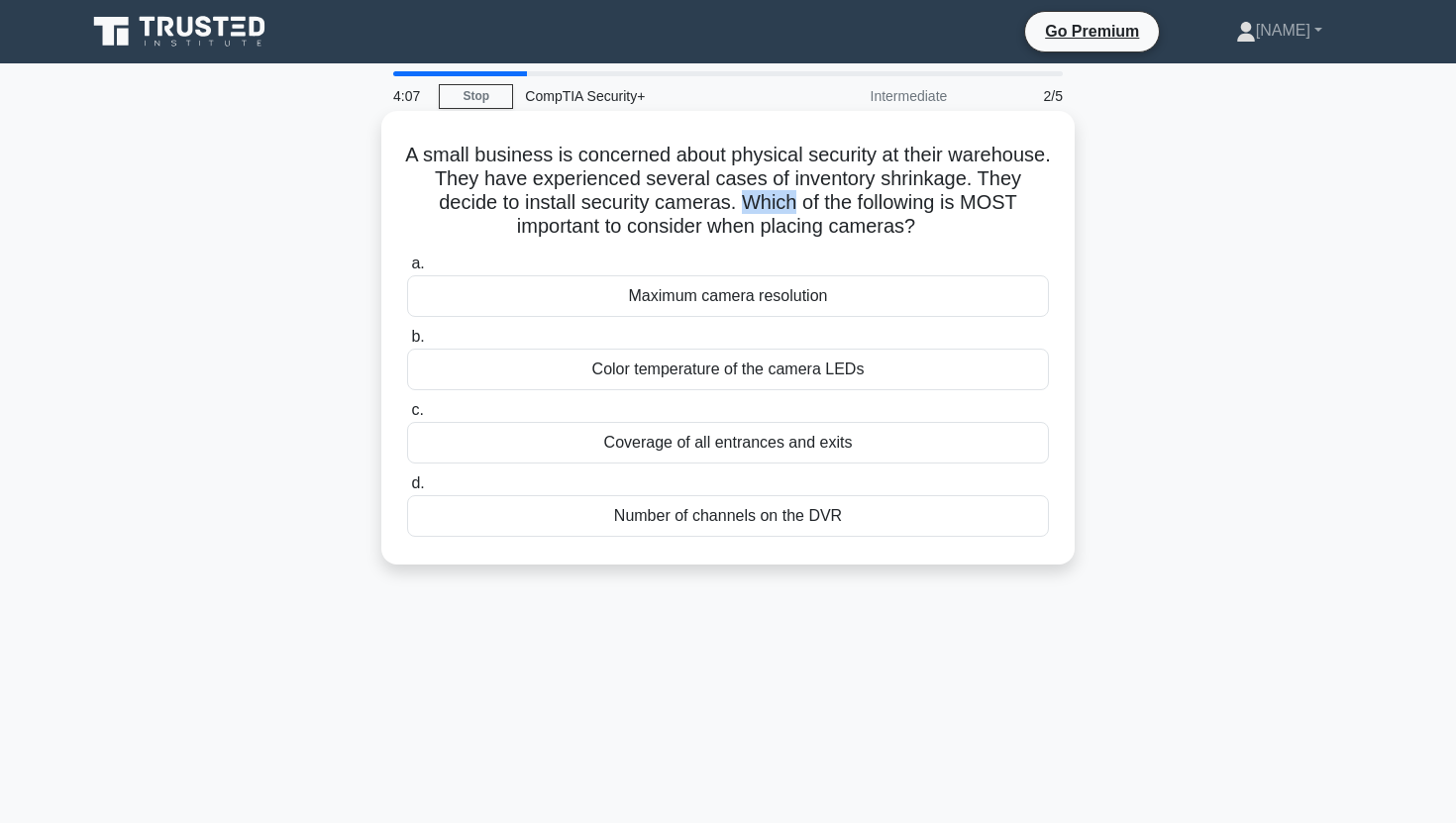 click on "A small business is concerned about physical security at their warehouse. They have experienced several cases of inventory shrinkage. They decide to install security cameras. Which of the following is MOST important to consider when placing cameras?
.spinner_0XTQ{transform-origin:center;animation:spinner_y6GP .75s linear infinite}@keyframes spinner_y6GP{100%{transform:rotate(360deg)}}" at bounding box center (728, 191) 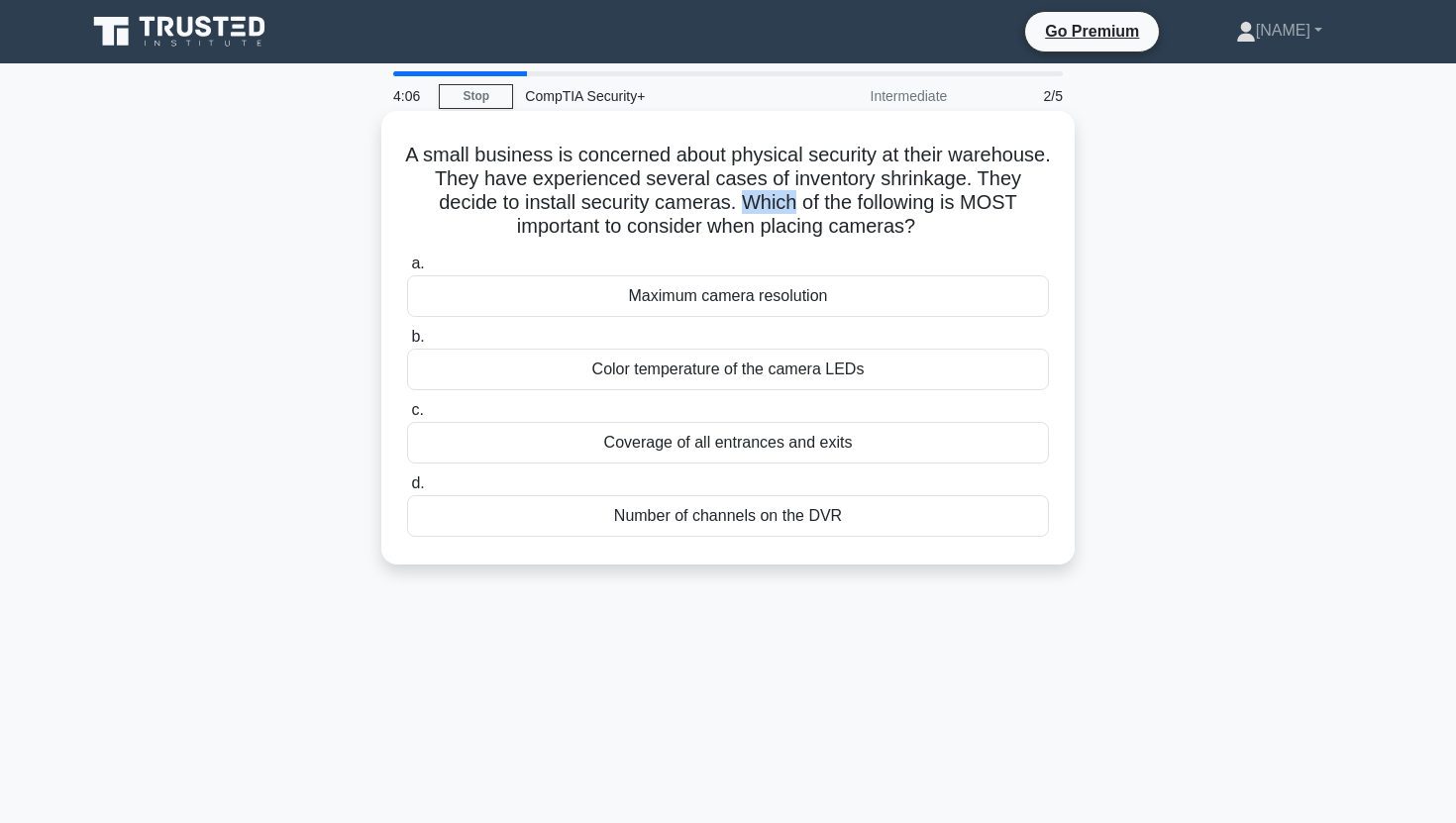 click on "A small business is concerned about physical security at their warehouse. They have experienced several cases of inventory shrinkage. They decide to install security cameras. Which of the following is MOST important to consider when placing cameras?
.spinner_0XTQ{transform-origin:center;animation:spinner_y6GP .75s linear infinite}@keyframes spinner_y6GP{100%{transform:rotate(360deg)}}" at bounding box center (728, 191) 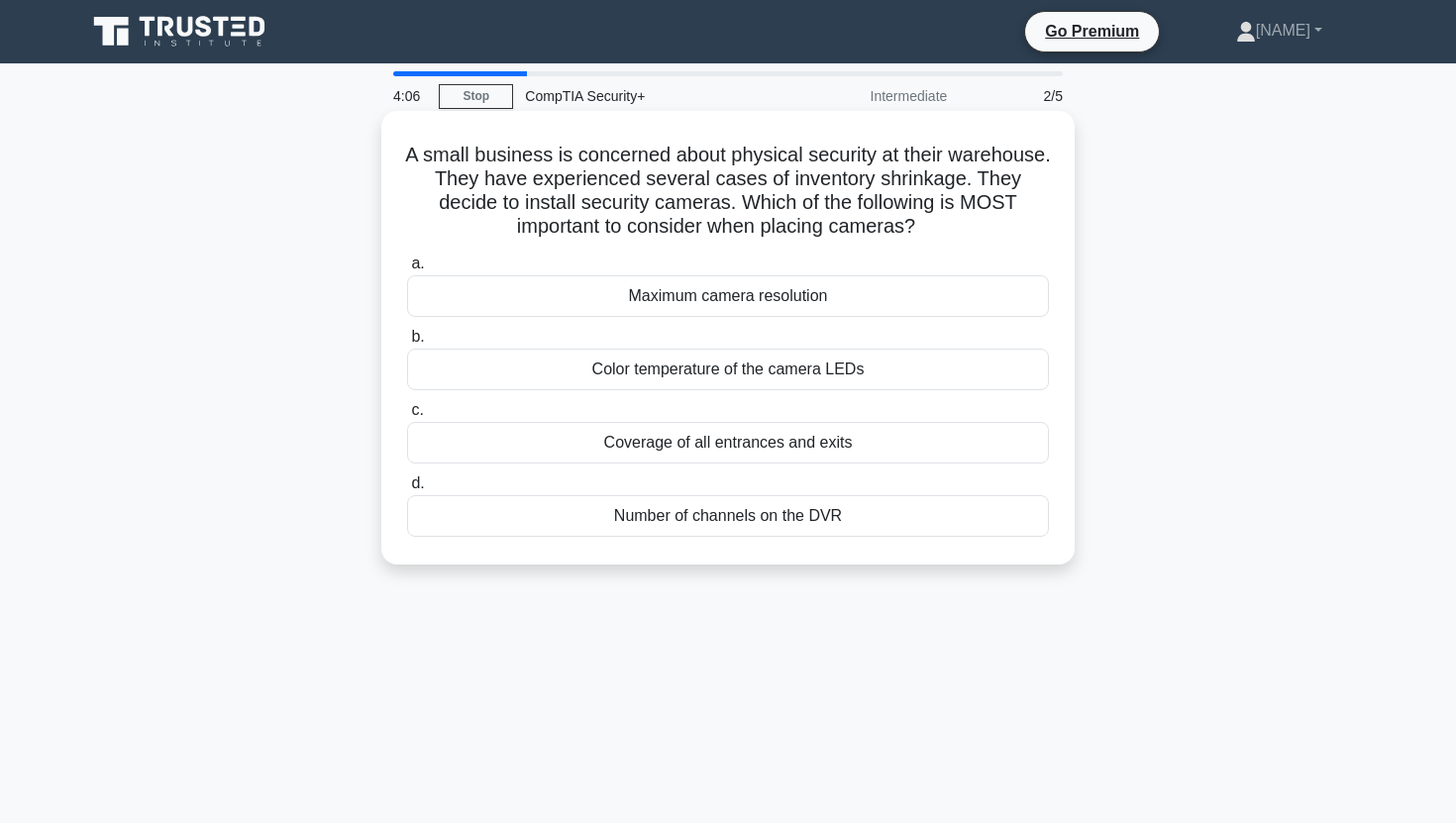 click on "A small business is concerned about physical security at their warehouse. They have experienced several cases of inventory shrinkage. They decide to install security cameras. Which of the following is MOST important to consider when placing cameras?
.spinner_0XTQ{transform-origin:center;animation:spinner_y6GP .75s linear infinite}@keyframes spinner_y6GP{100%{transform:rotate(360deg)}}" at bounding box center (728, 191) 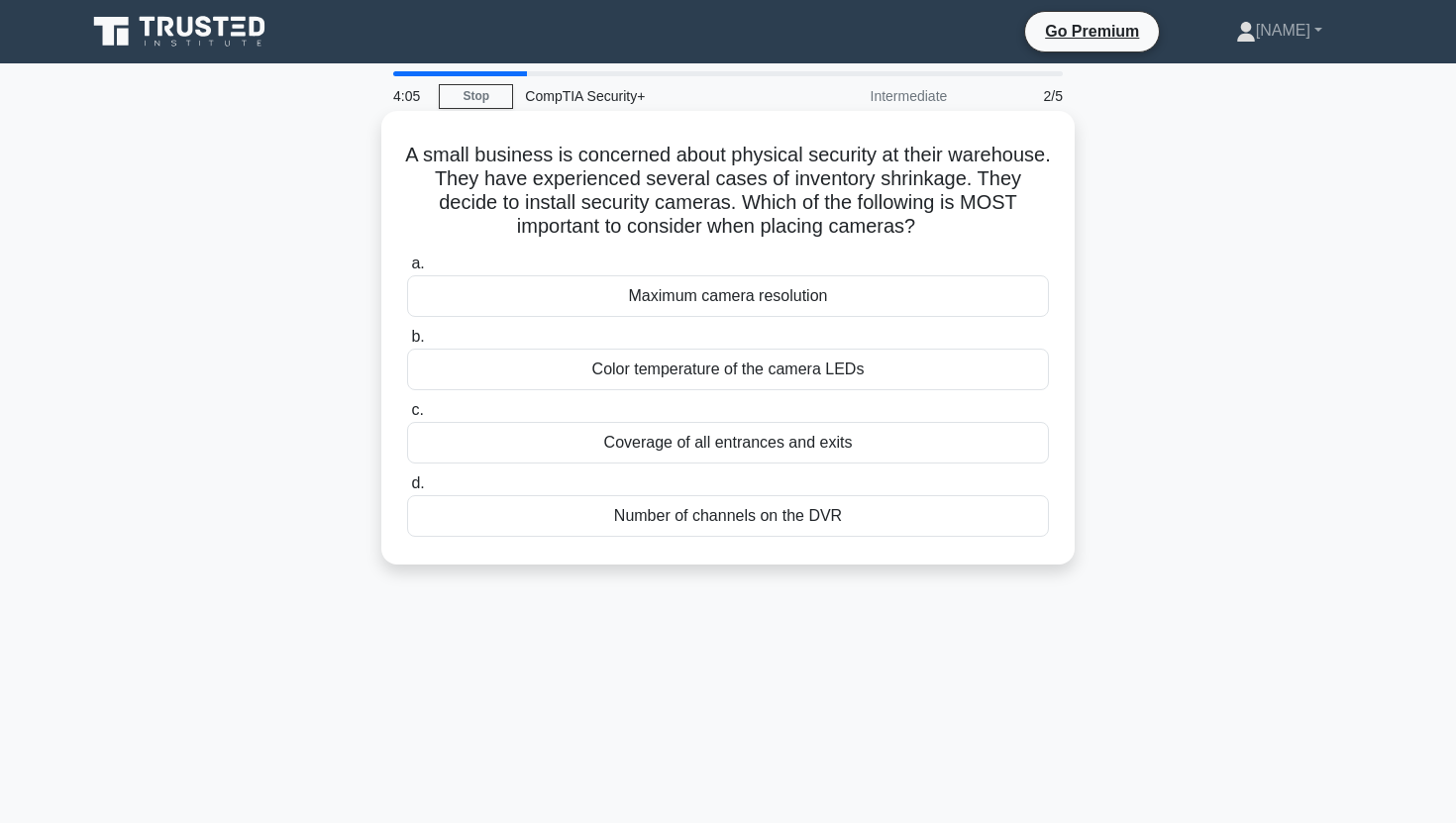 click on ".spinner_0XTQ{transform-origin:center;animation:spinner_y6GP .75s linear infinite}@keyframes spinner_y6GP{100%{transform:rotate(360deg)}}" 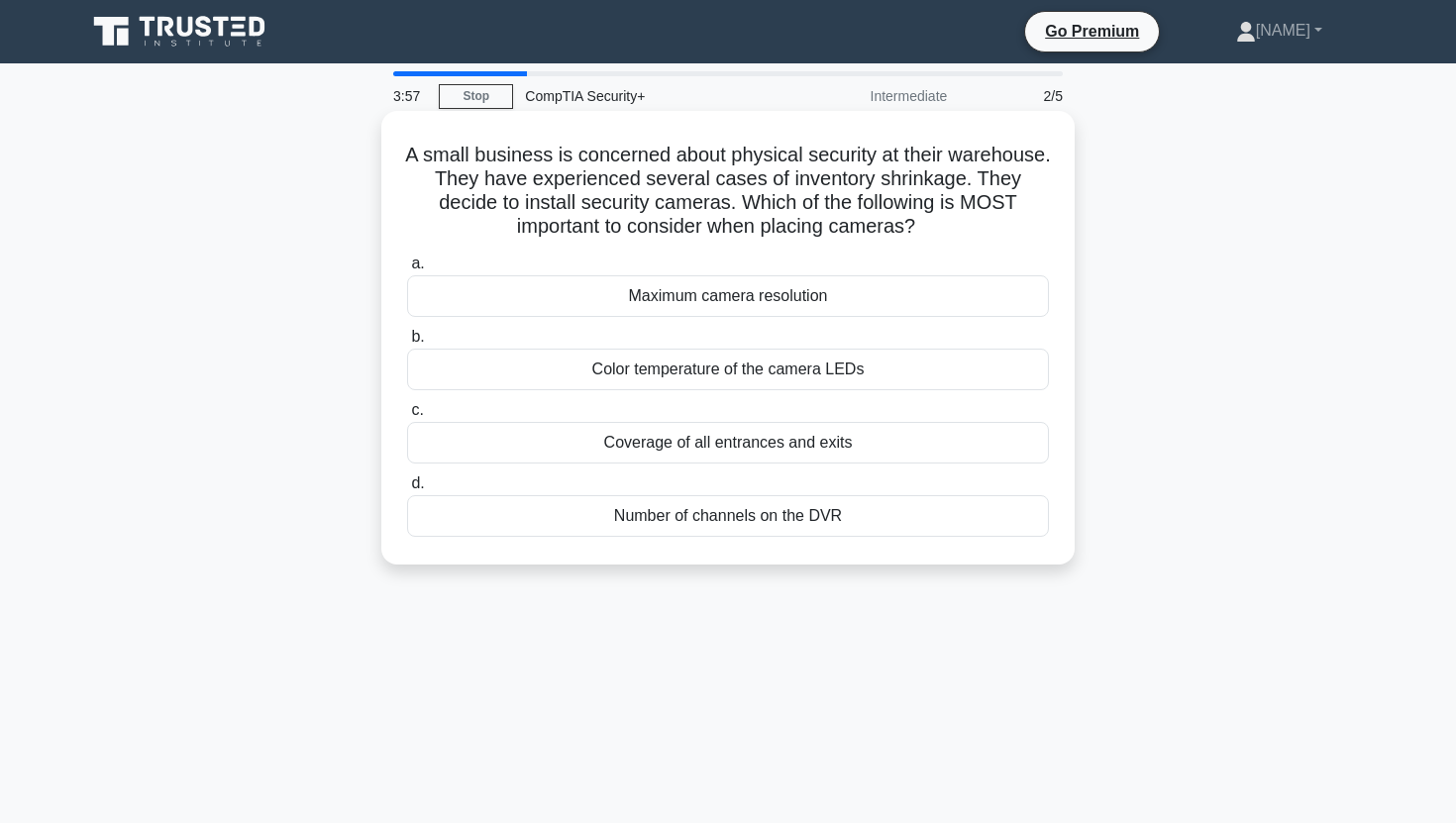 click on "Coverage of all entrances and exits" at bounding box center (728, 443) 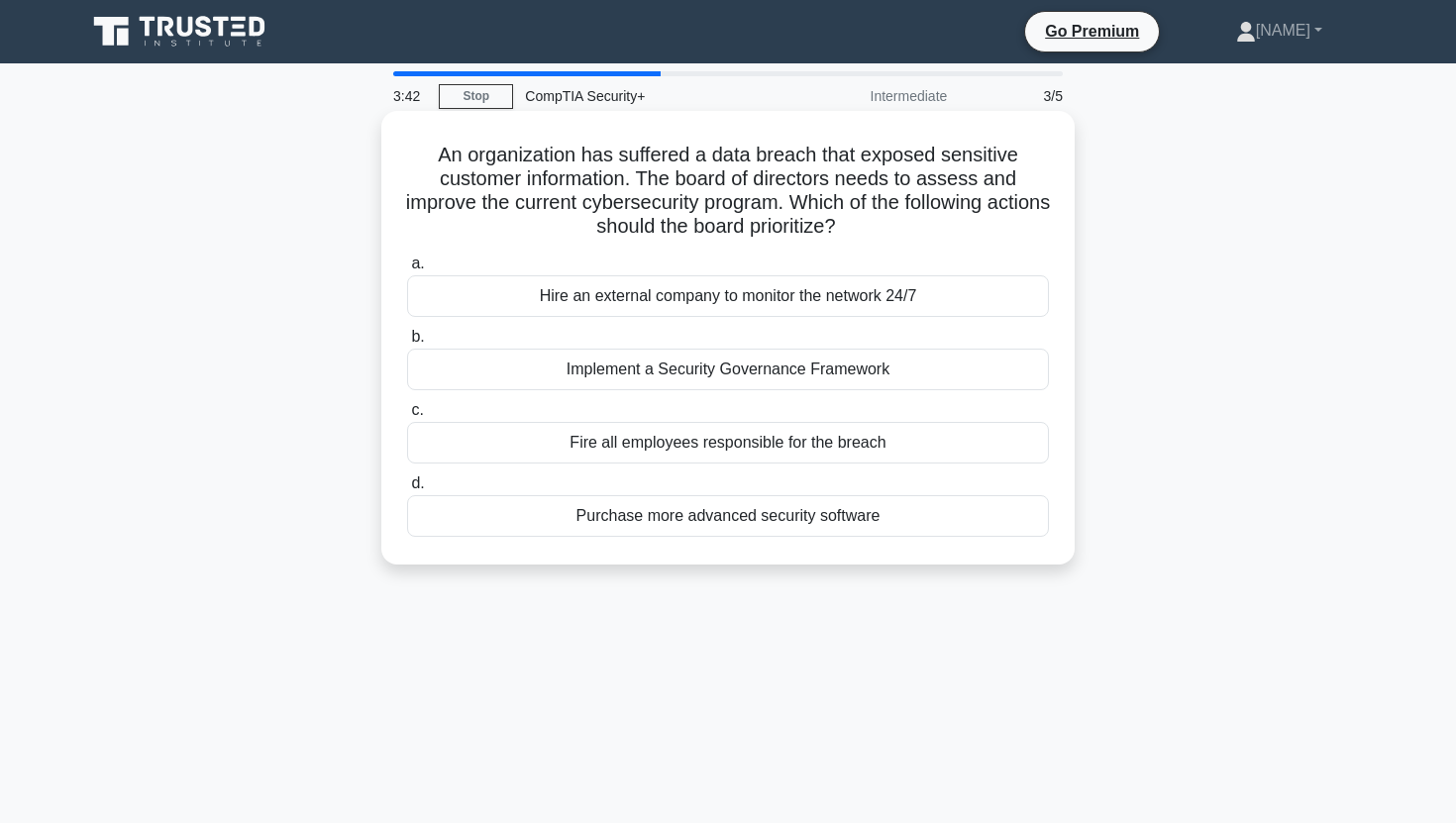 click on "Implement a Security Governance Framework" at bounding box center [728, 369] 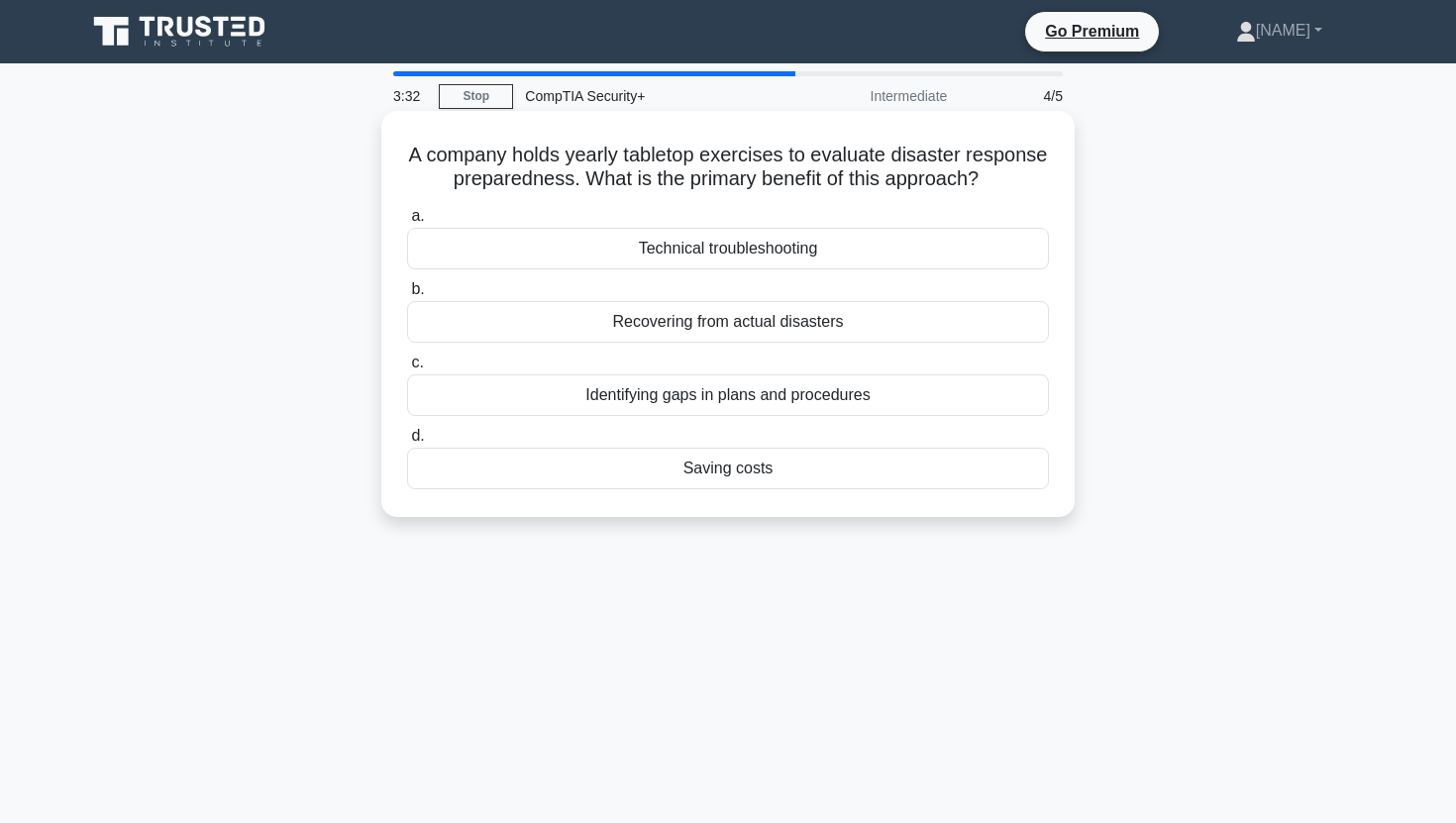 click on "Identifying gaps in plans and procedures" at bounding box center [728, 395] 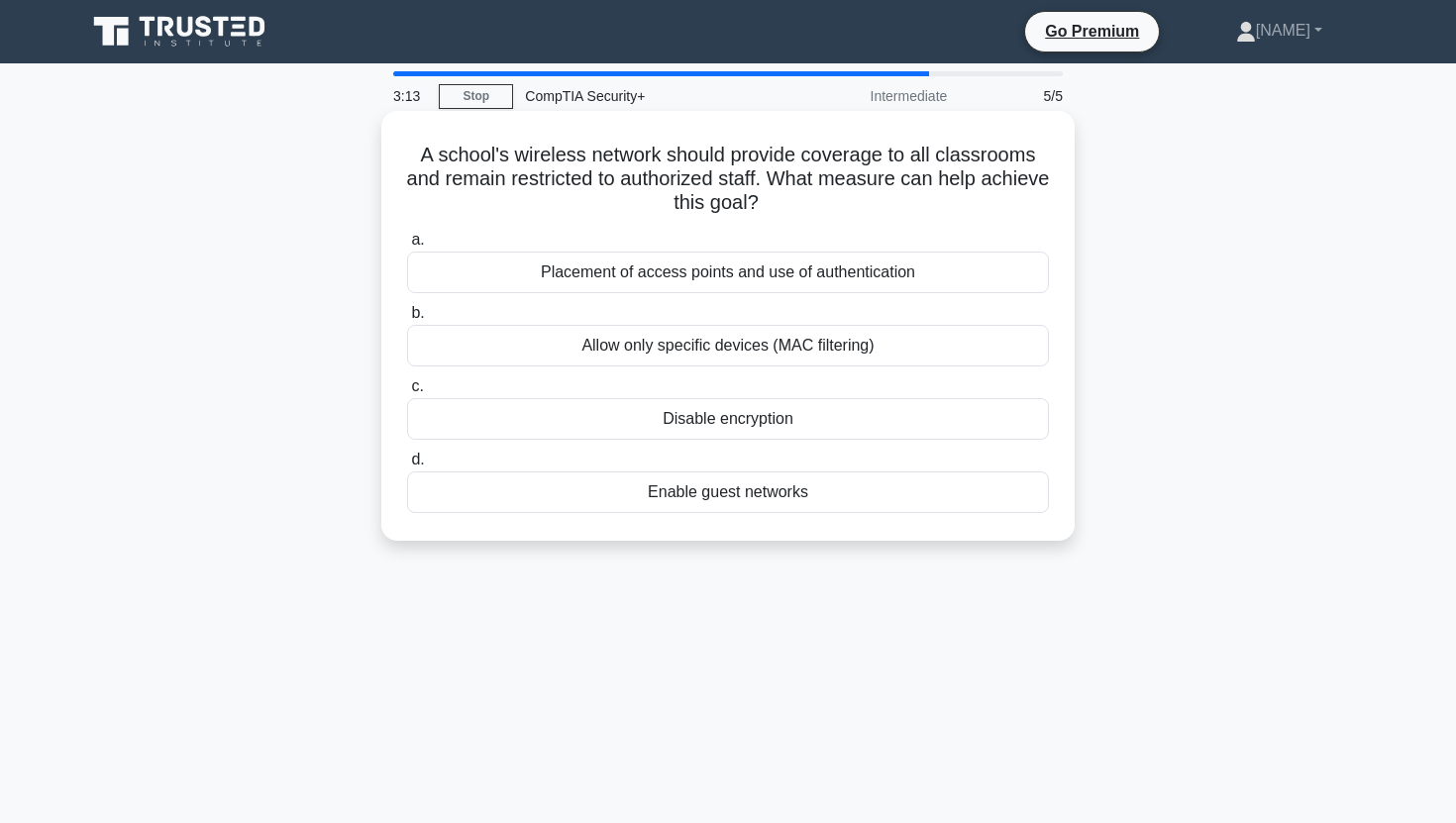 click on "Placement of access points and use of authentication" at bounding box center (728, 272) 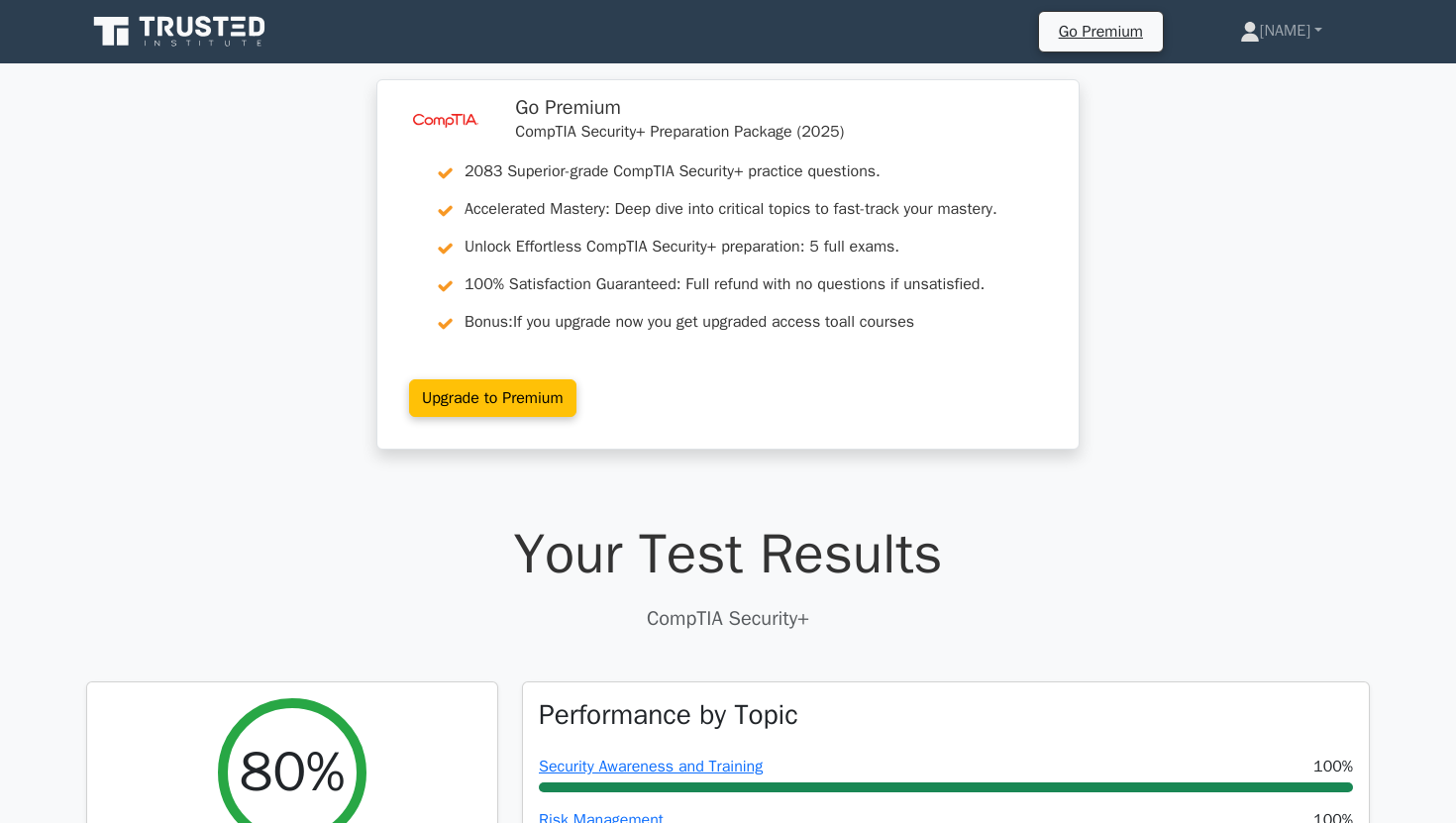 scroll, scrollTop: 0, scrollLeft: 0, axis: both 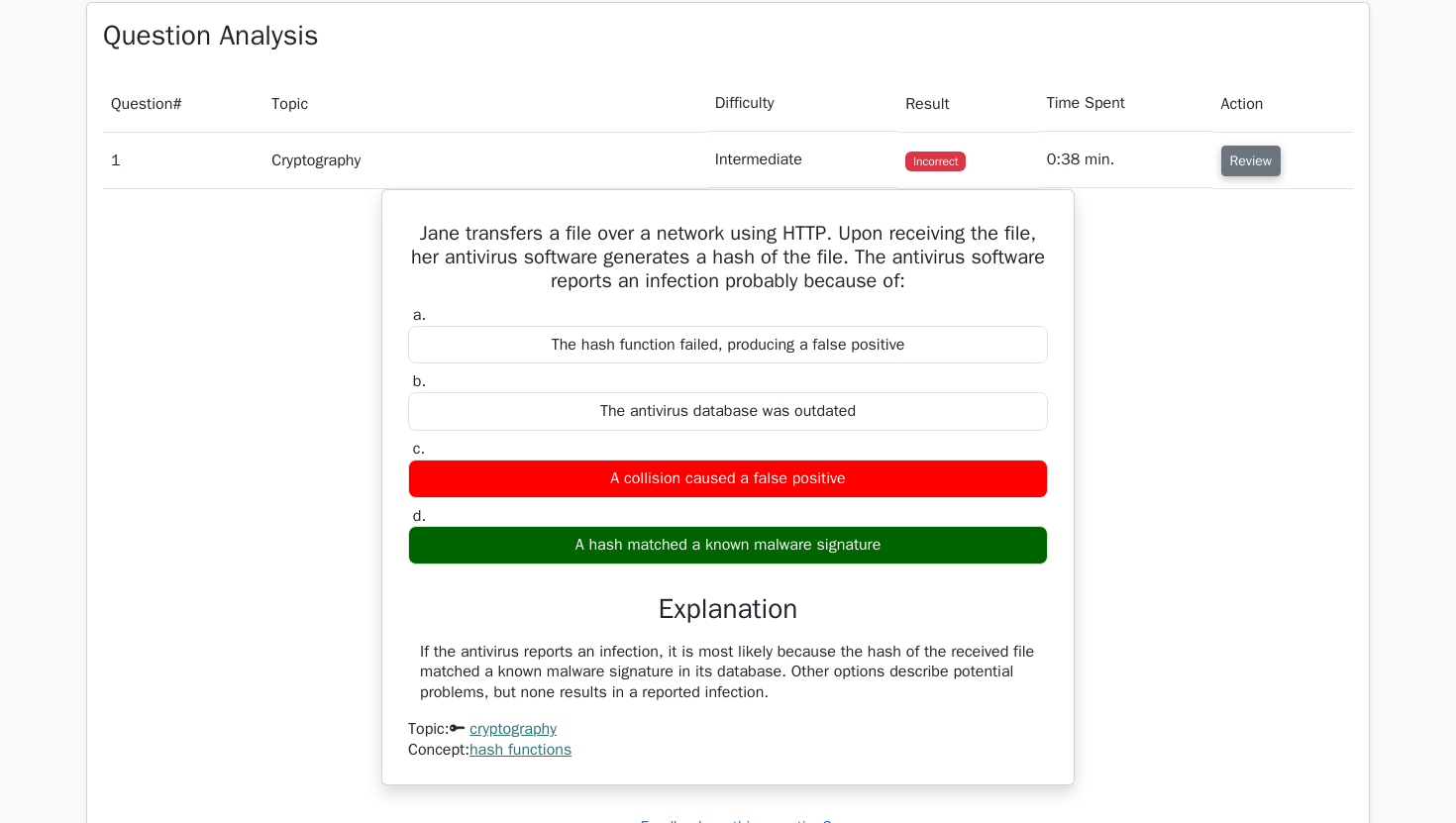 click on "Review" at bounding box center [1251, 160] 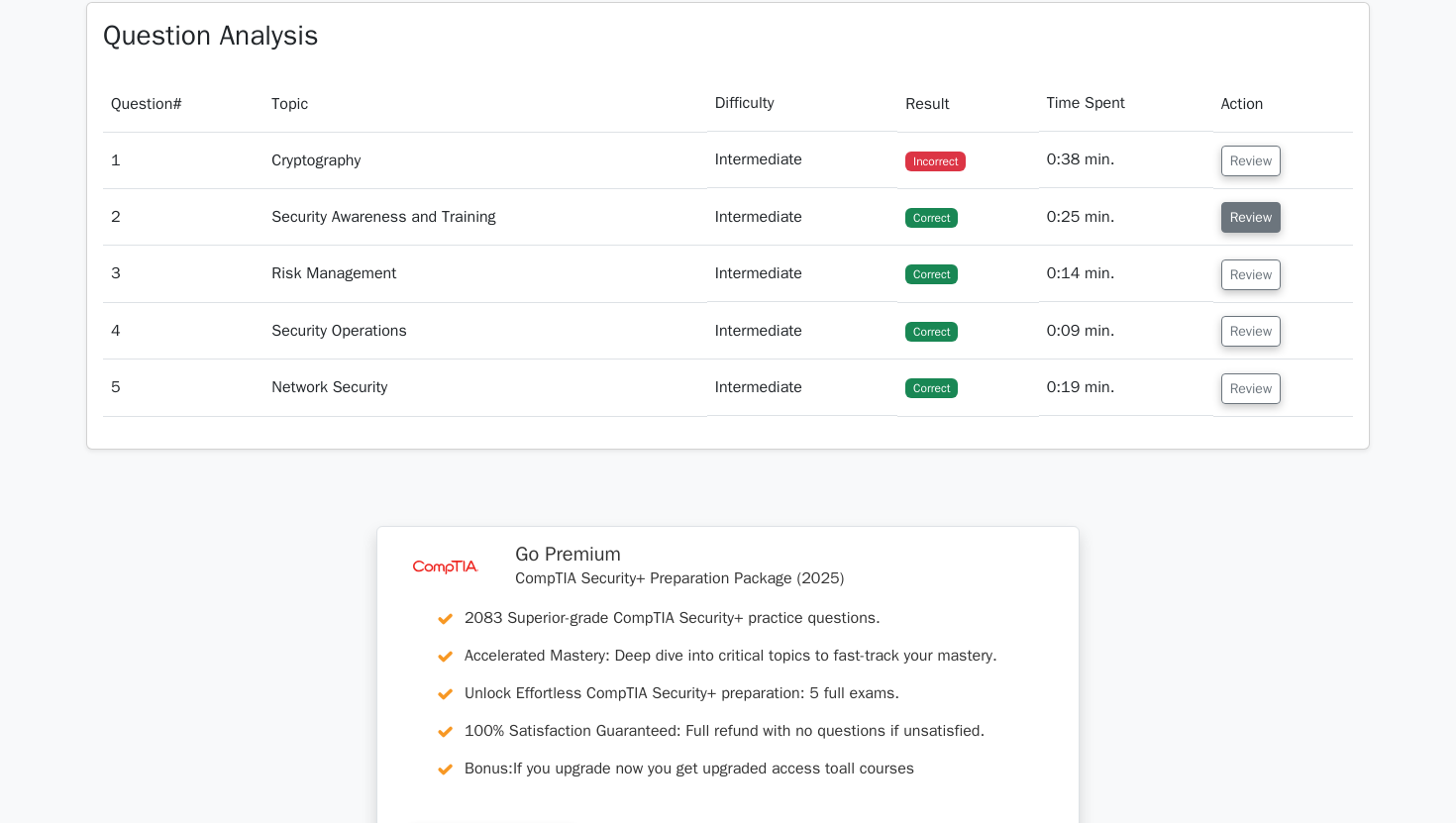 click on "Review" at bounding box center (1251, 217) 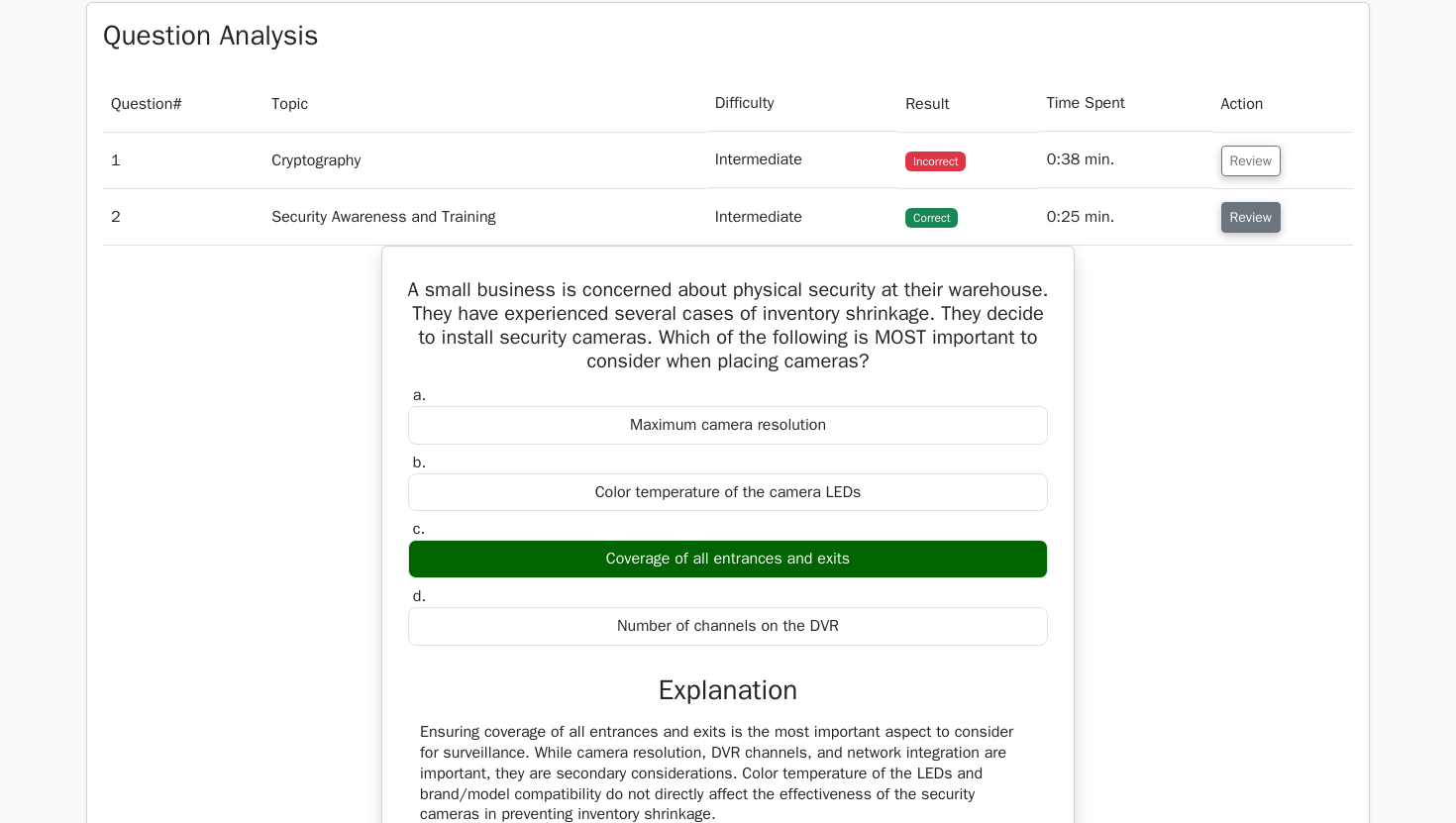 click on "Review" at bounding box center (1251, 217) 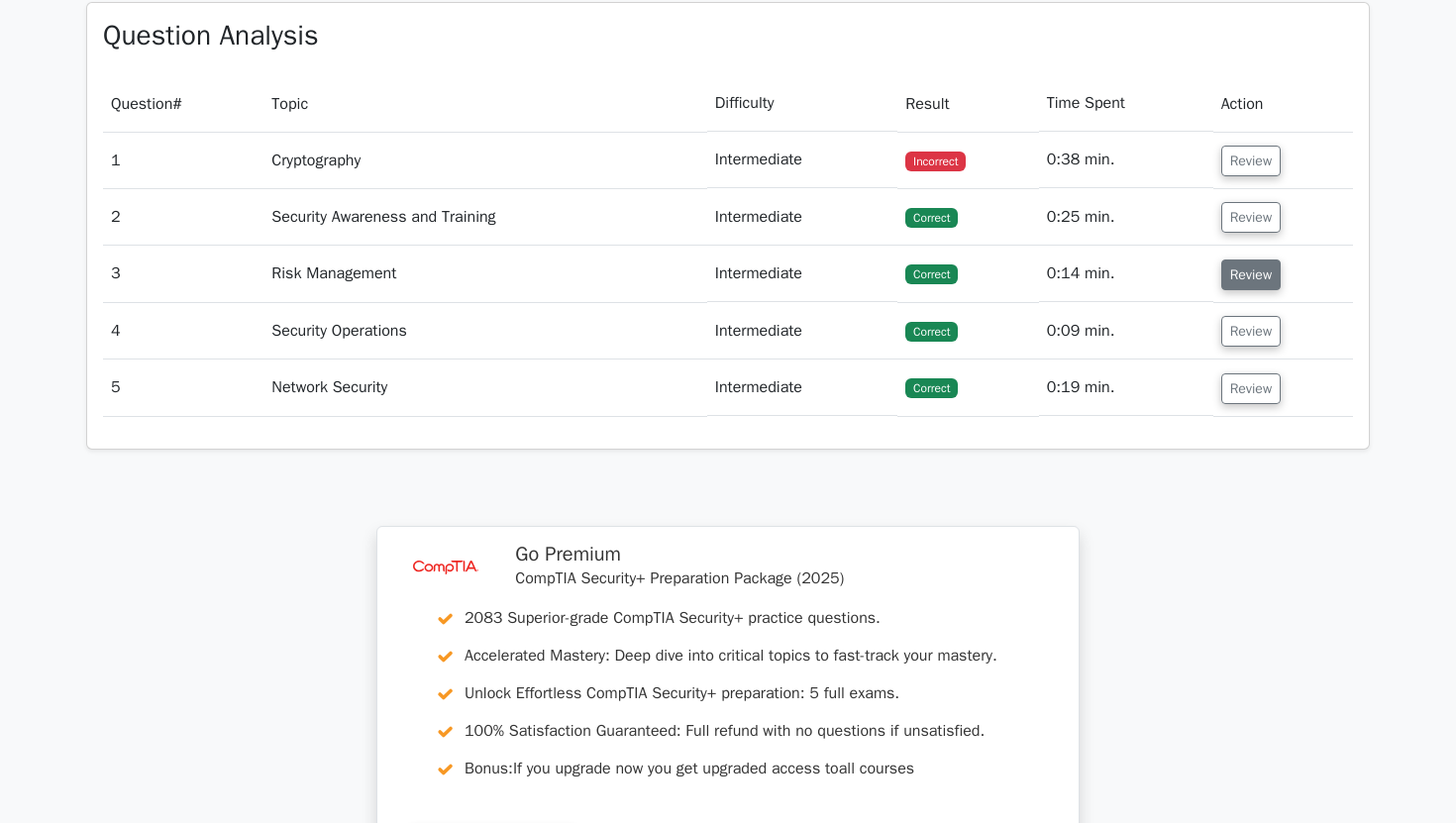click on "Review" at bounding box center [1251, 274] 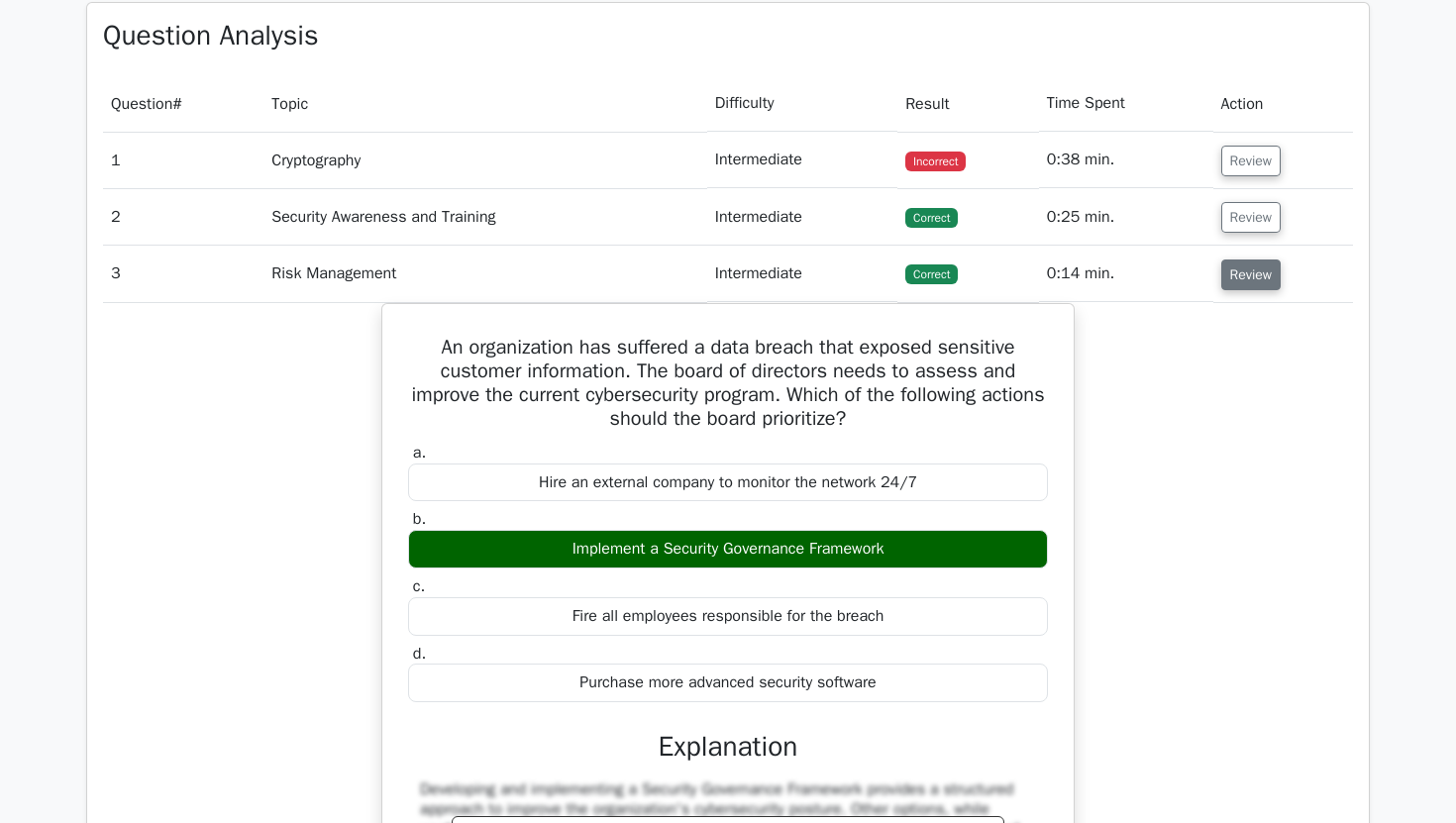 click on "Review" at bounding box center [1251, 274] 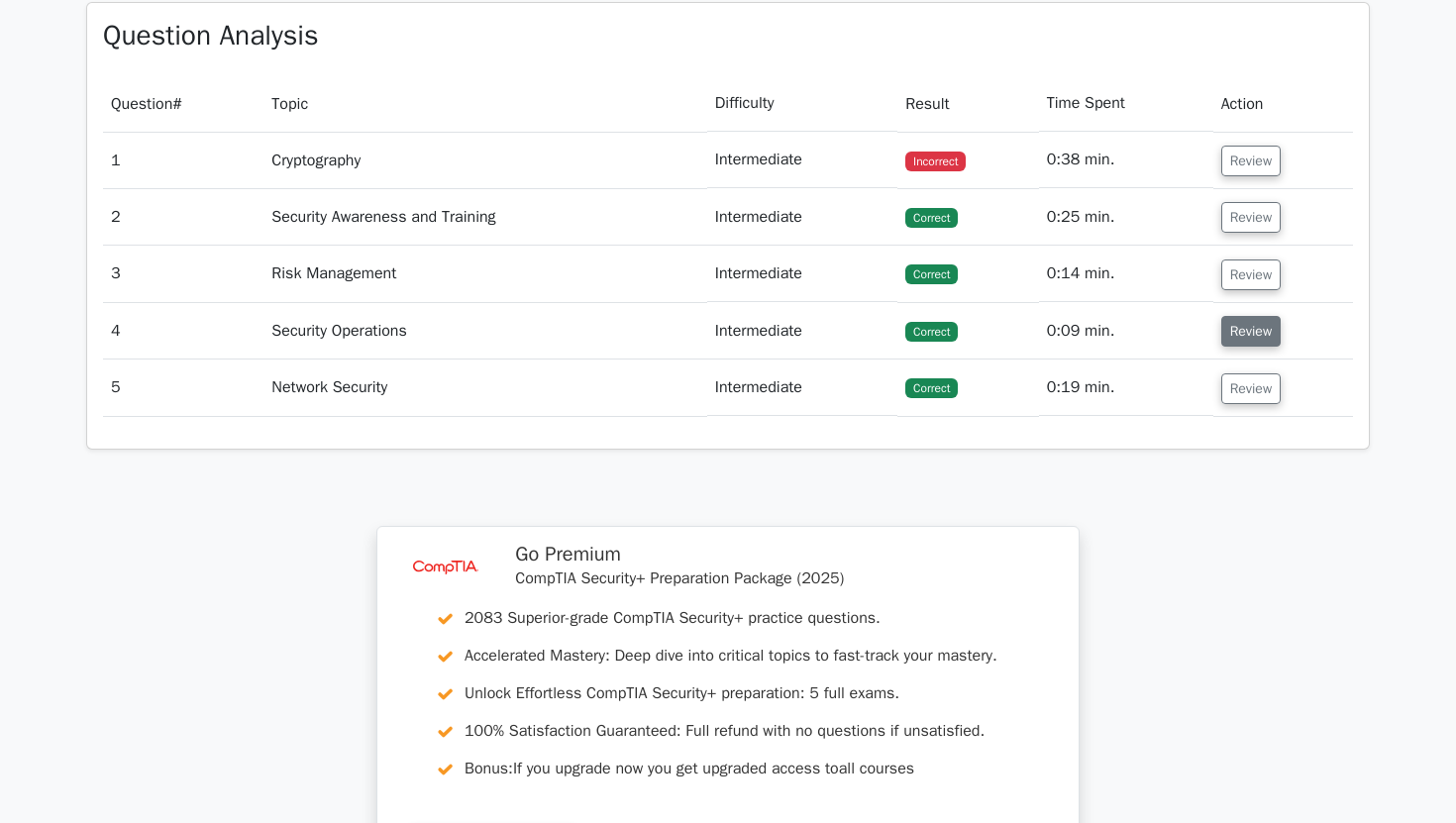 click on "Review" at bounding box center [1251, 331] 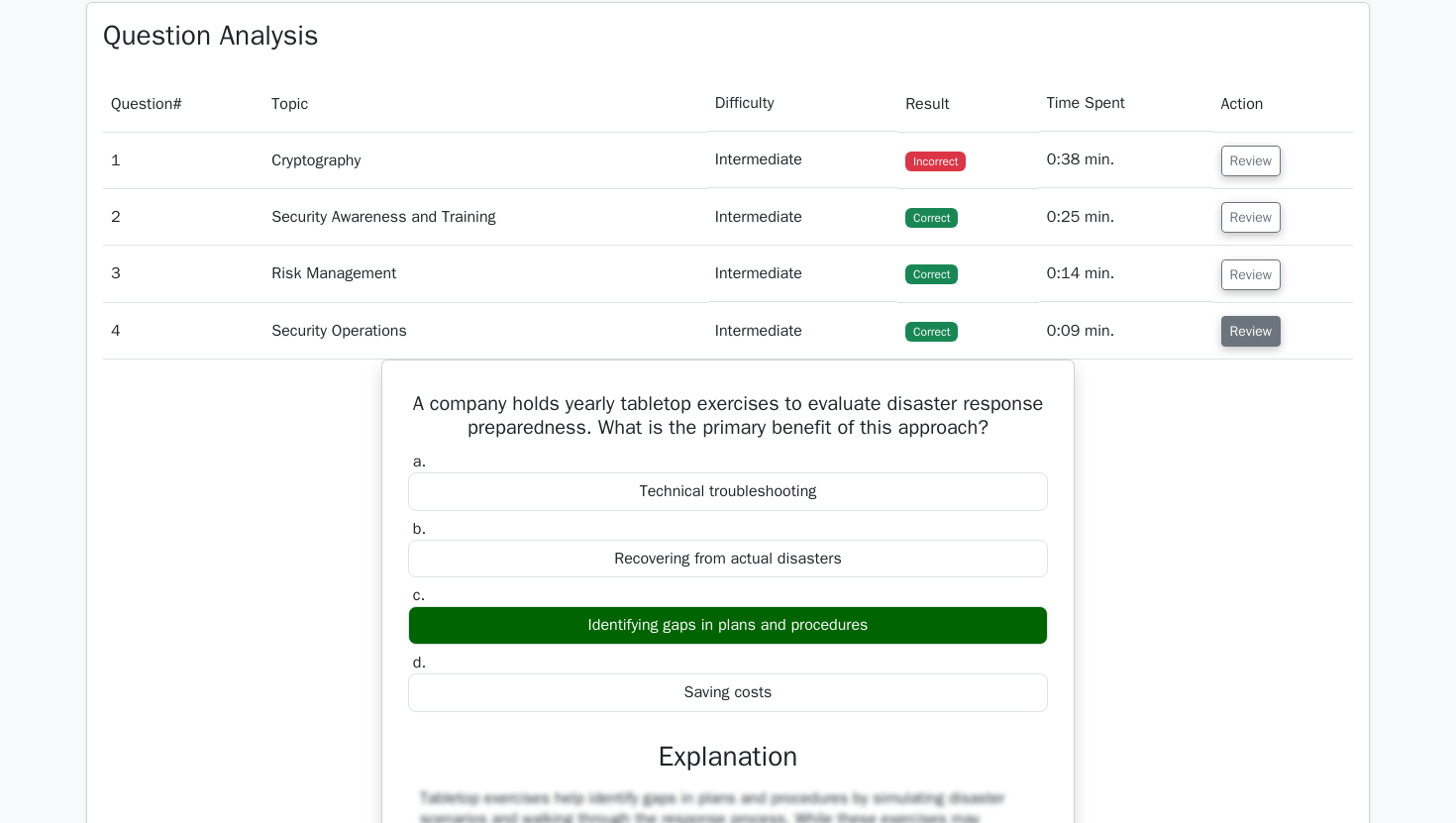 click on "Review" at bounding box center [1251, 331] 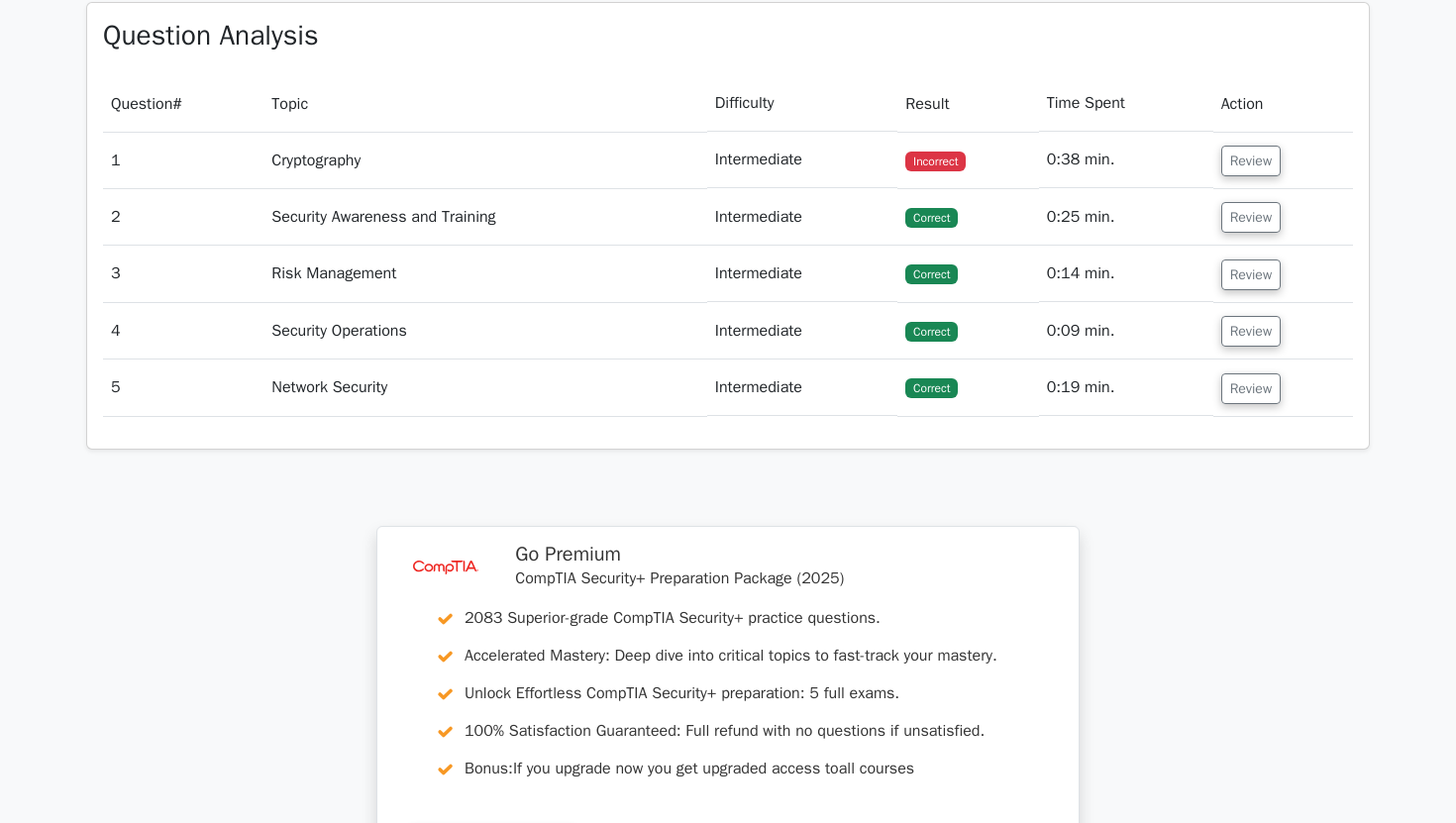 click on "Review" at bounding box center [1283, 387] 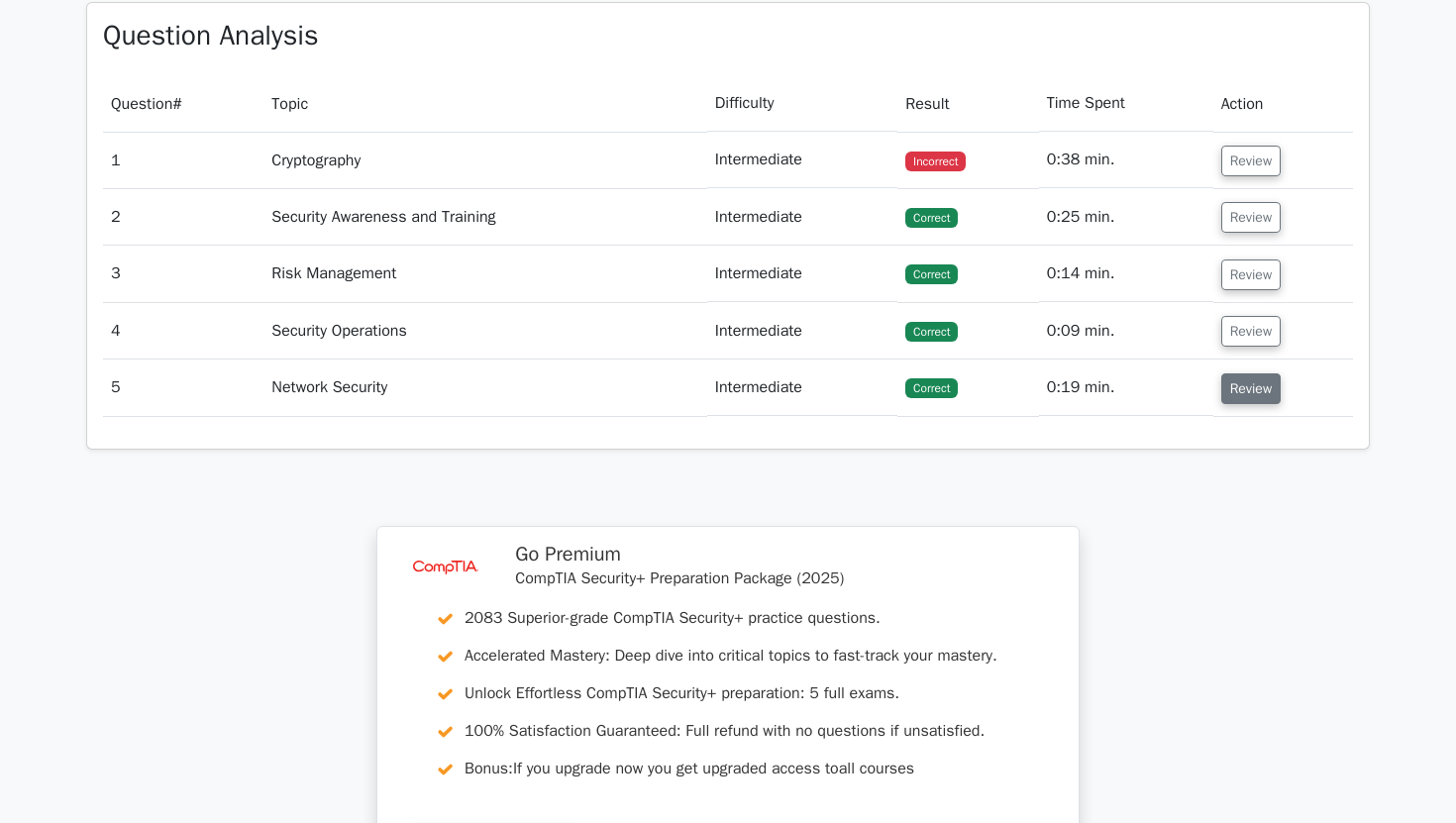 click on "Review" at bounding box center (1251, 388) 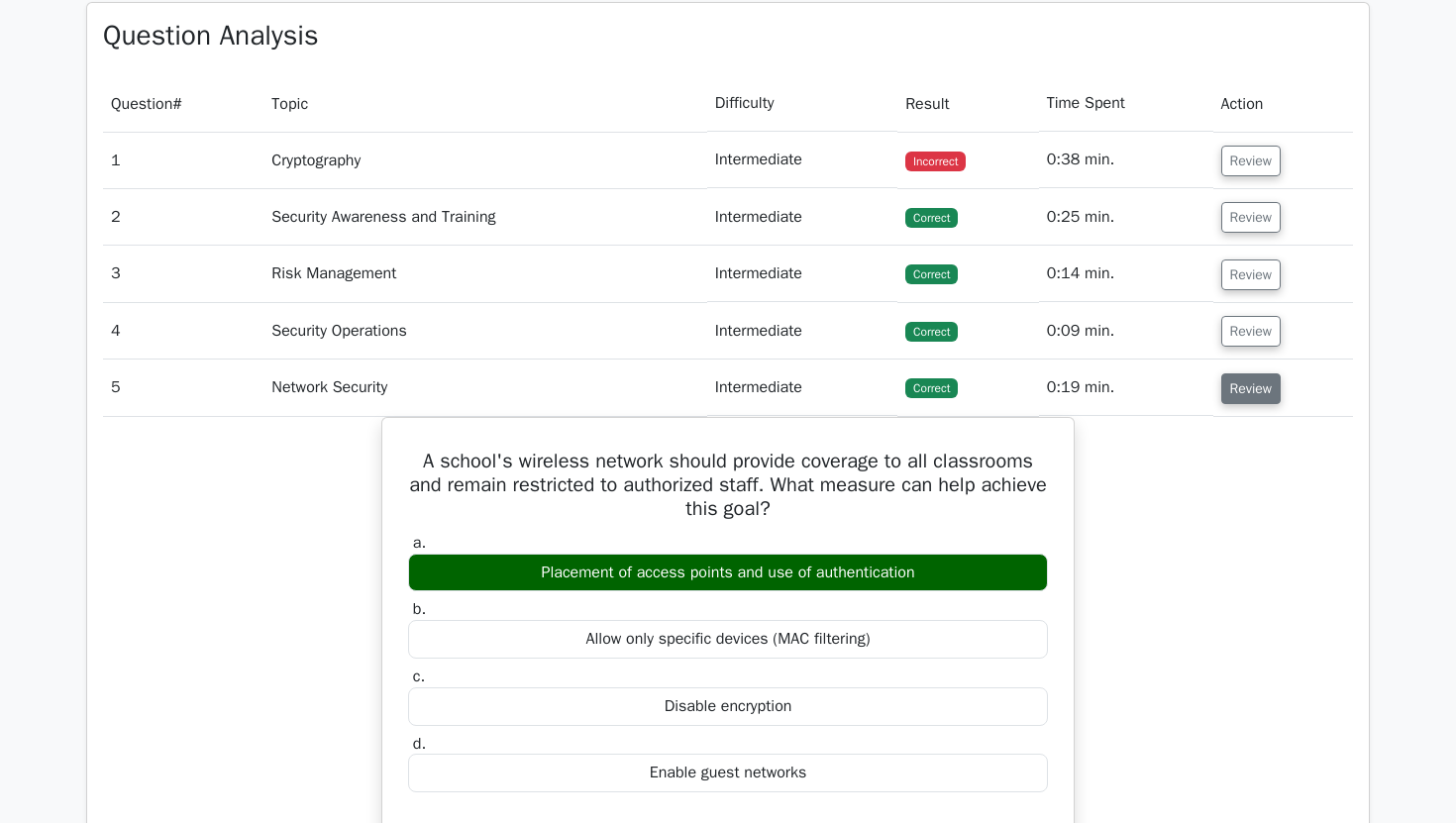 click on "Review" at bounding box center [1251, 388] 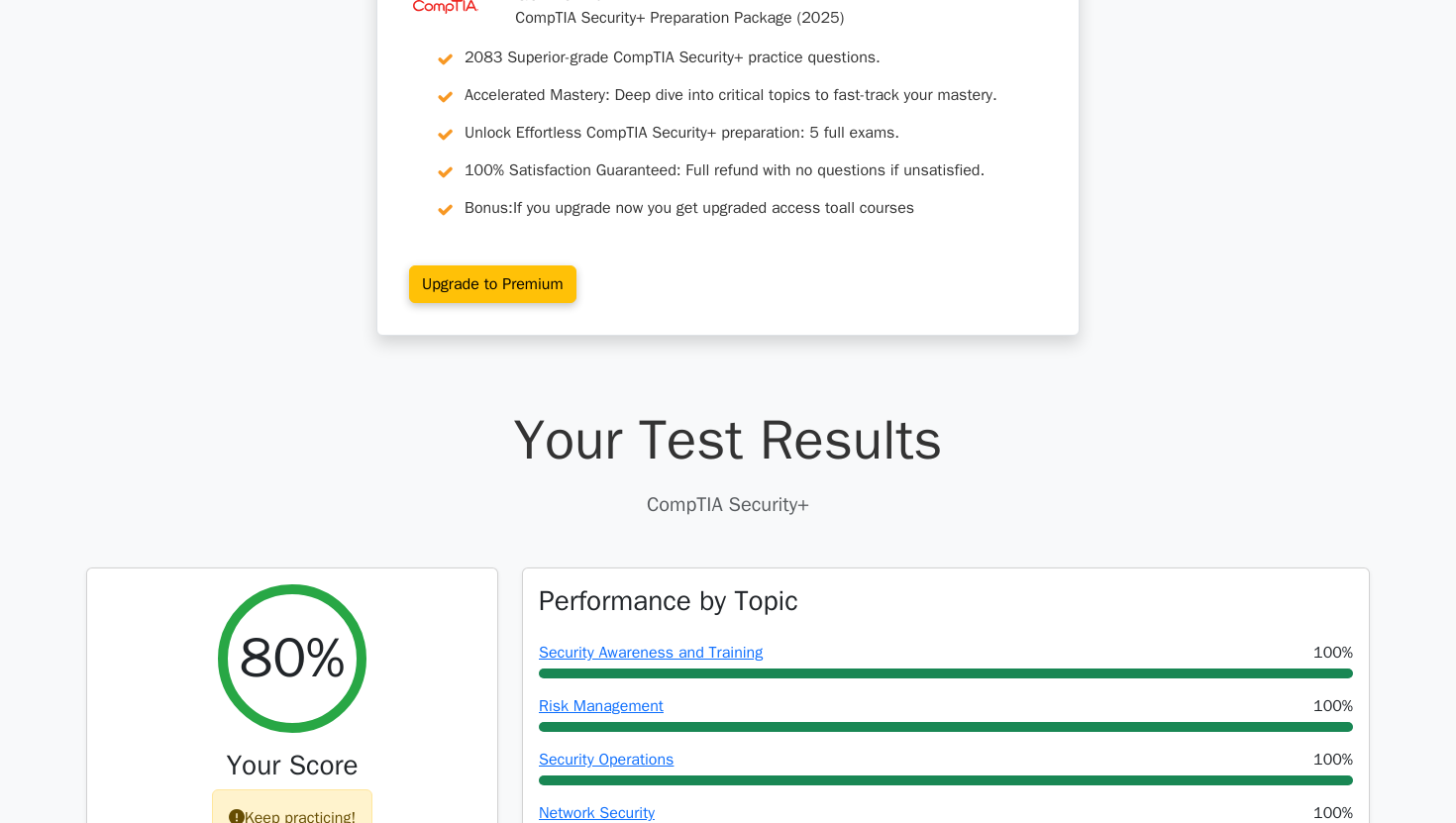 scroll, scrollTop: 0, scrollLeft: 0, axis: both 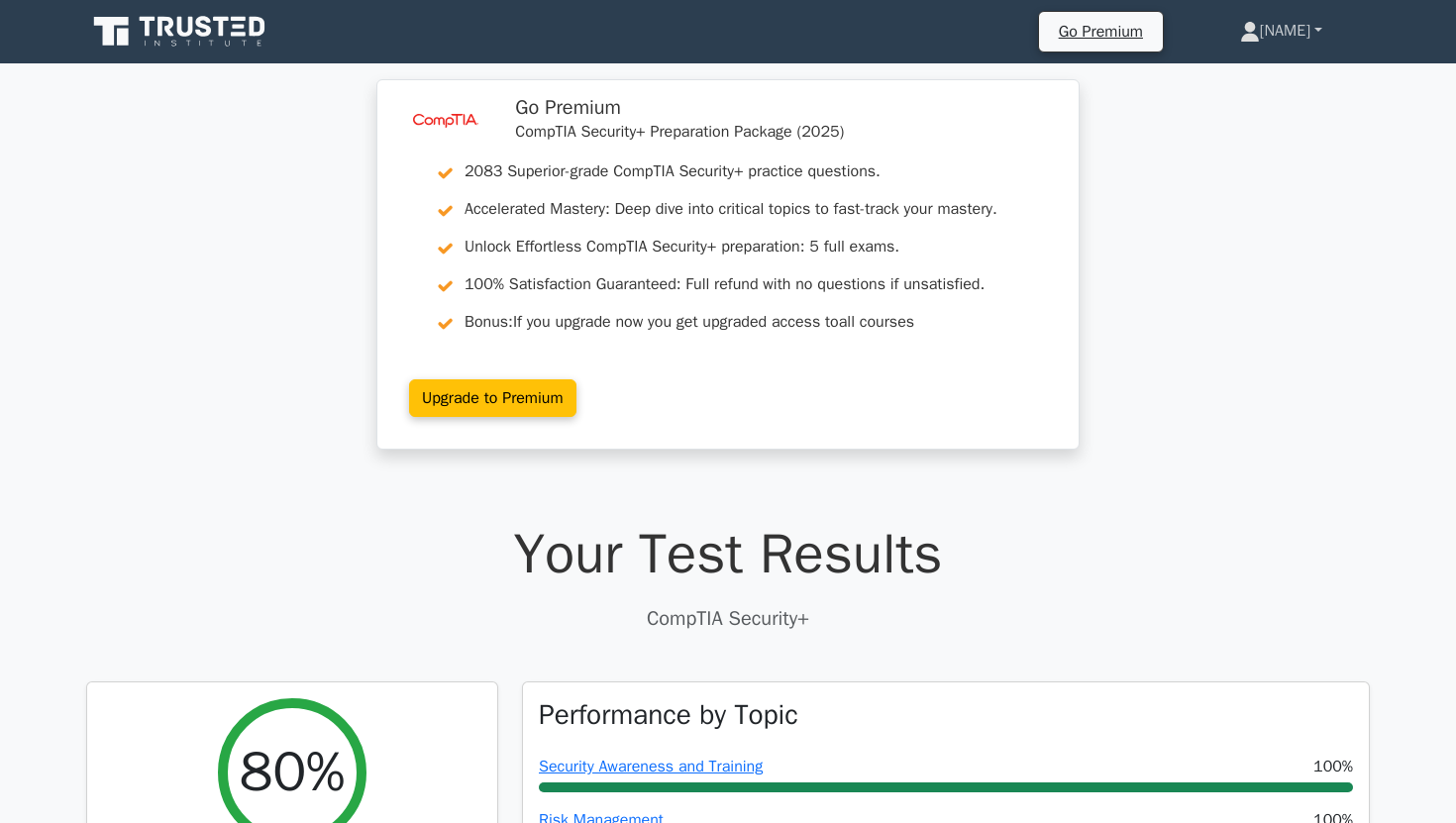 click on "[NAME]" at bounding box center (1281, 31) 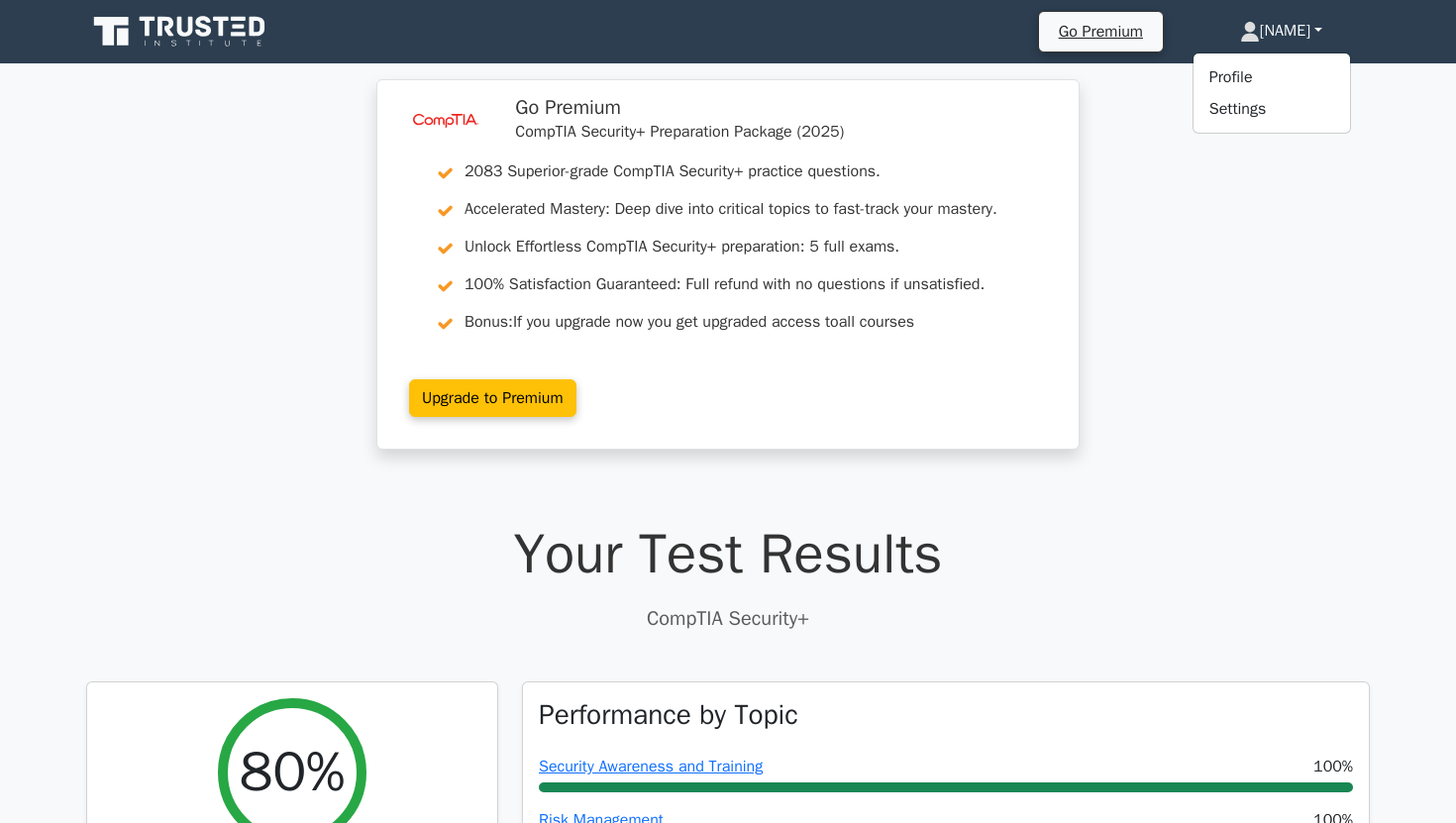 click on "[NAME]" at bounding box center [1281, 31] 